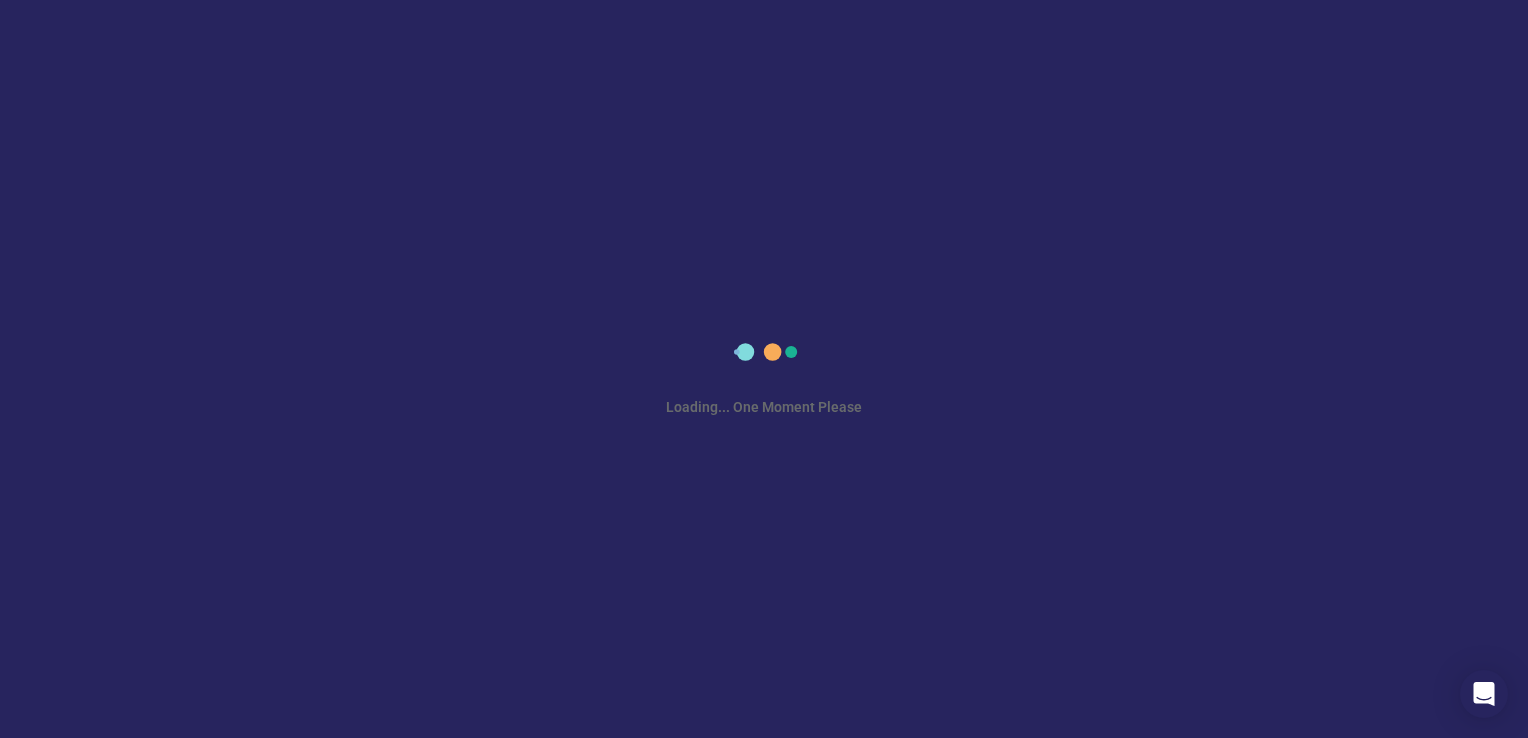 scroll, scrollTop: 0, scrollLeft: 0, axis: both 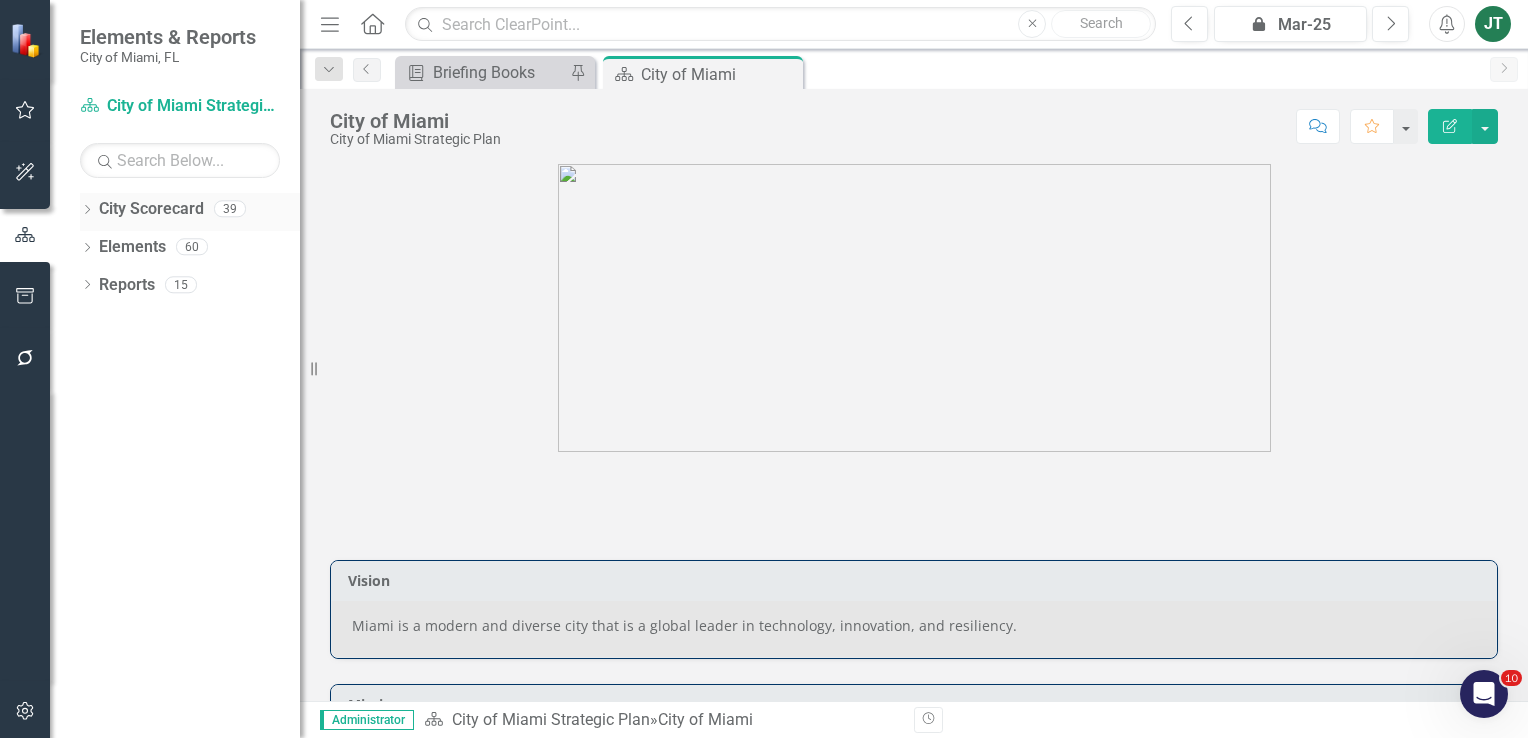 click on "Dropdown" at bounding box center [87, 211] 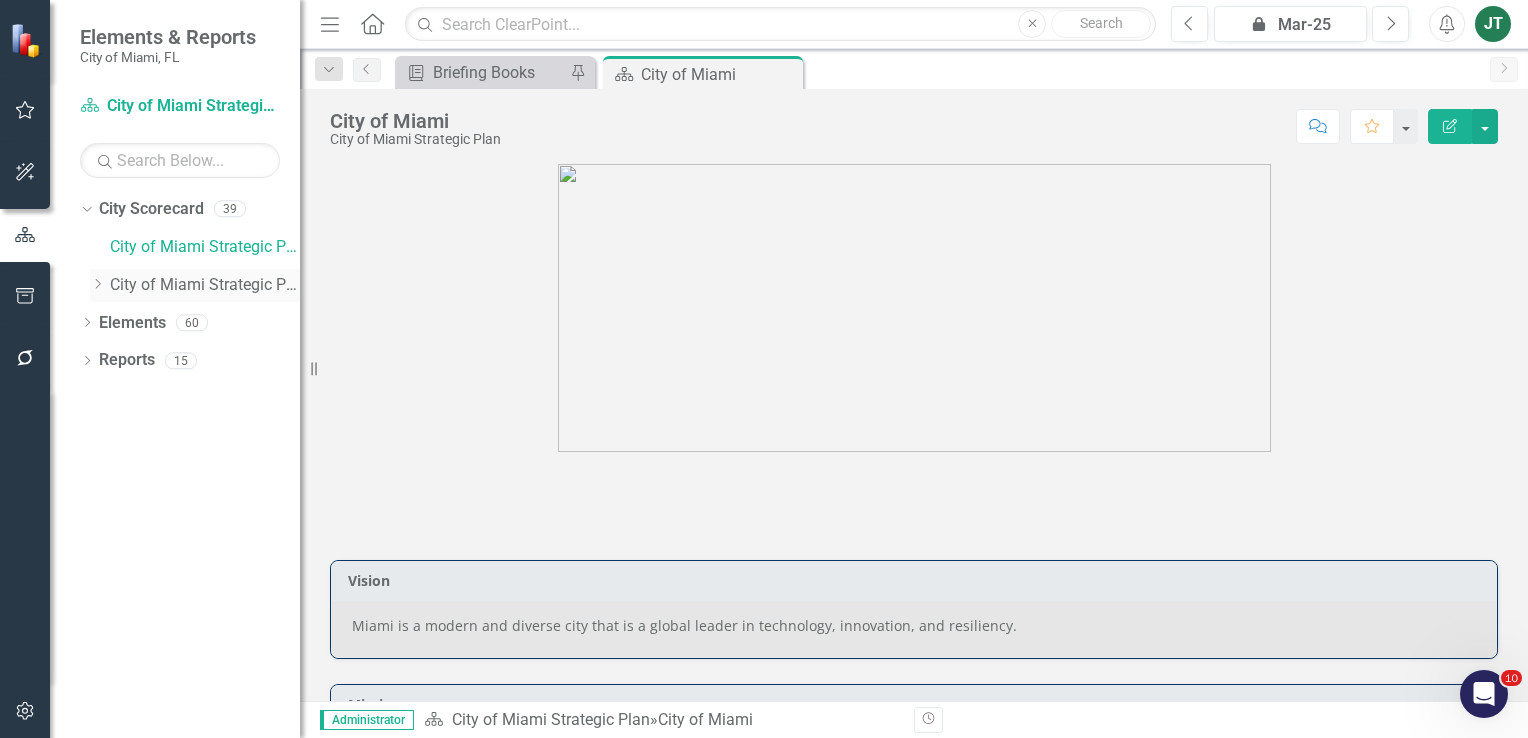 click on "Dropdown" 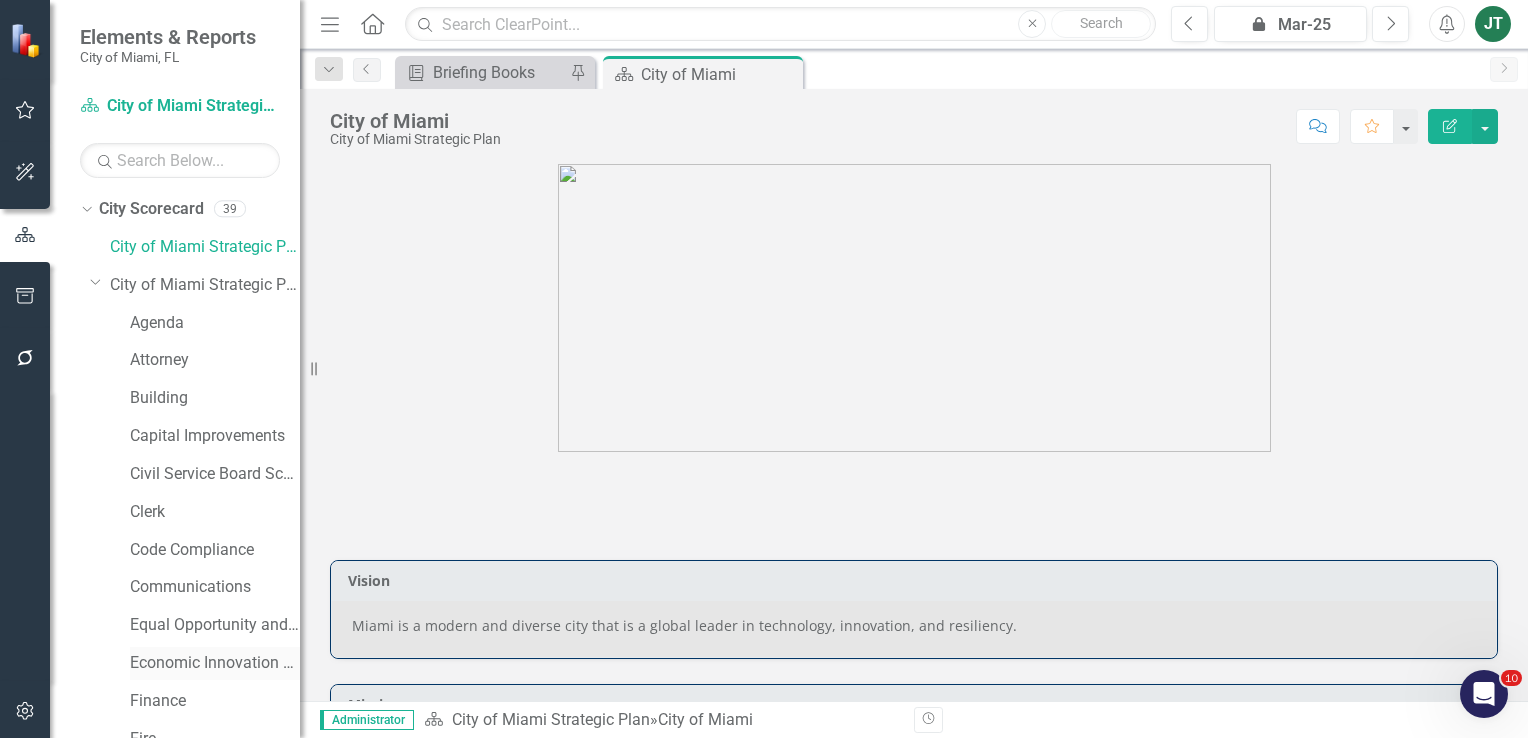 scroll, scrollTop: 100, scrollLeft: 0, axis: vertical 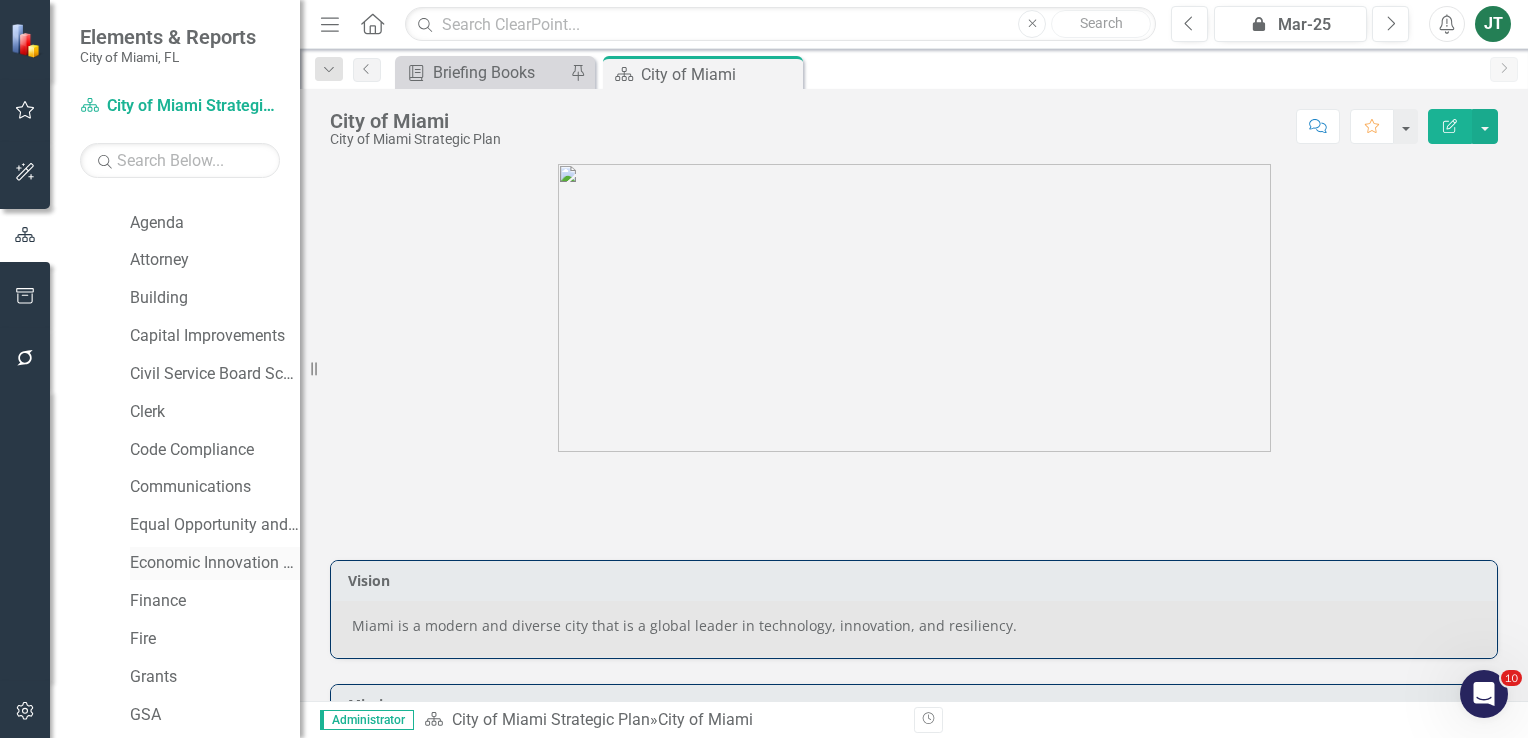 click on "Economic Innovation and Development" at bounding box center (215, 563) 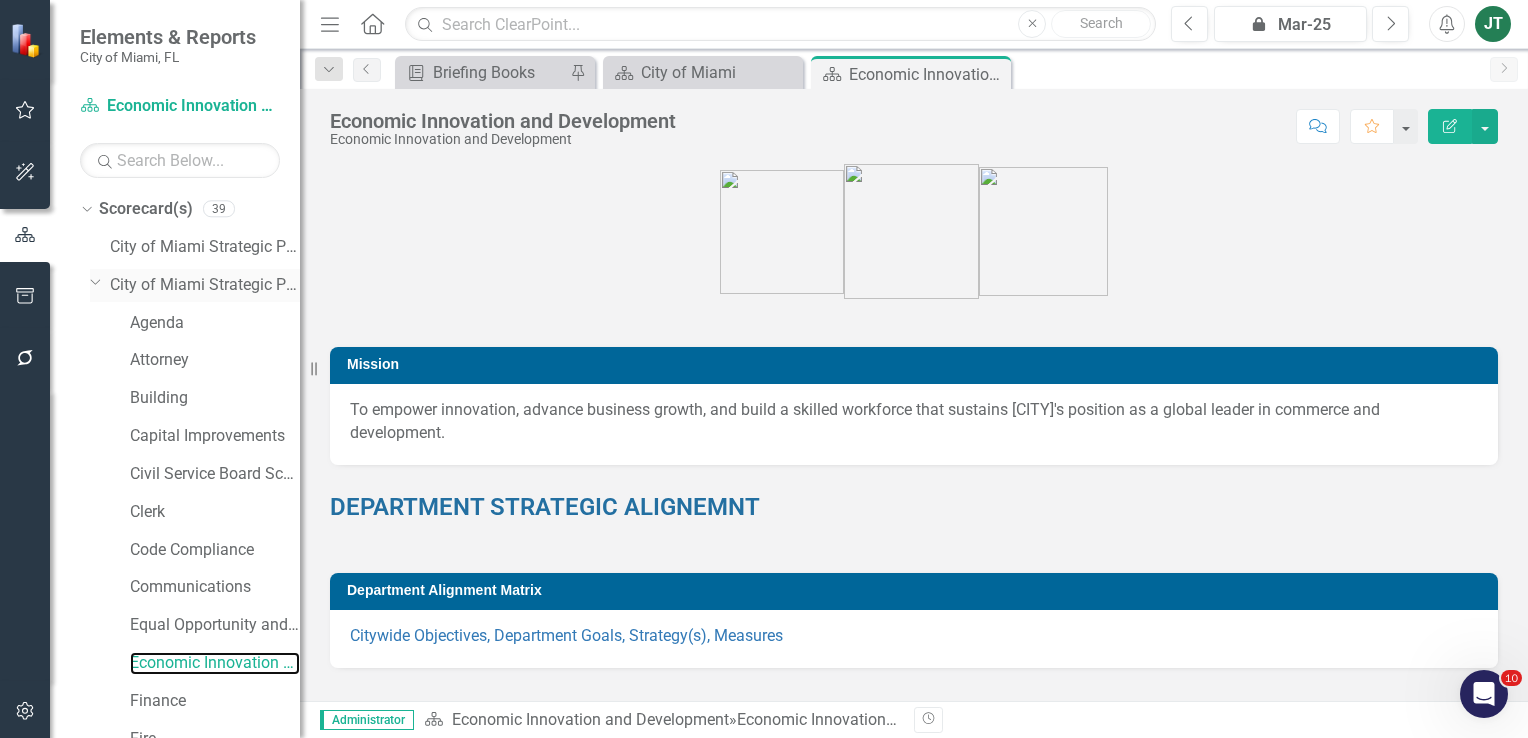scroll, scrollTop: 0, scrollLeft: 0, axis: both 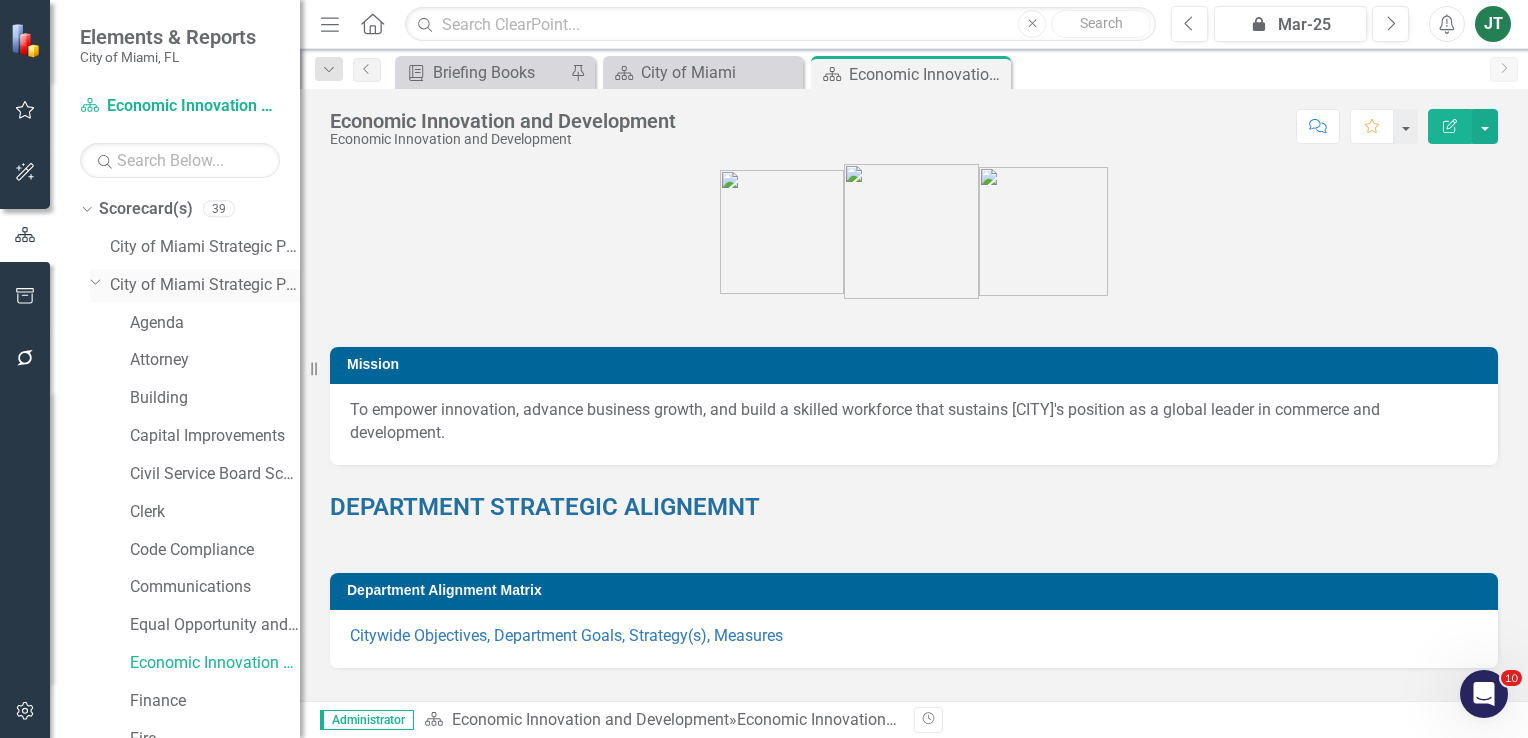 click on "Dropdown" at bounding box center [100, 285] 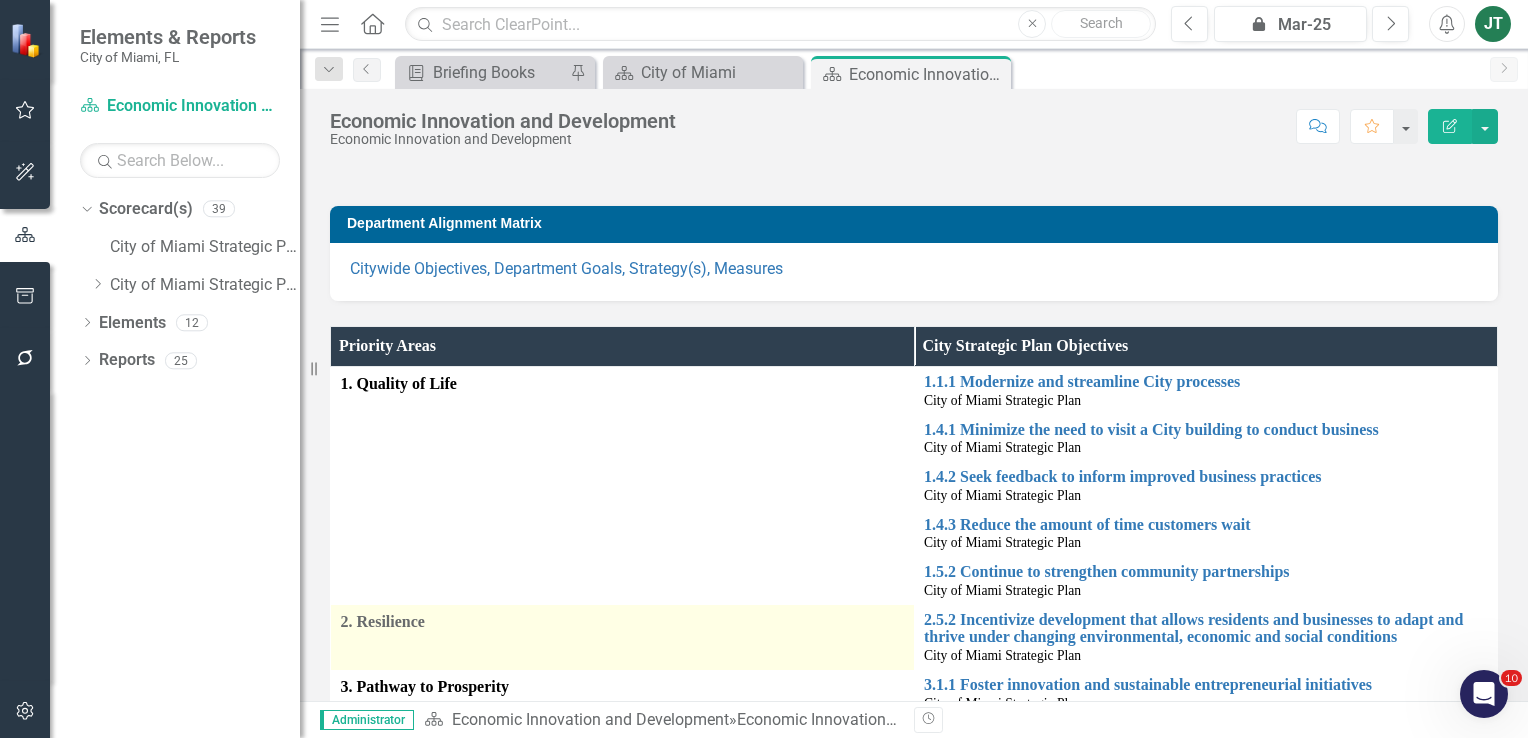 scroll, scrollTop: 500, scrollLeft: 0, axis: vertical 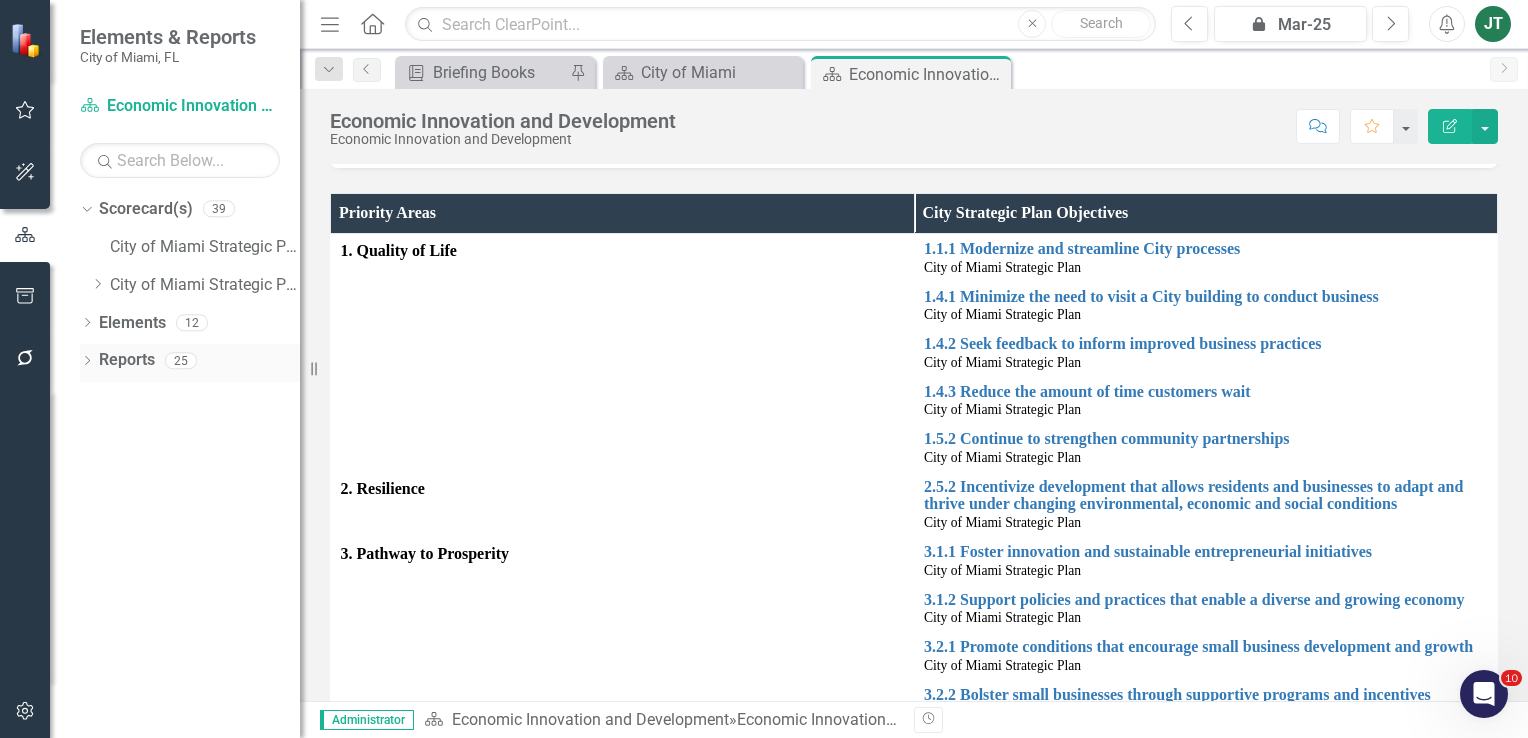 click on "Reports" at bounding box center [127, 360] 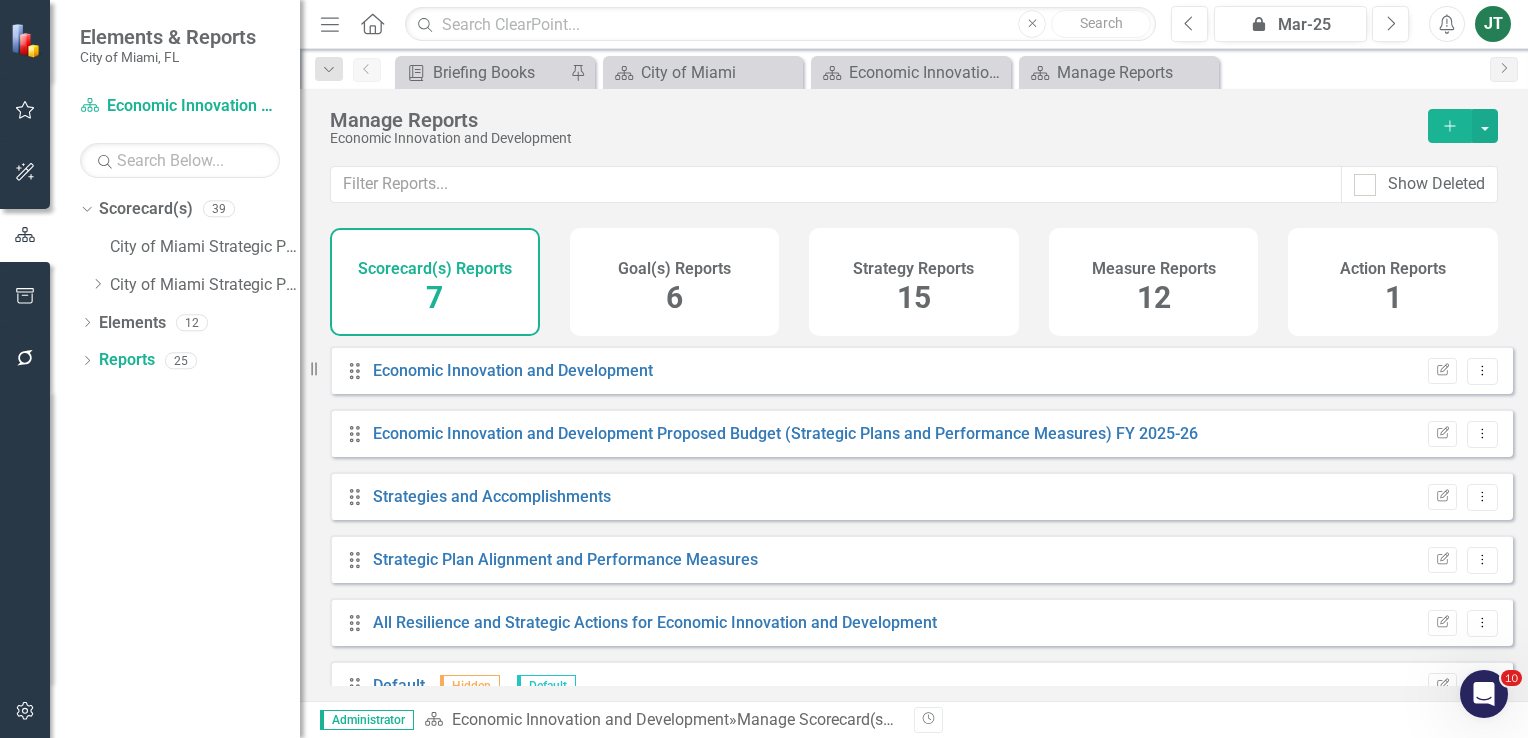 click on "Measure Reports 12" at bounding box center (1154, 282) 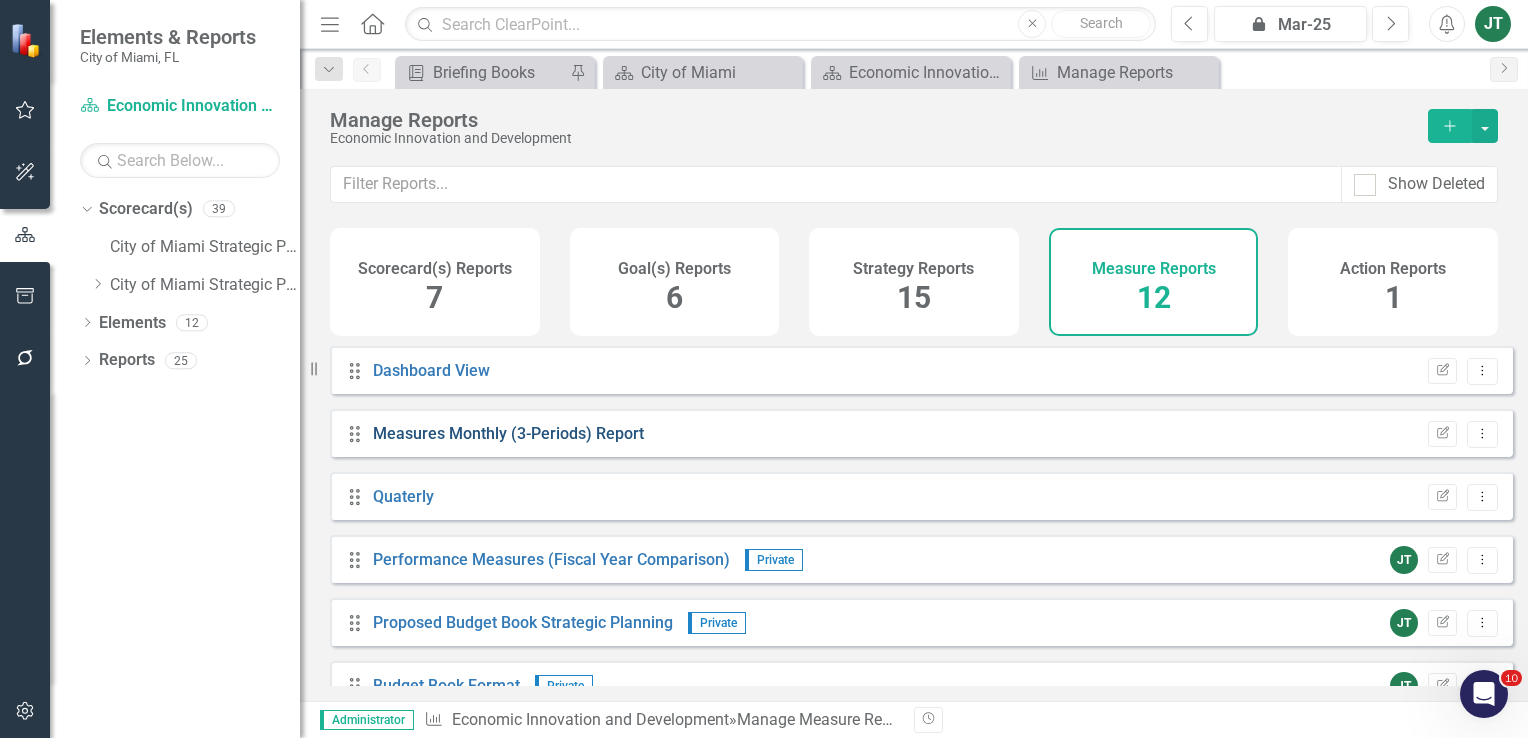 click on "Measures Monthly (3-Periods) Report" at bounding box center [508, 433] 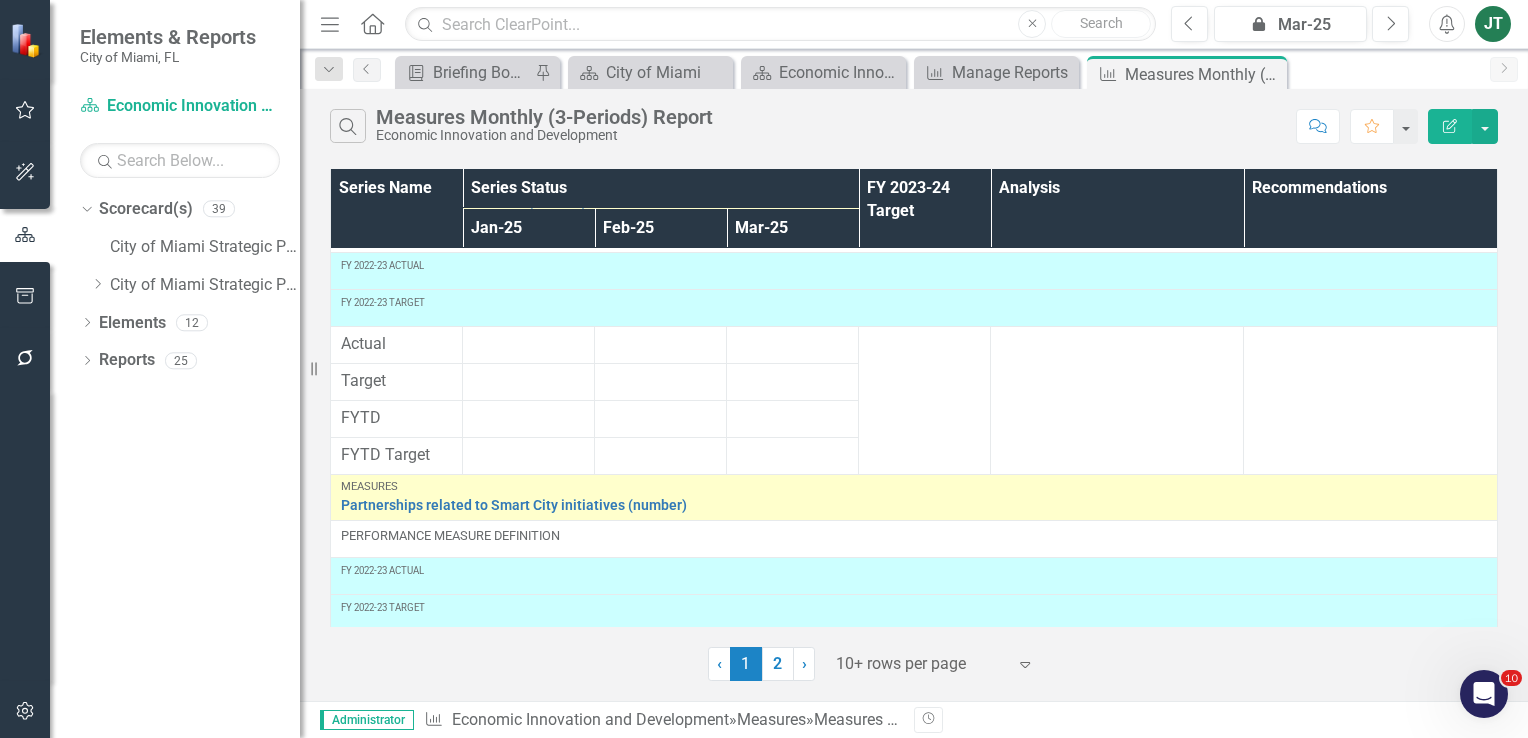 scroll, scrollTop: 0, scrollLeft: 0, axis: both 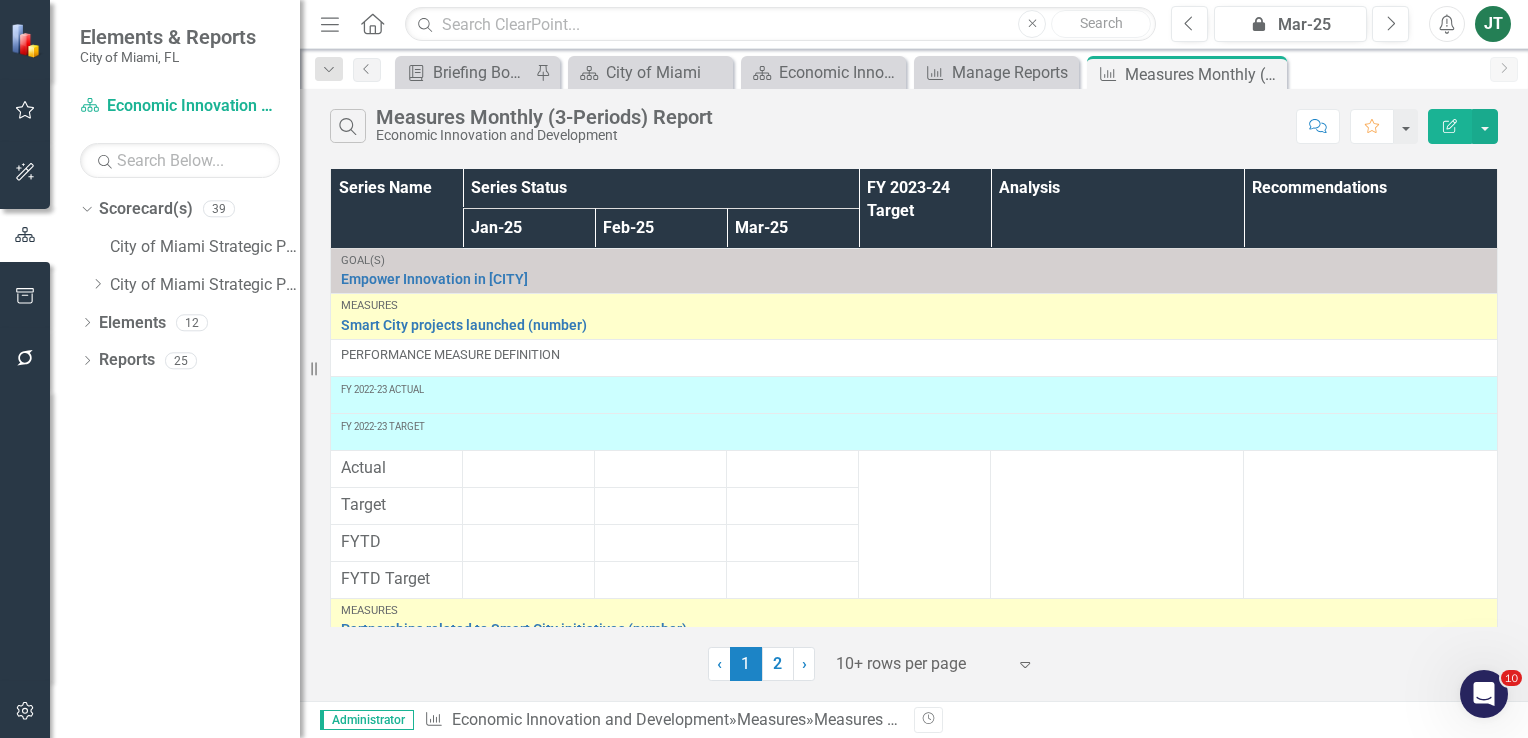click on "Edit Report" 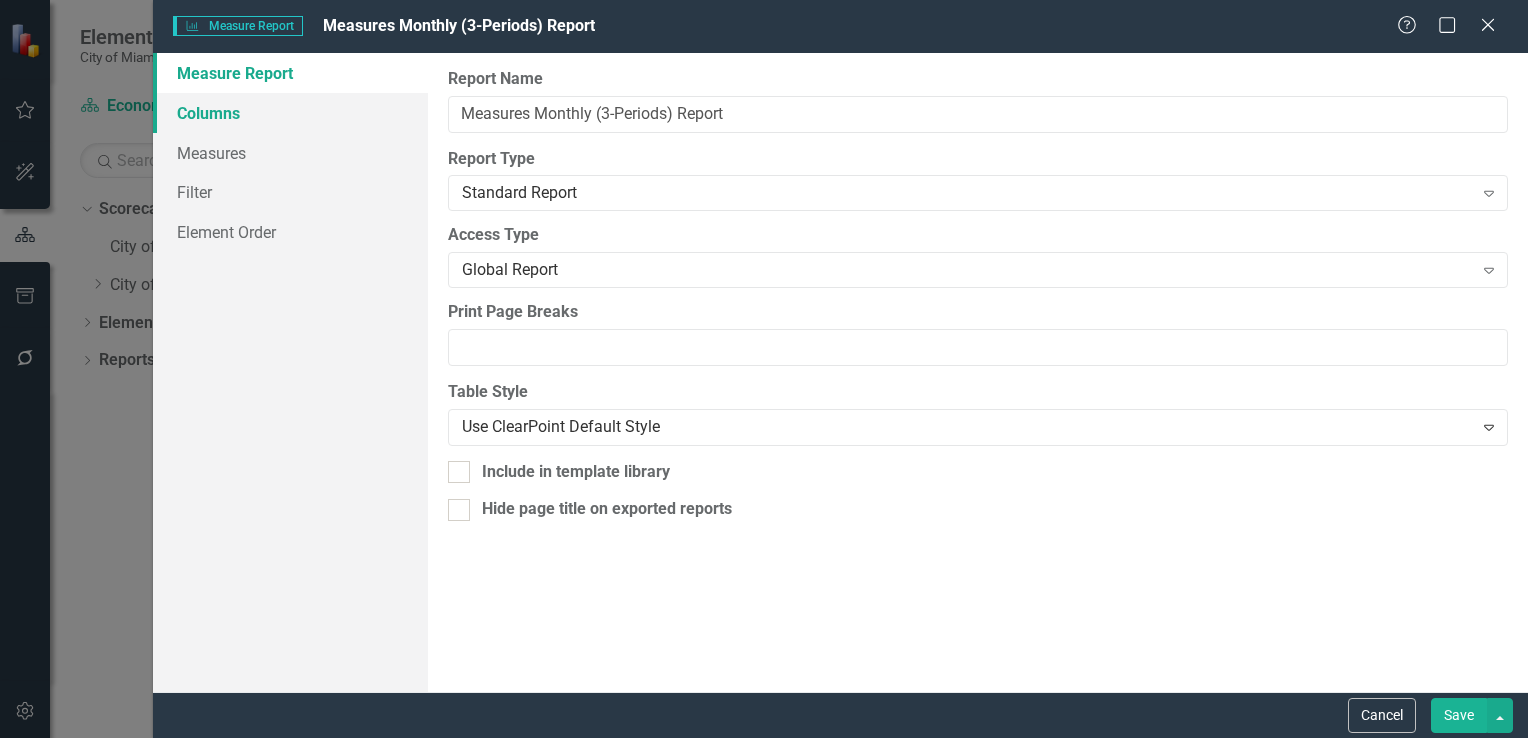 click on "Columns" at bounding box center [290, 113] 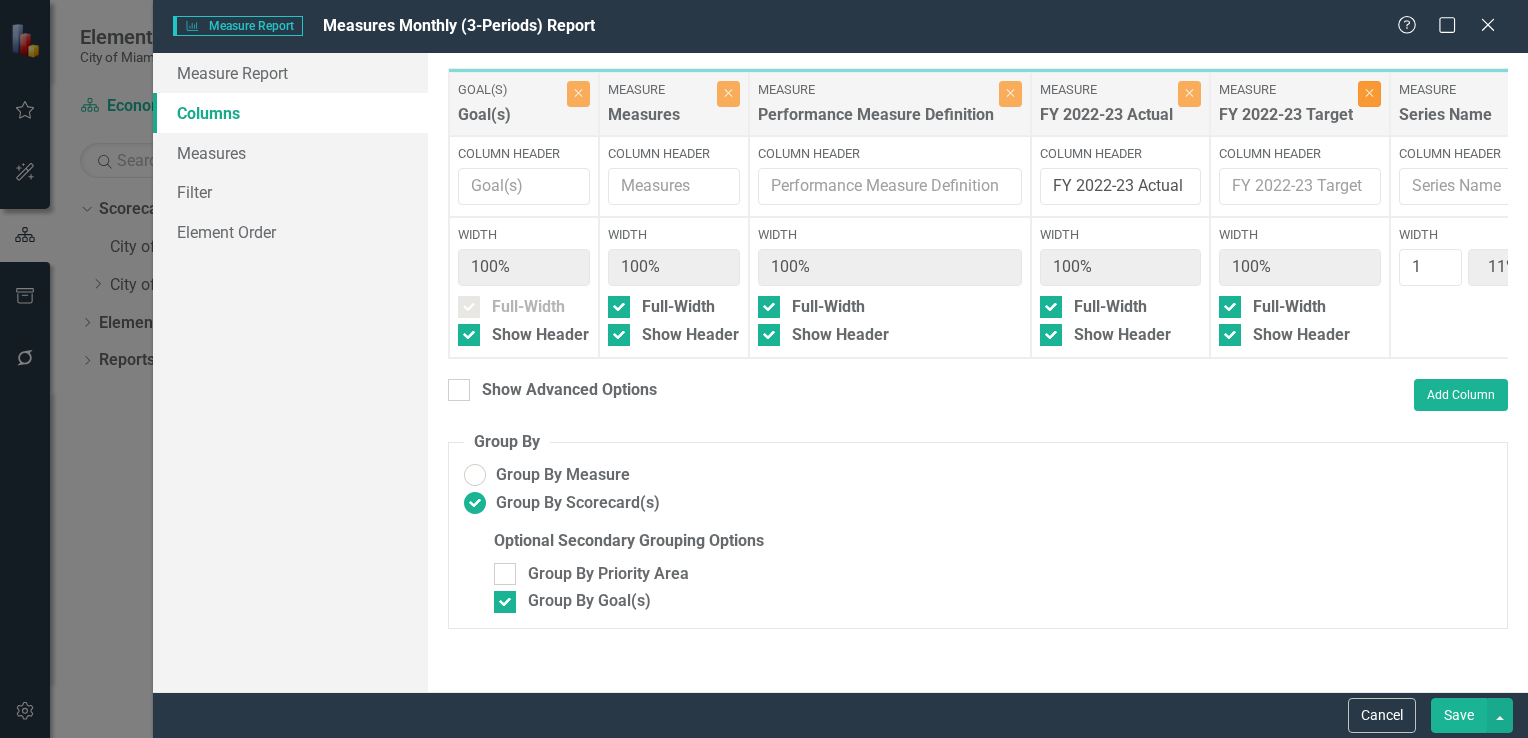 drag, startPoint x: 1364, startPoint y: 90, endPoint x: 1360, endPoint y: 108, distance: 18.439089 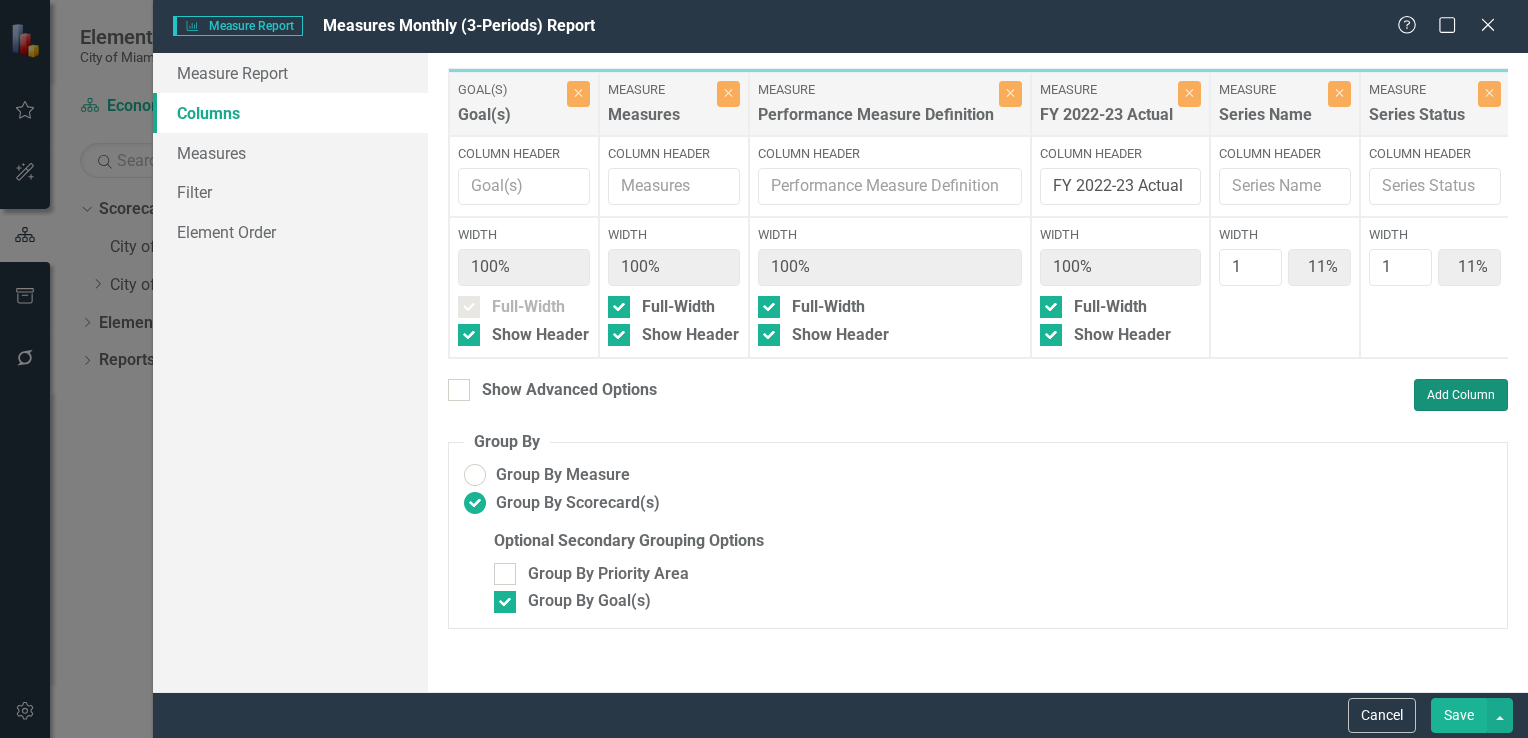 click on "Add Column" at bounding box center [1461, 395] 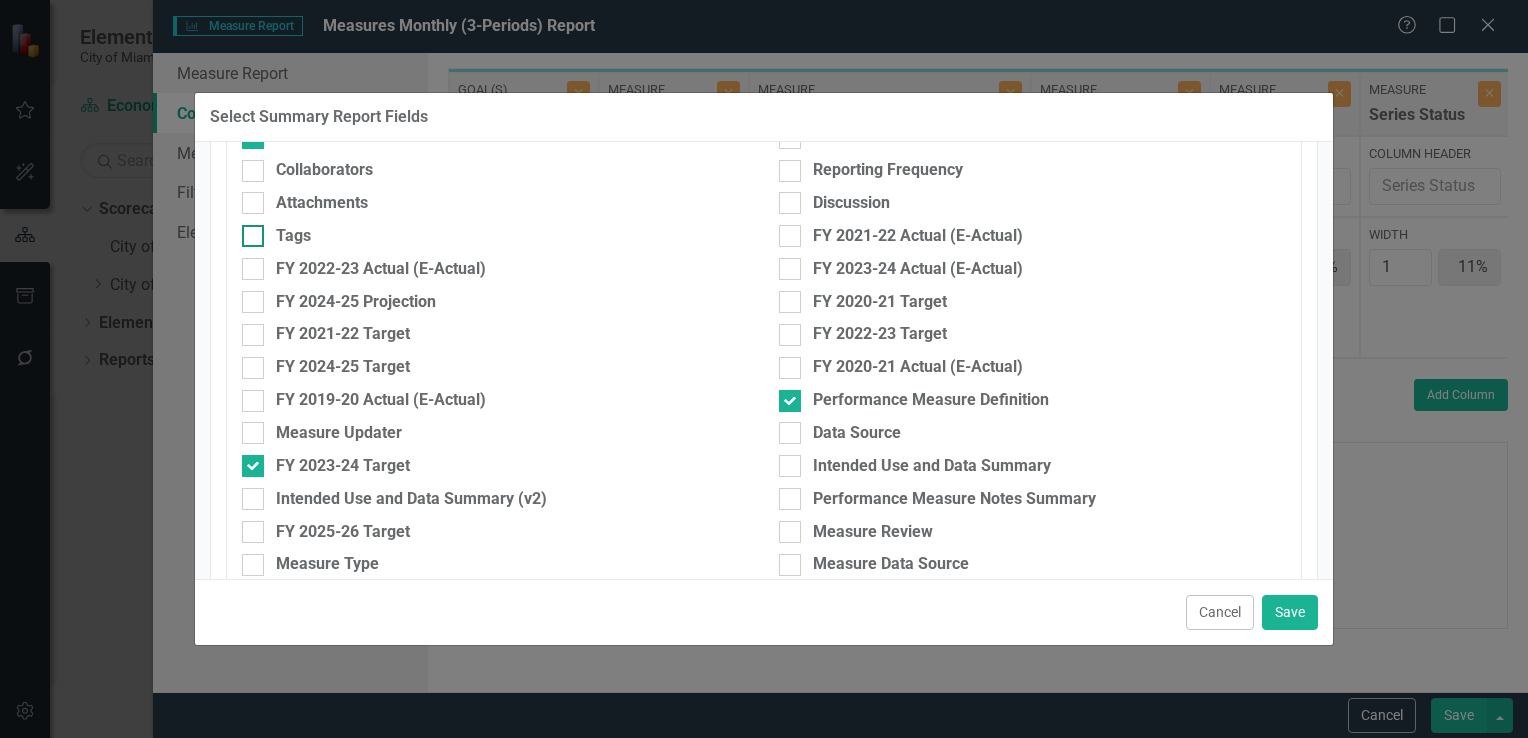 scroll, scrollTop: 200, scrollLeft: 0, axis: vertical 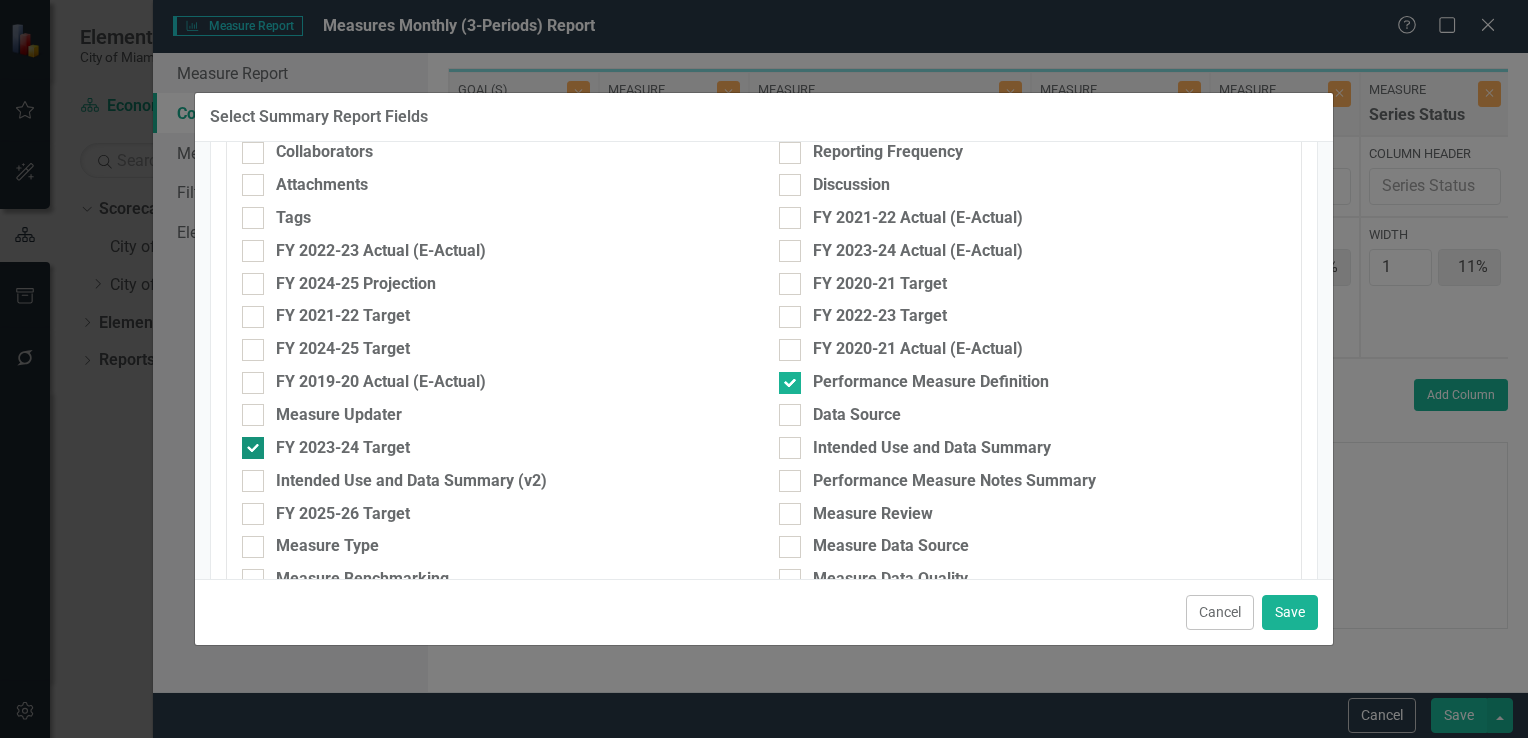 click at bounding box center [253, 448] 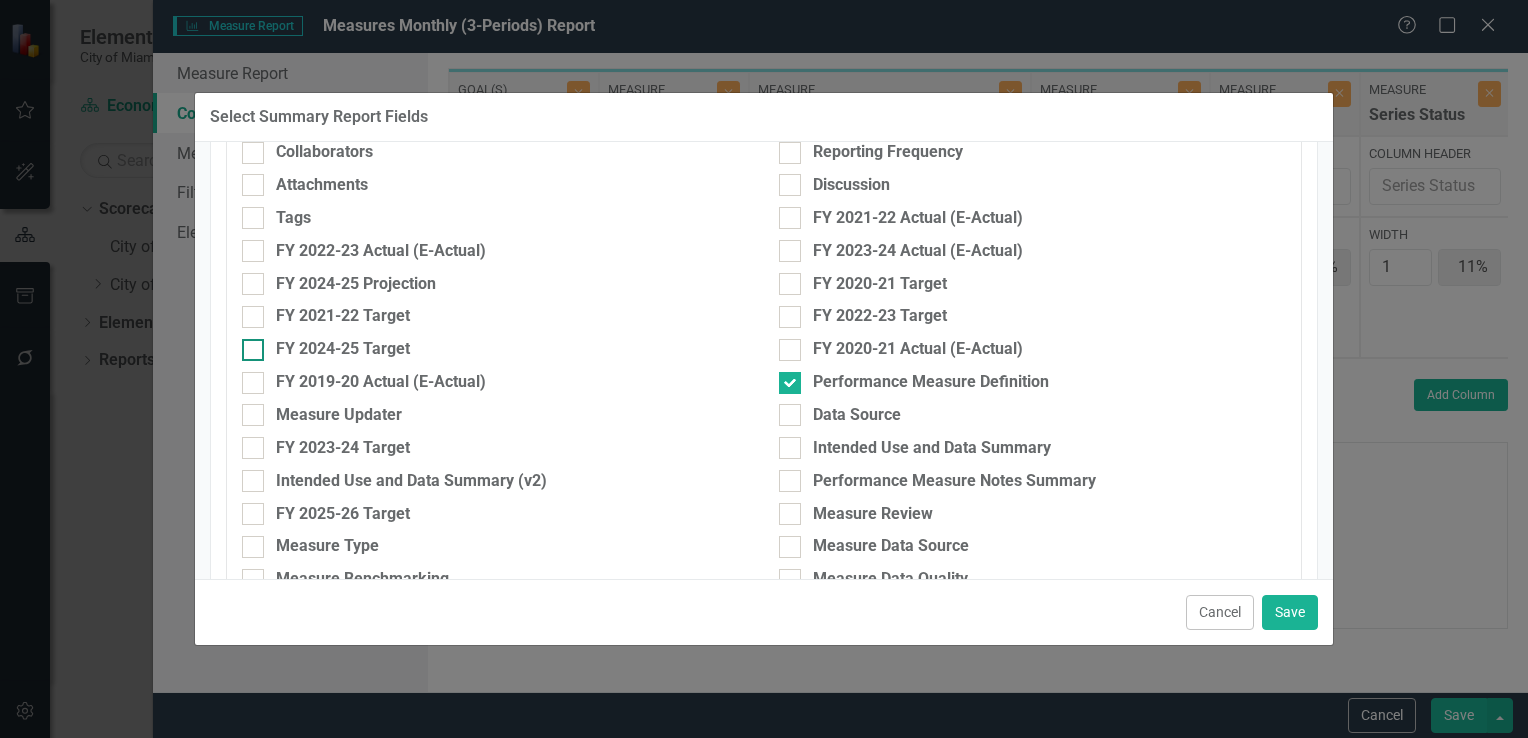 click at bounding box center (253, 350) 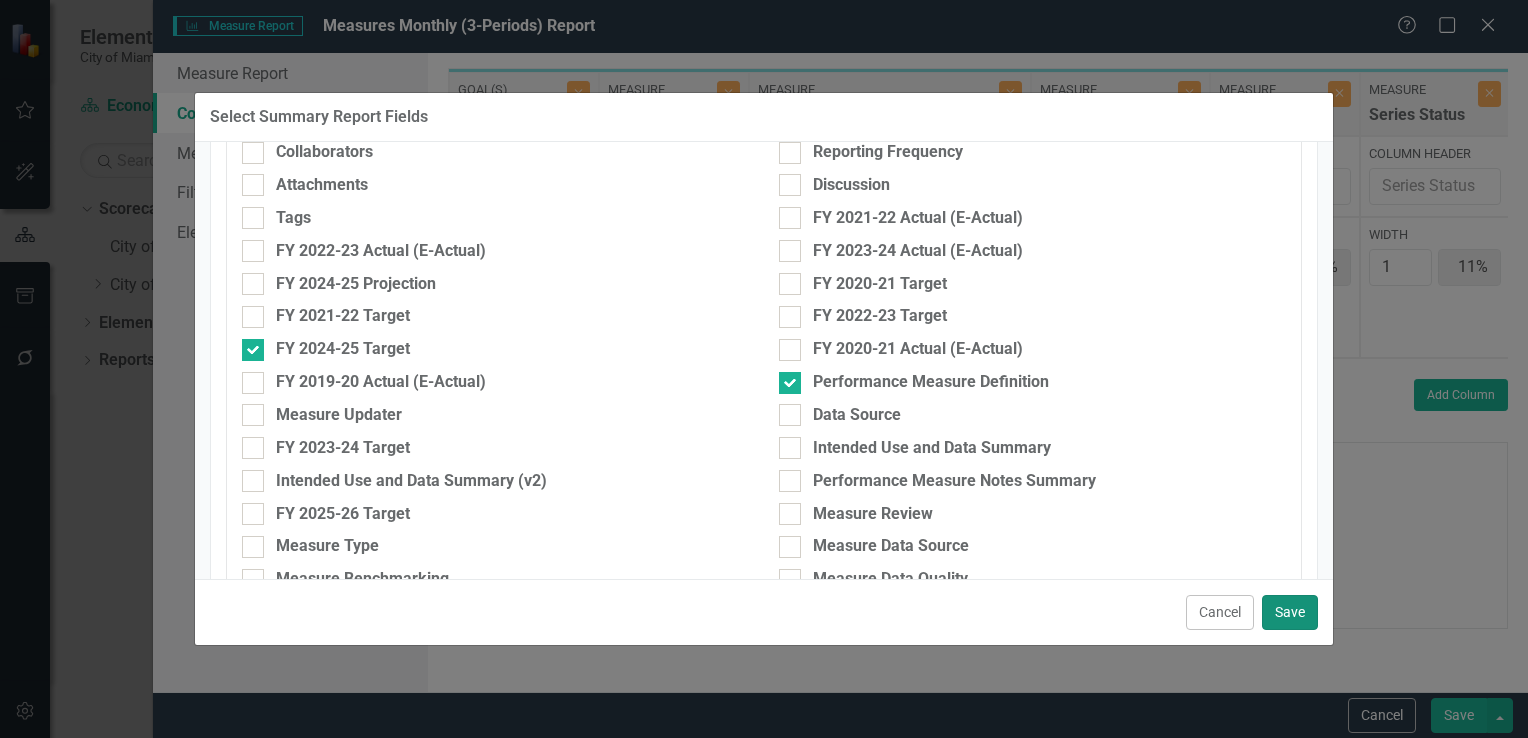 click on "Save" at bounding box center (1290, 612) 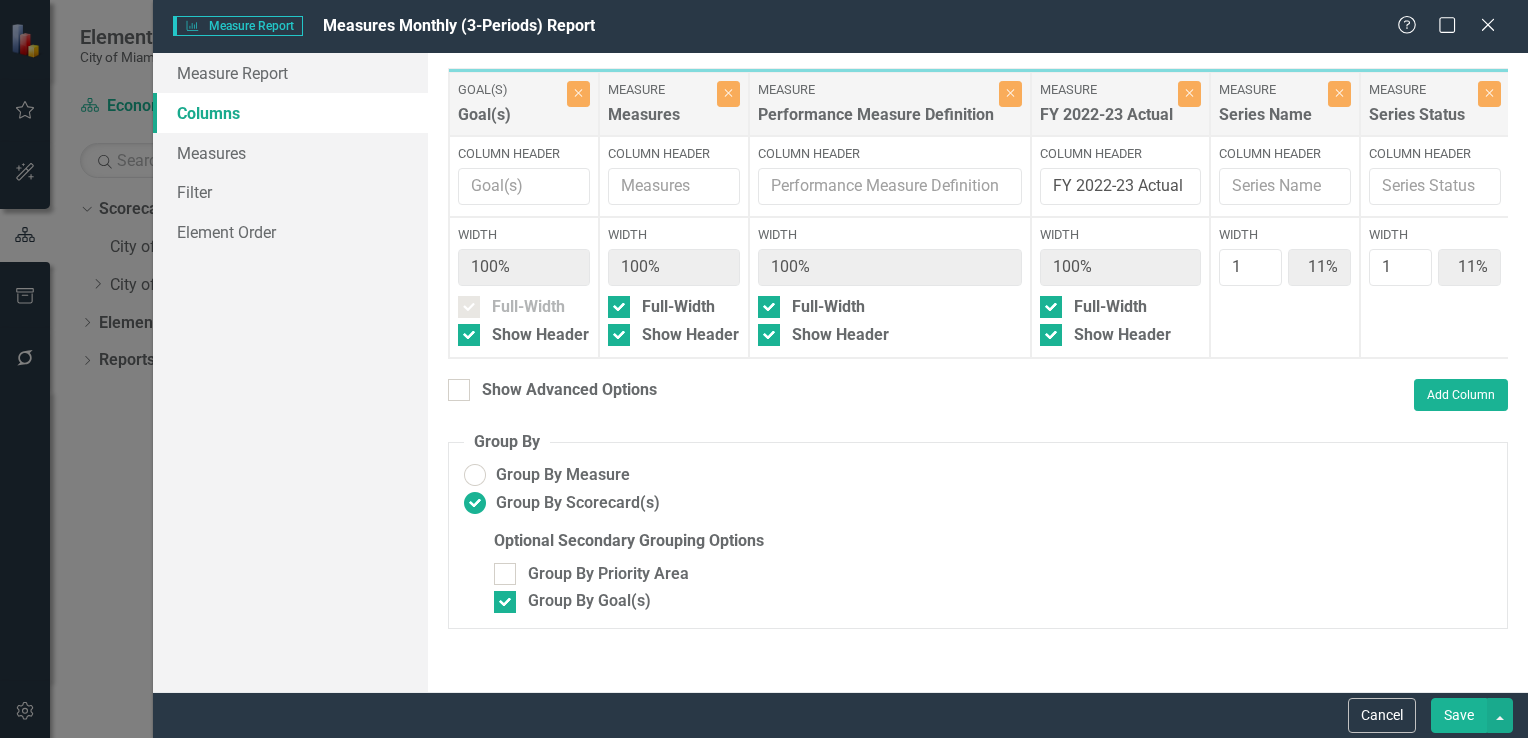 click on "Save" at bounding box center [1459, 715] 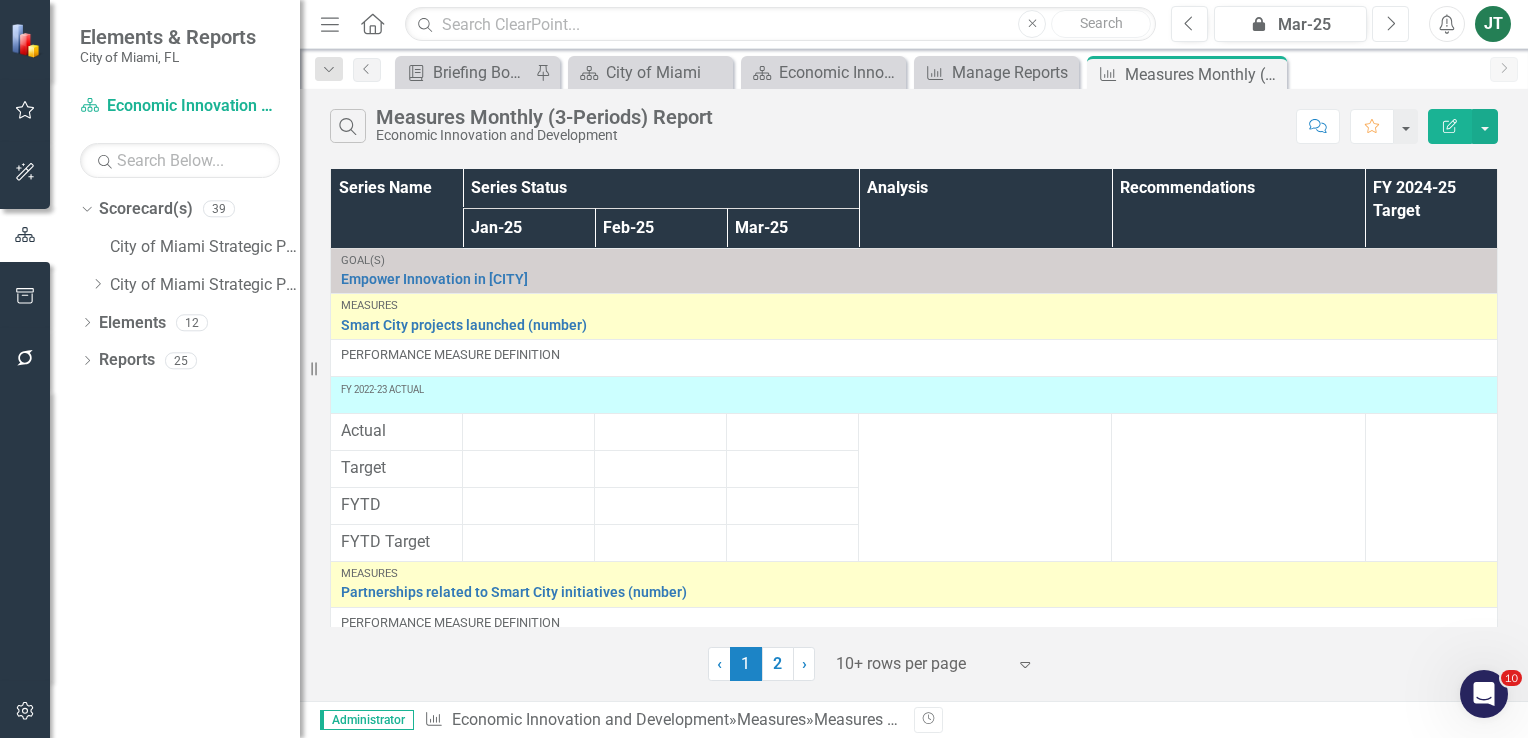 click on "Next" 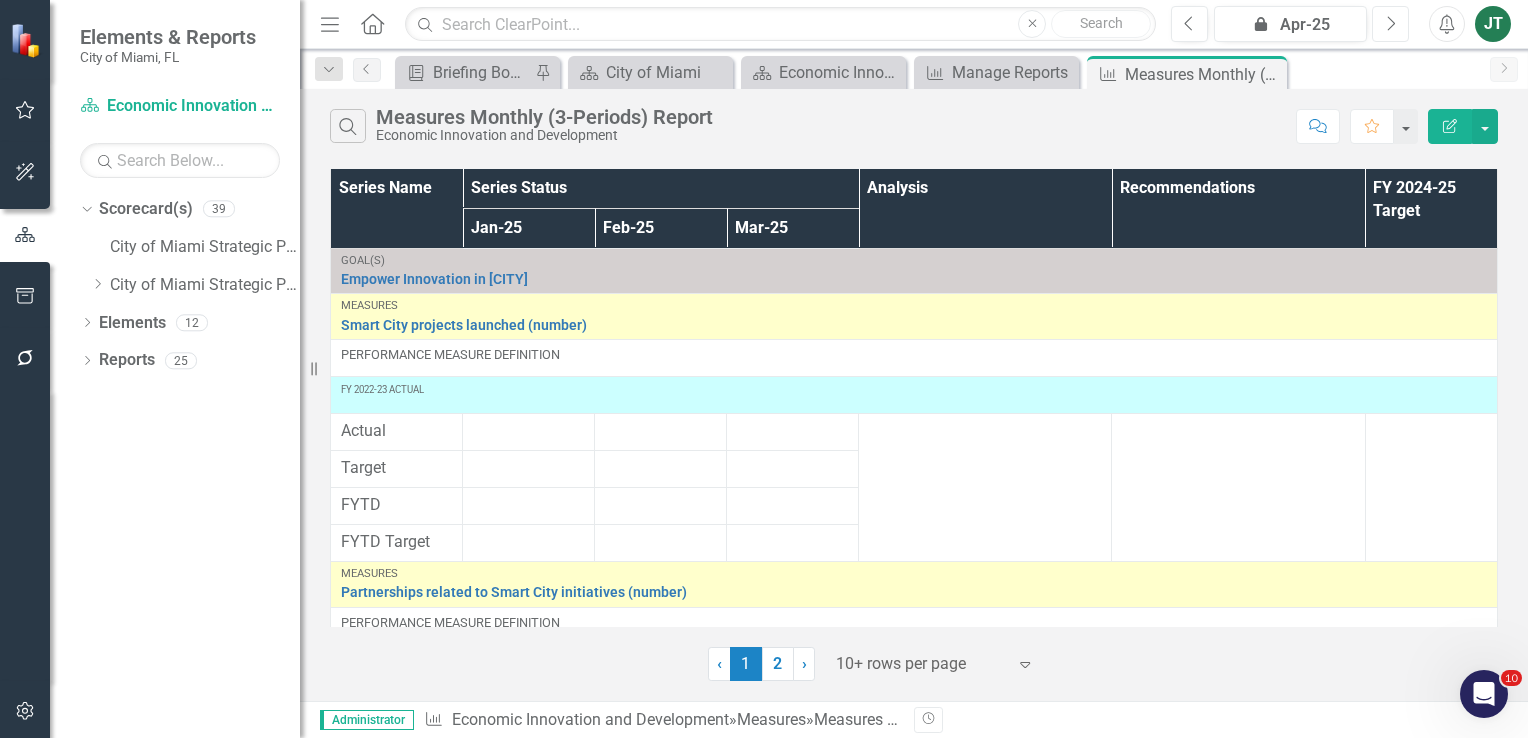 click on "Next" 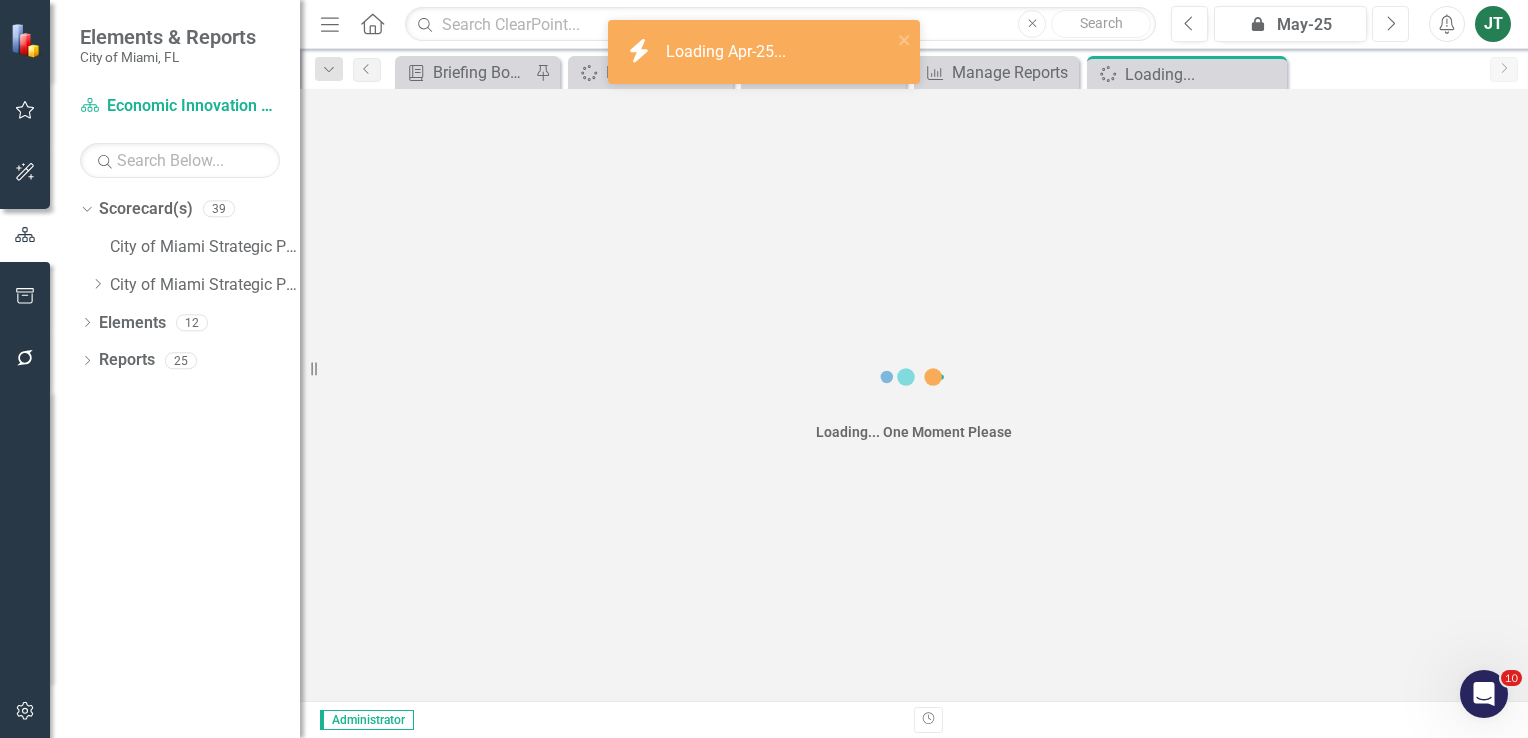 click on "Next" 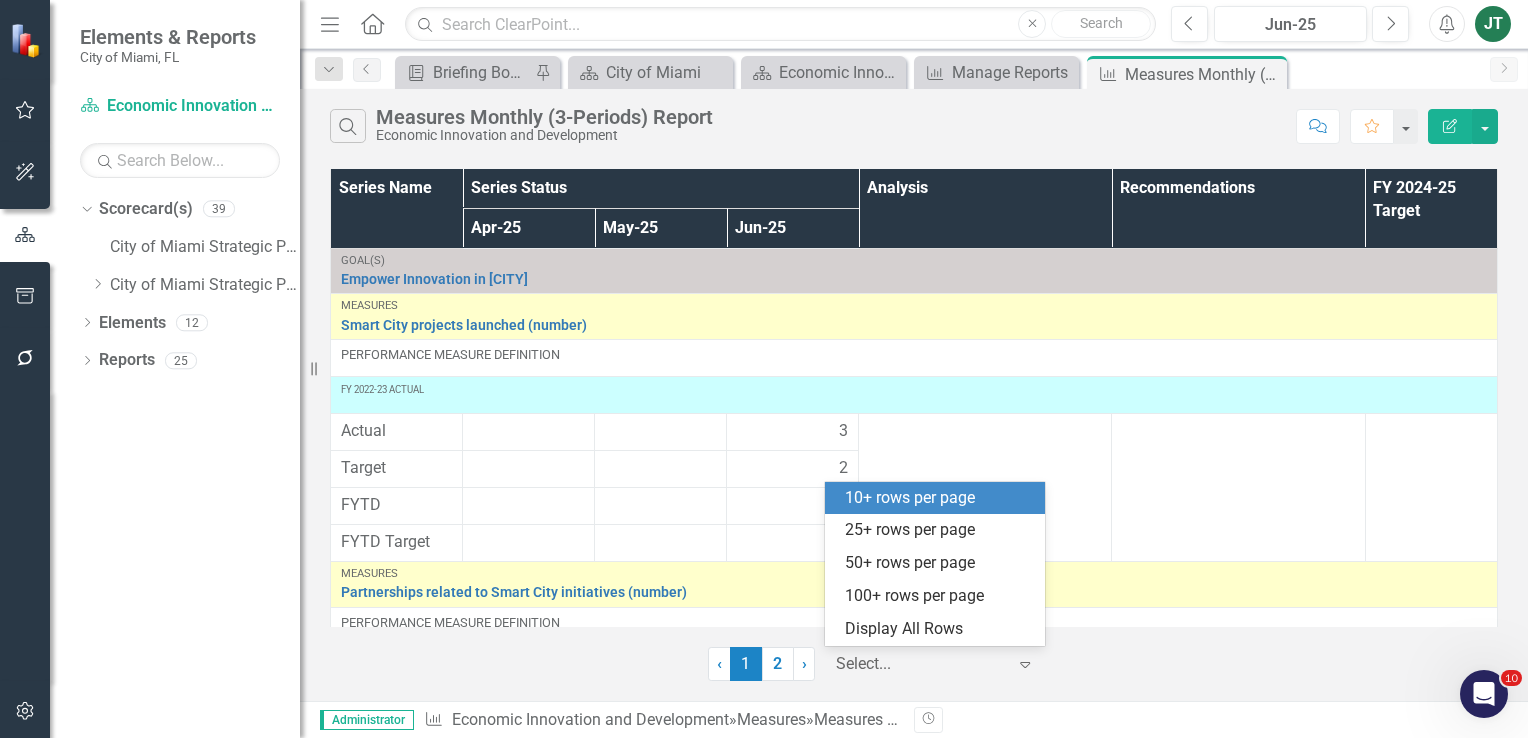 drag, startPoint x: 904, startPoint y: 650, endPoint x: 942, endPoint y: 660, distance: 39.293766 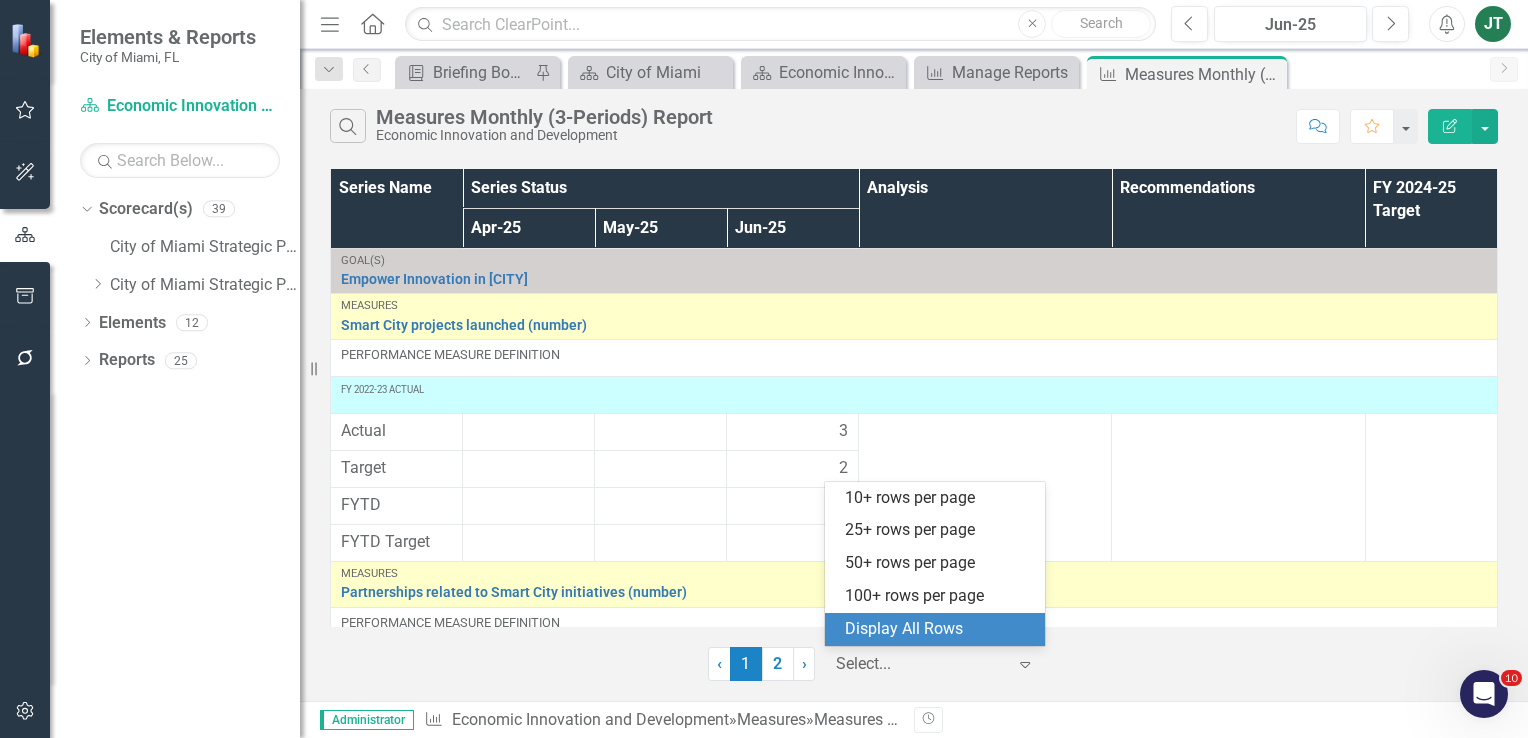click on "Display All Rows" at bounding box center (939, 629) 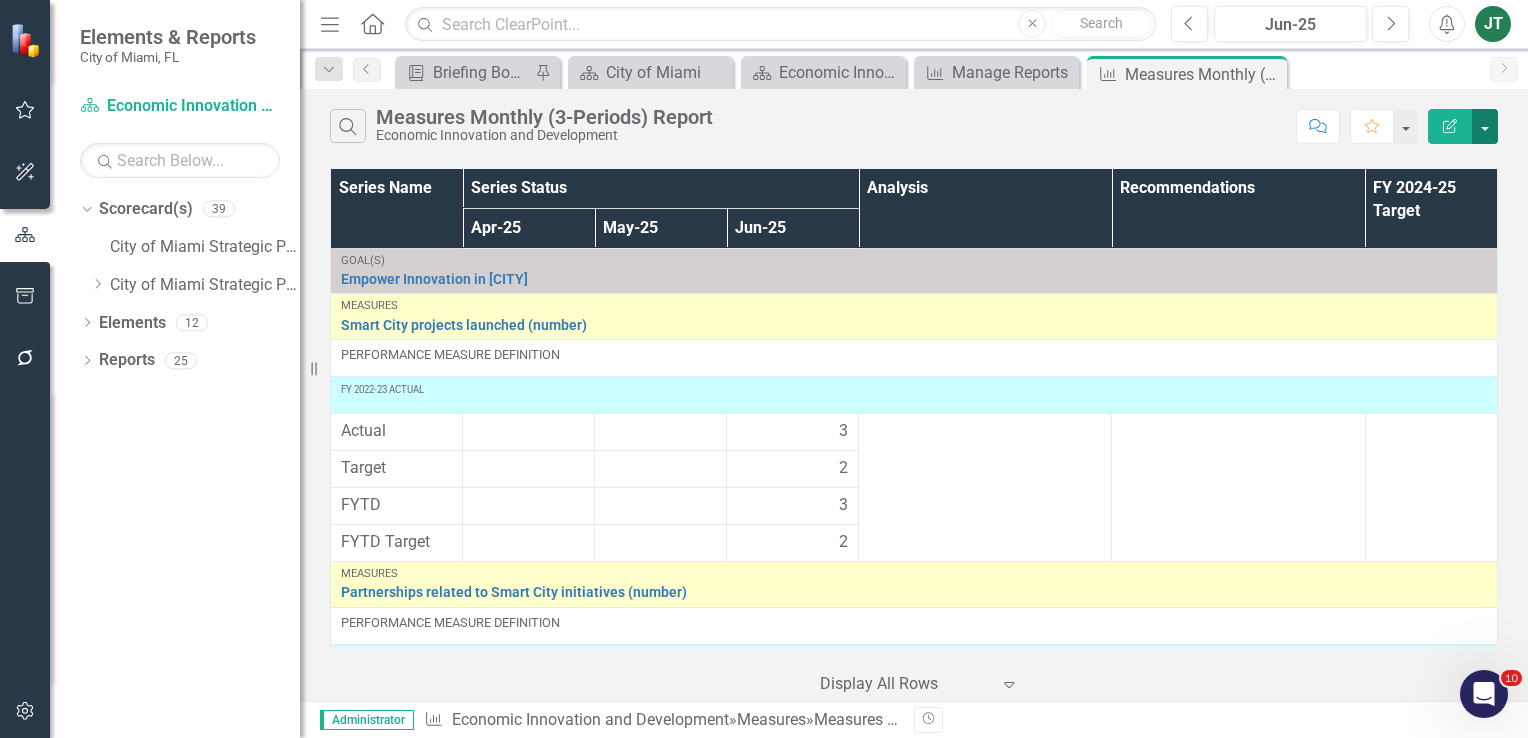 click at bounding box center (1485, 126) 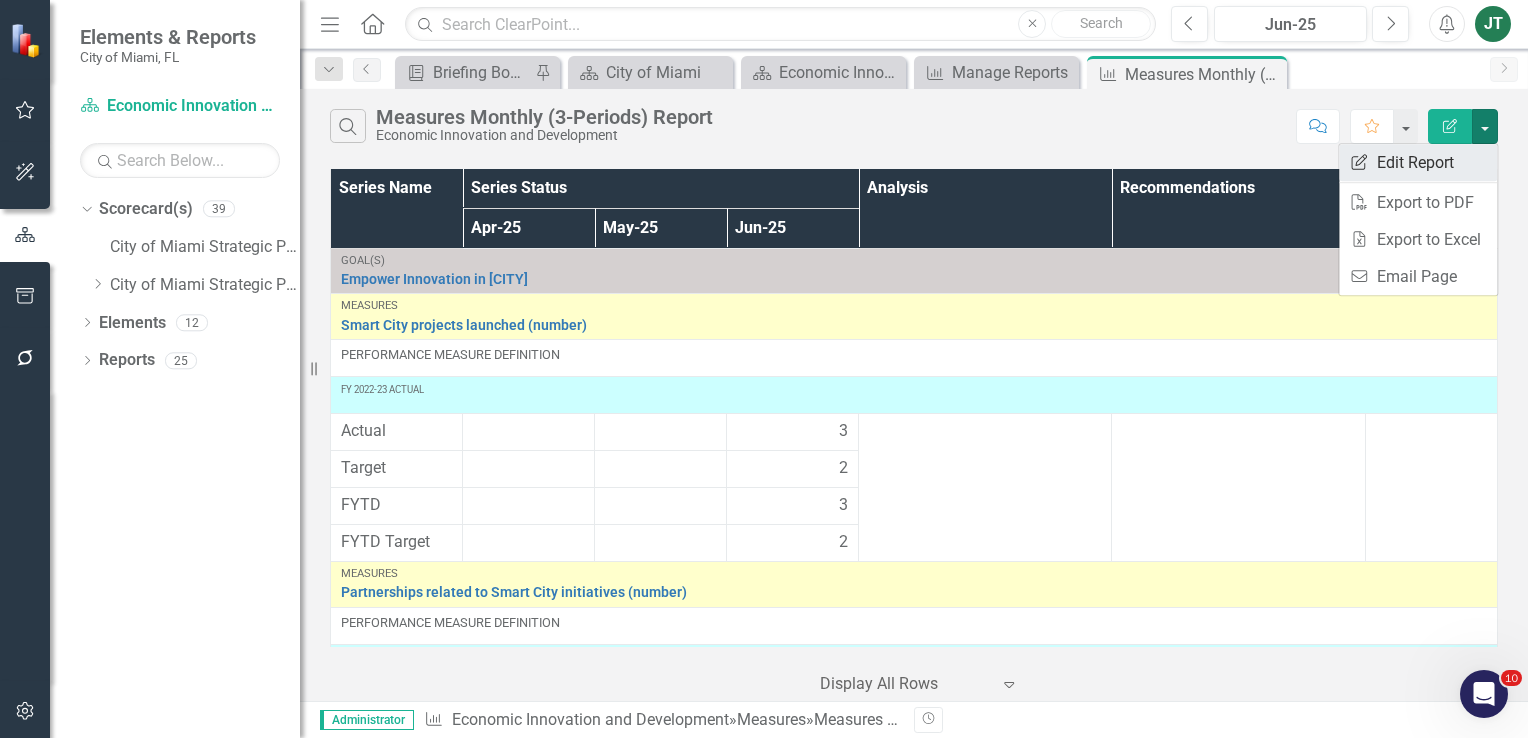 click on "Edit Report Edit Report" at bounding box center [1418, 162] 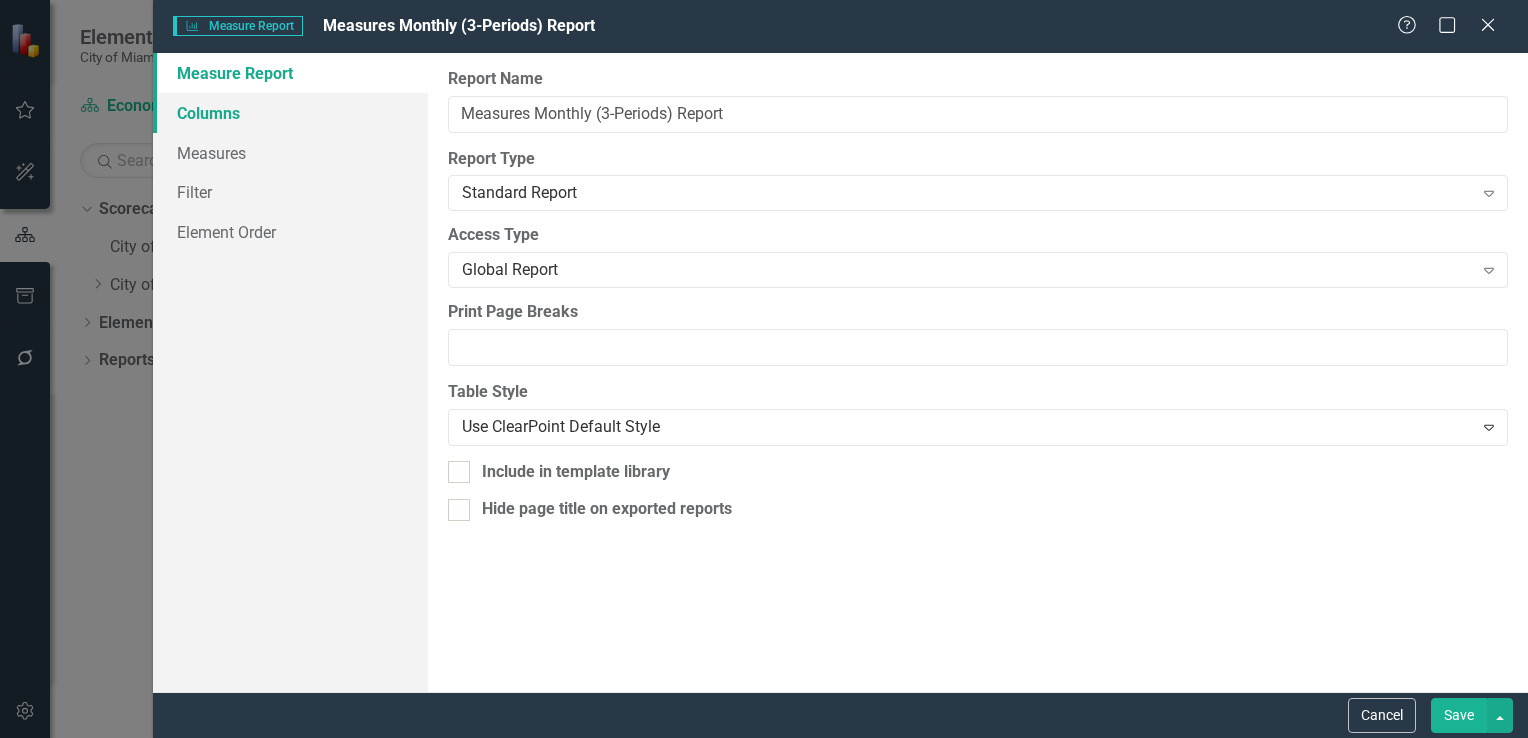 click on "Columns" at bounding box center (290, 113) 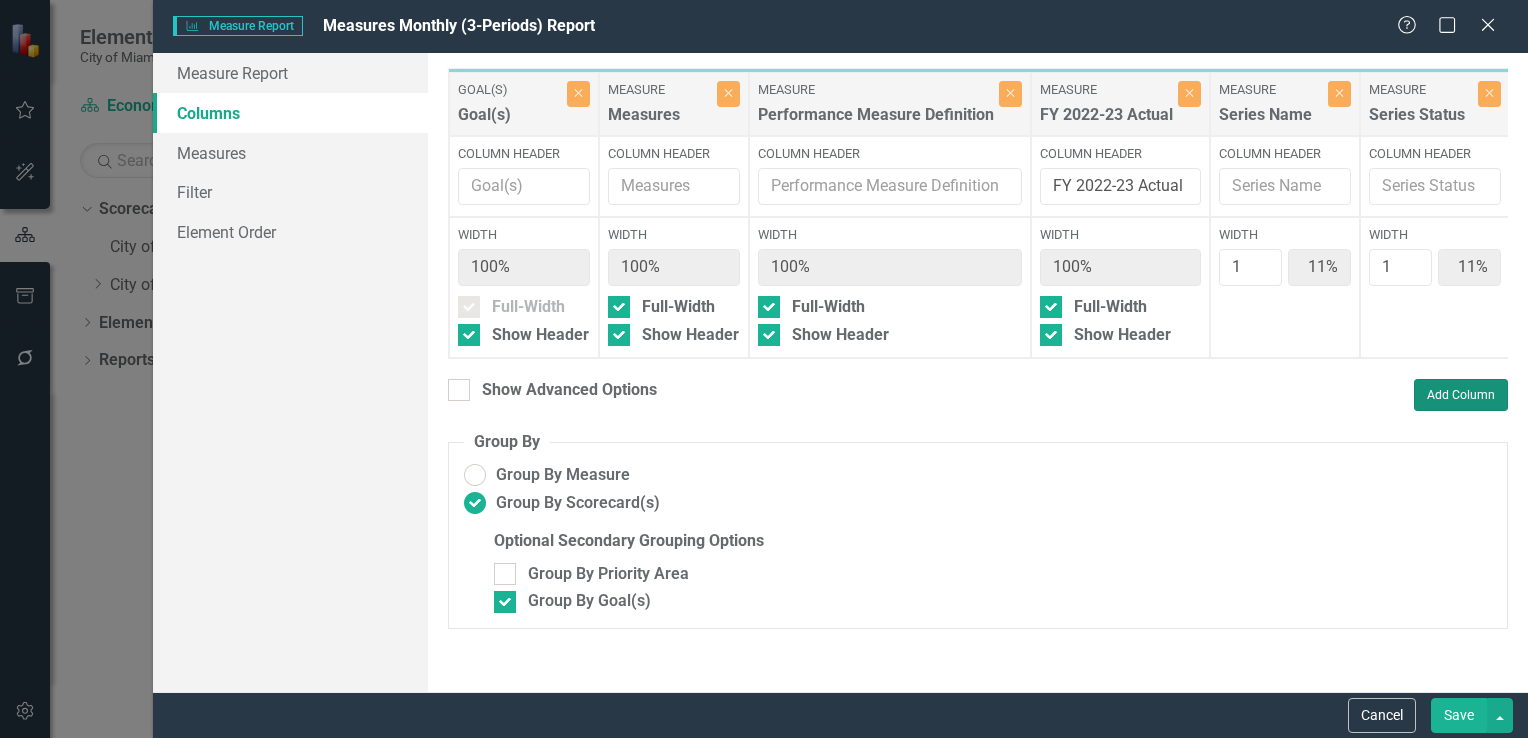 click on "Add Column" at bounding box center [1461, 395] 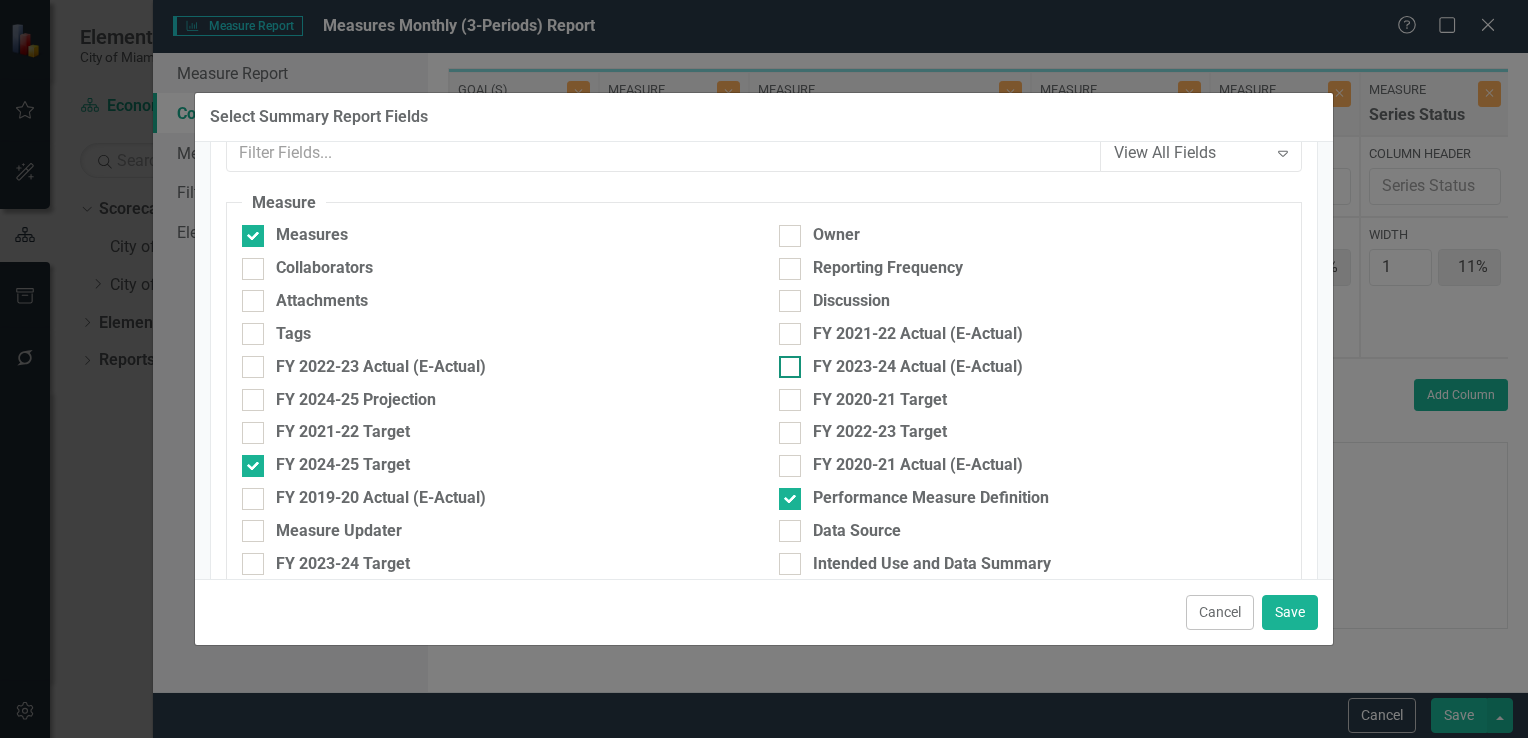 scroll, scrollTop: 200, scrollLeft: 0, axis: vertical 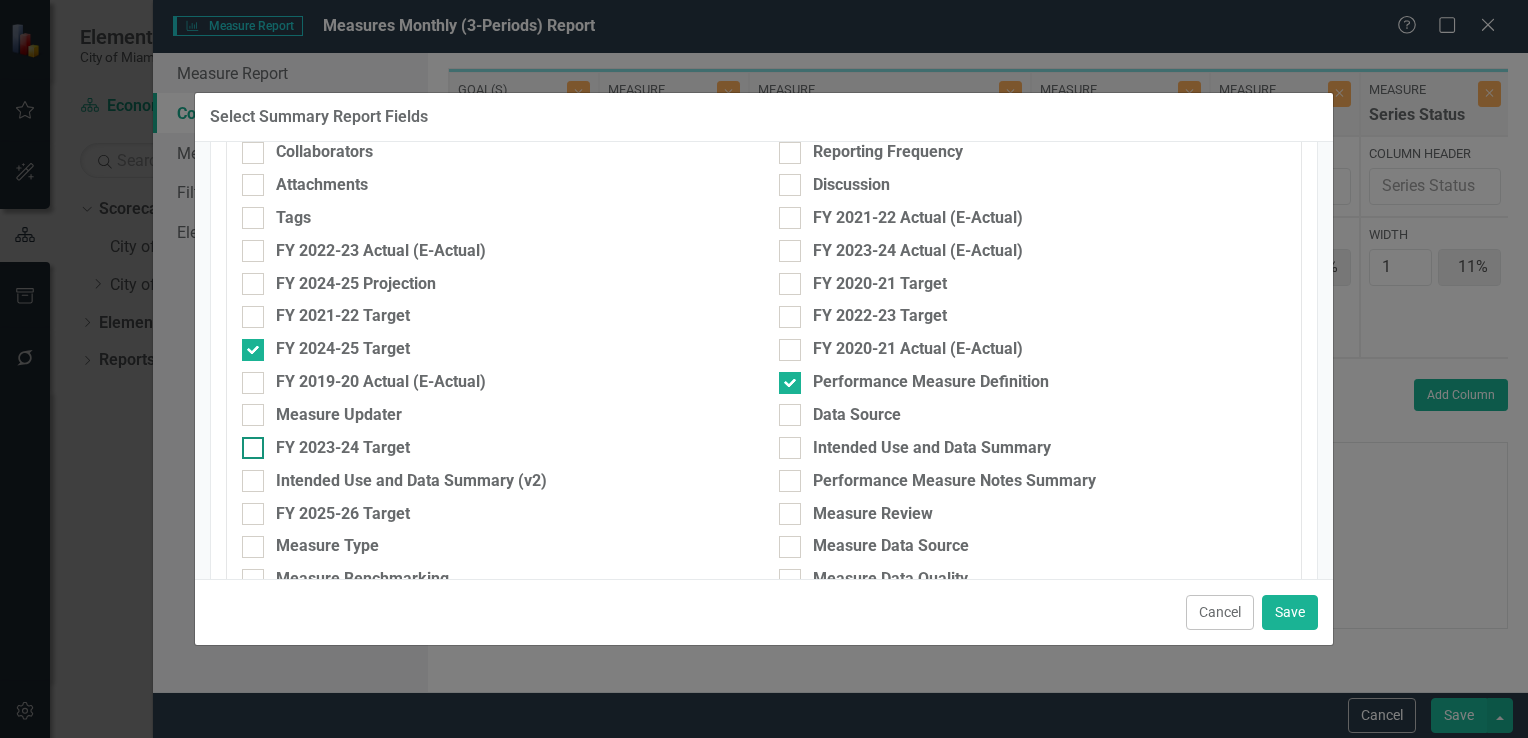 click at bounding box center [253, 448] 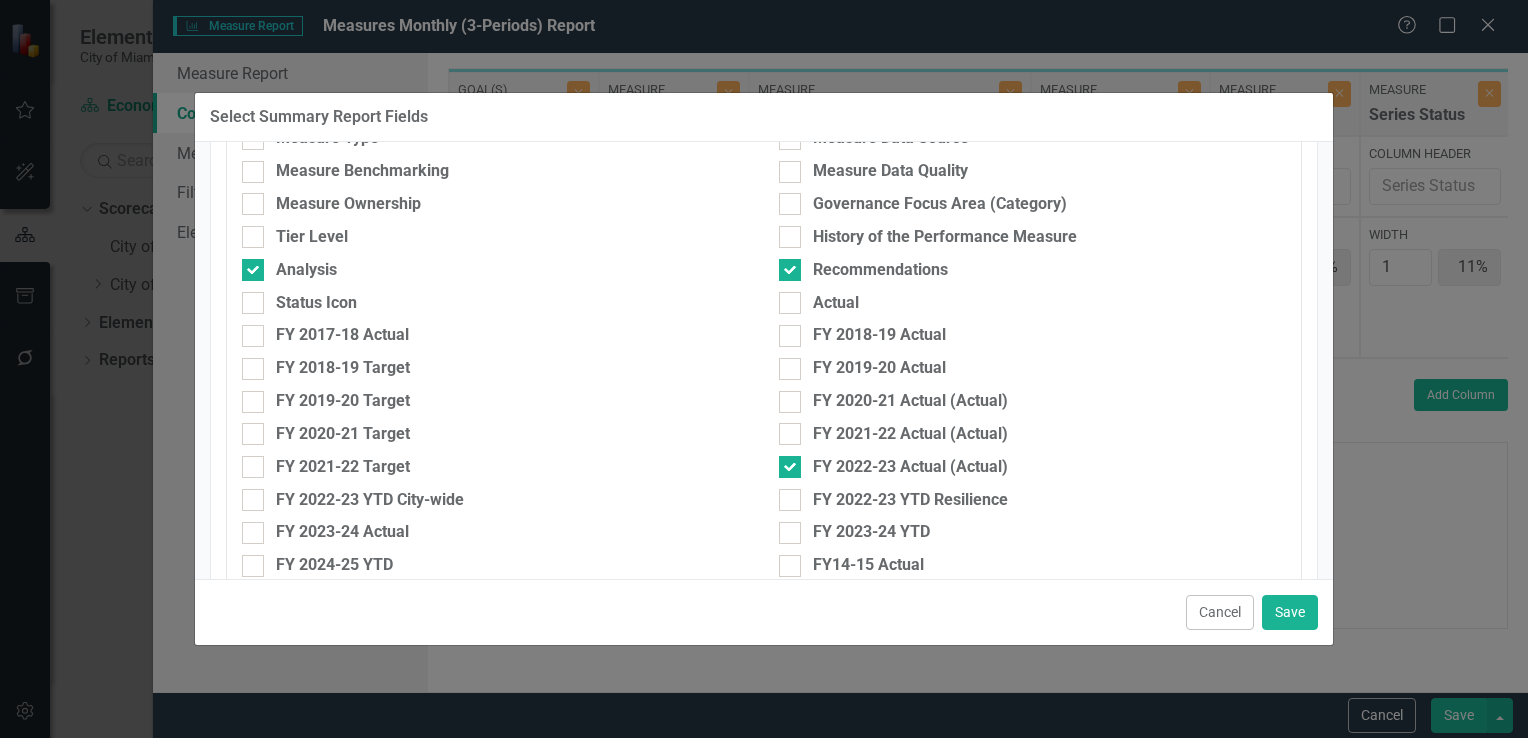 scroll, scrollTop: 900, scrollLeft: 0, axis: vertical 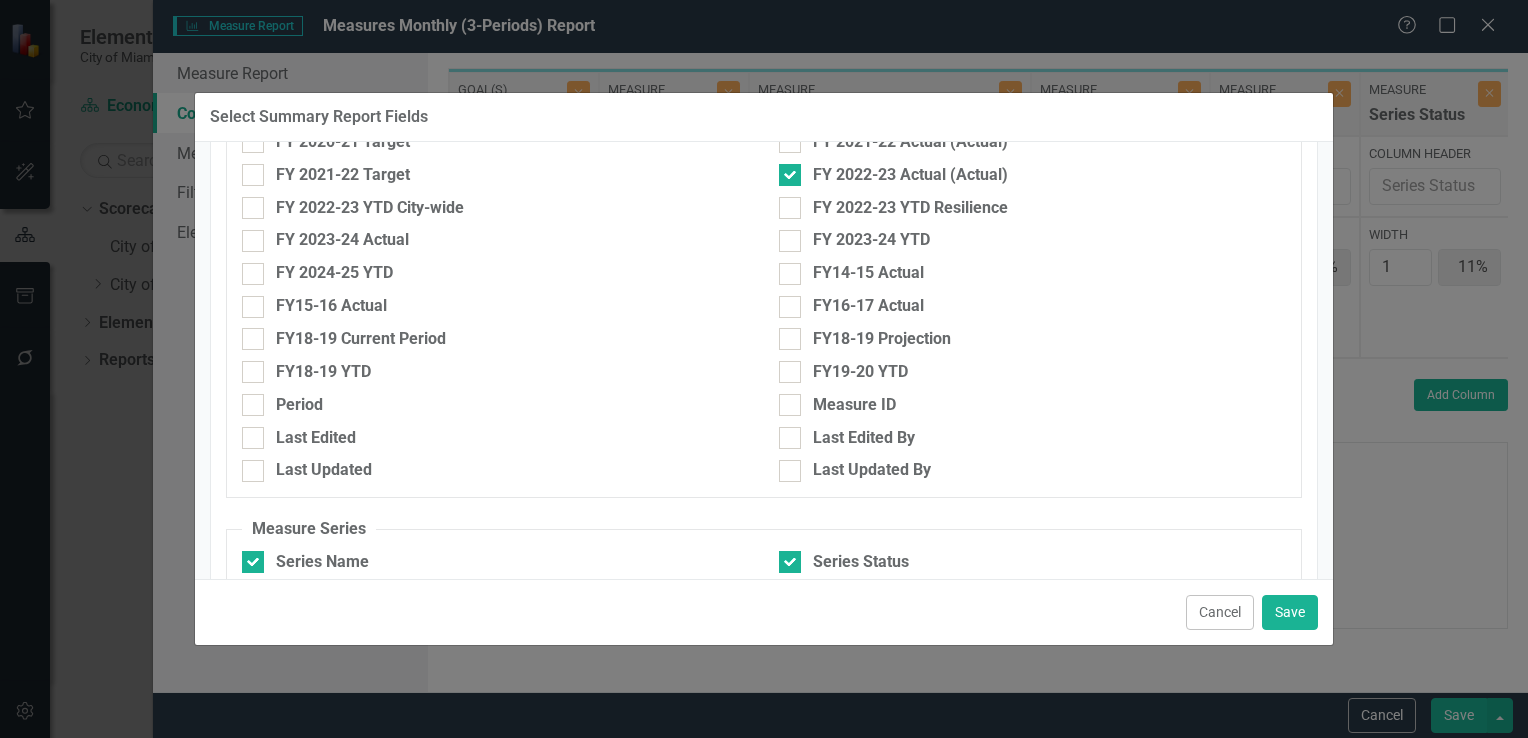 drag, startPoint x: 234, startPoint y: 240, endPoint x: 236, endPoint y: 250, distance: 10.198039 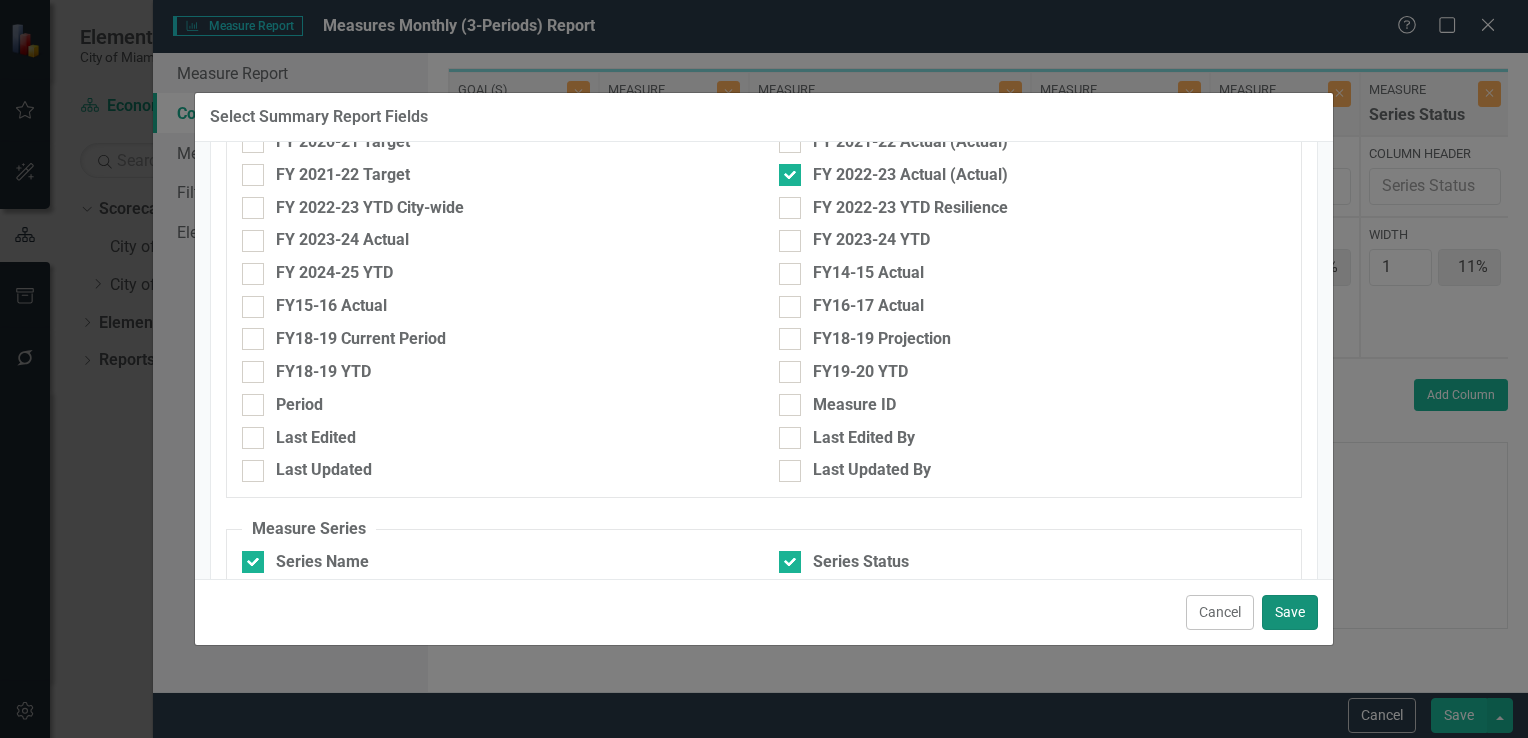 click on "Save" at bounding box center (1290, 612) 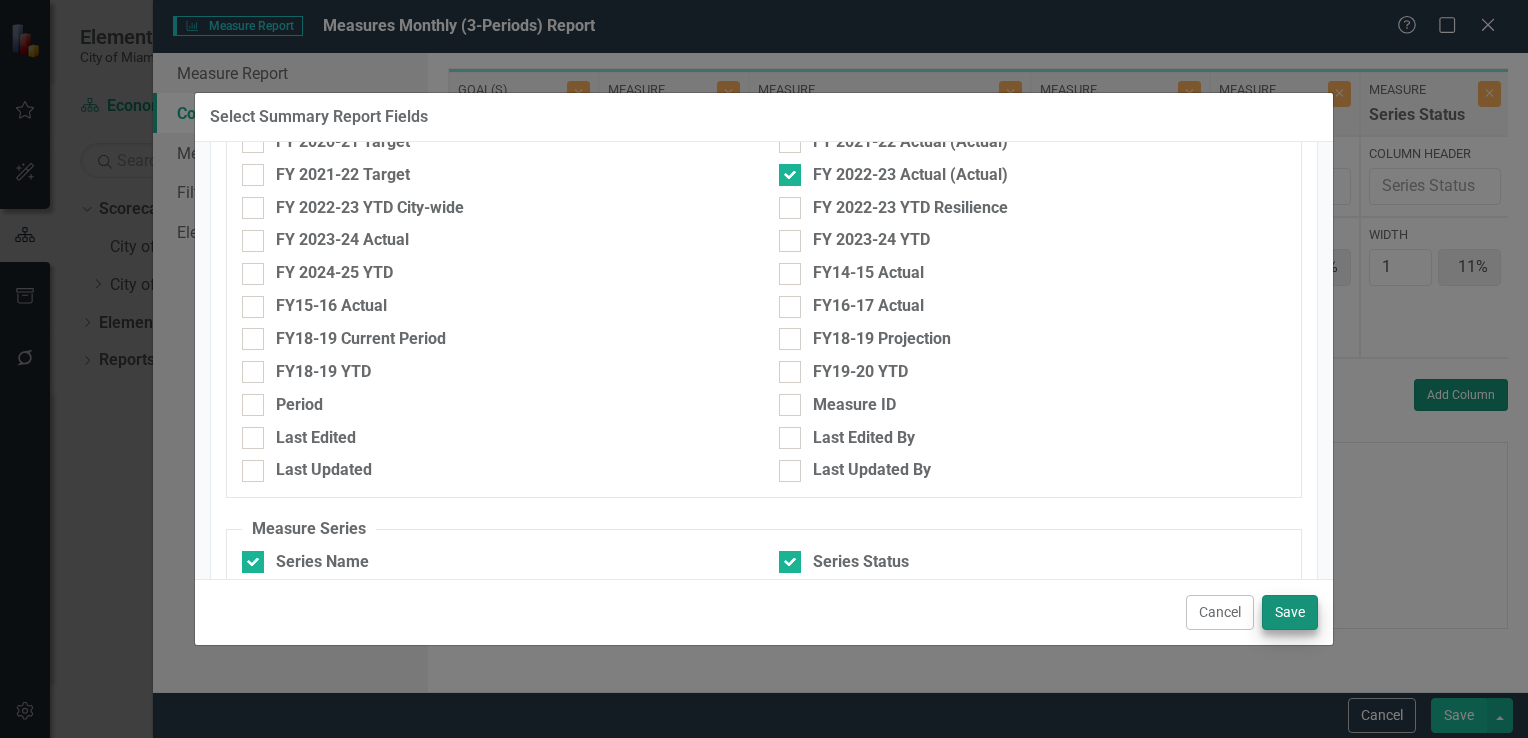type on "10%" 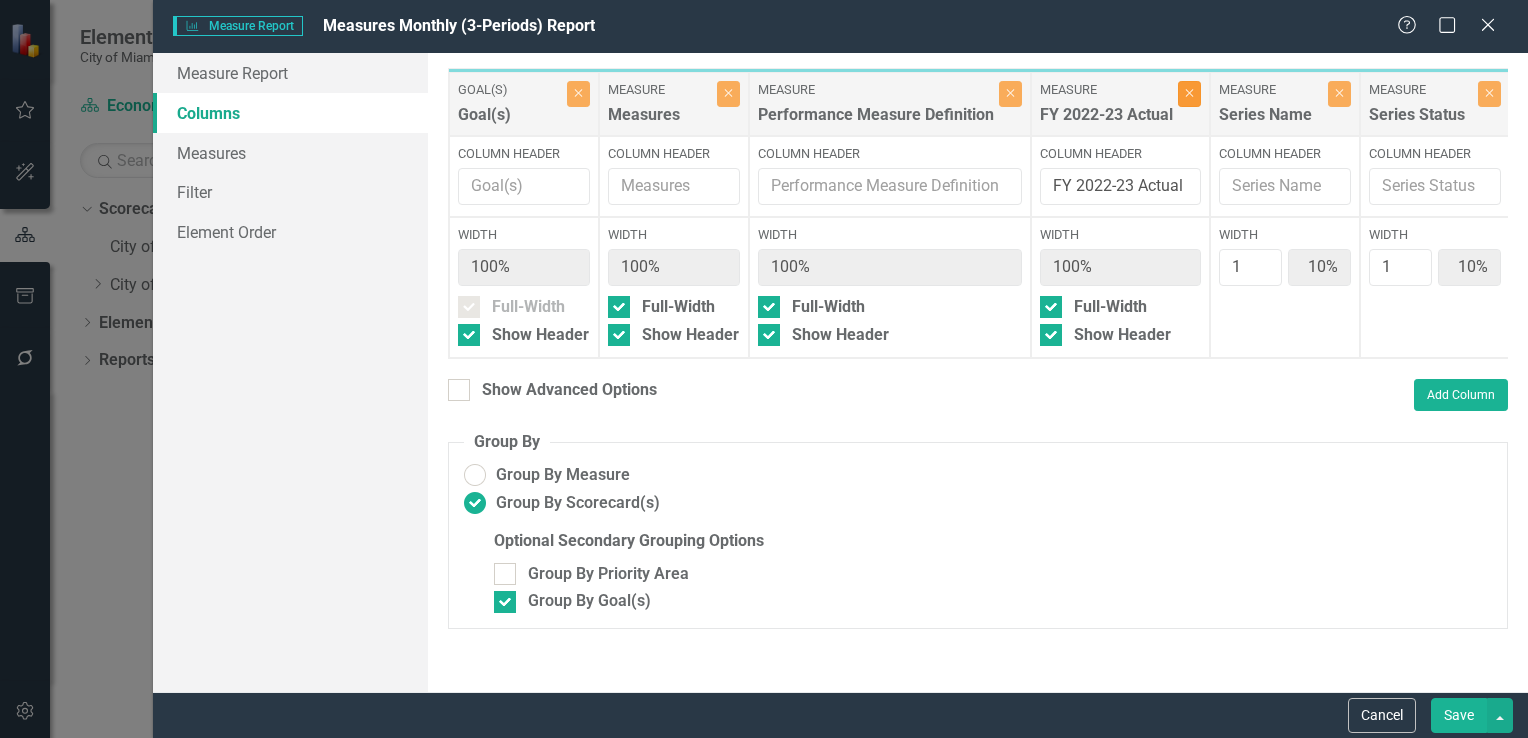 click on "Close" at bounding box center (1189, 94) 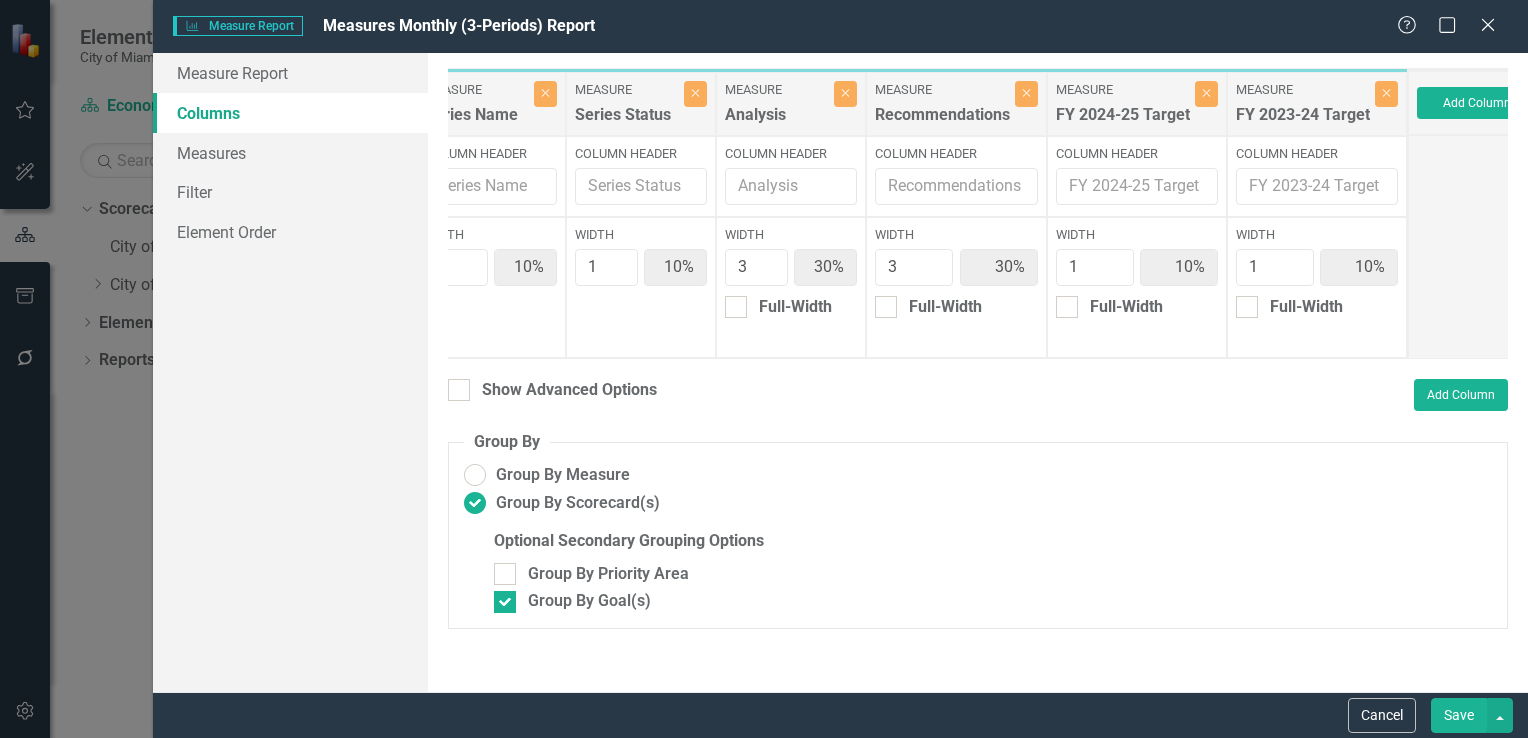 scroll, scrollTop: 0, scrollLeft: 616, axis: horizontal 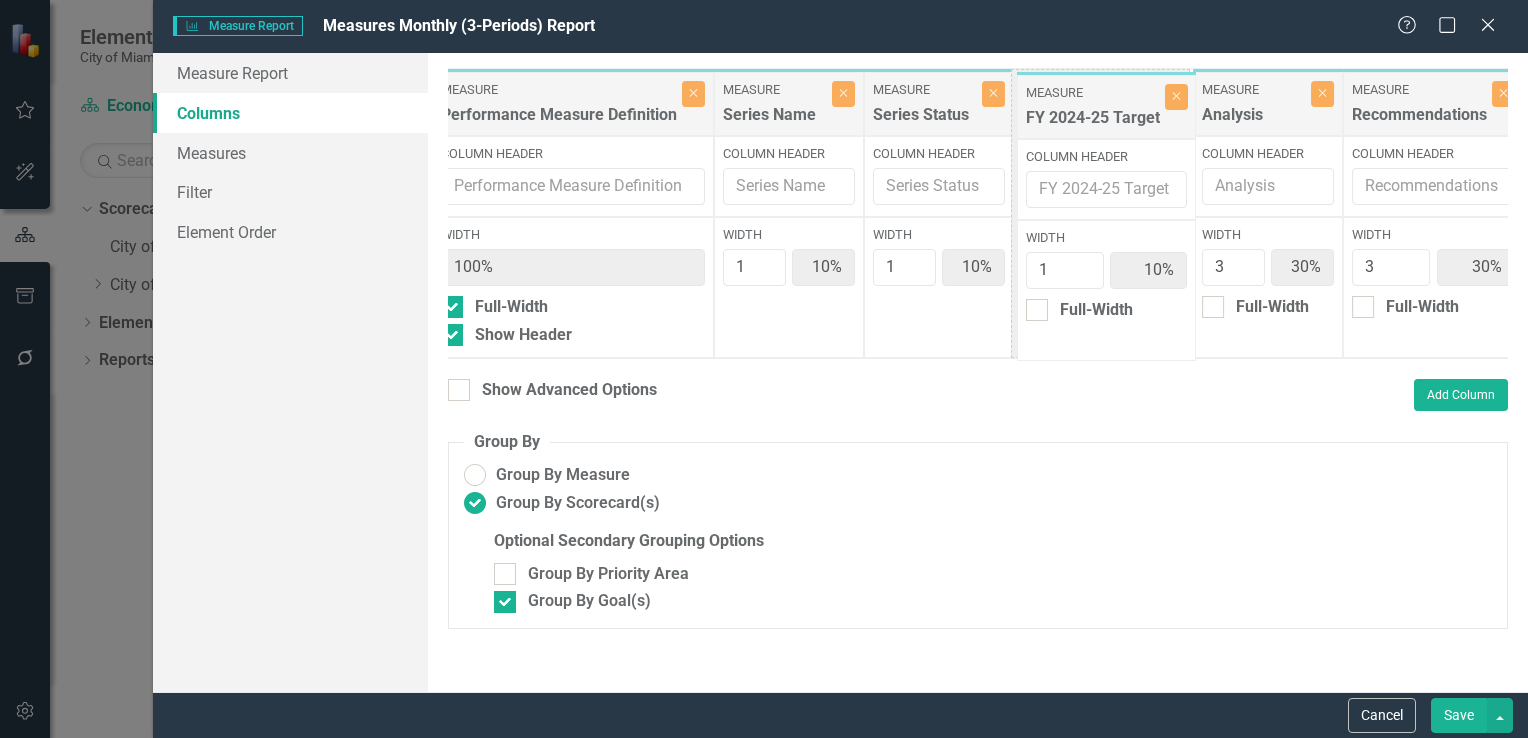 drag, startPoint x: 1145, startPoint y: 115, endPoint x: 1124, endPoint y: 114, distance: 21.023796 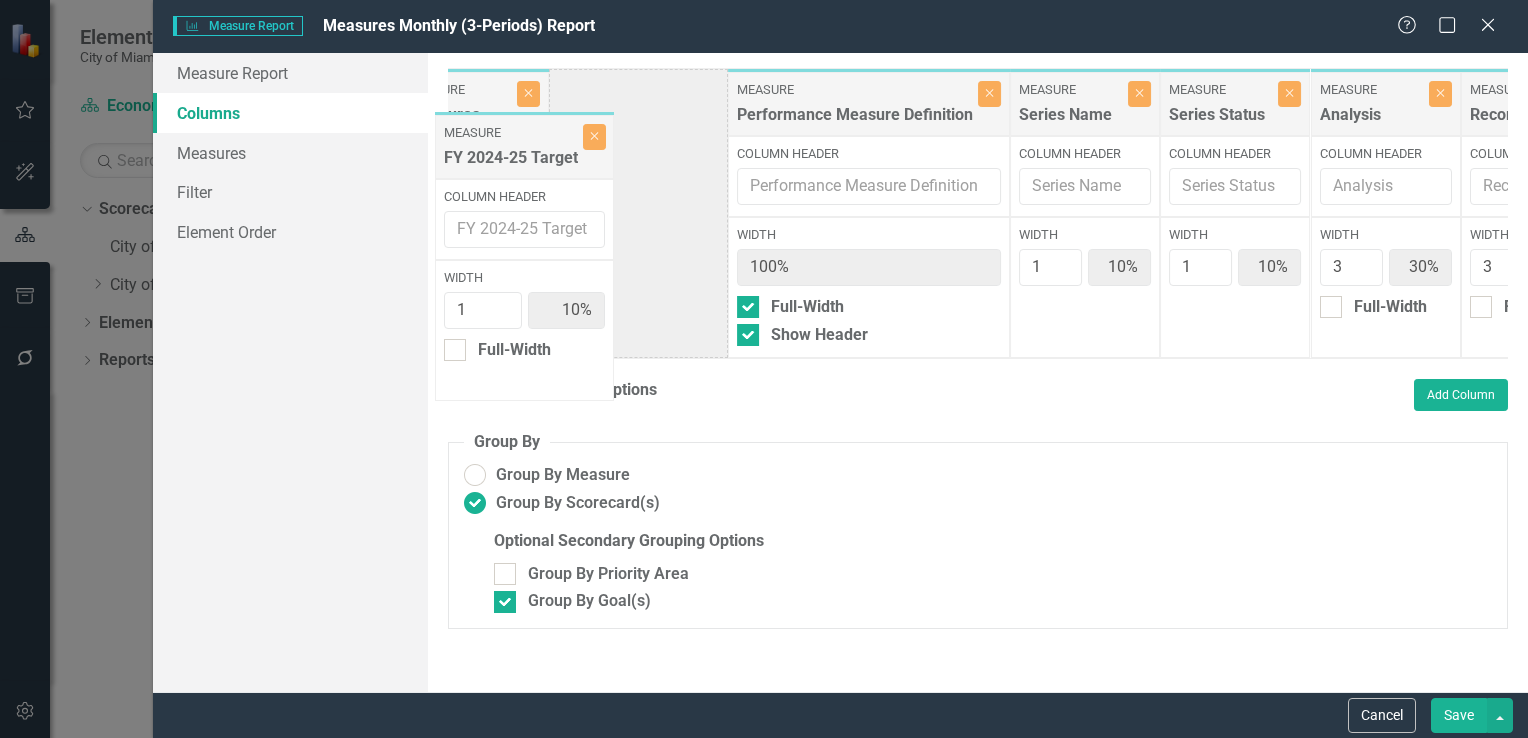 scroll, scrollTop: 0, scrollLeft: 177, axis: horizontal 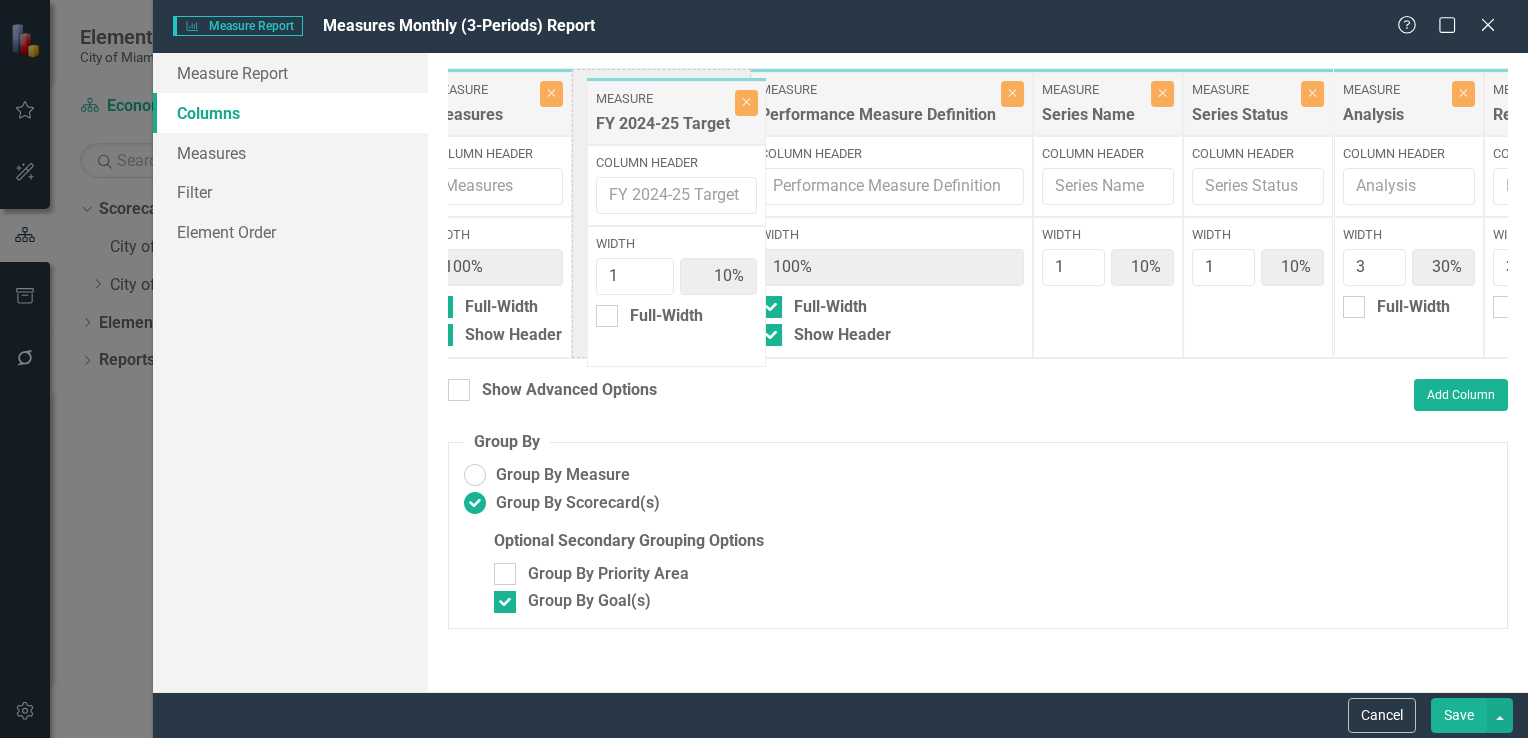 drag, startPoint x: 1085, startPoint y: 113, endPoint x: 664, endPoint y: 122, distance: 421.0962 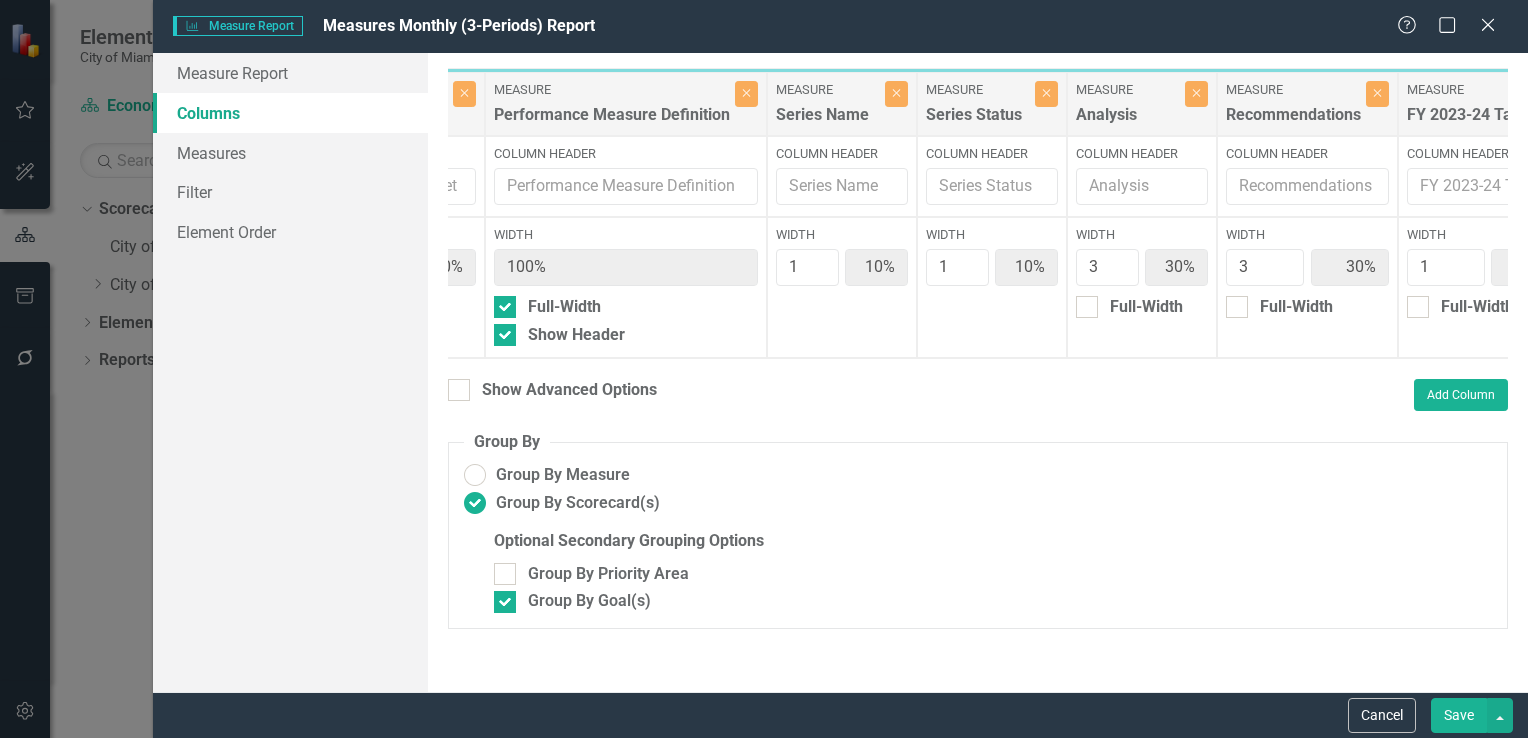 scroll, scrollTop: 0, scrollLeft: 647, axis: horizontal 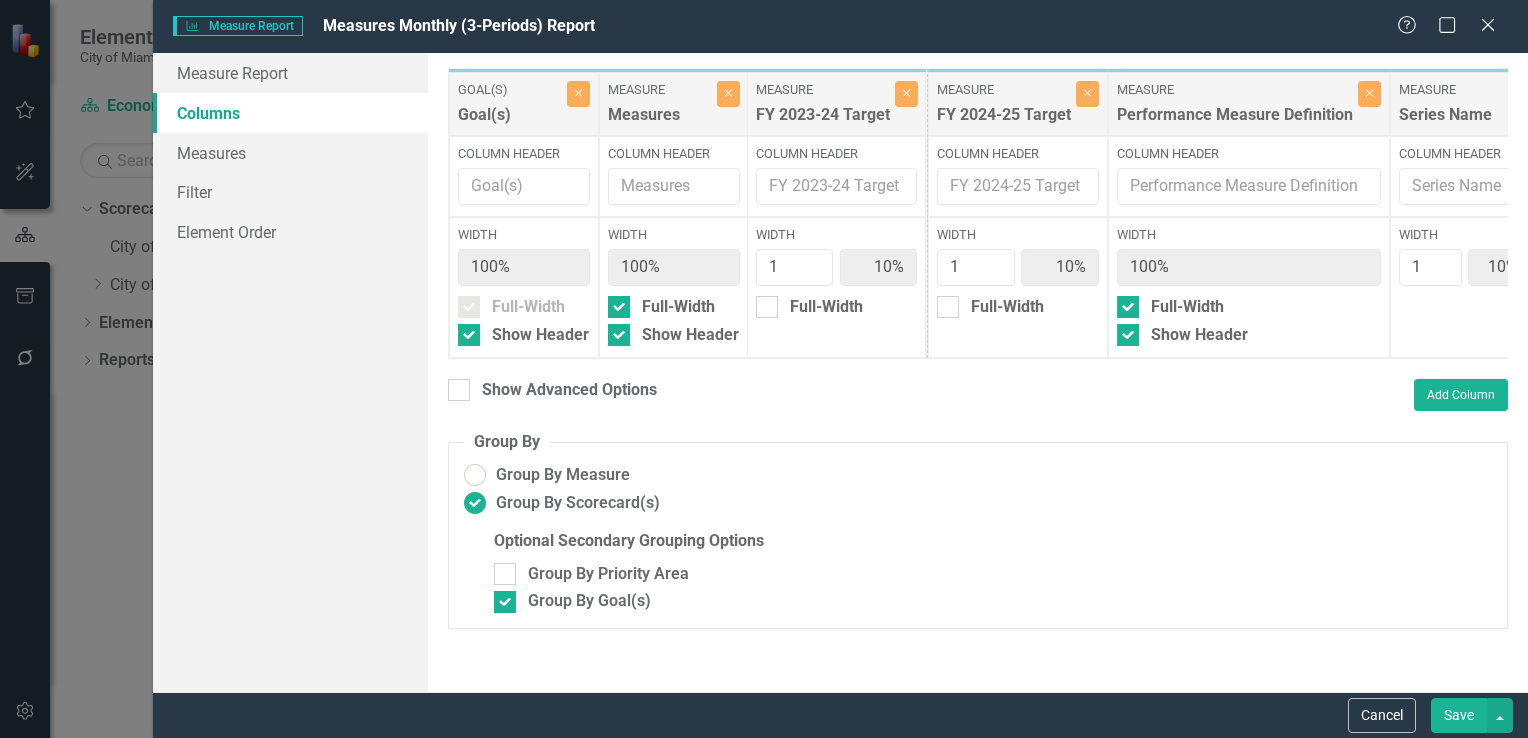 drag, startPoint x: 1258, startPoint y: 106, endPoint x: 816, endPoint y: 106, distance: 442 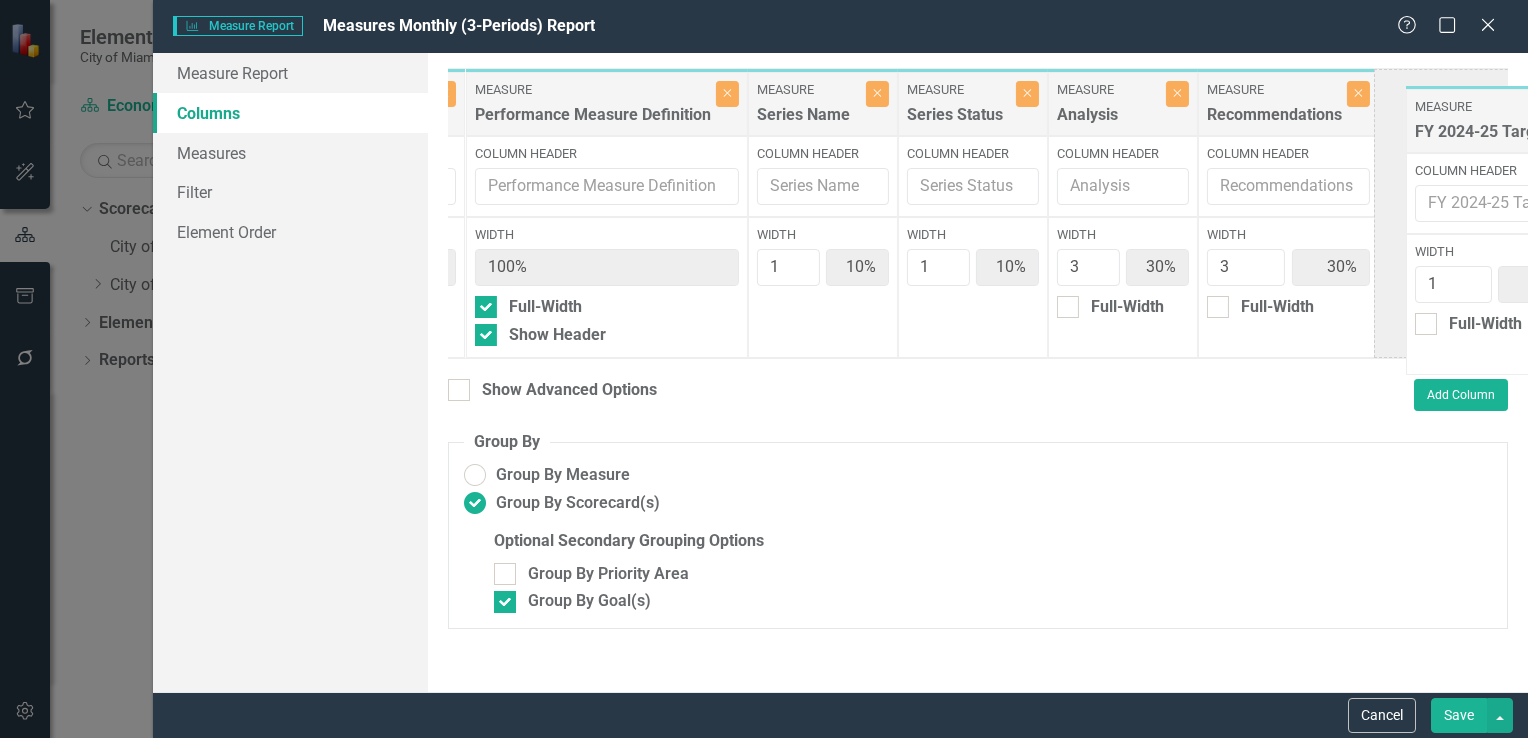 scroll, scrollTop: 0, scrollLeft: 476, axis: horizontal 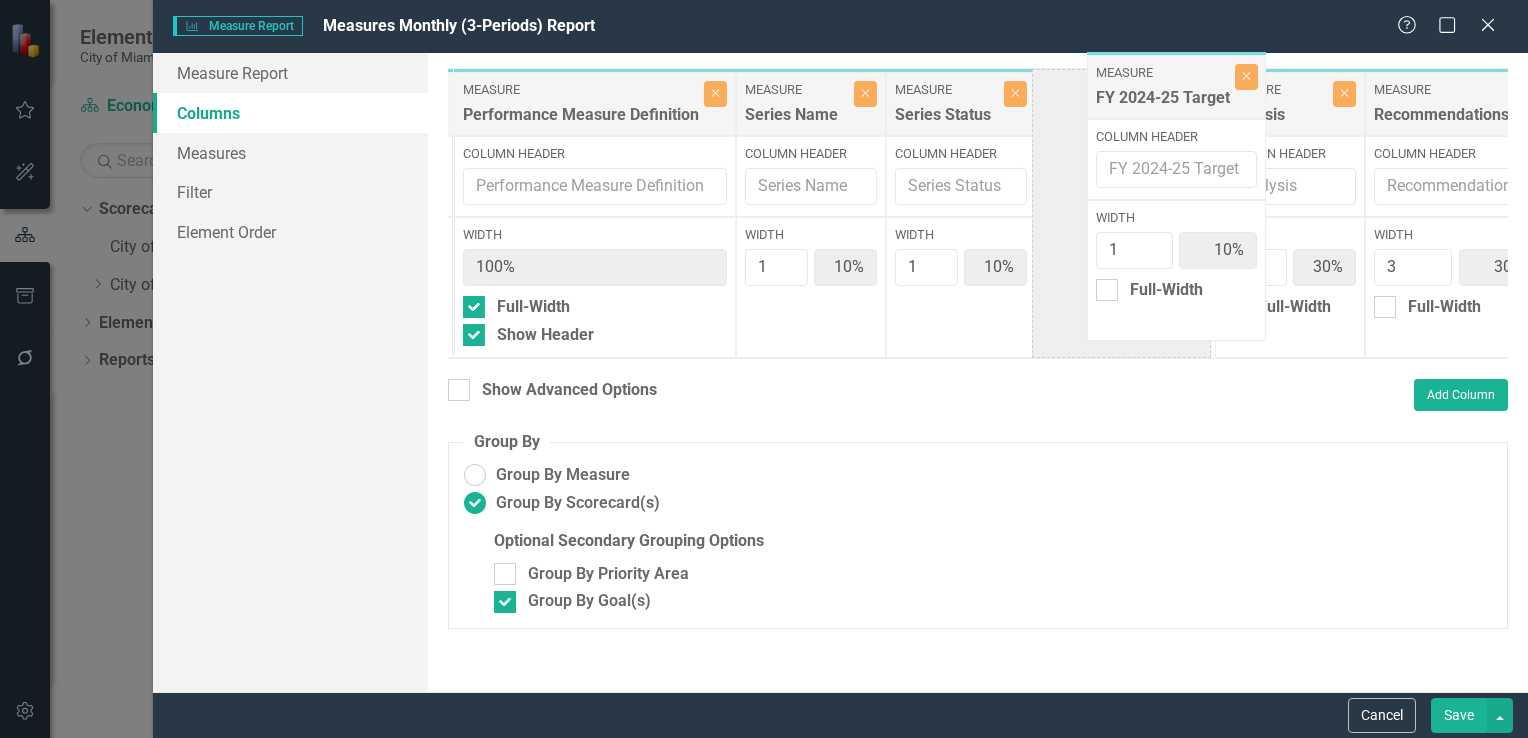 drag, startPoint x: 1012, startPoint y: 115, endPoint x: 1160, endPoint y: 102, distance: 148.56985 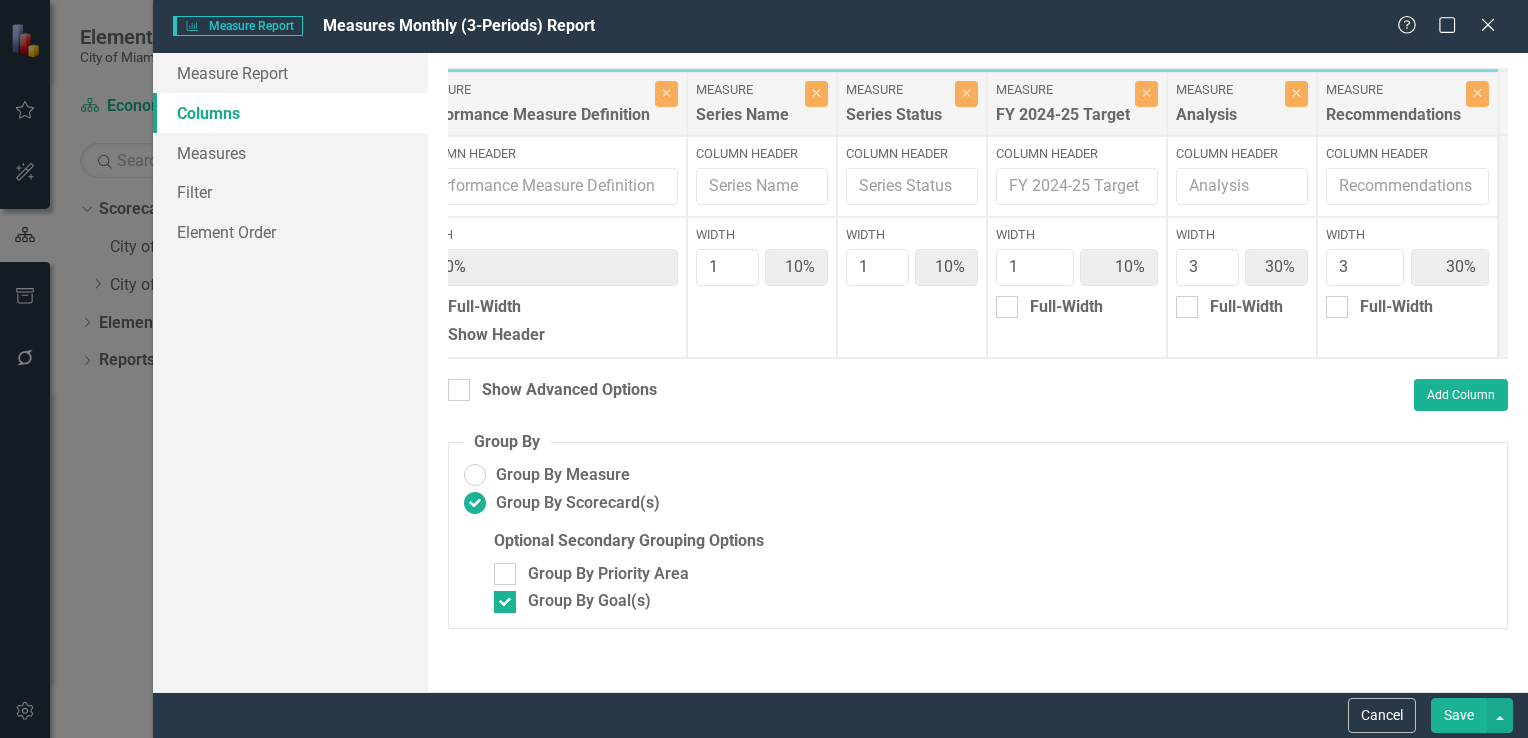 scroll, scrollTop: 0, scrollLeft: 647, axis: horizontal 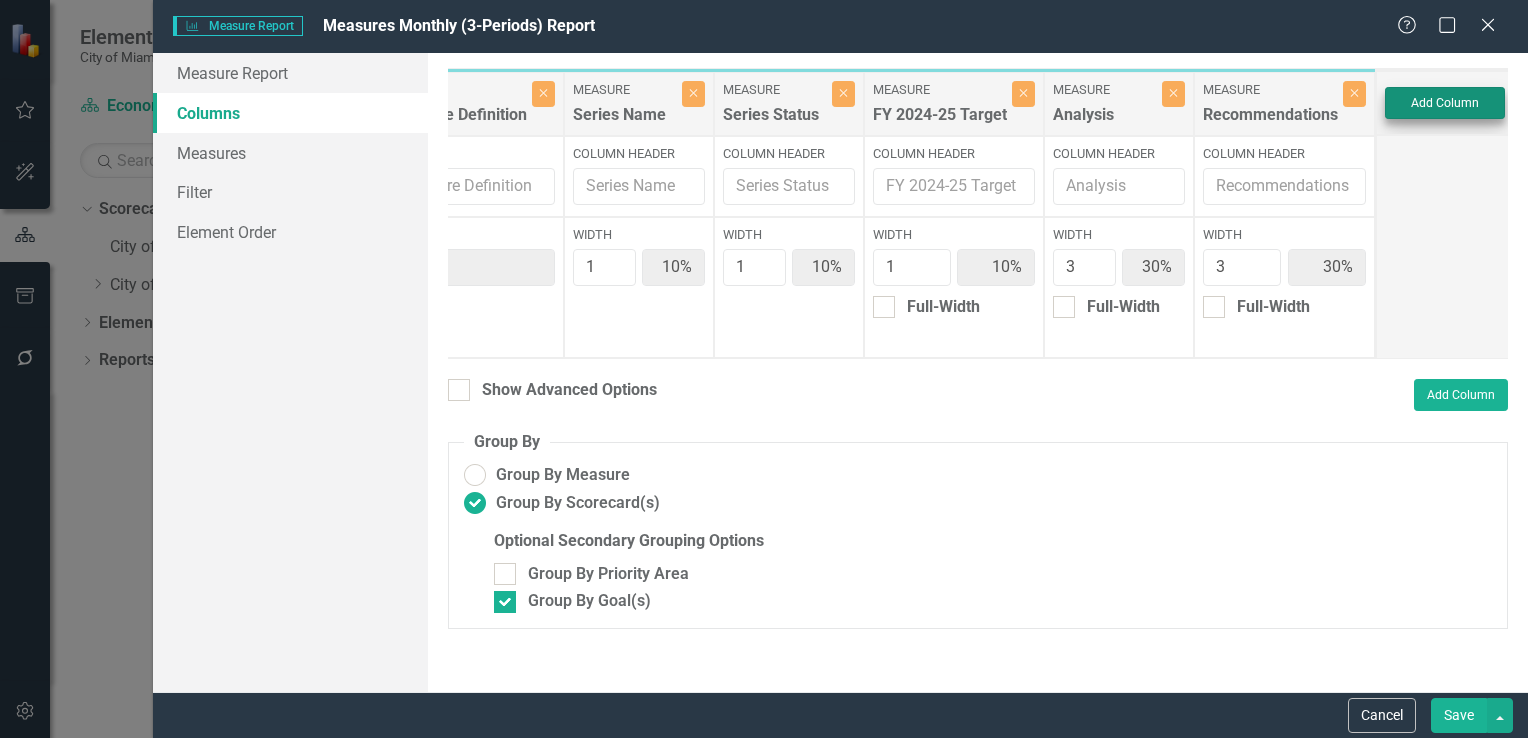drag, startPoint x: 1418, startPoint y: 79, endPoint x: 1423, endPoint y: 101, distance: 22.561028 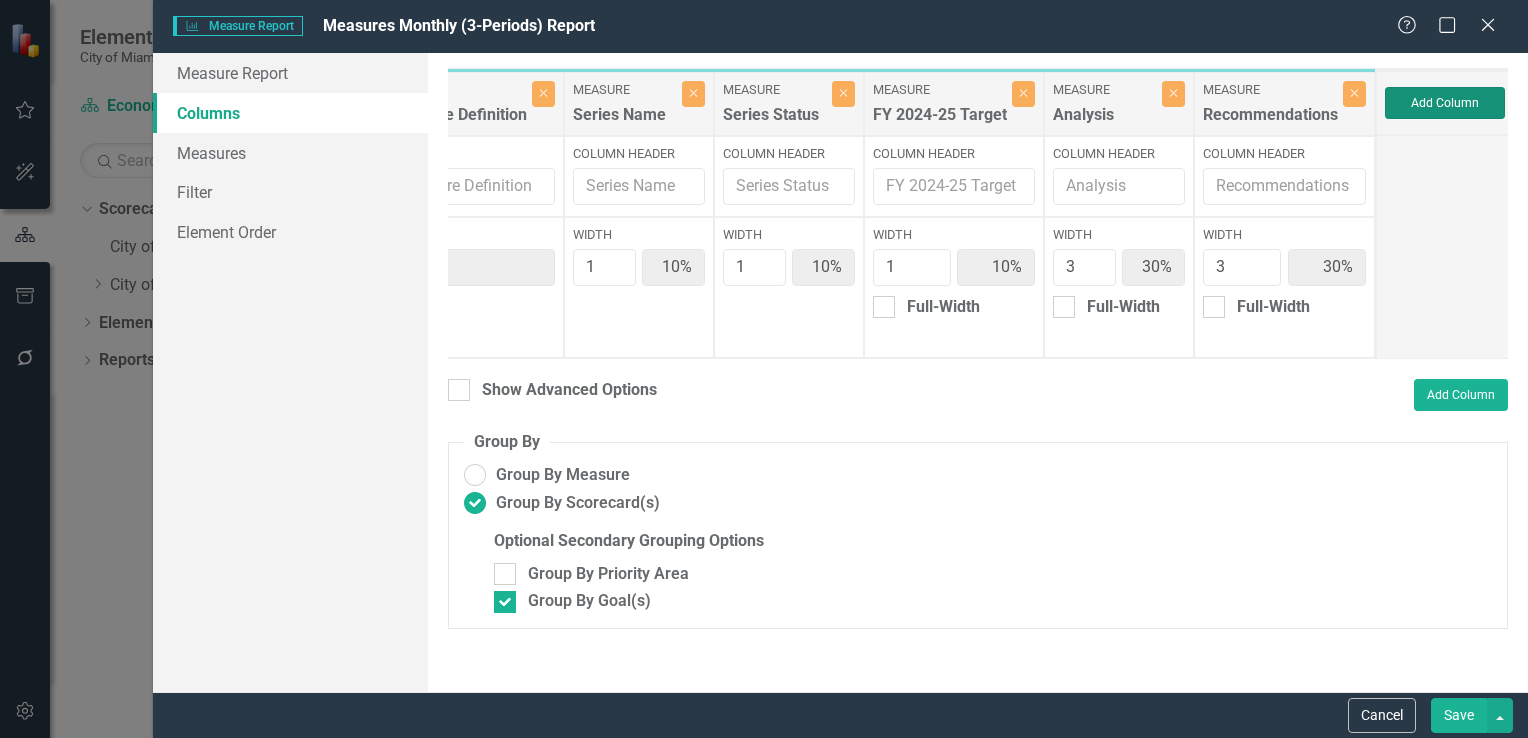 click on "Add Column" at bounding box center (1445, 103) 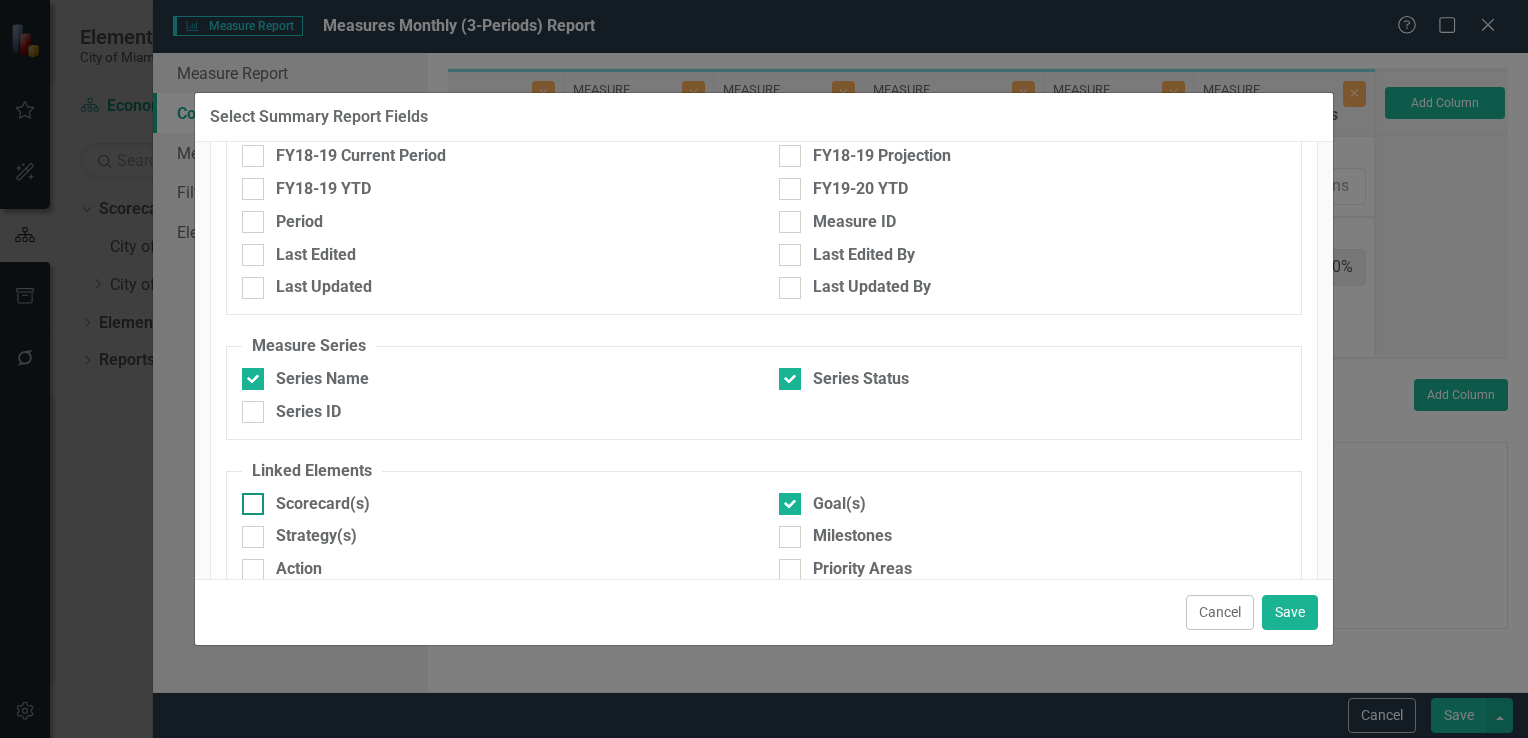 scroll, scrollTop: 828, scrollLeft: 0, axis: vertical 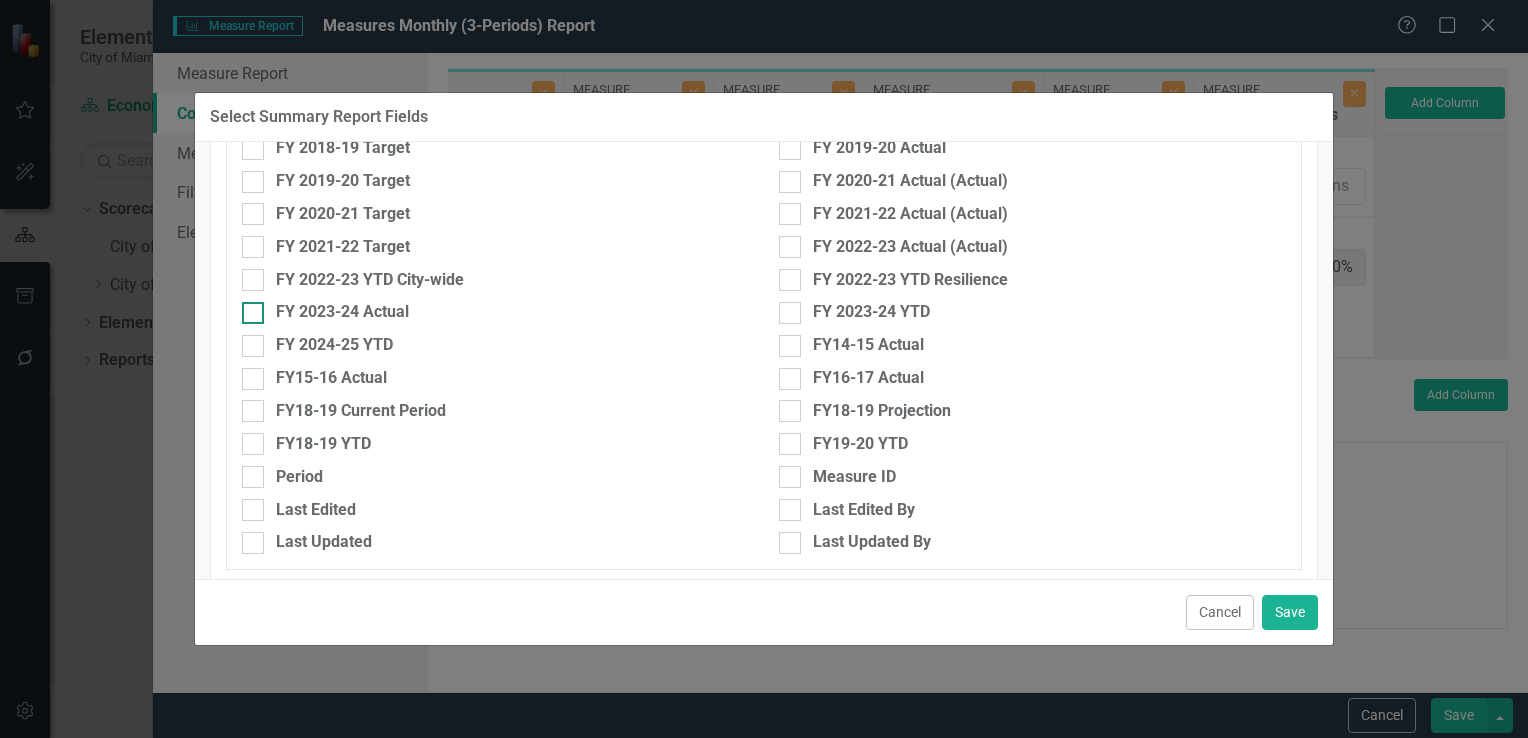 click at bounding box center [253, 313] 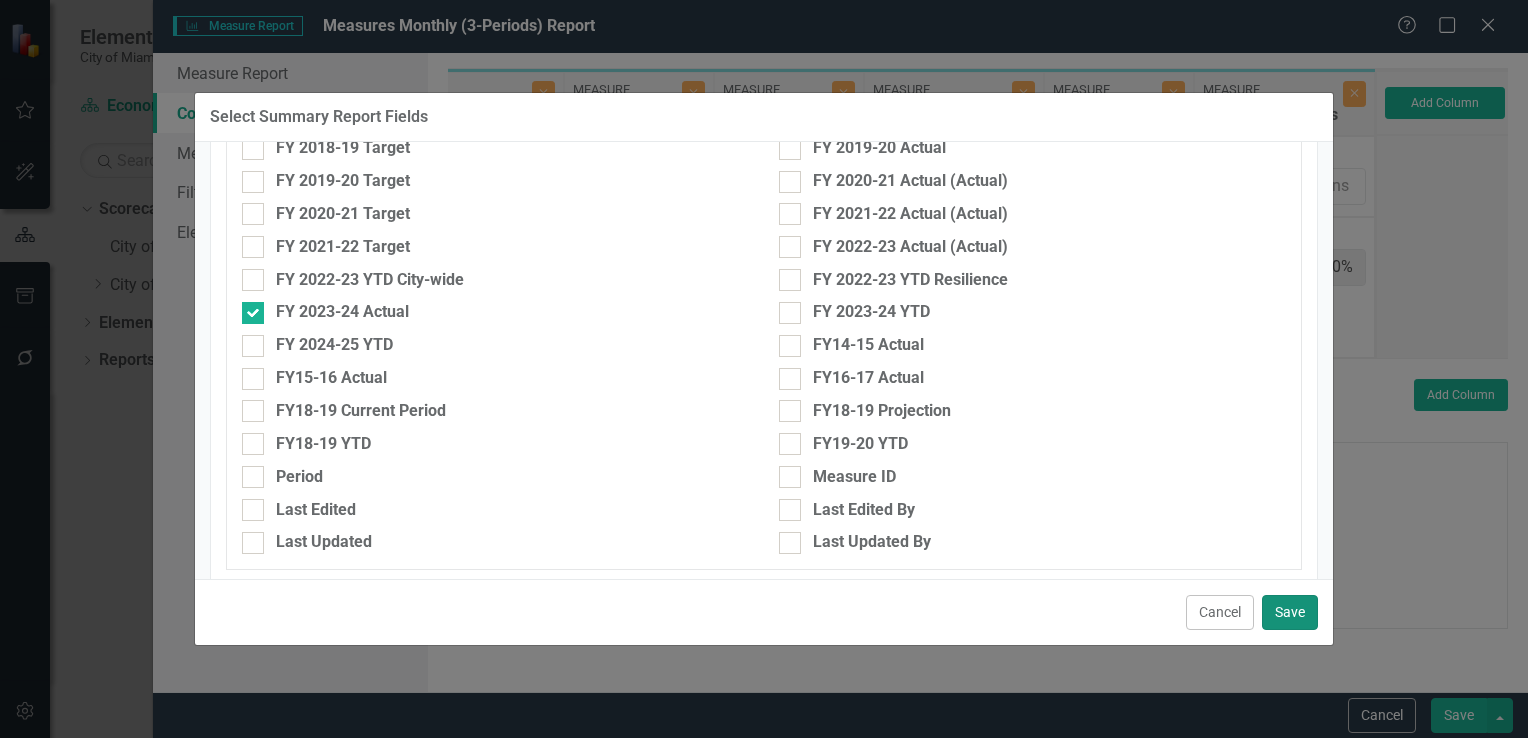 click on "Save" at bounding box center [1290, 612] 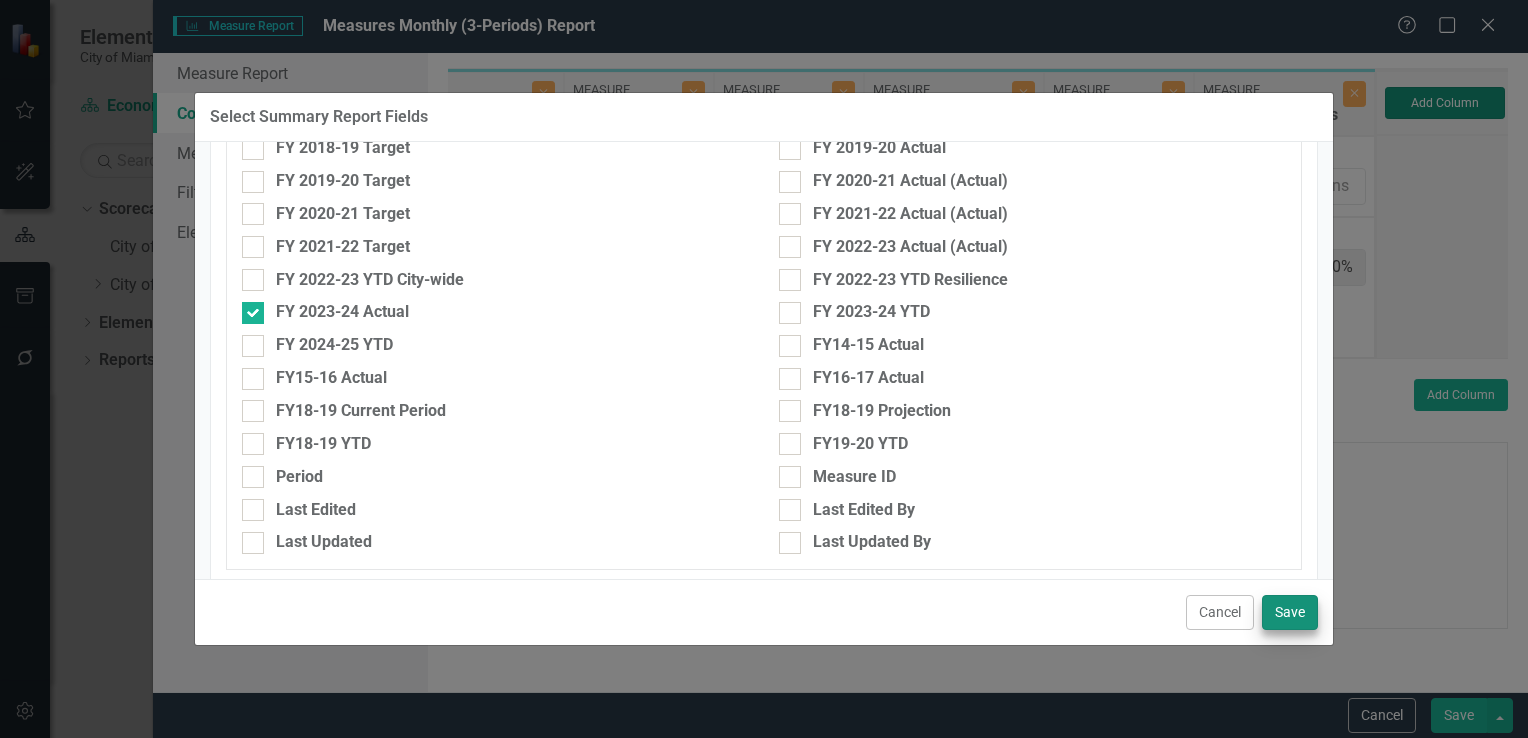 type on "9%" 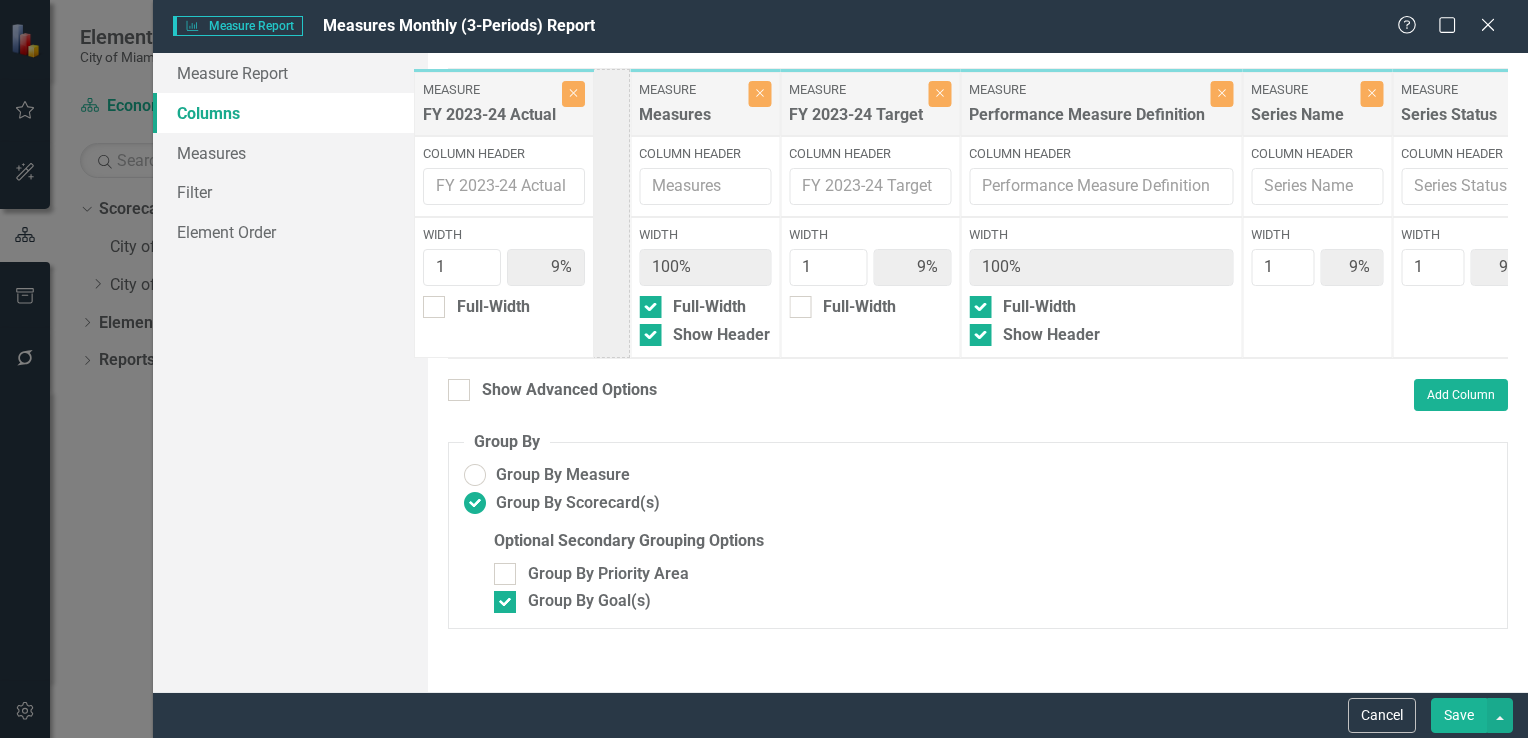 scroll, scrollTop: 0, scrollLeft: 143, axis: horizontal 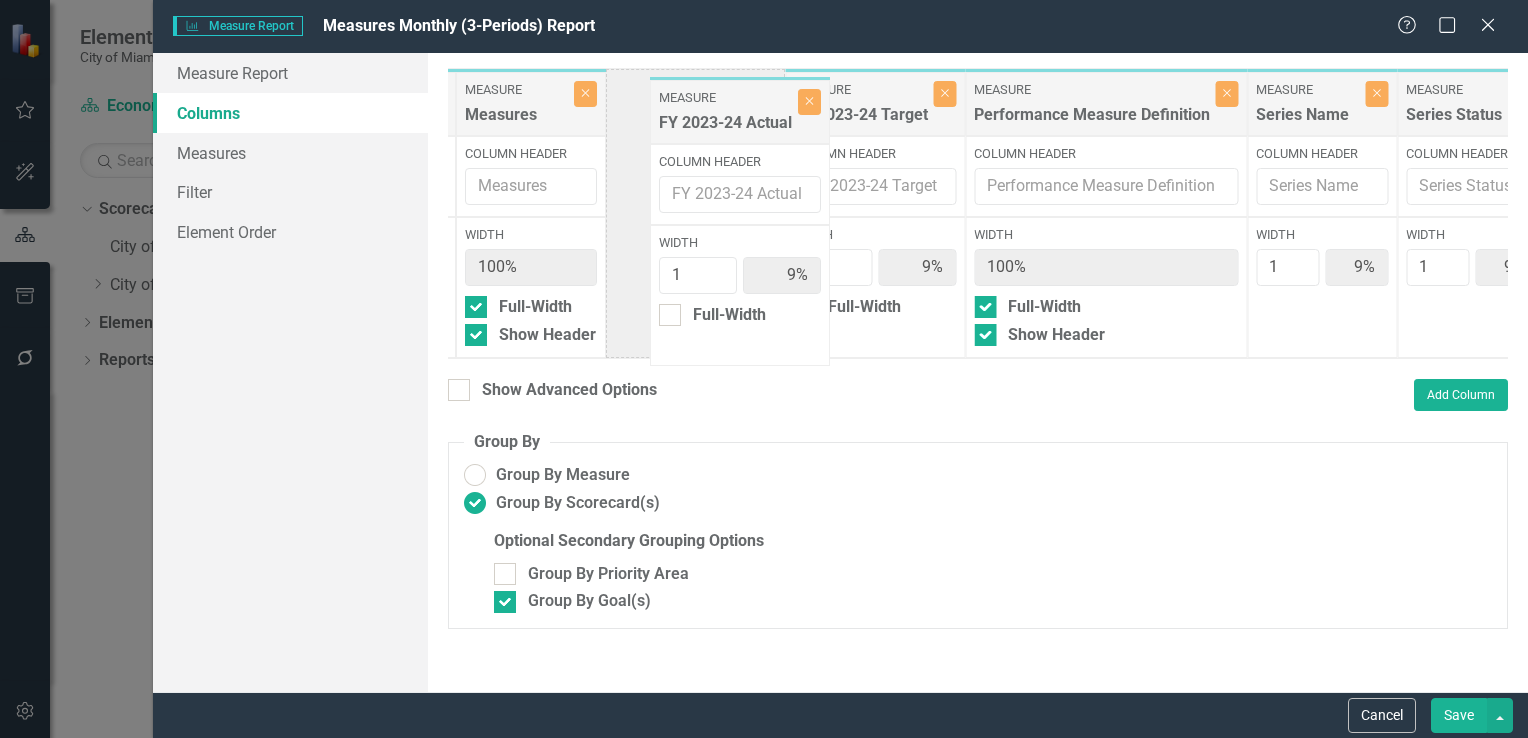 drag, startPoint x: 1455, startPoint y: 113, endPoint x: 735, endPoint y: 120, distance: 720.034 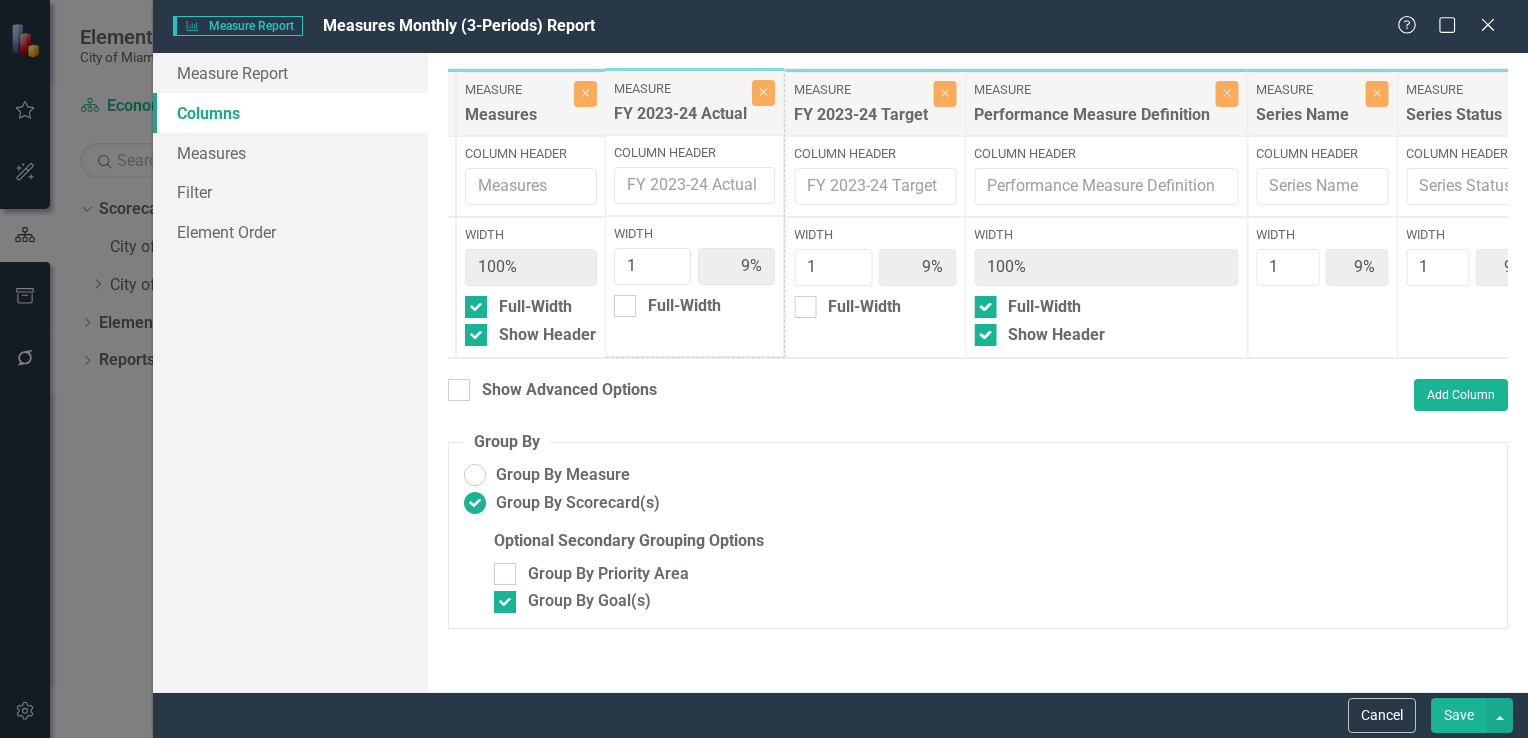 checkbox on "true" 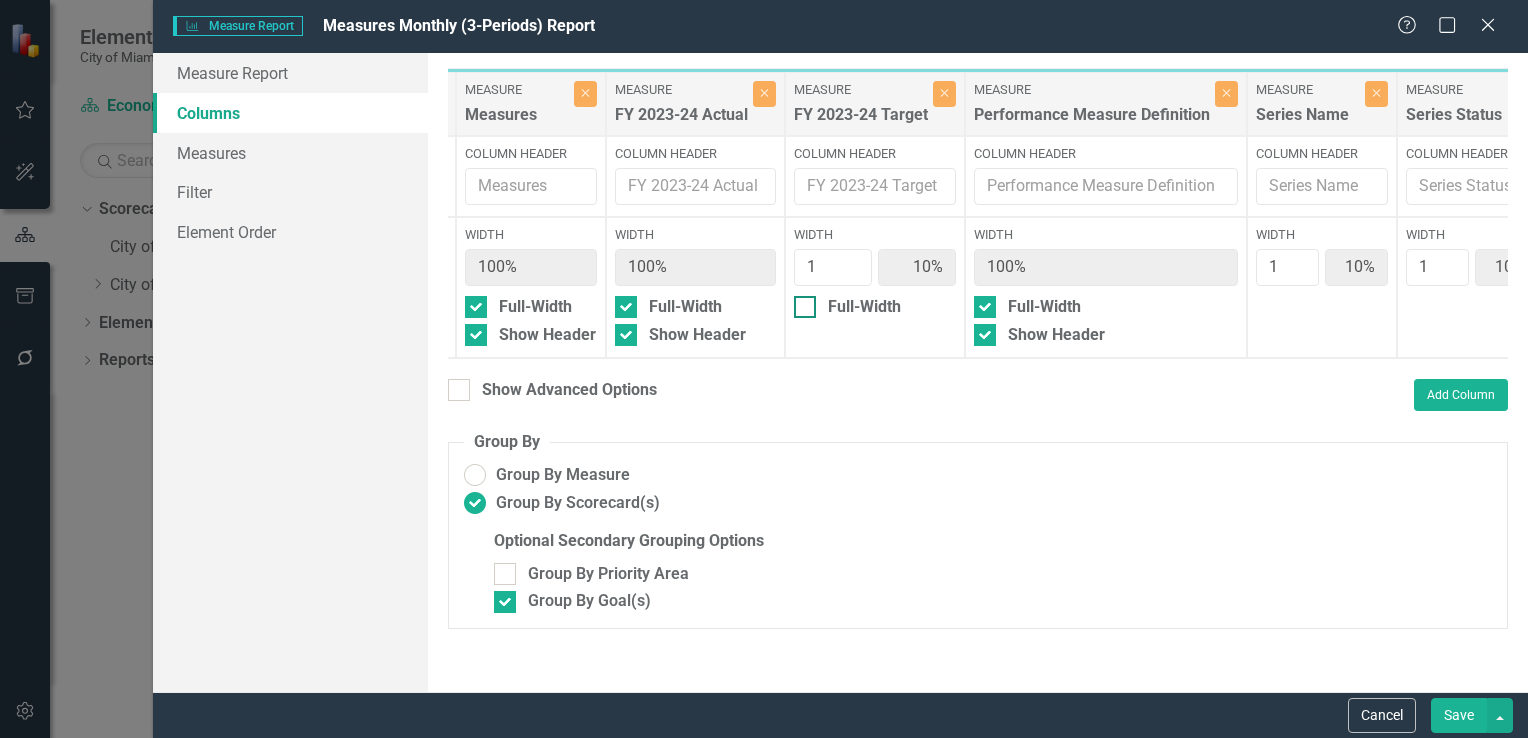 click on "Full-Width" at bounding box center (875, 307) 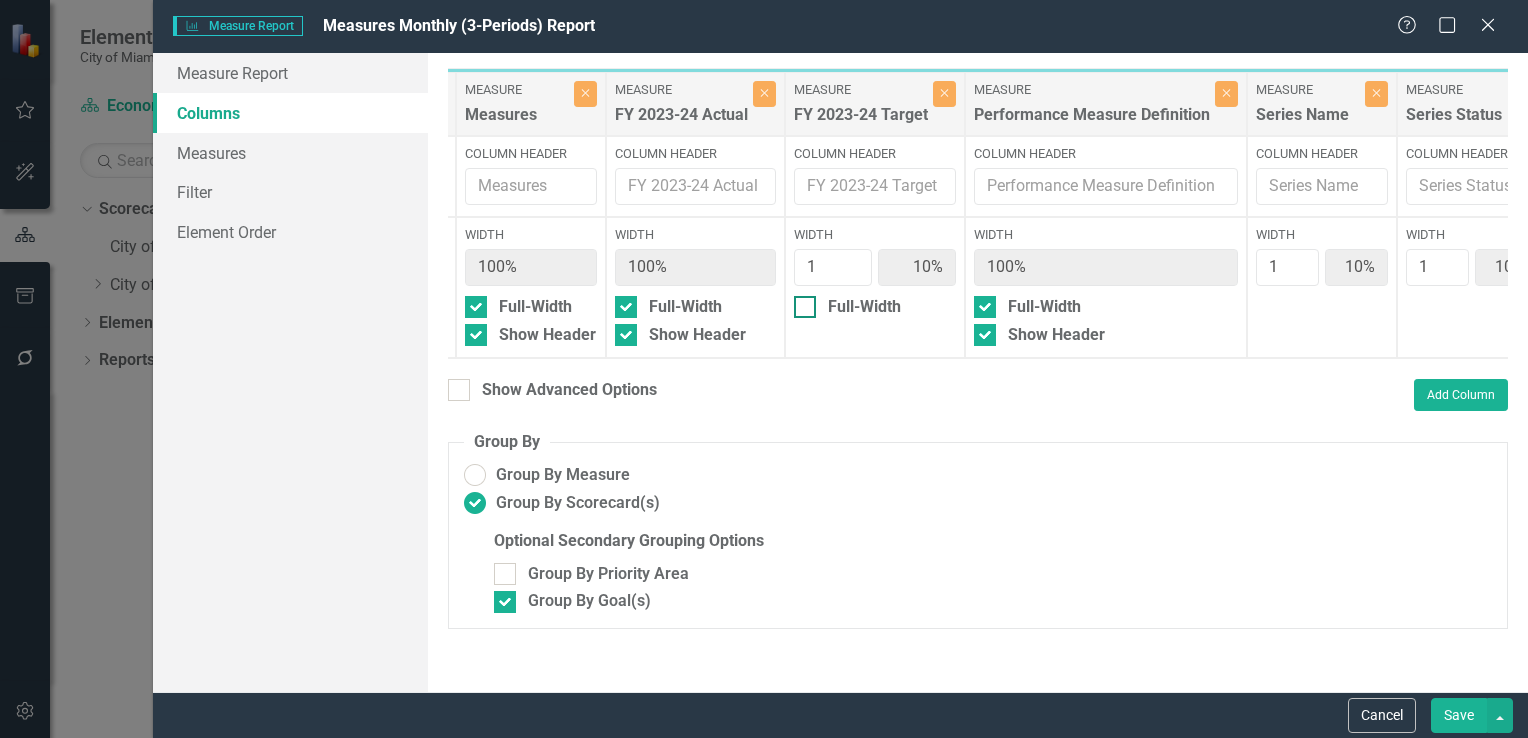 checkbox on "true" 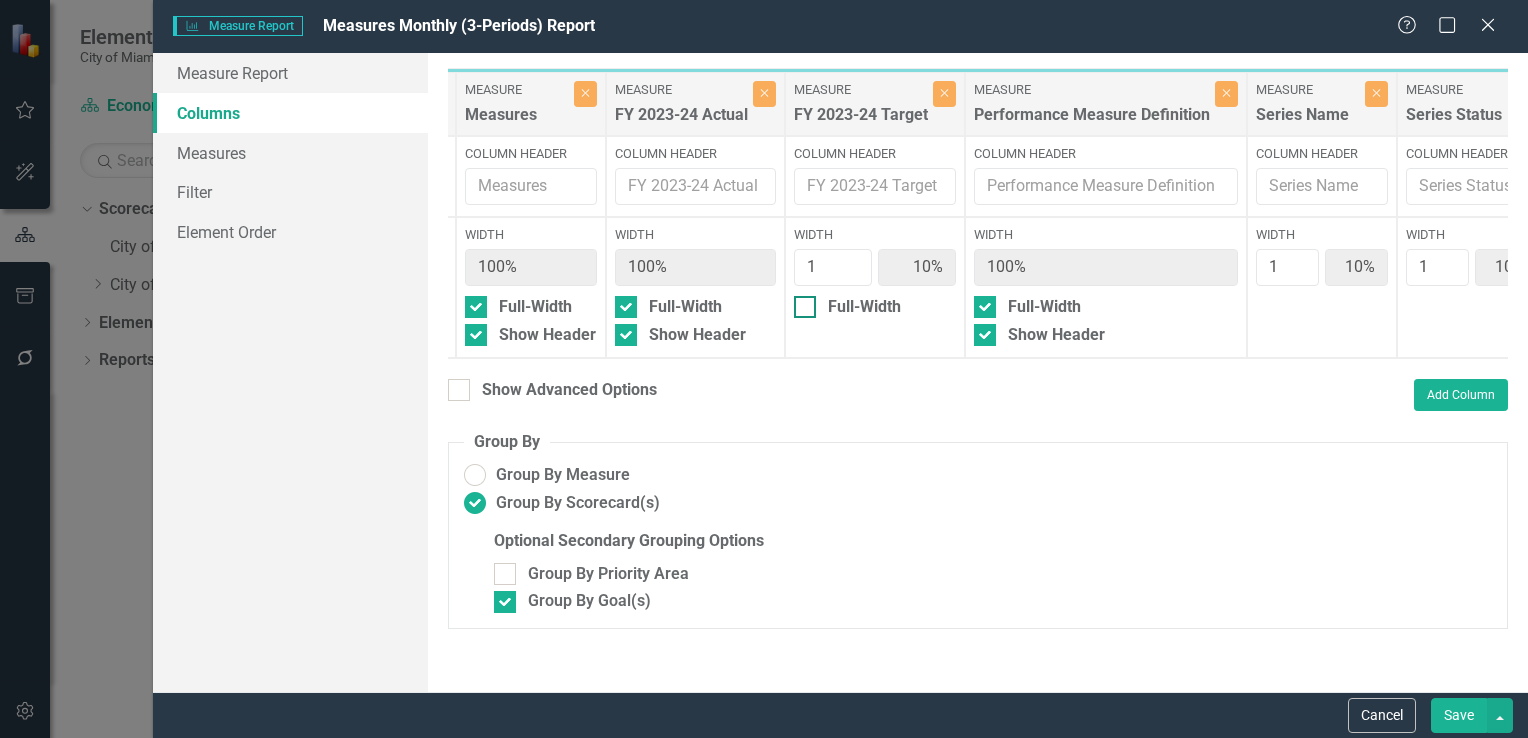 type on "100%" 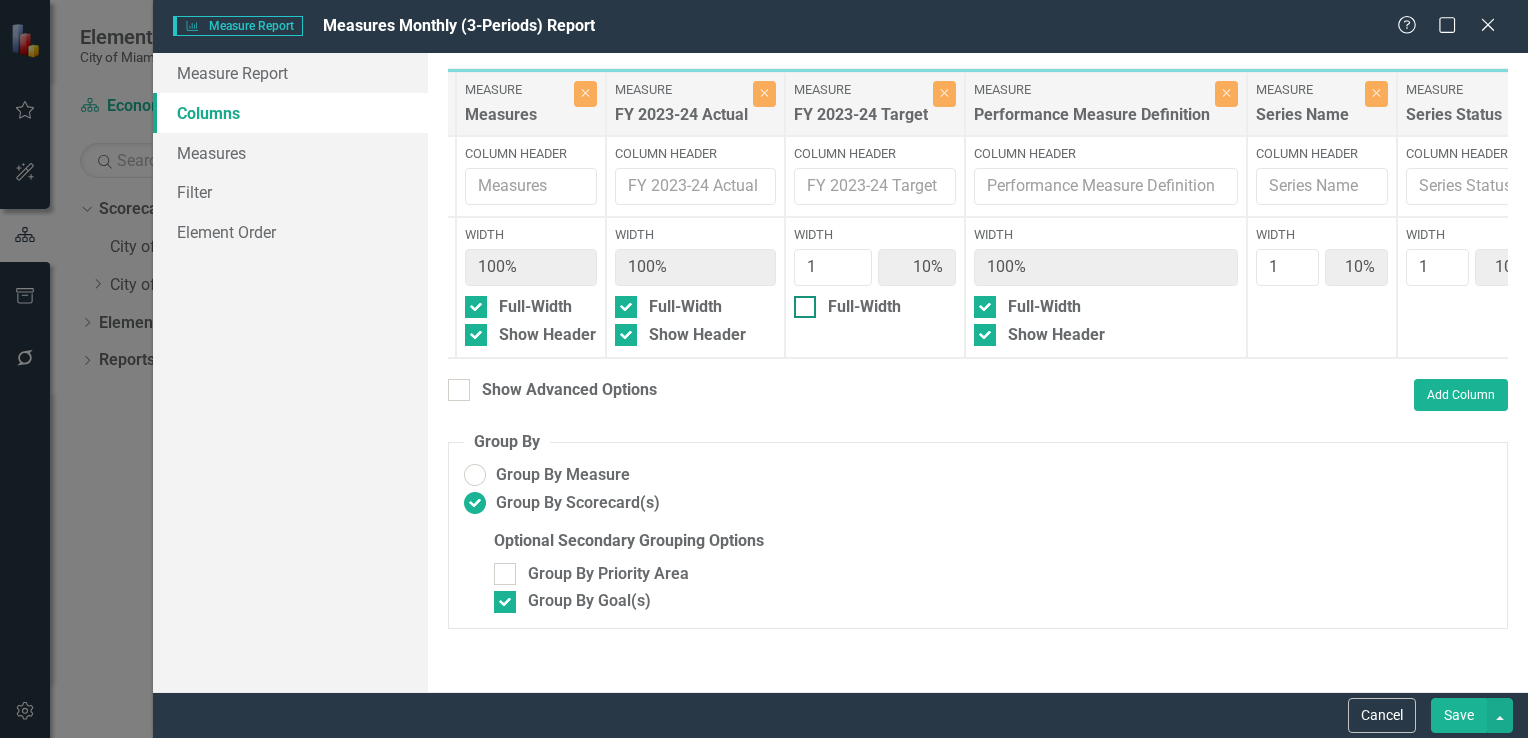 type on "11%" 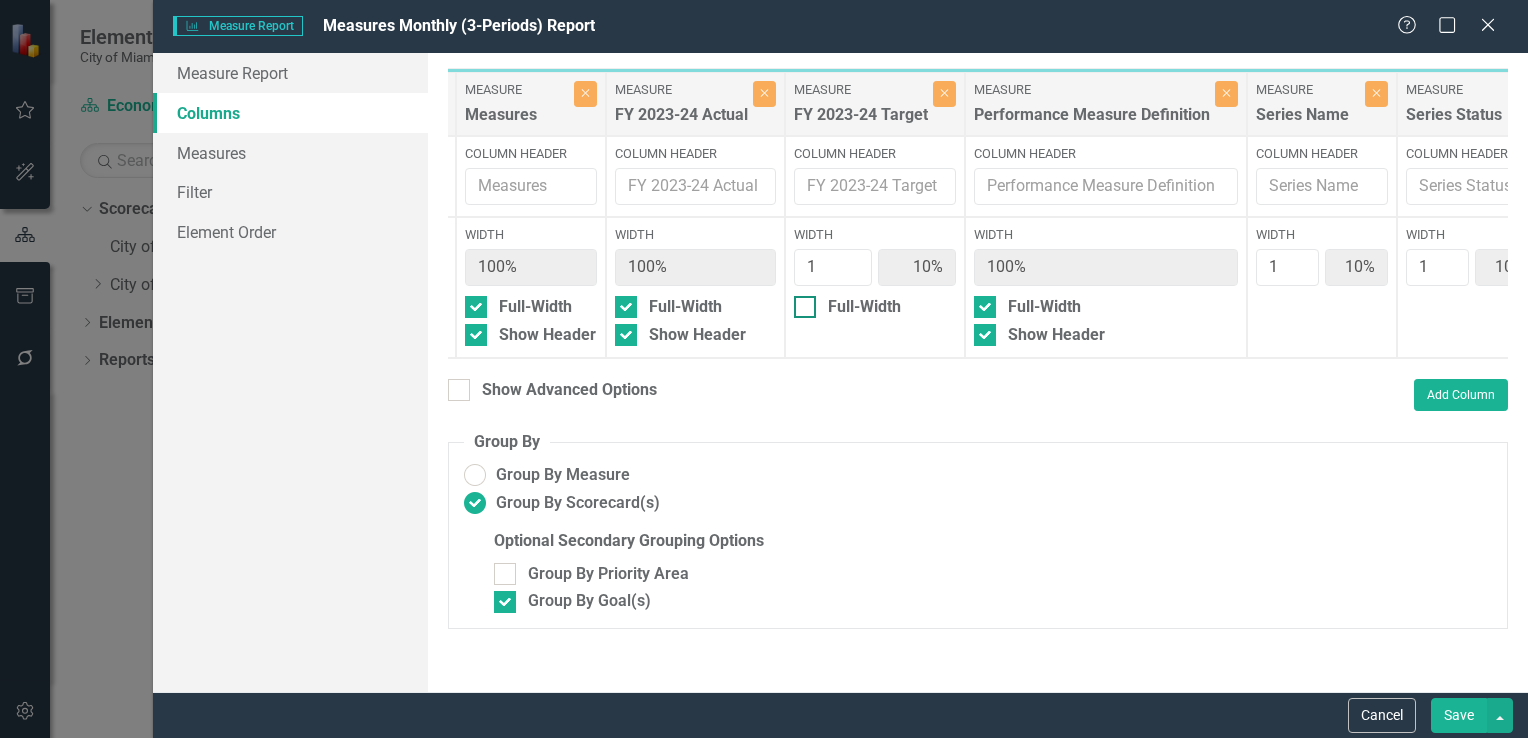 type on "11%" 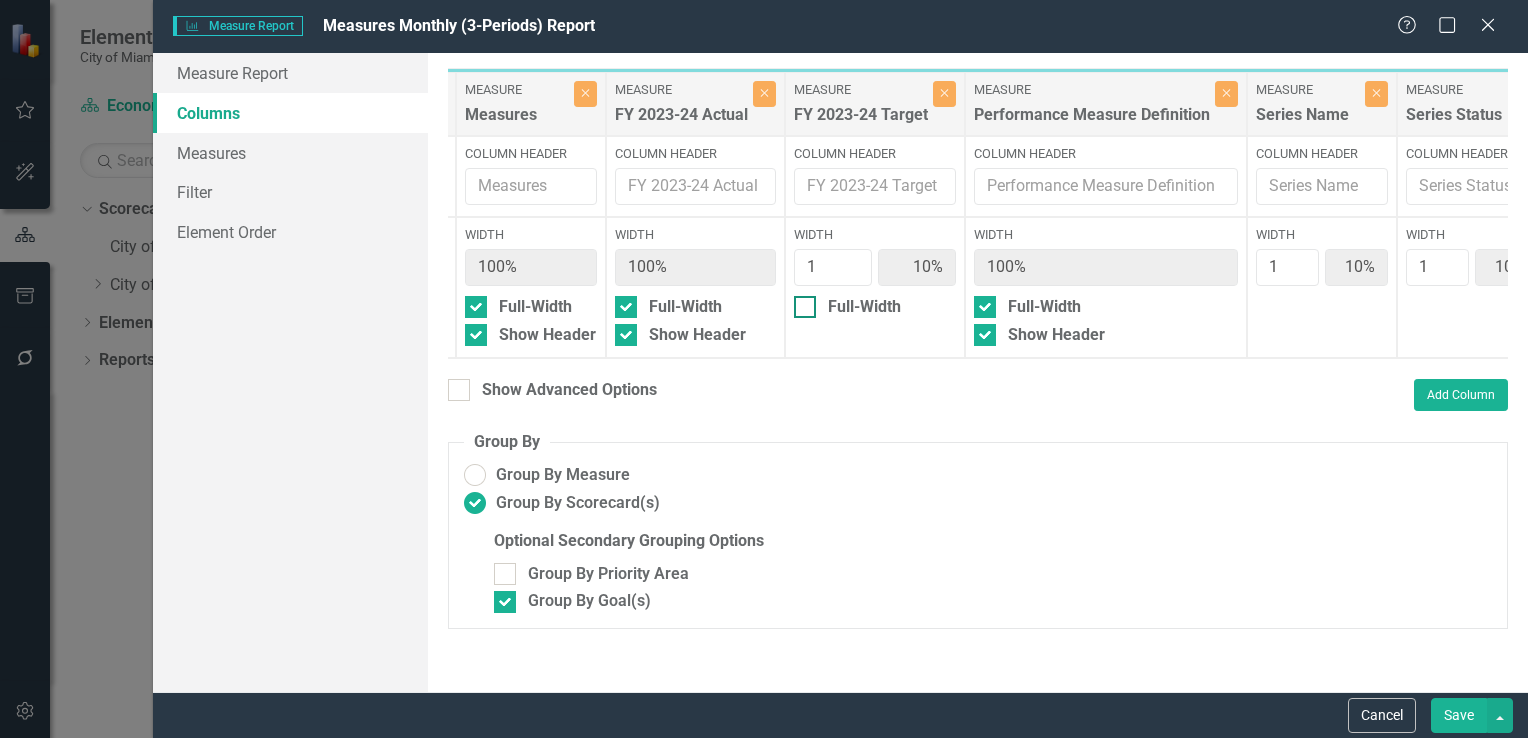 type on "33%" 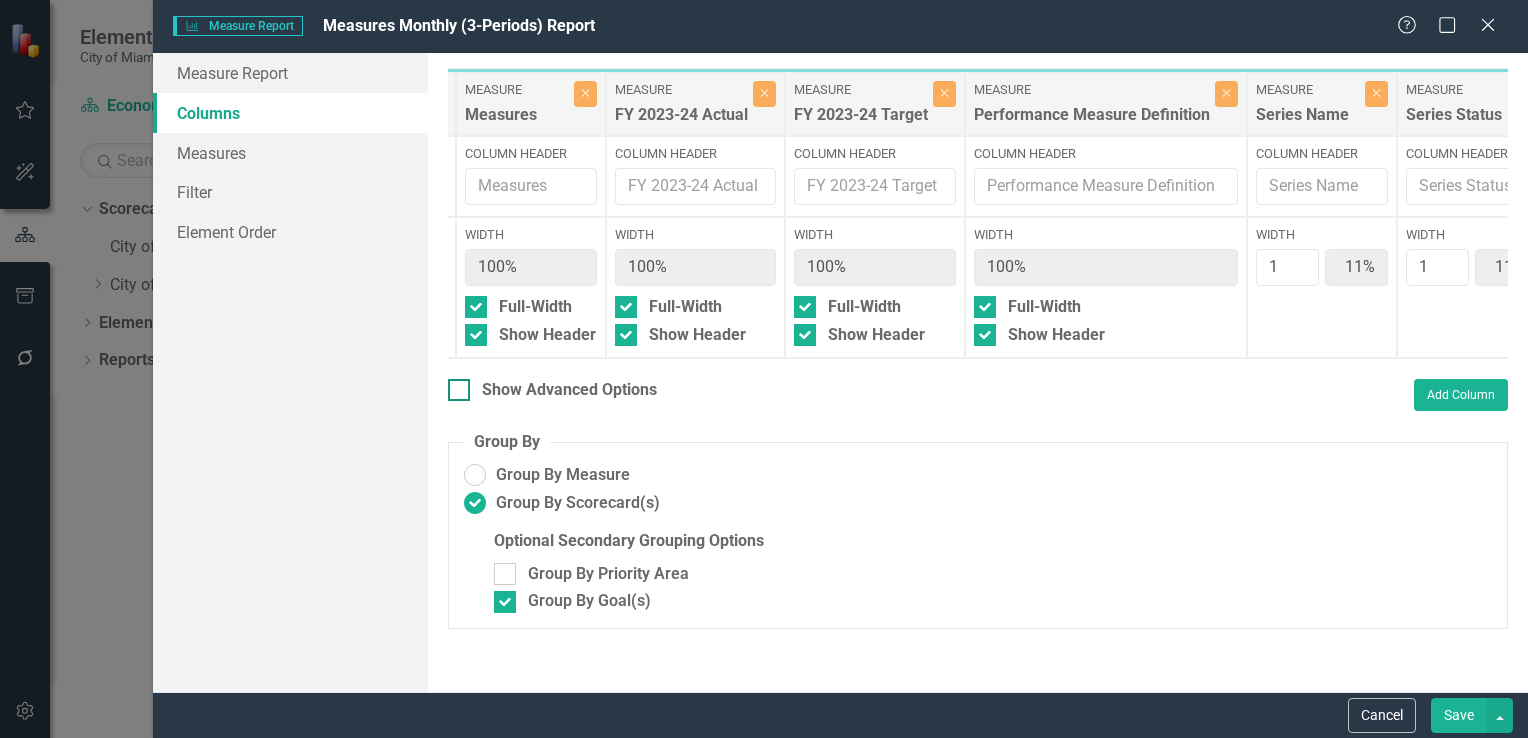 click on "Show Advanced Options" at bounding box center [569, 390] 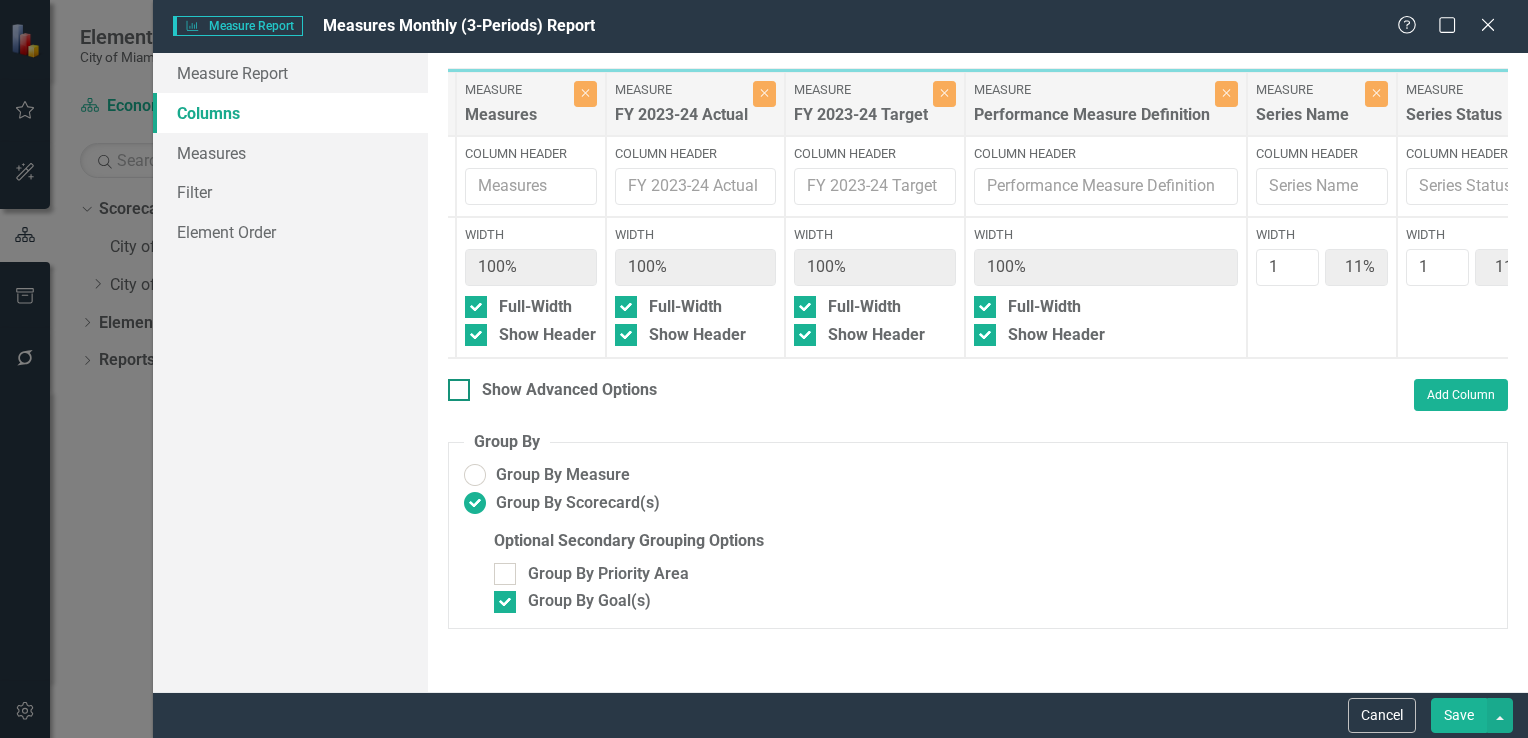 click on "Show Advanced Options" at bounding box center [454, 385] 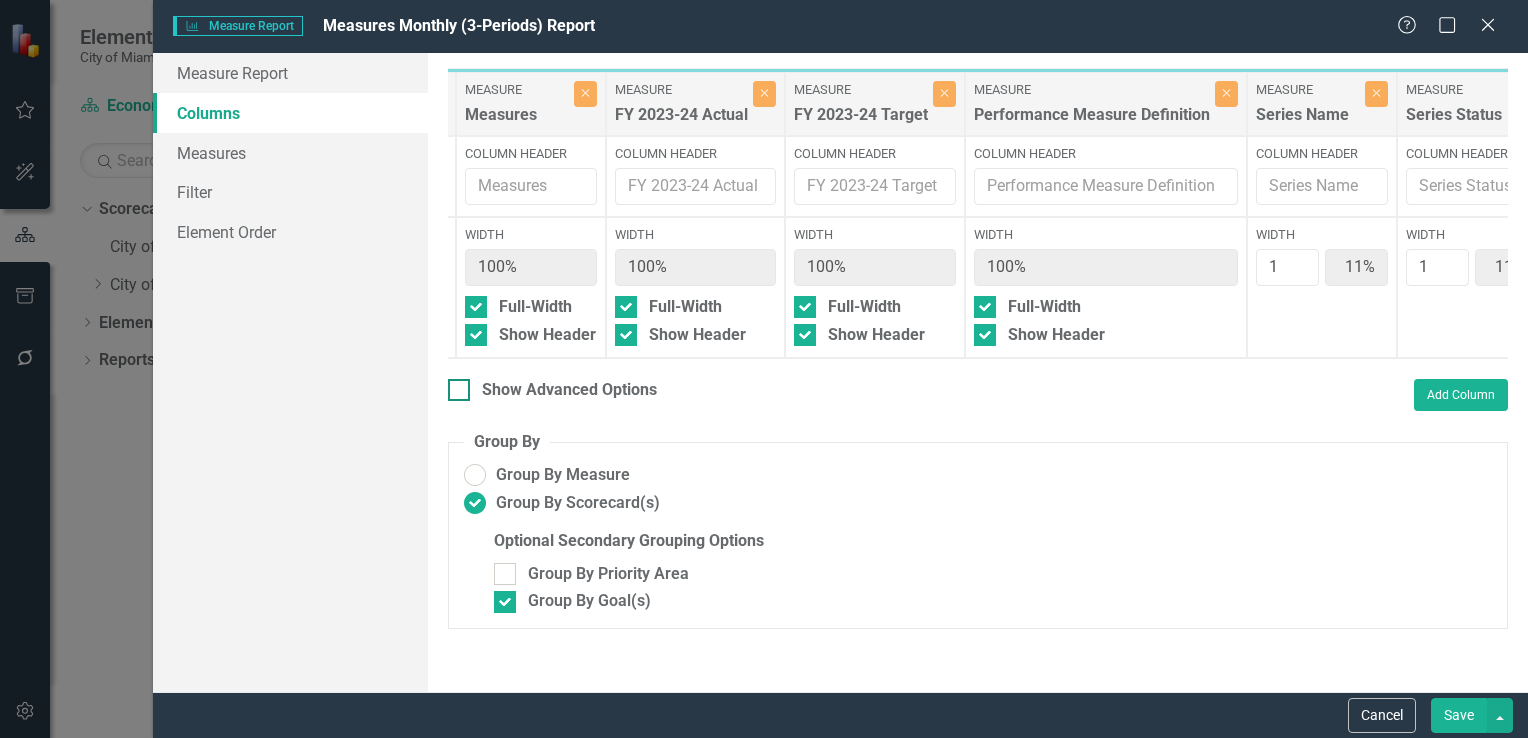 checkbox on "true" 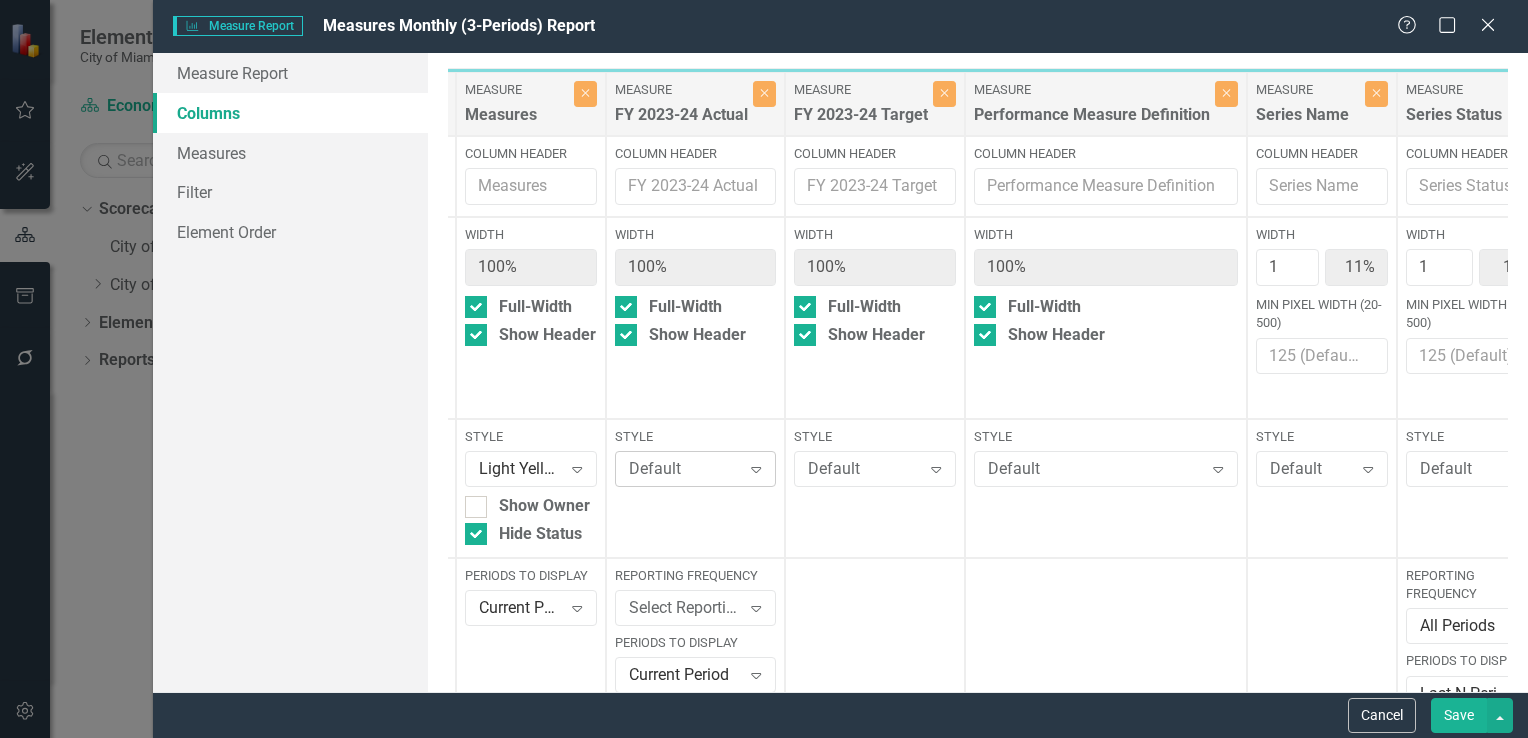 click on "Default" at bounding box center (685, 469) 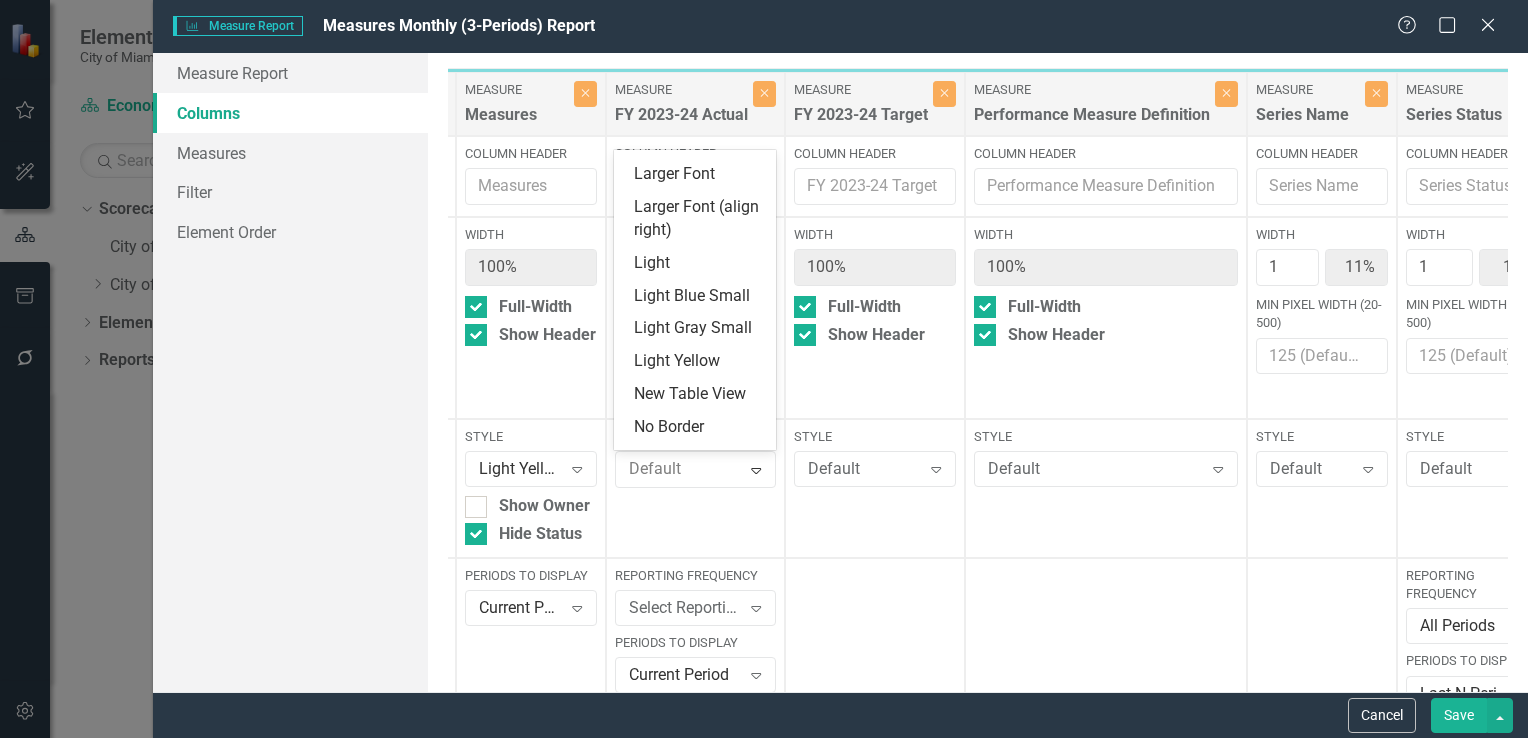 scroll, scrollTop: 639, scrollLeft: 0, axis: vertical 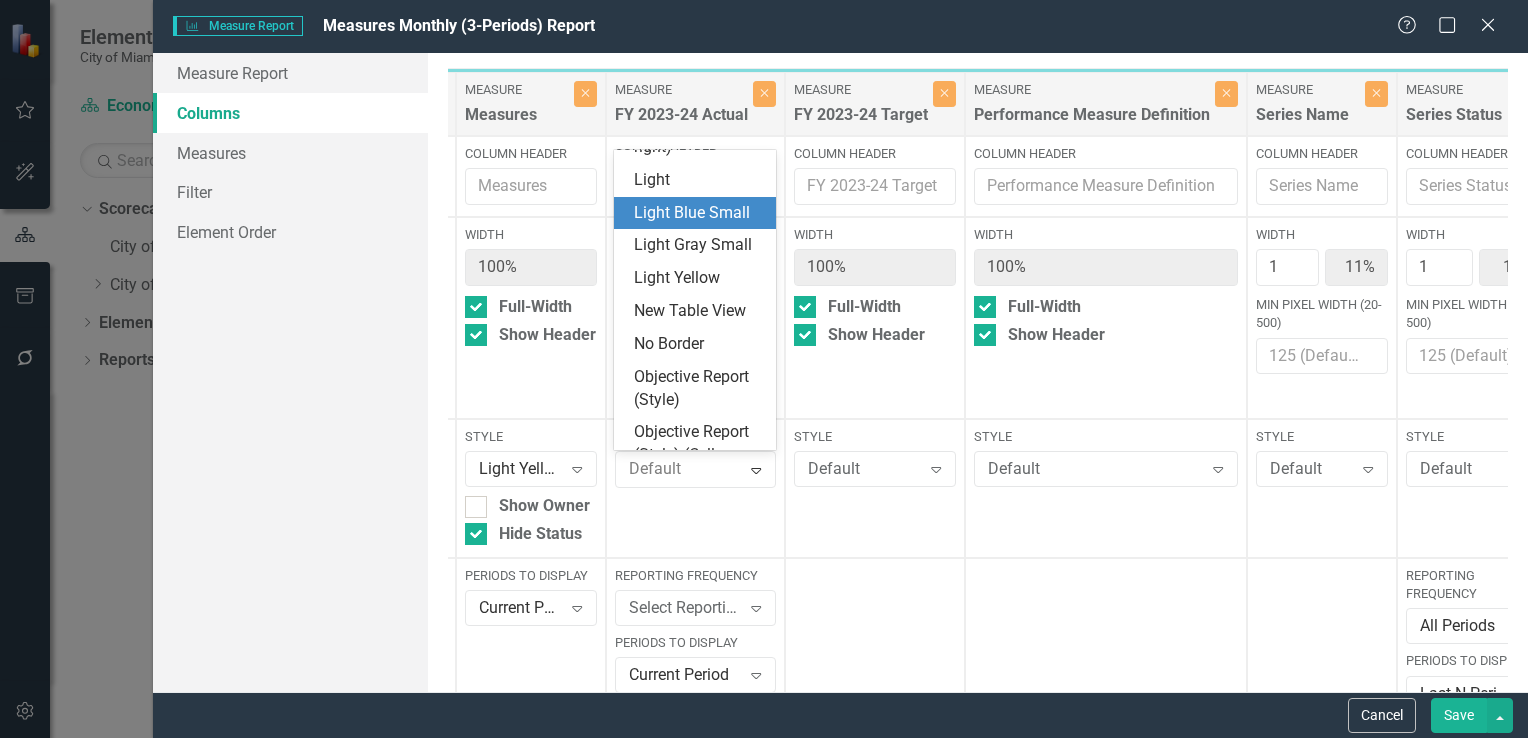 click on "Light Blue Small" at bounding box center (699, 213) 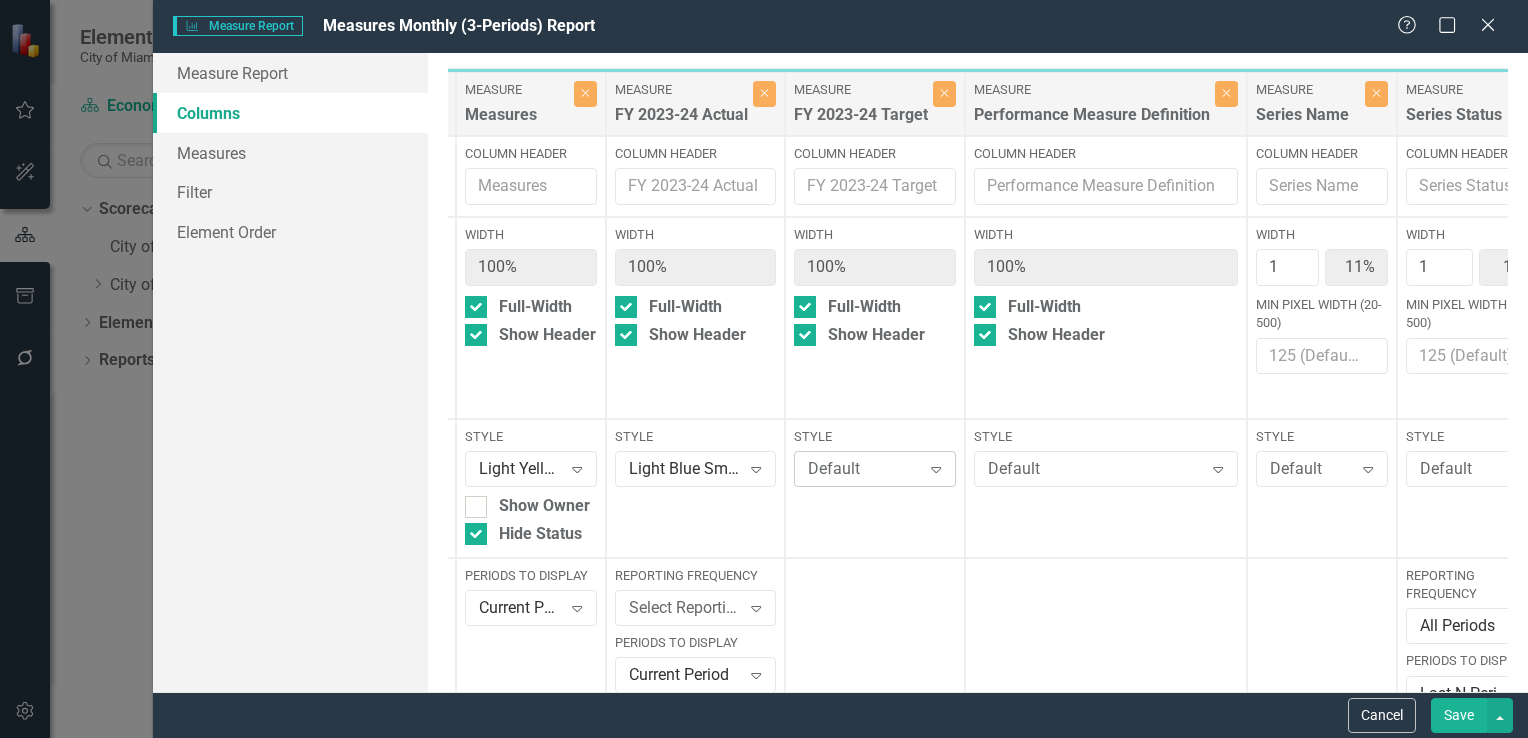 click on "Default" at bounding box center (864, 469) 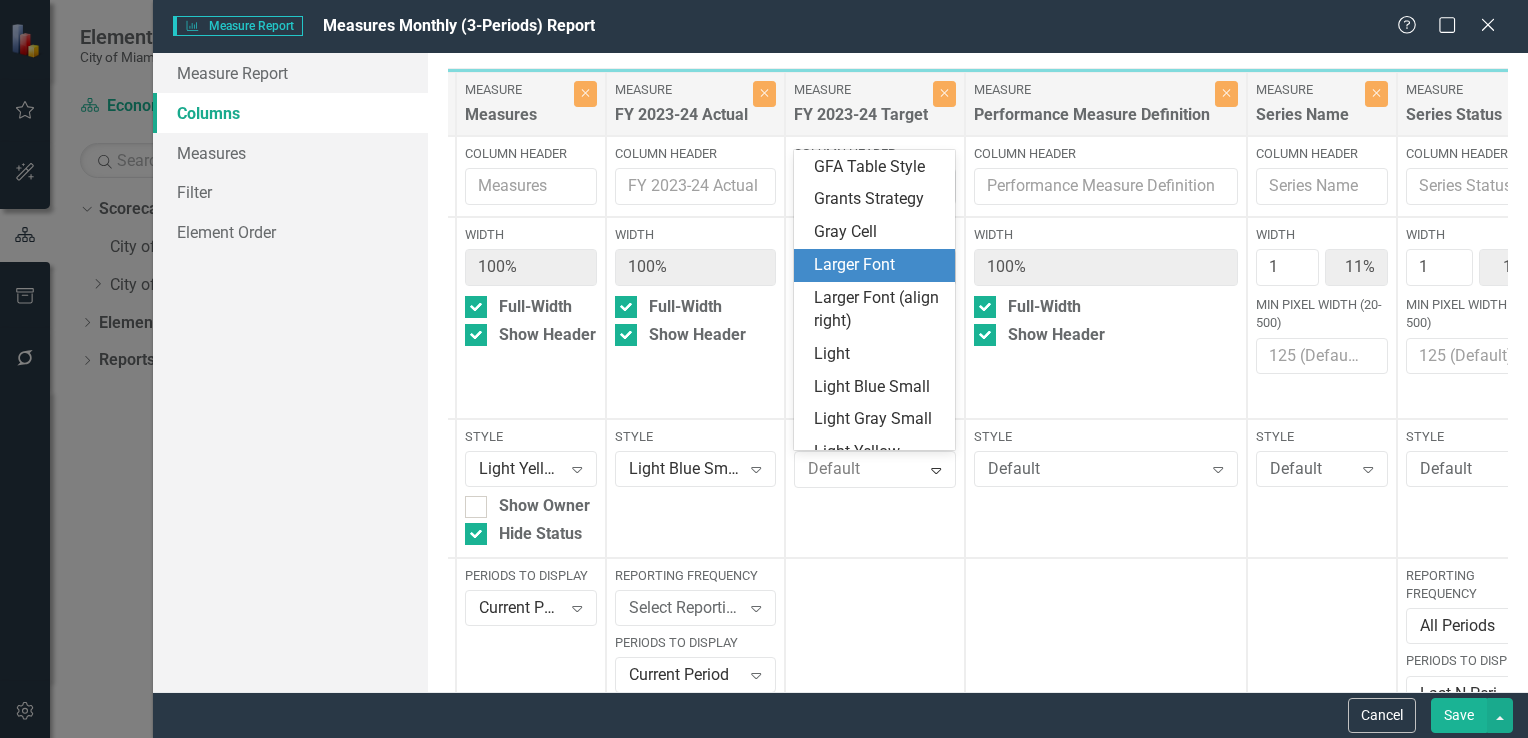 scroll, scrollTop: 500, scrollLeft: 0, axis: vertical 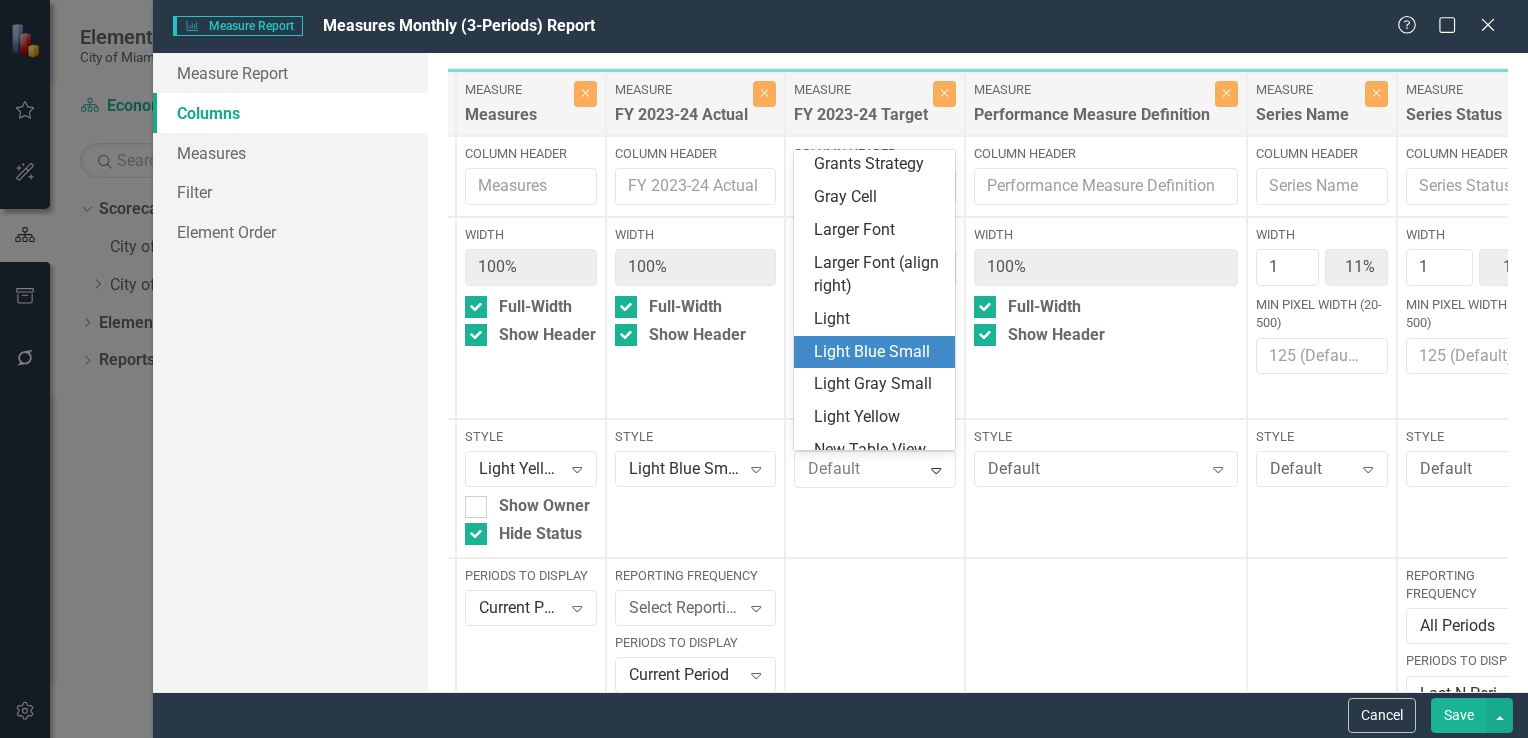 click on "Light Blue Small" at bounding box center (874, 352) 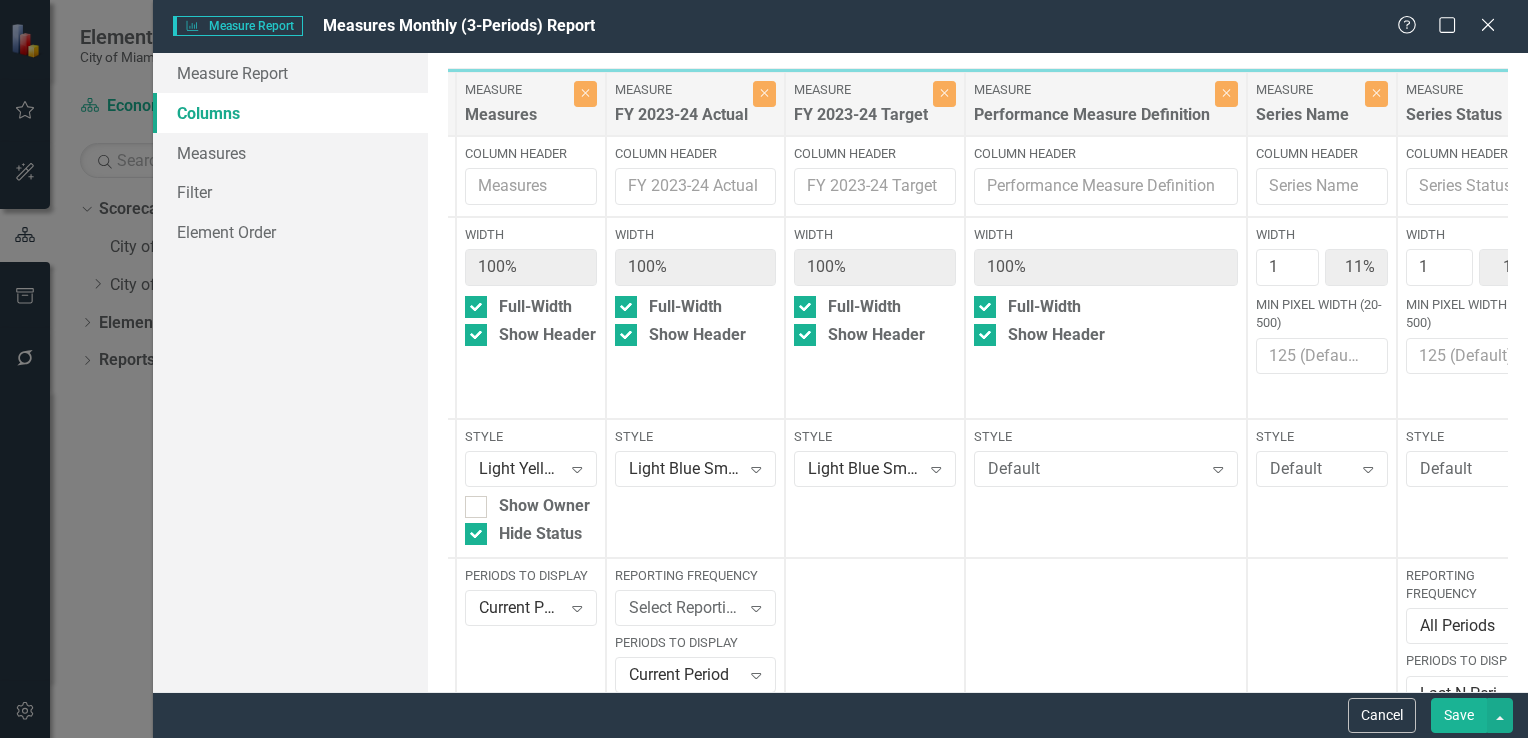 click on "Save" at bounding box center (1459, 715) 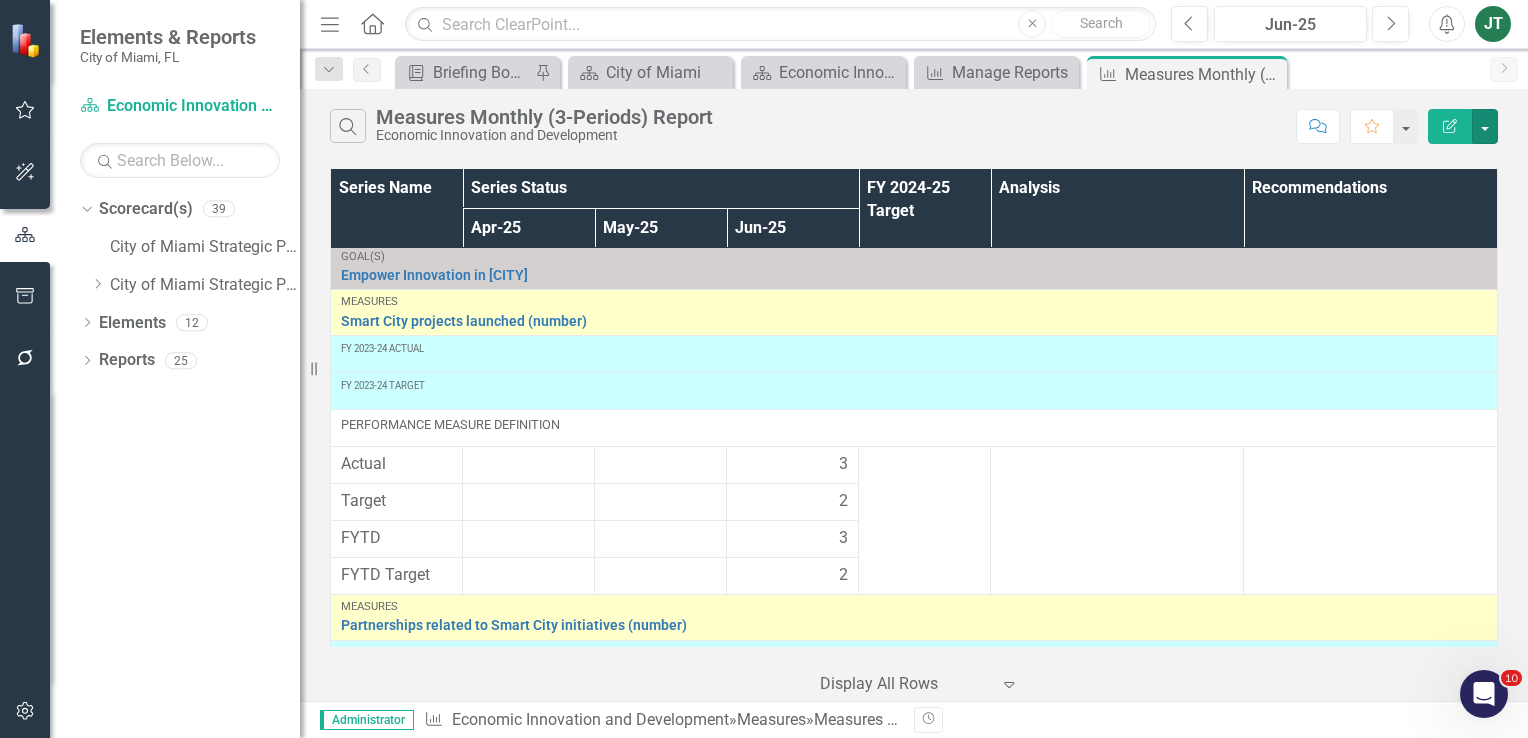 scroll, scrollTop: 0, scrollLeft: 0, axis: both 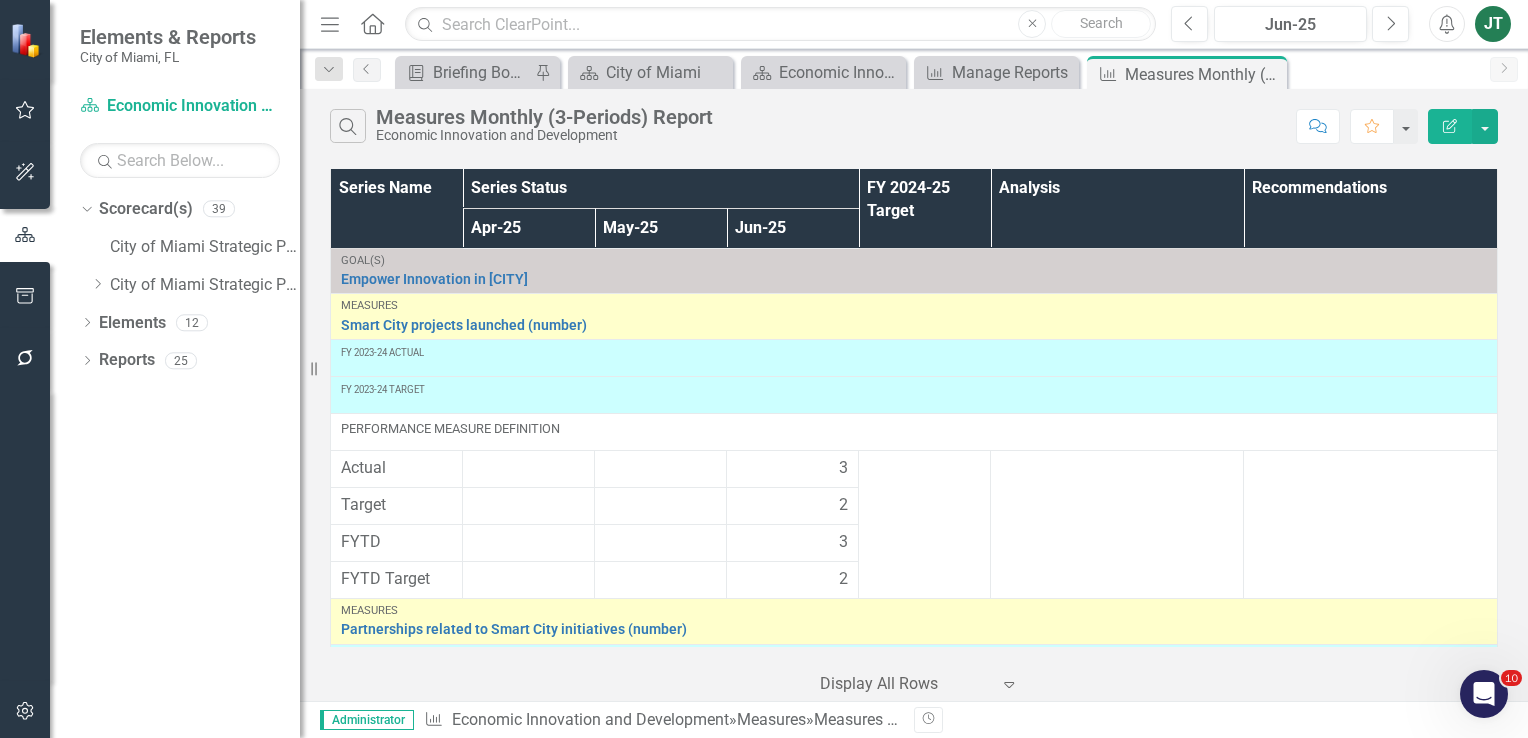 click on "Edit Report" 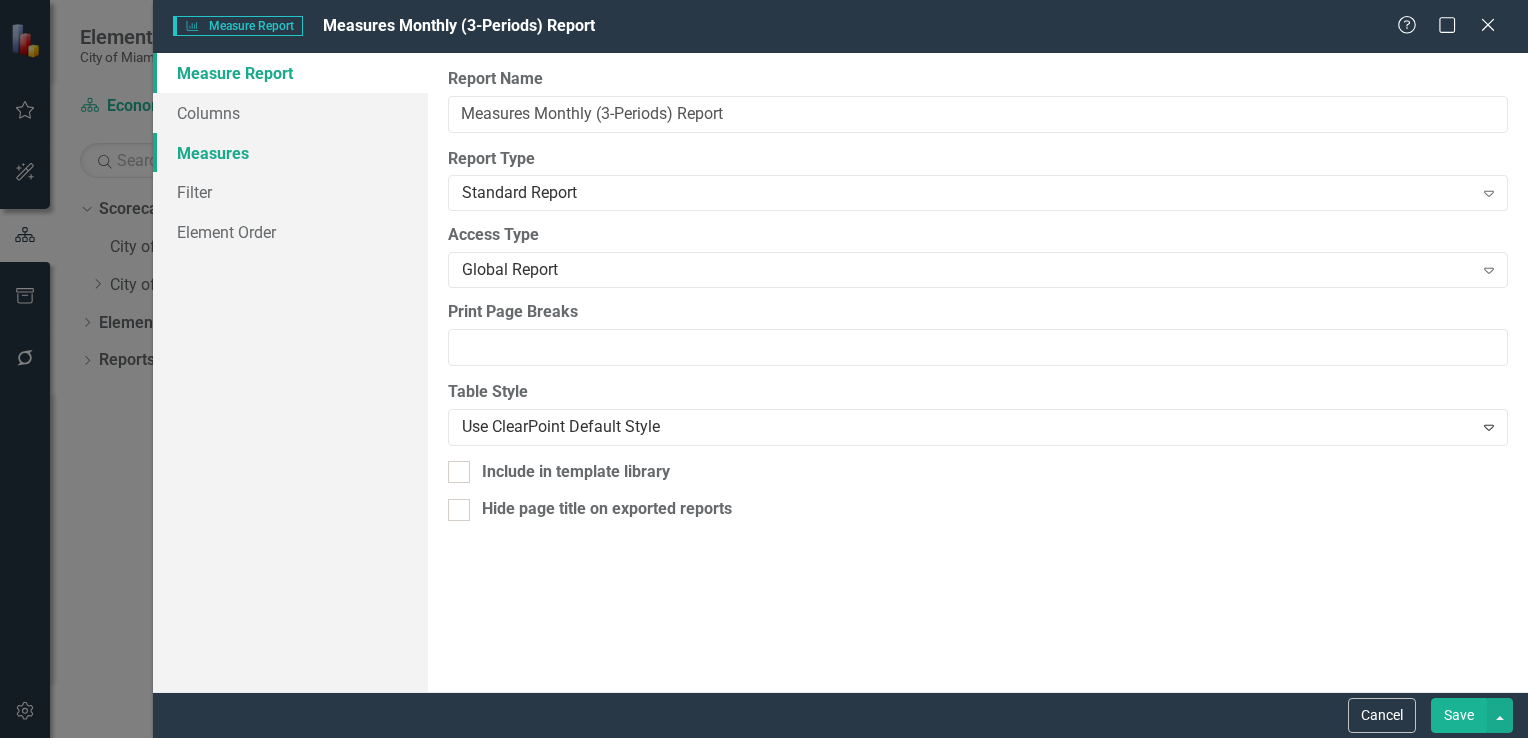 click on "Measures" at bounding box center [290, 153] 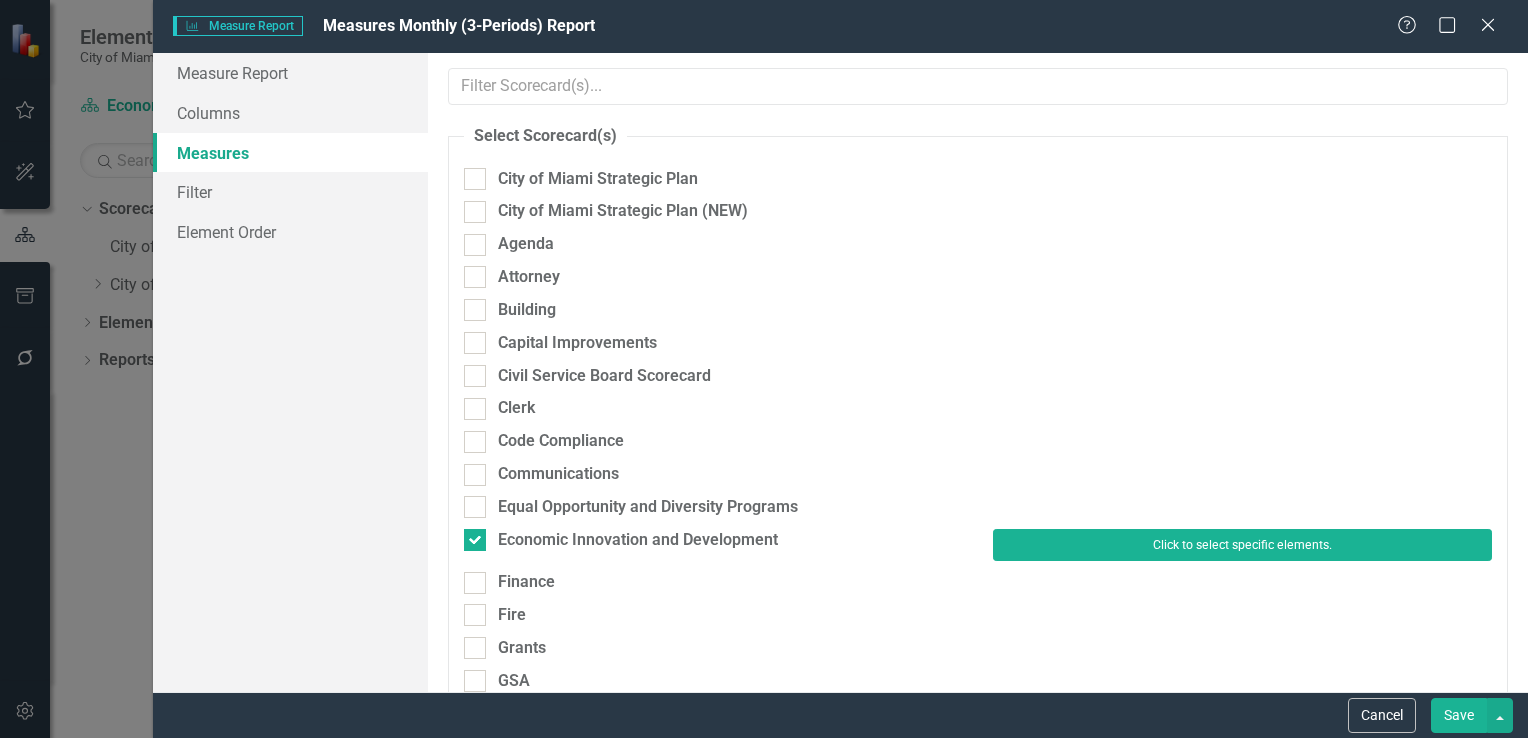 click on "Click to select specific elements." at bounding box center [1242, 545] 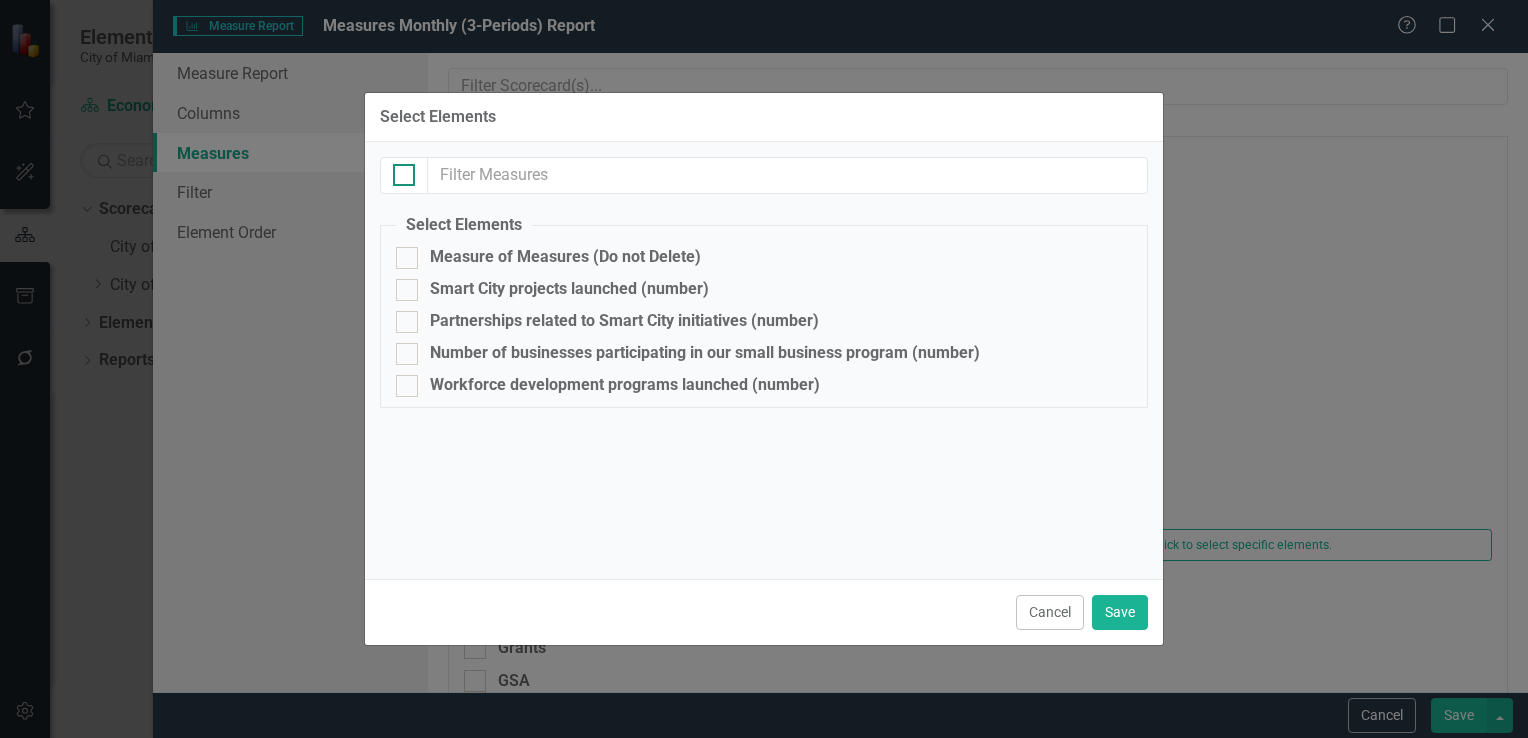 click at bounding box center (399, 170) 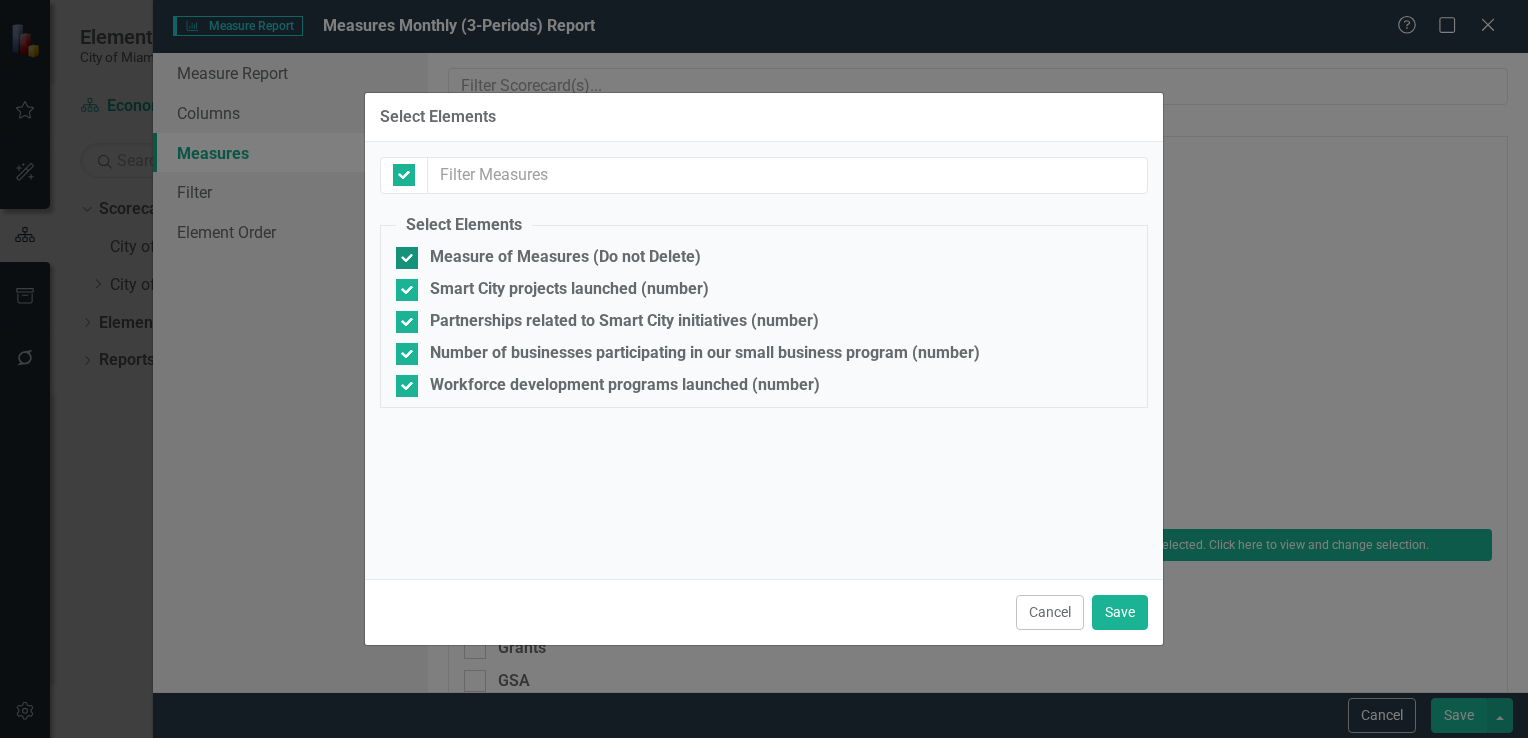 click on "Measure of Measures (Do not Delete)" at bounding box center (402, 253) 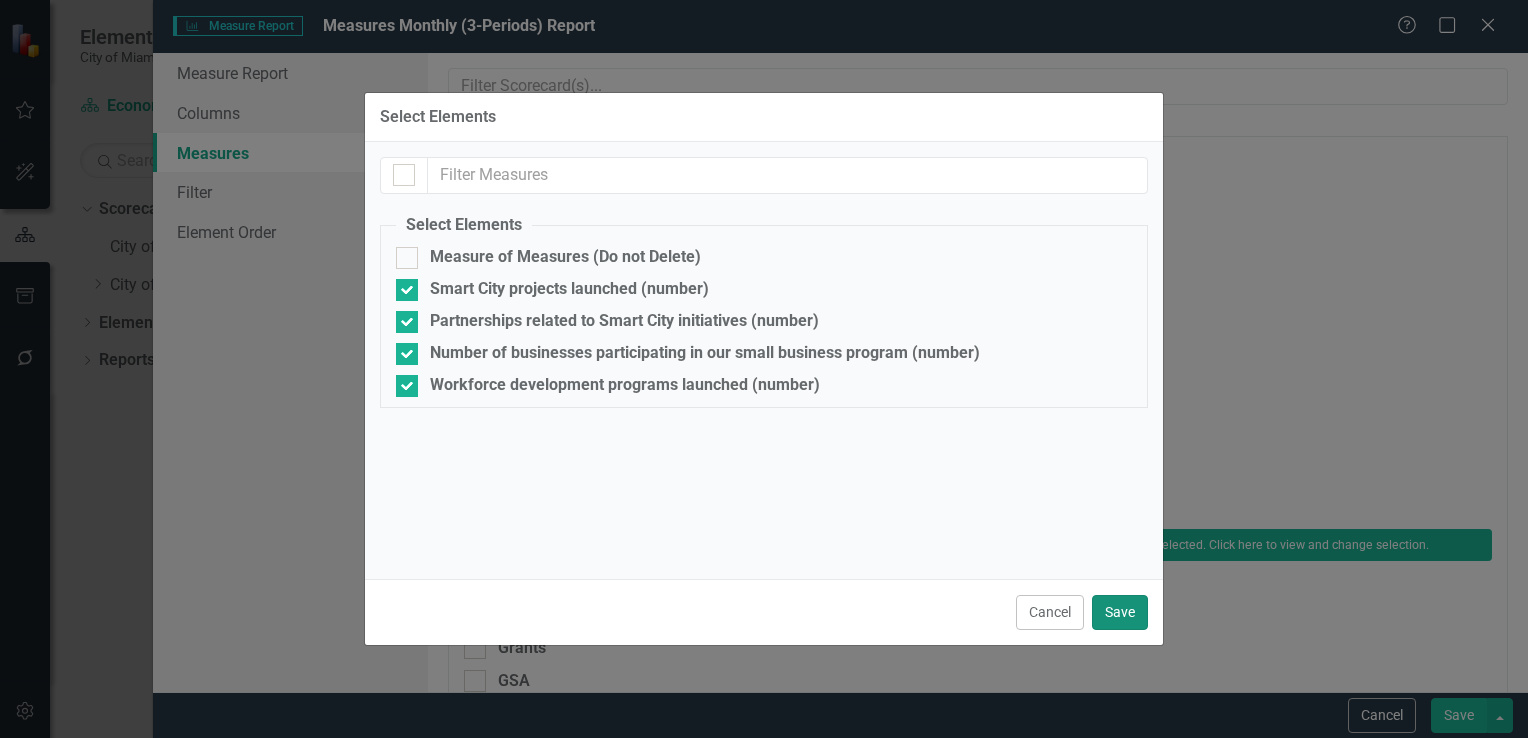 click on "Save" at bounding box center [1120, 612] 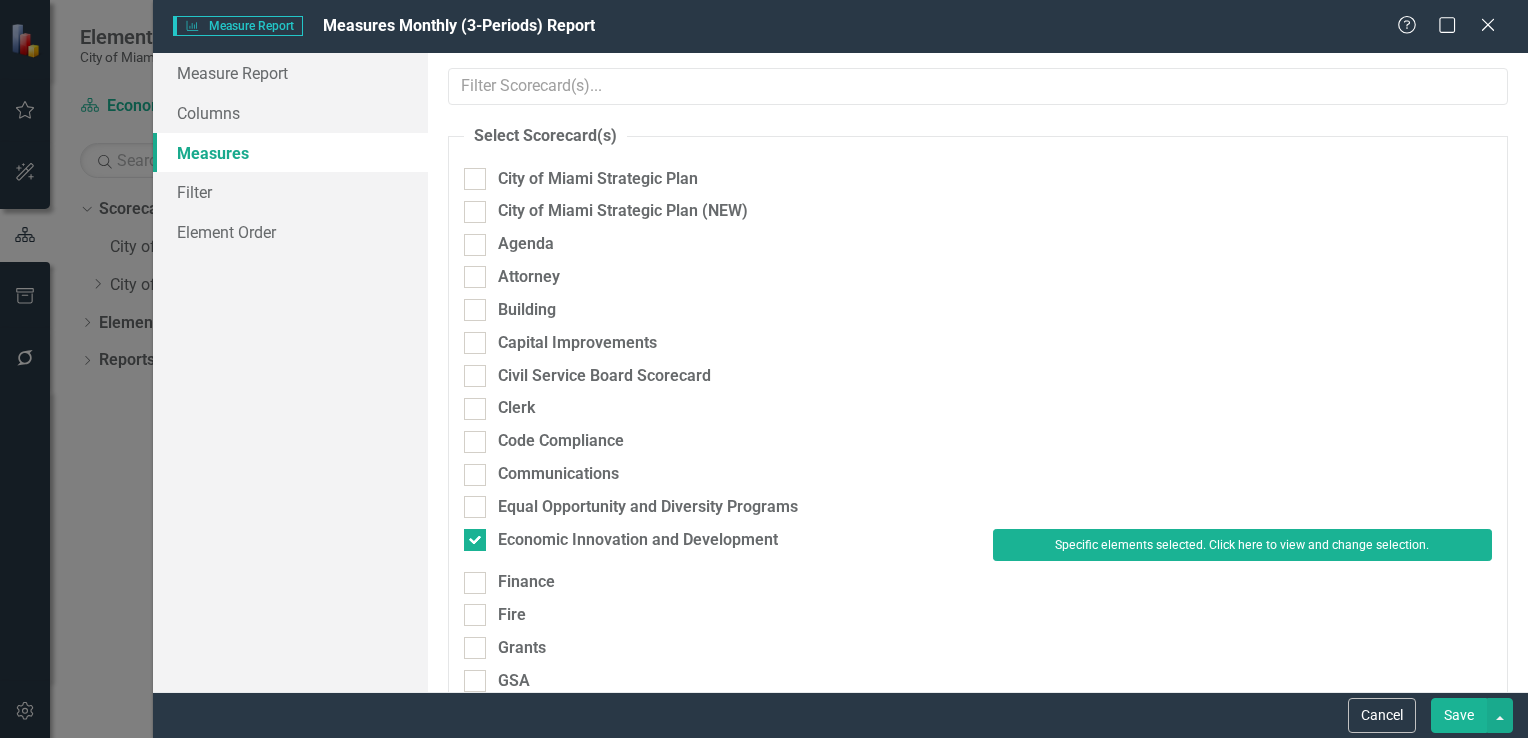 click on "Save" at bounding box center [1459, 715] 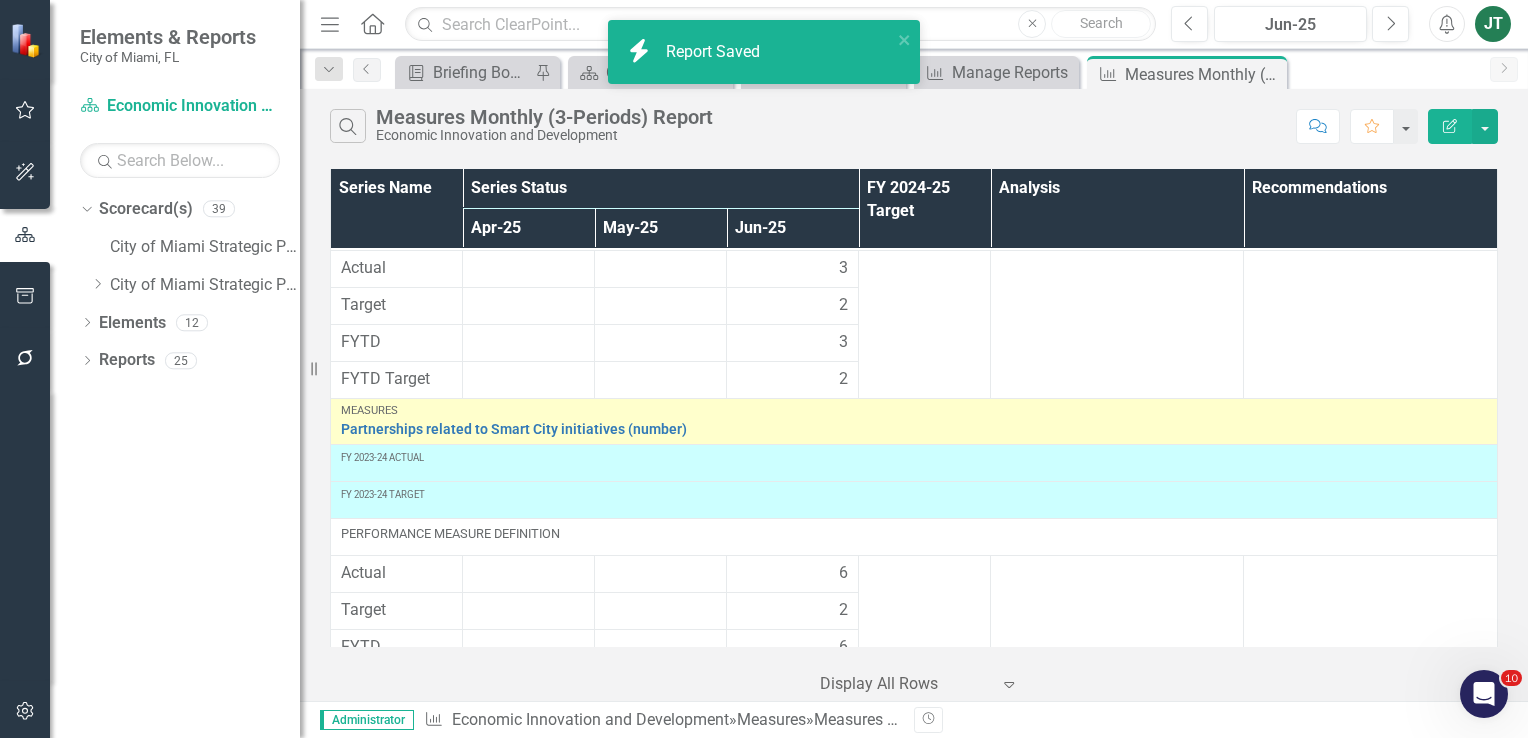 scroll, scrollTop: 0, scrollLeft: 0, axis: both 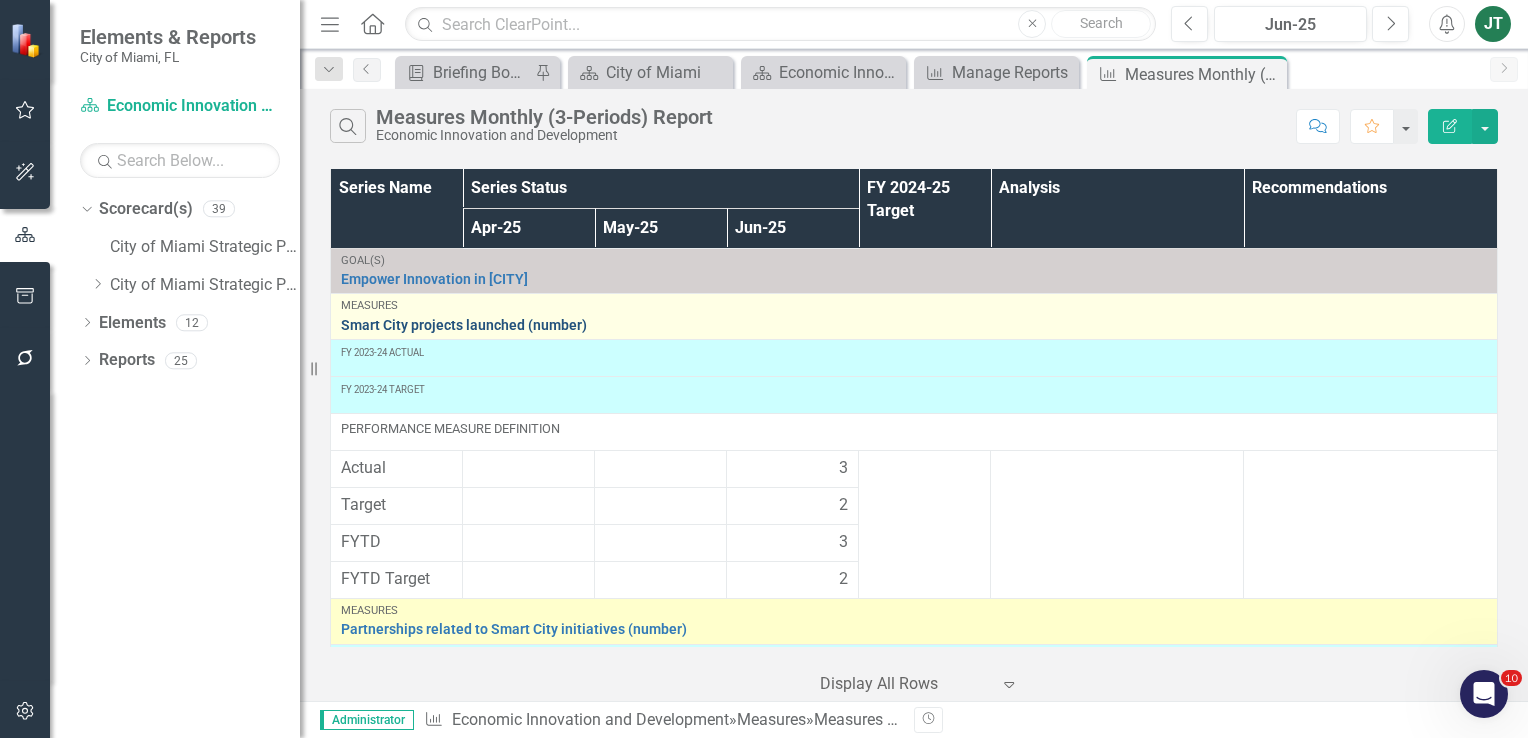 click on "Smart City projects launched (number)" at bounding box center [914, 325] 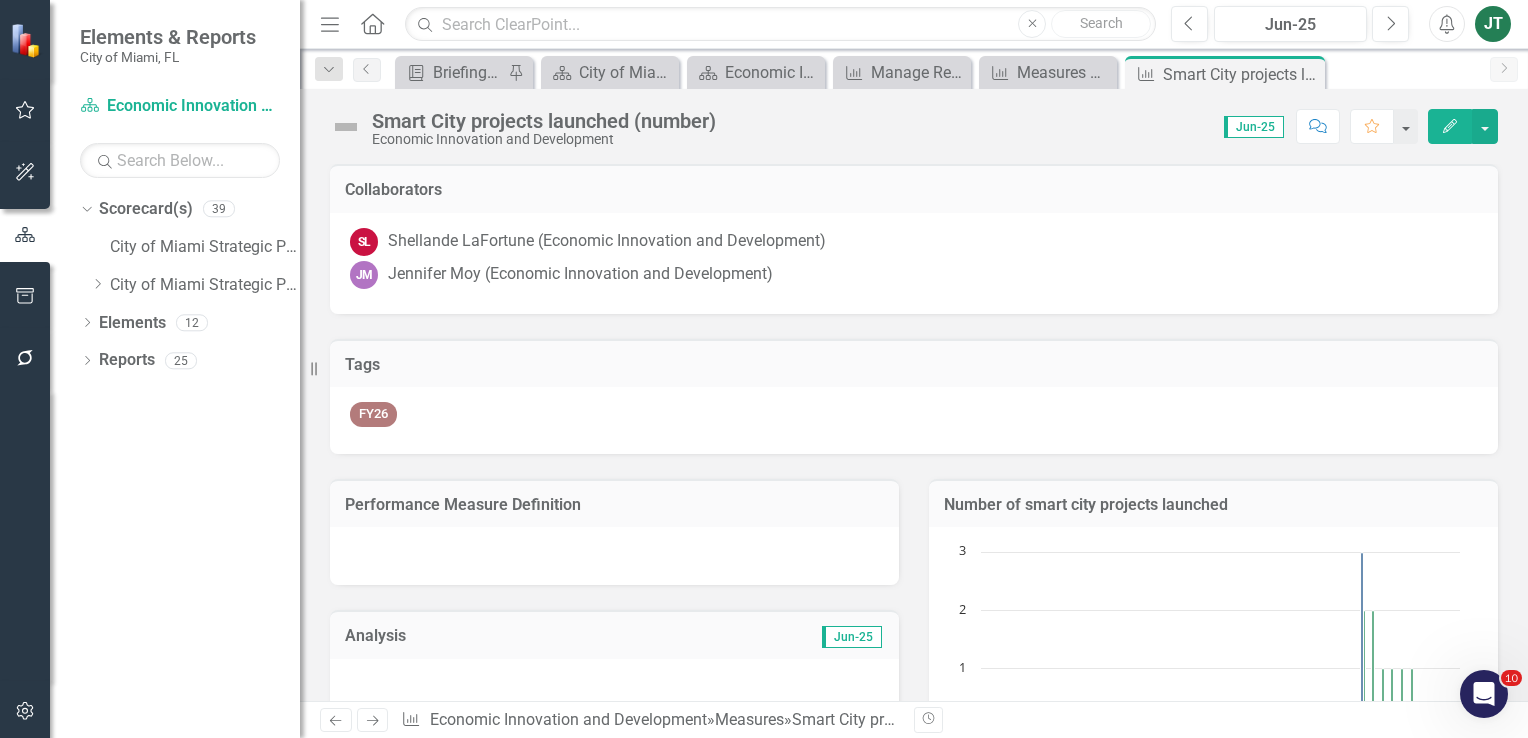 click on "Edit" at bounding box center [1450, 126] 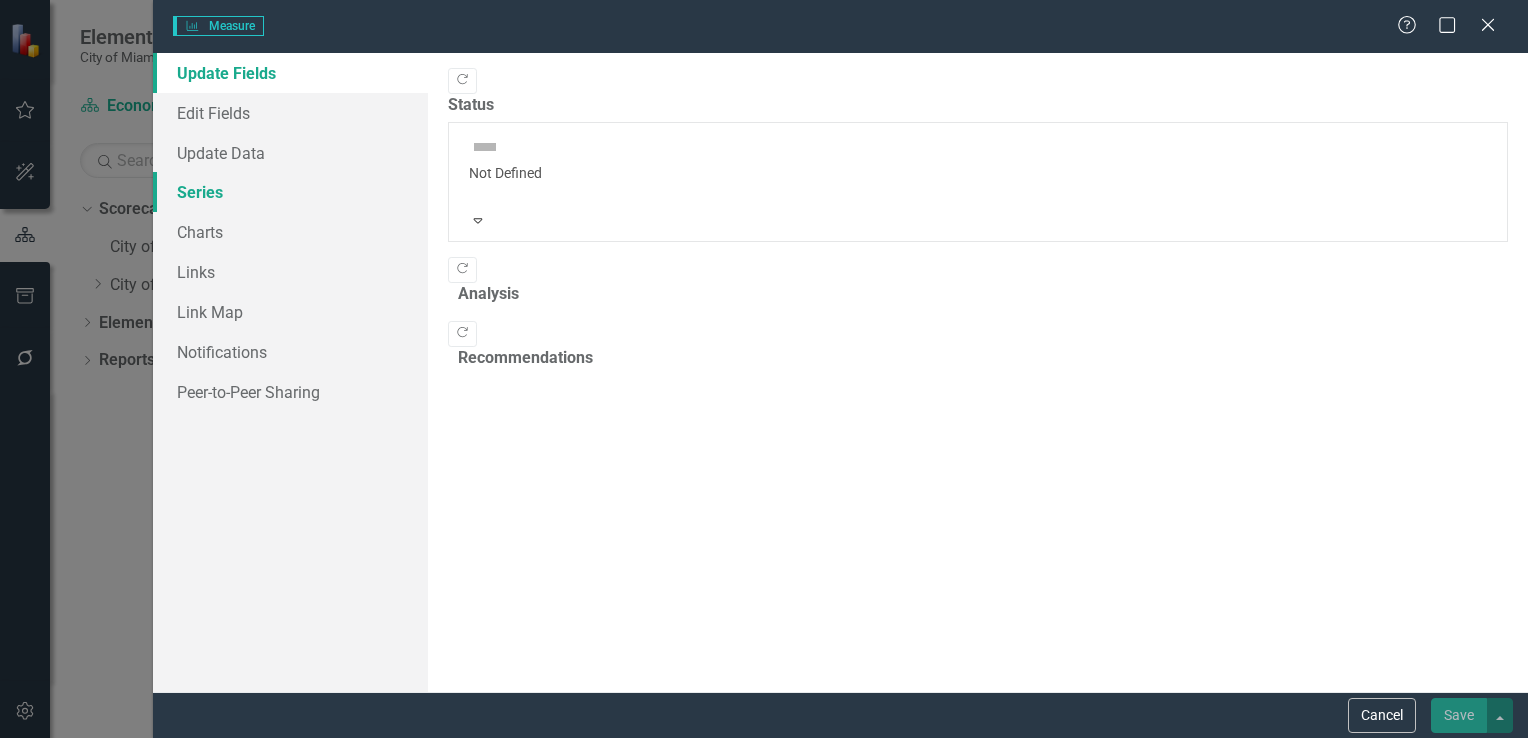 click on "Series" at bounding box center [290, 192] 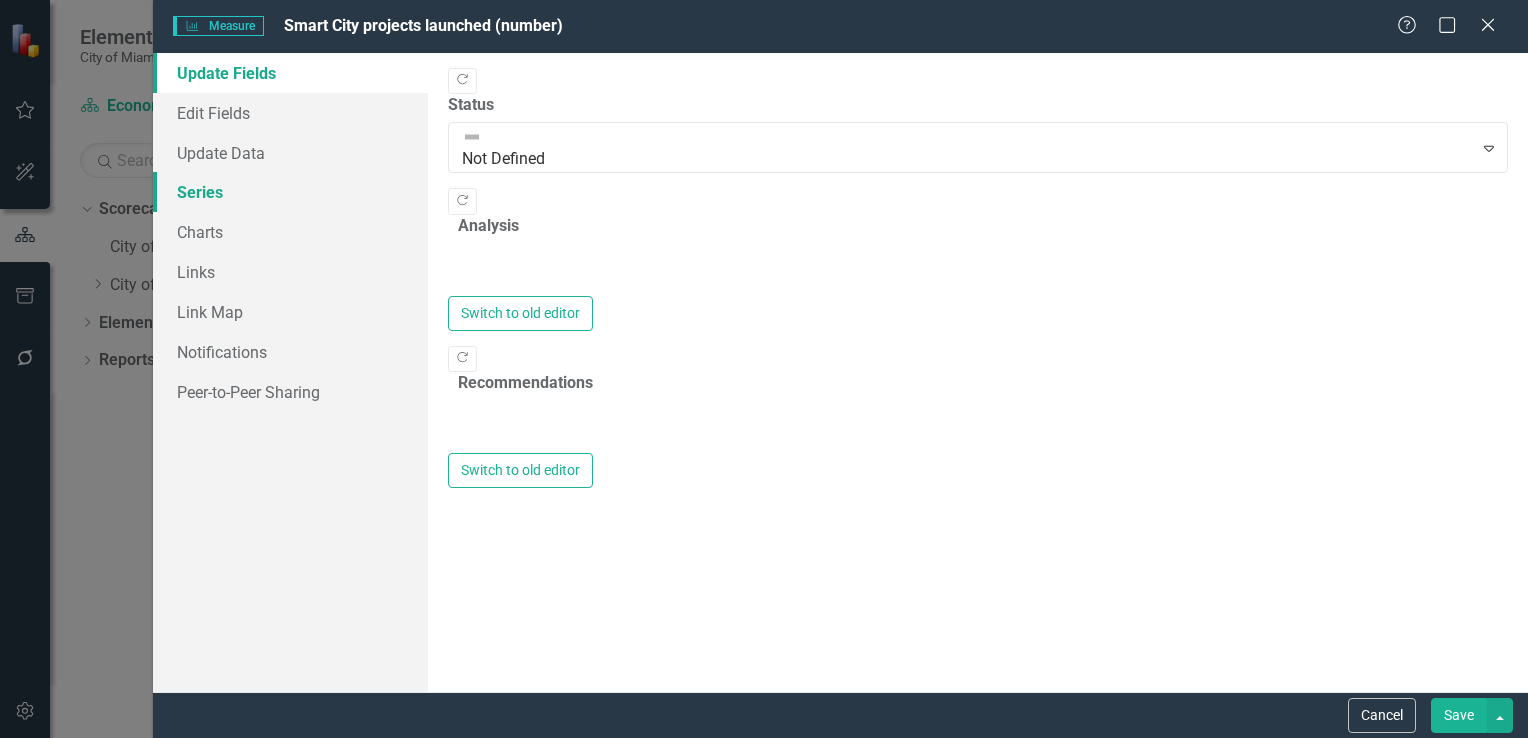 click on "Series" at bounding box center [290, 192] 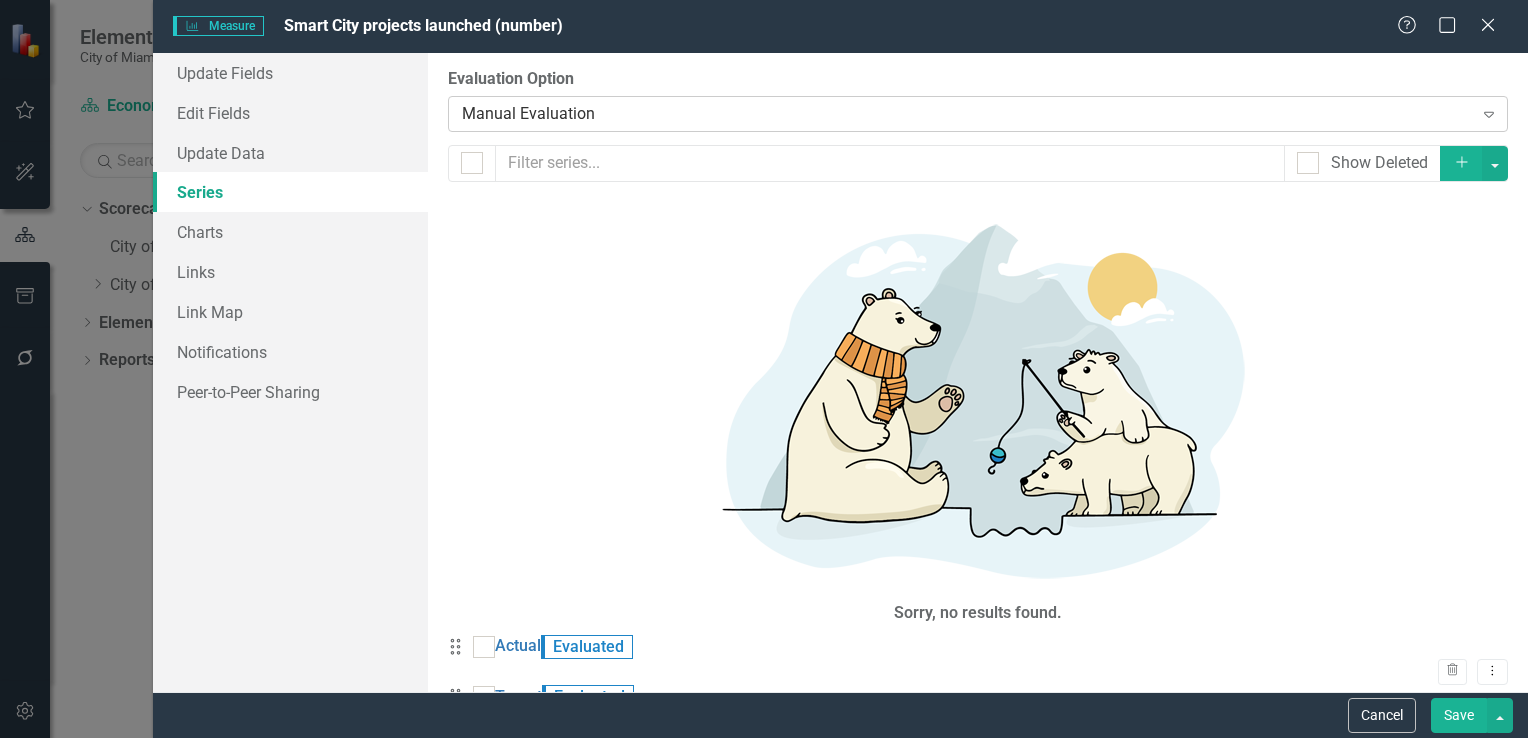 click on "Manual Evaluation" at bounding box center [967, 113] 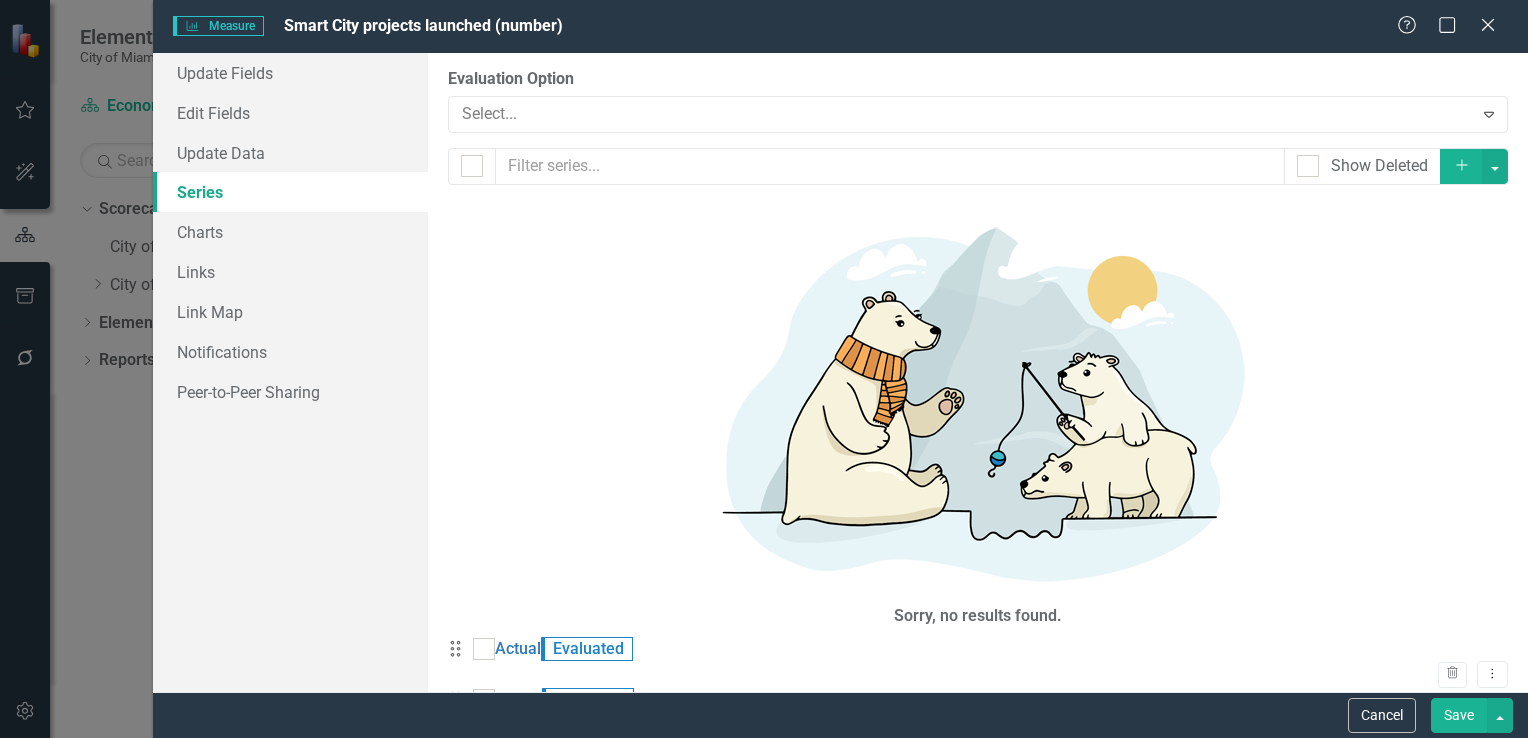 scroll, scrollTop: 0, scrollLeft: 0, axis: both 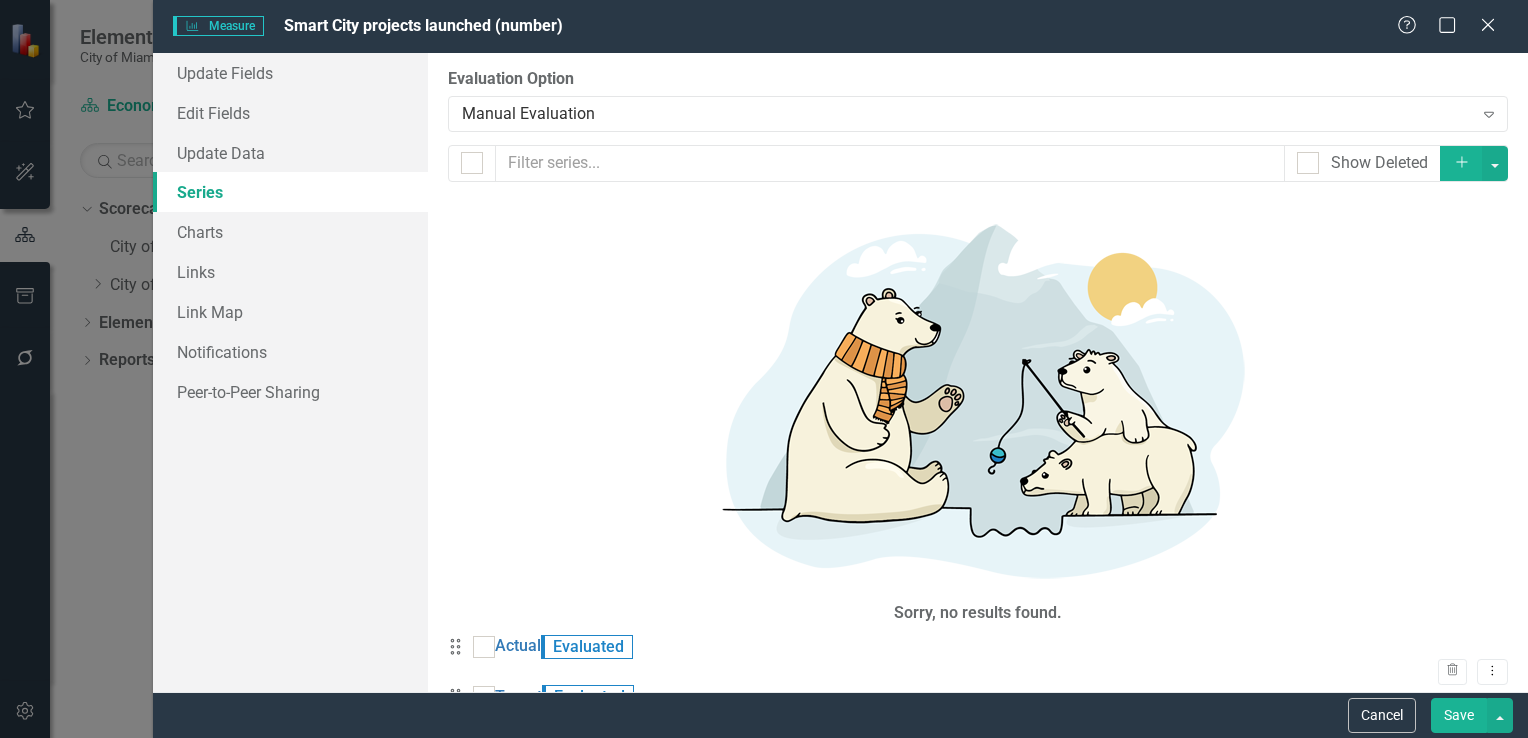 click on "FYTD" at bounding box center [514, 747] 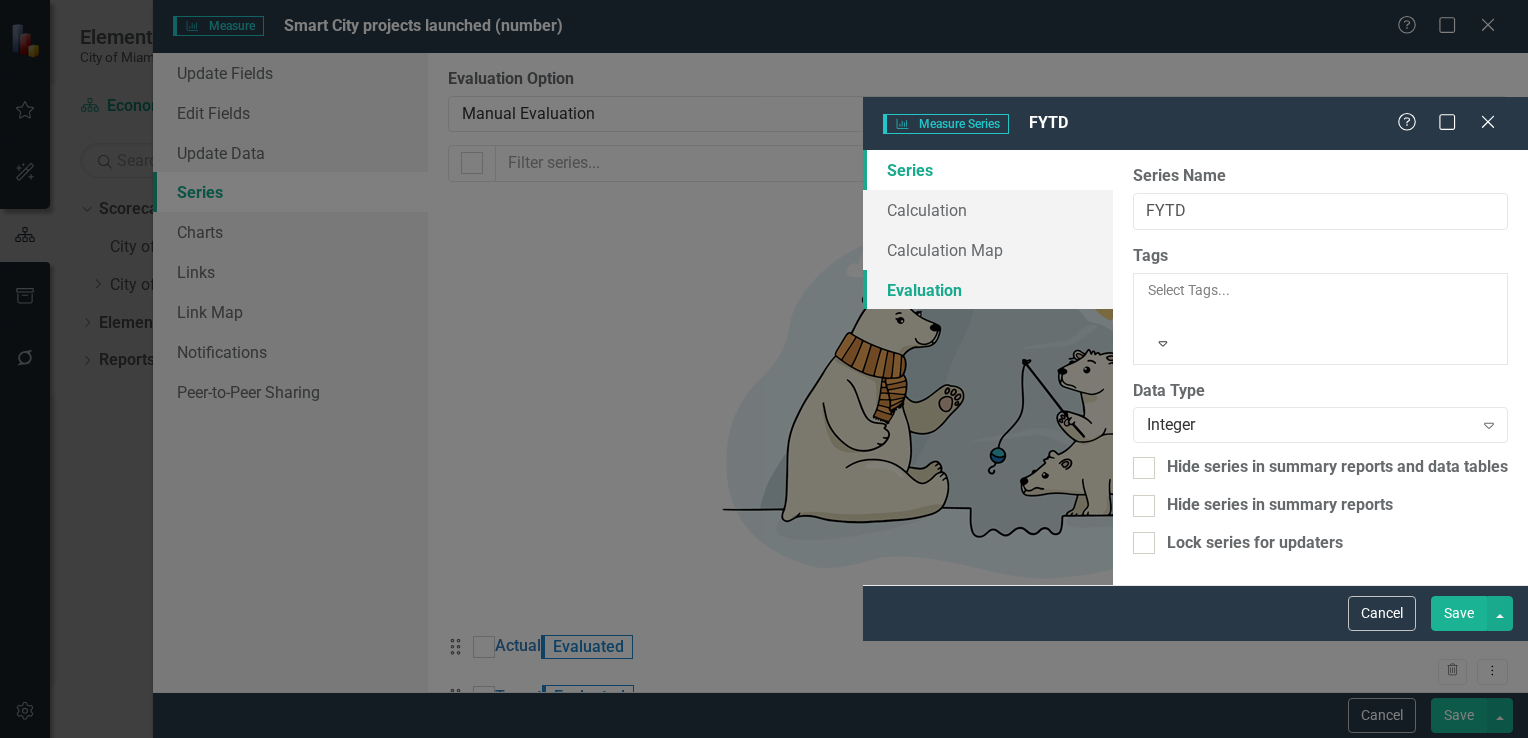 click on "Evaluation" at bounding box center [988, 290] 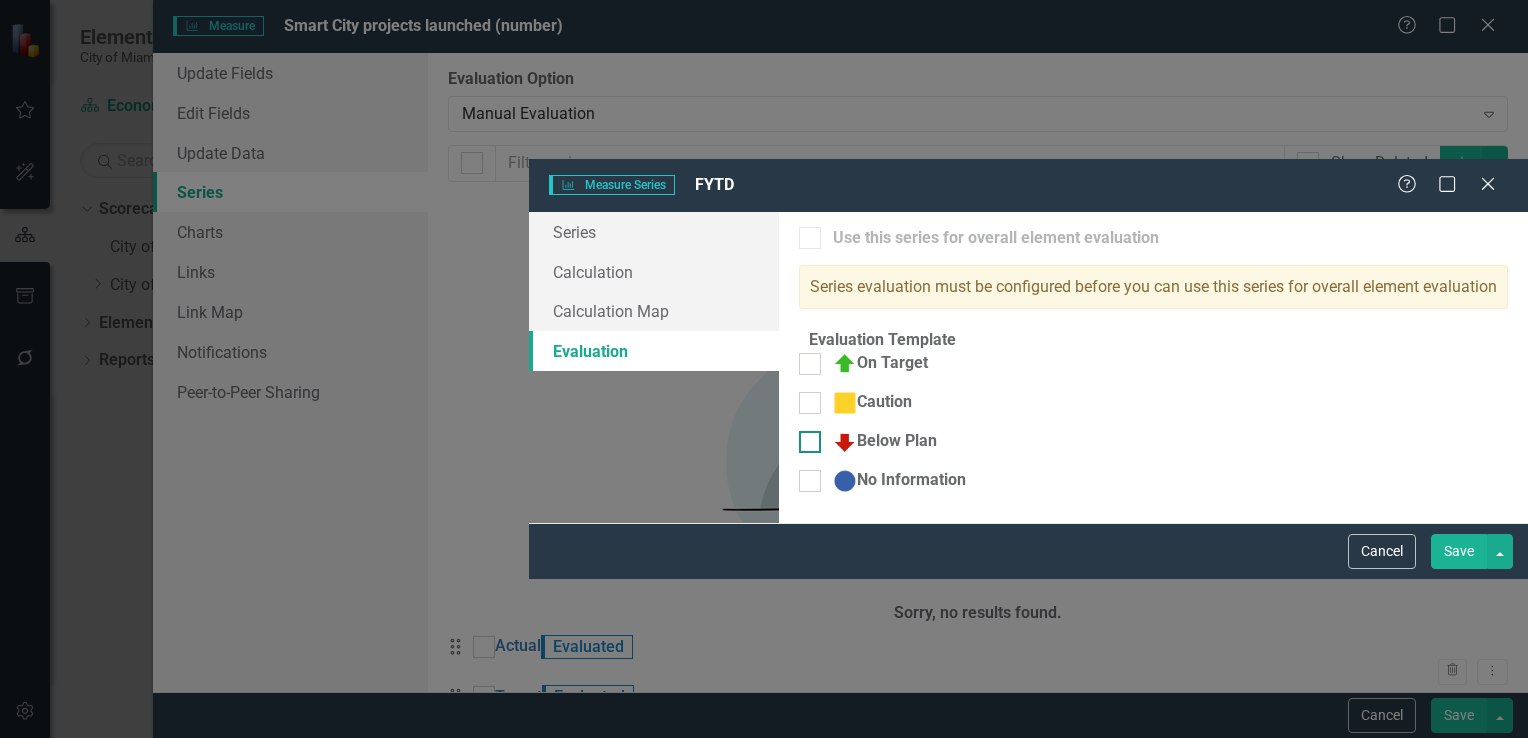 drag, startPoint x: 607, startPoint y: 215, endPoint x: 608, endPoint y: 249, distance: 34.0147 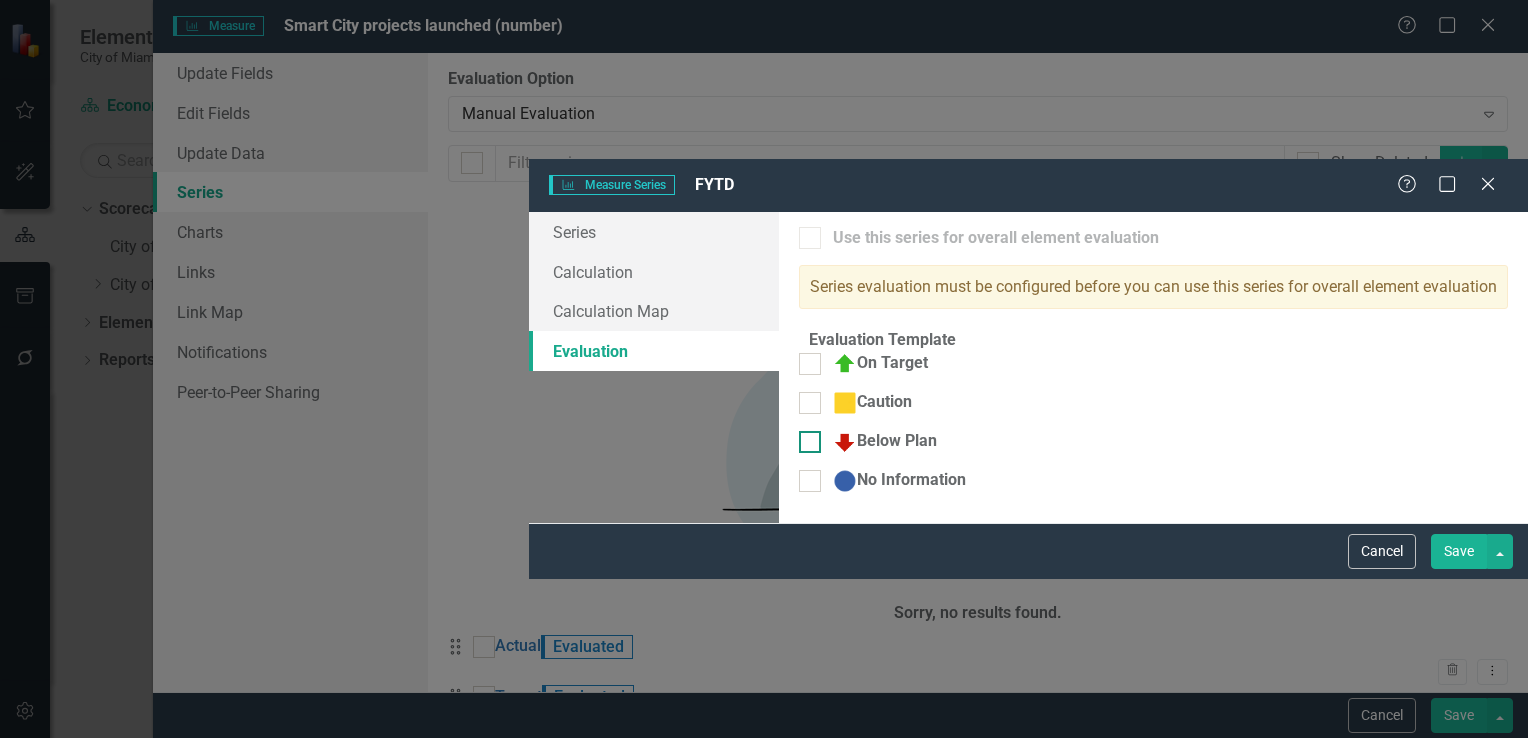 checkbox on "true" 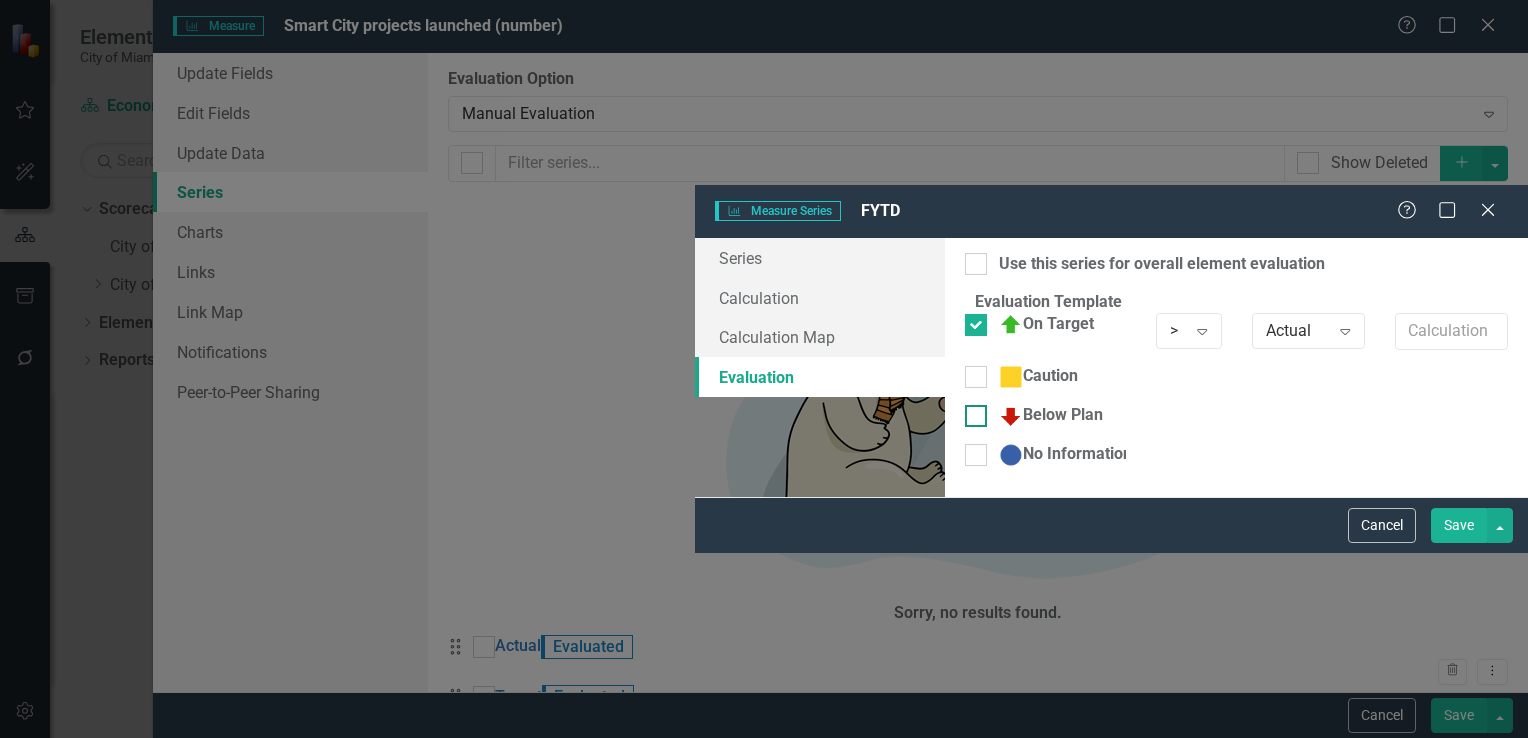 click at bounding box center (976, 416) 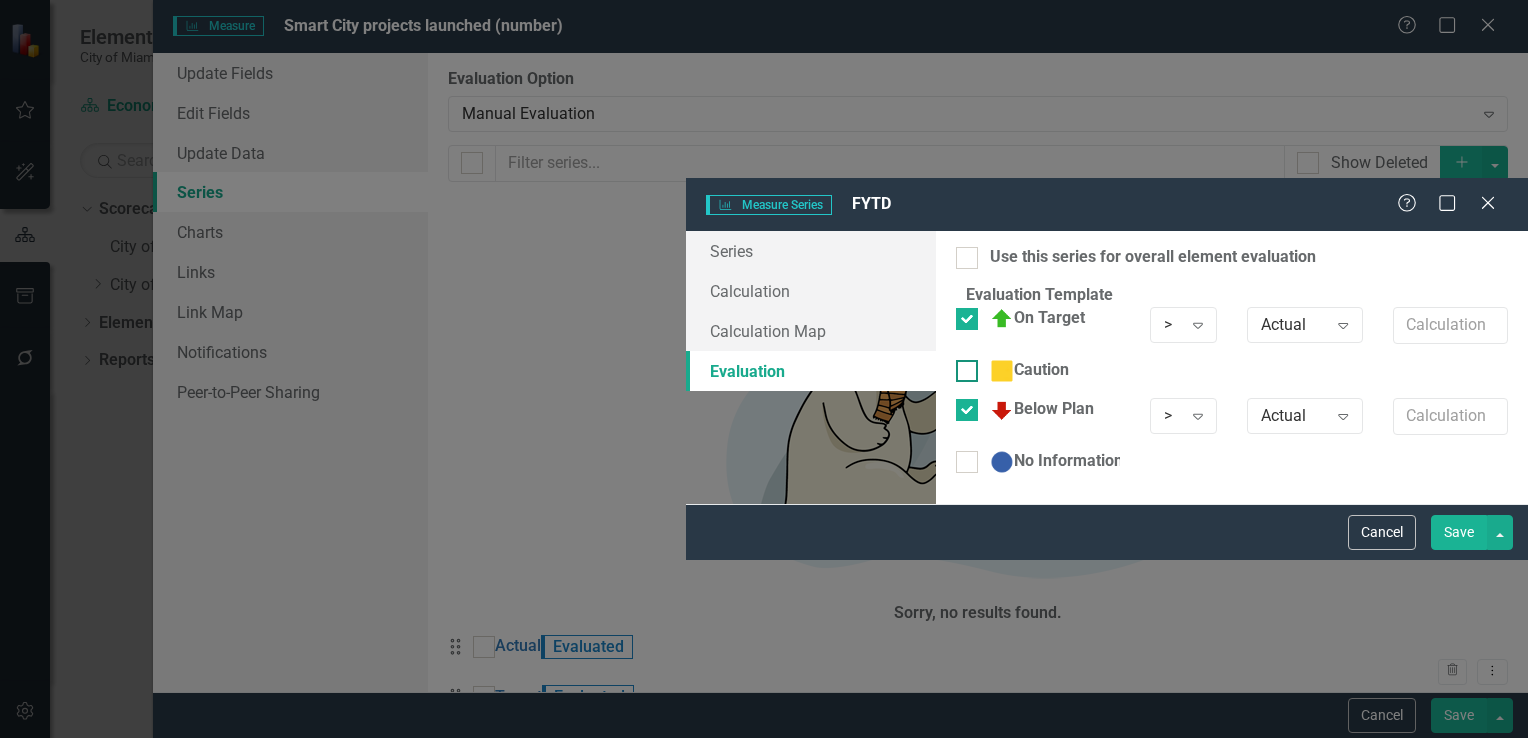 click at bounding box center (967, 371) 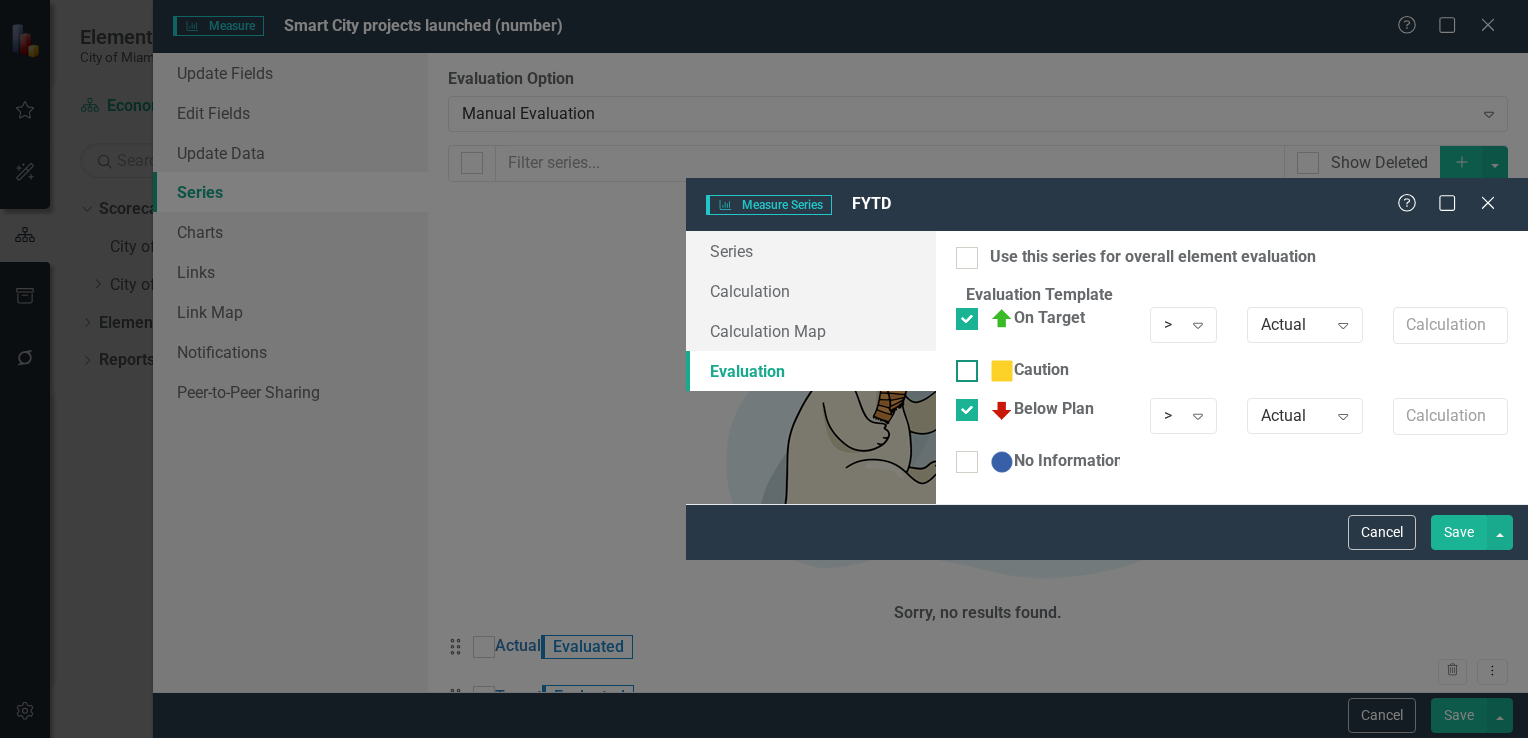 checkbox on "true" 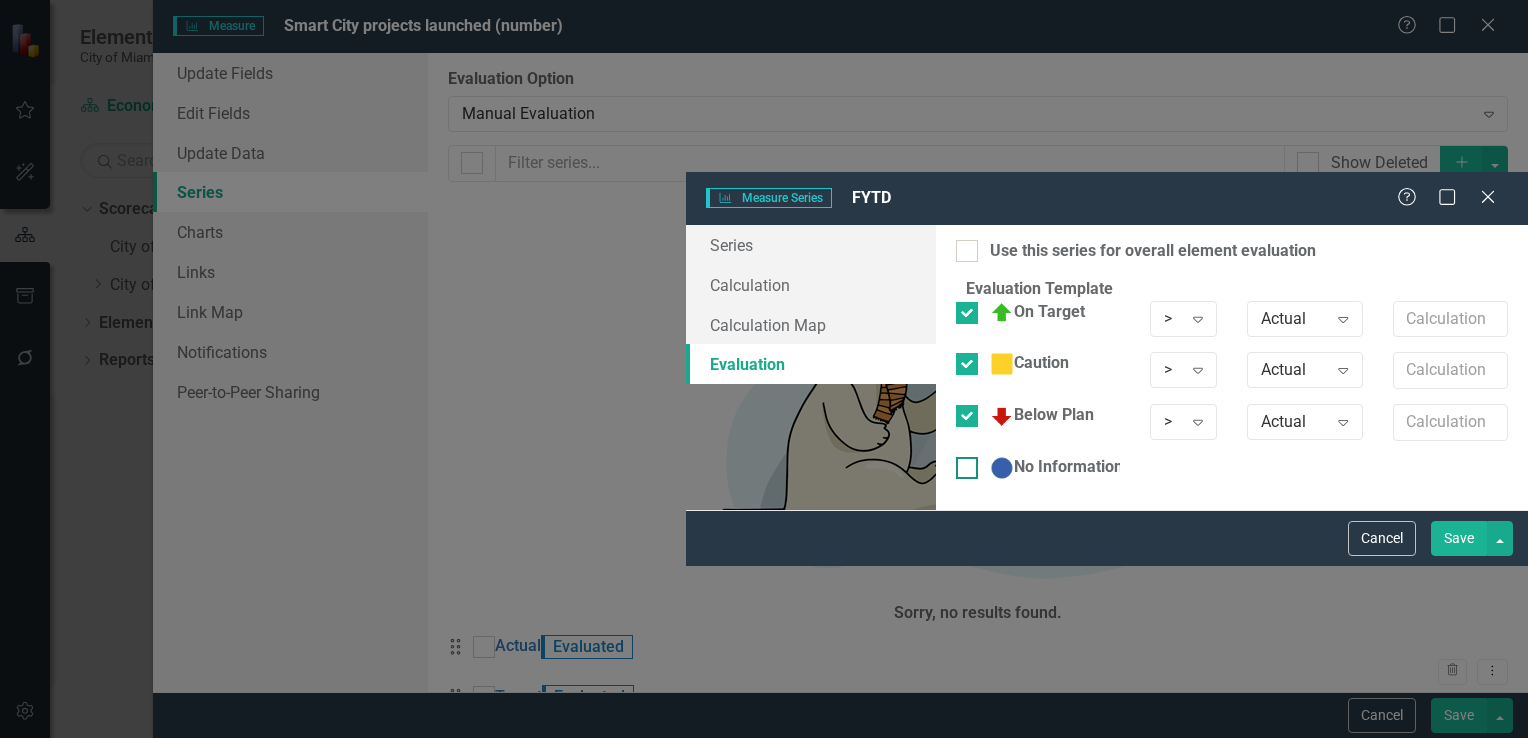 click at bounding box center (967, 468) 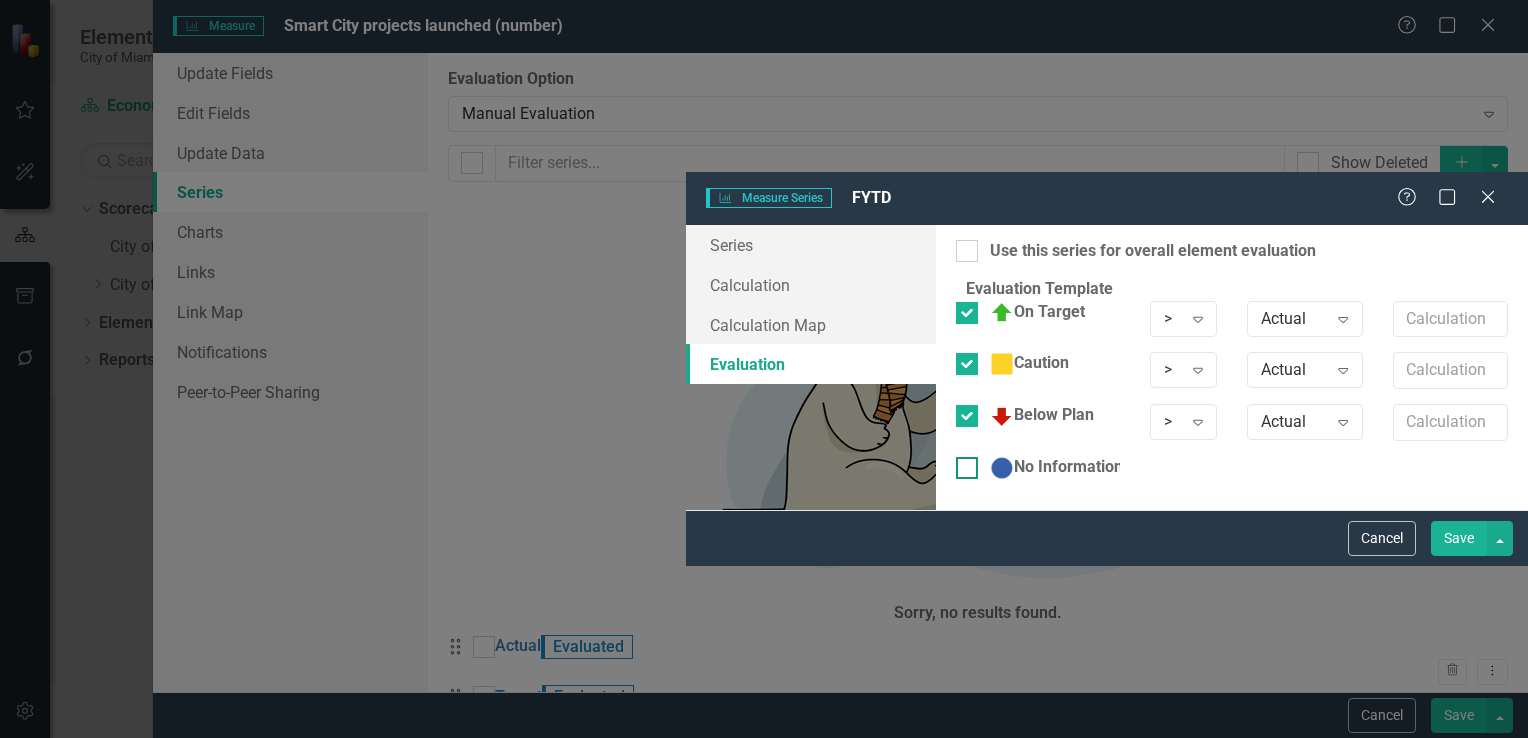click on "No Information" at bounding box center [962, 463] 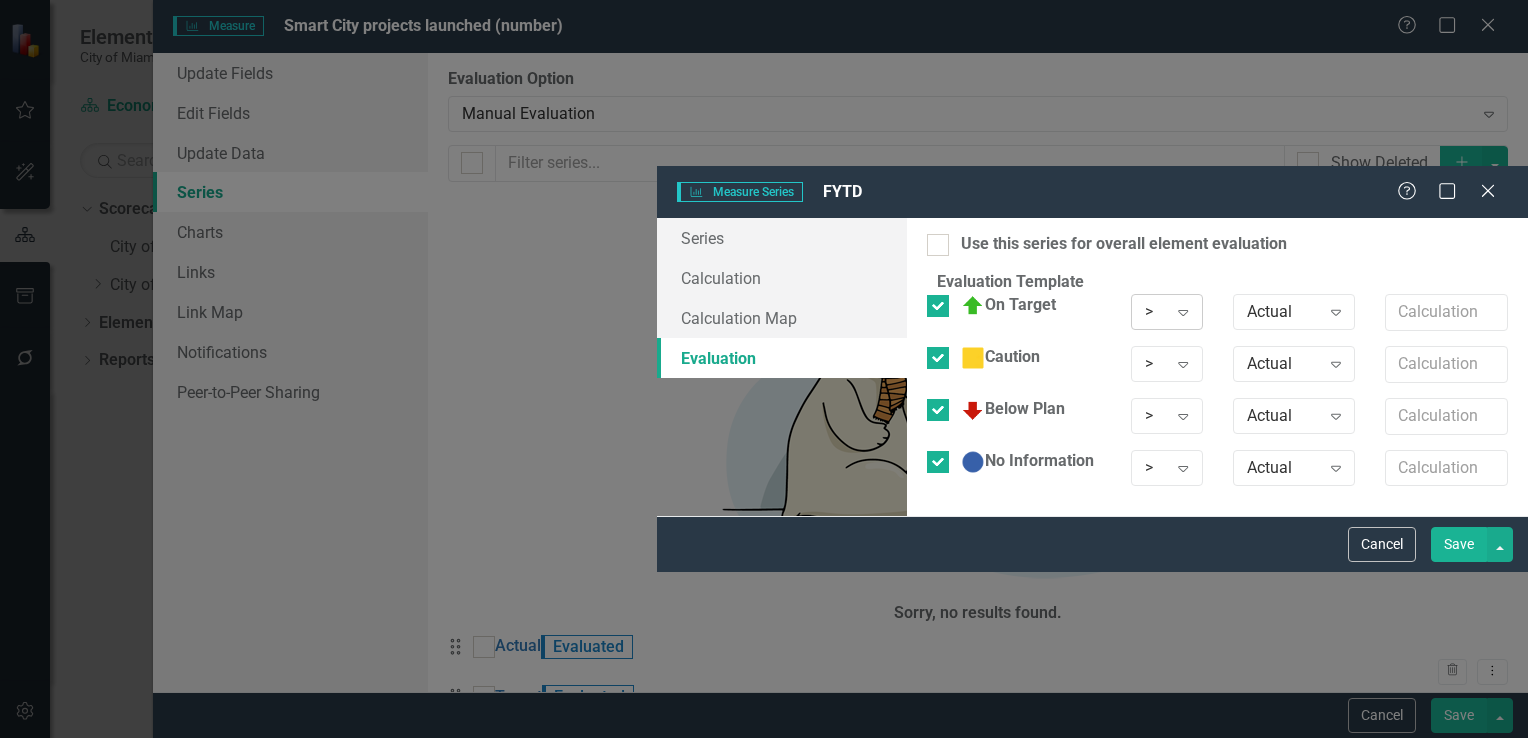click on "Expand" 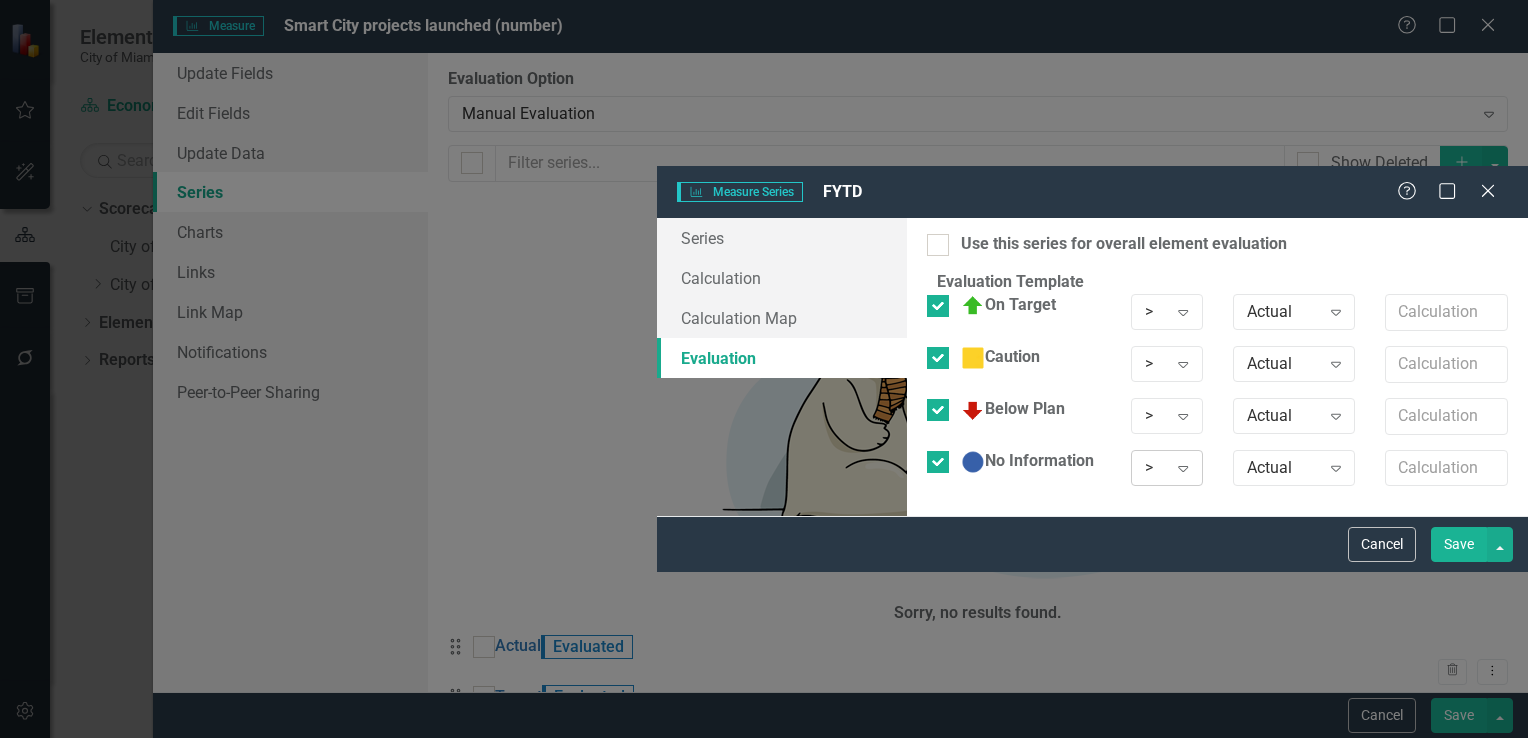 click on ">" at bounding box center [1156, 467] 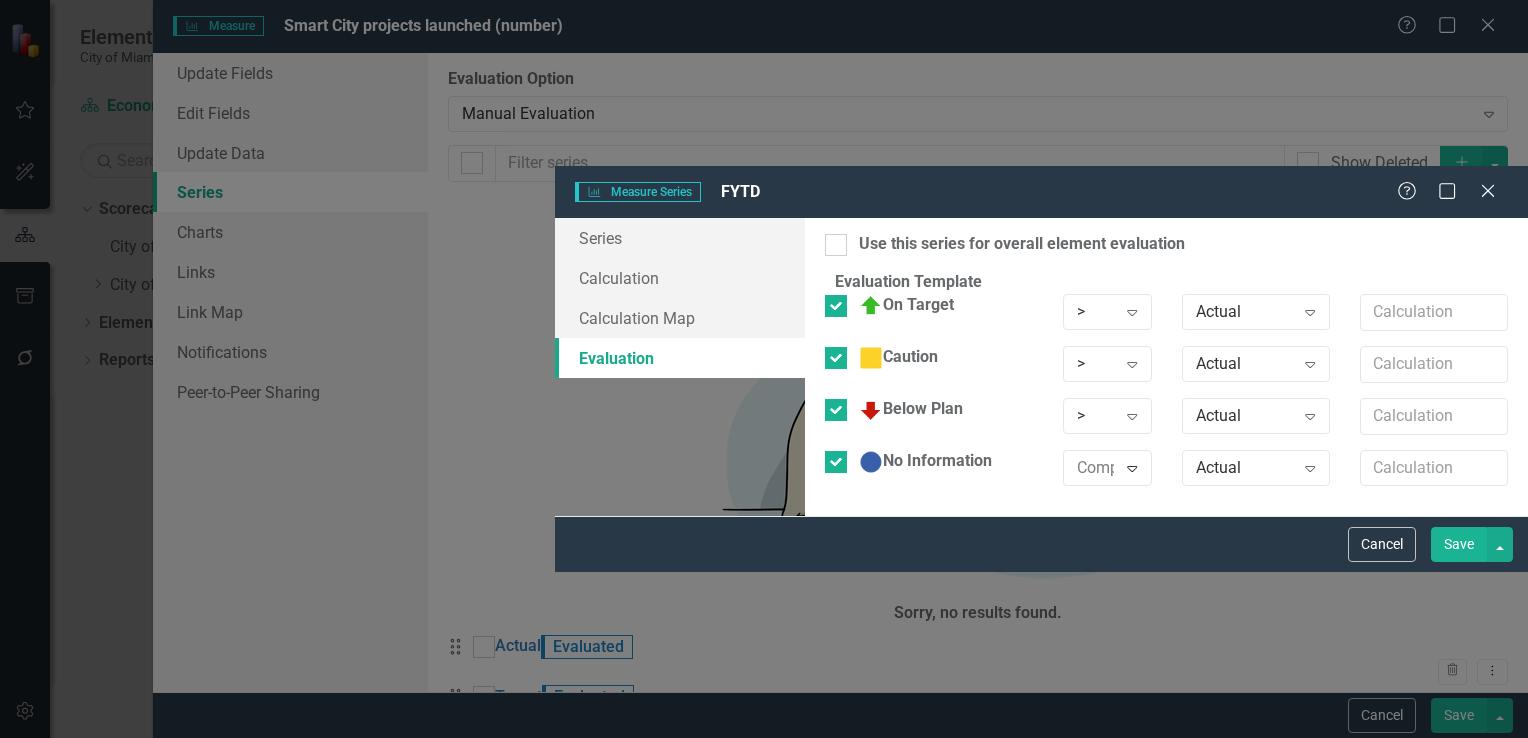 click on "Any" at bounding box center [768, 984] 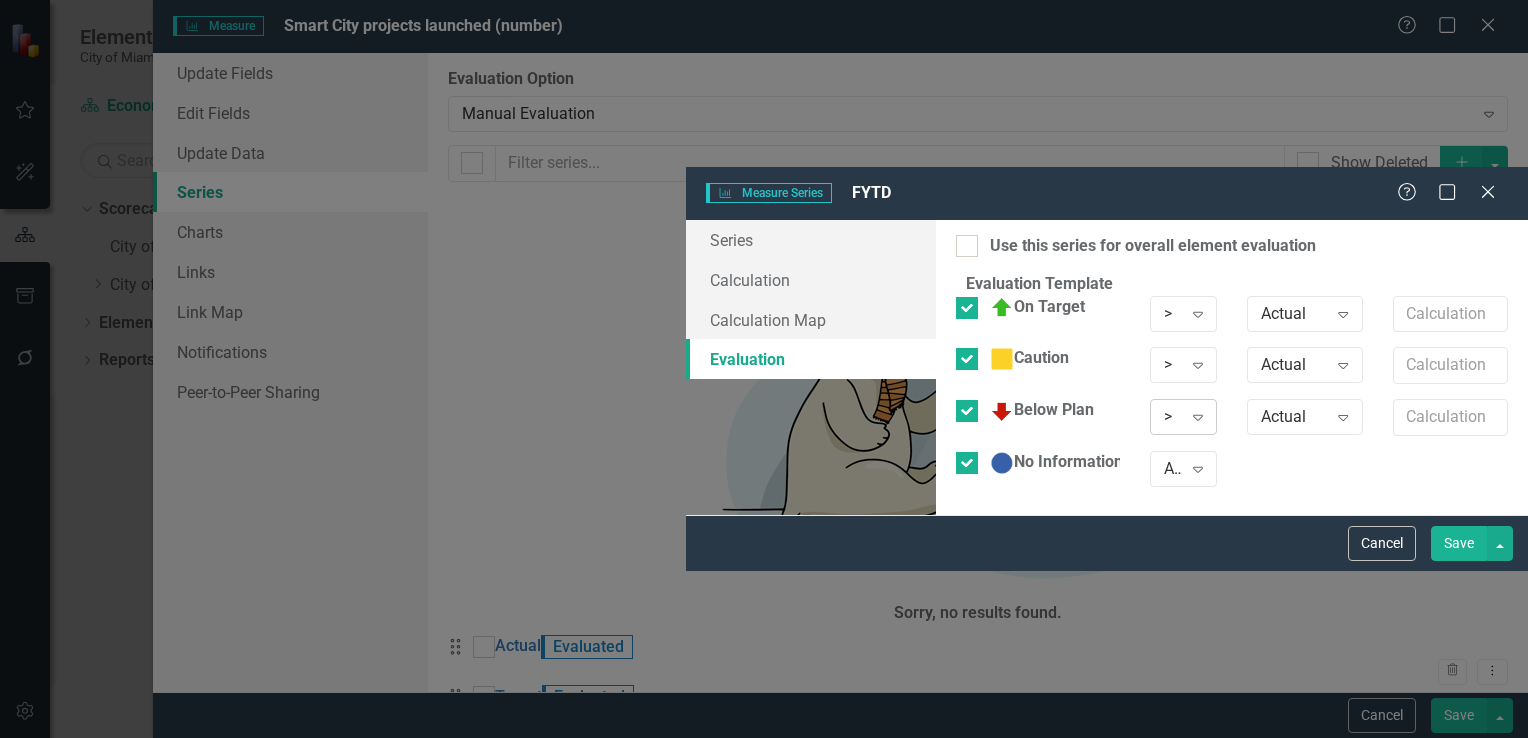 click on ">" at bounding box center [1173, 417] 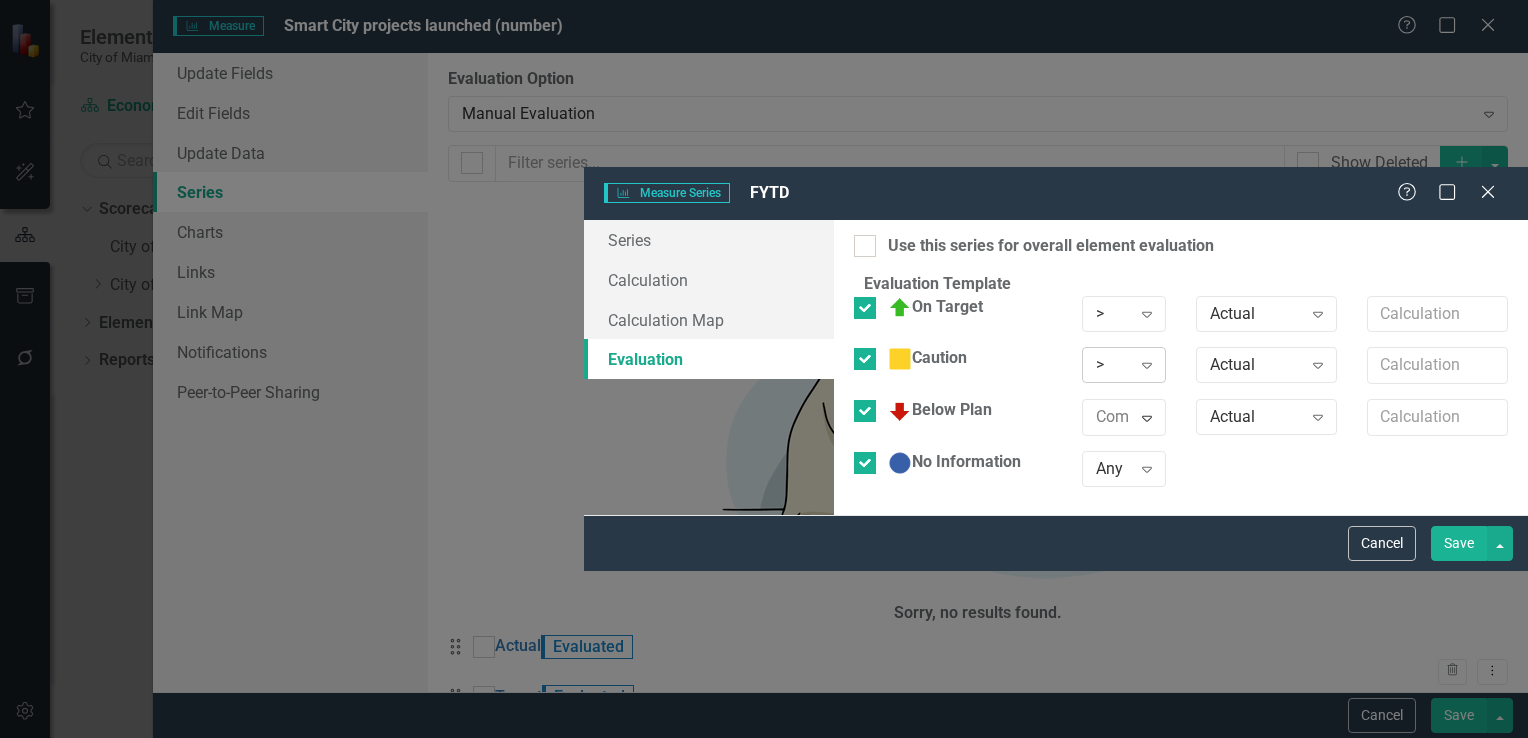 click on ">" at bounding box center (1113, 365) 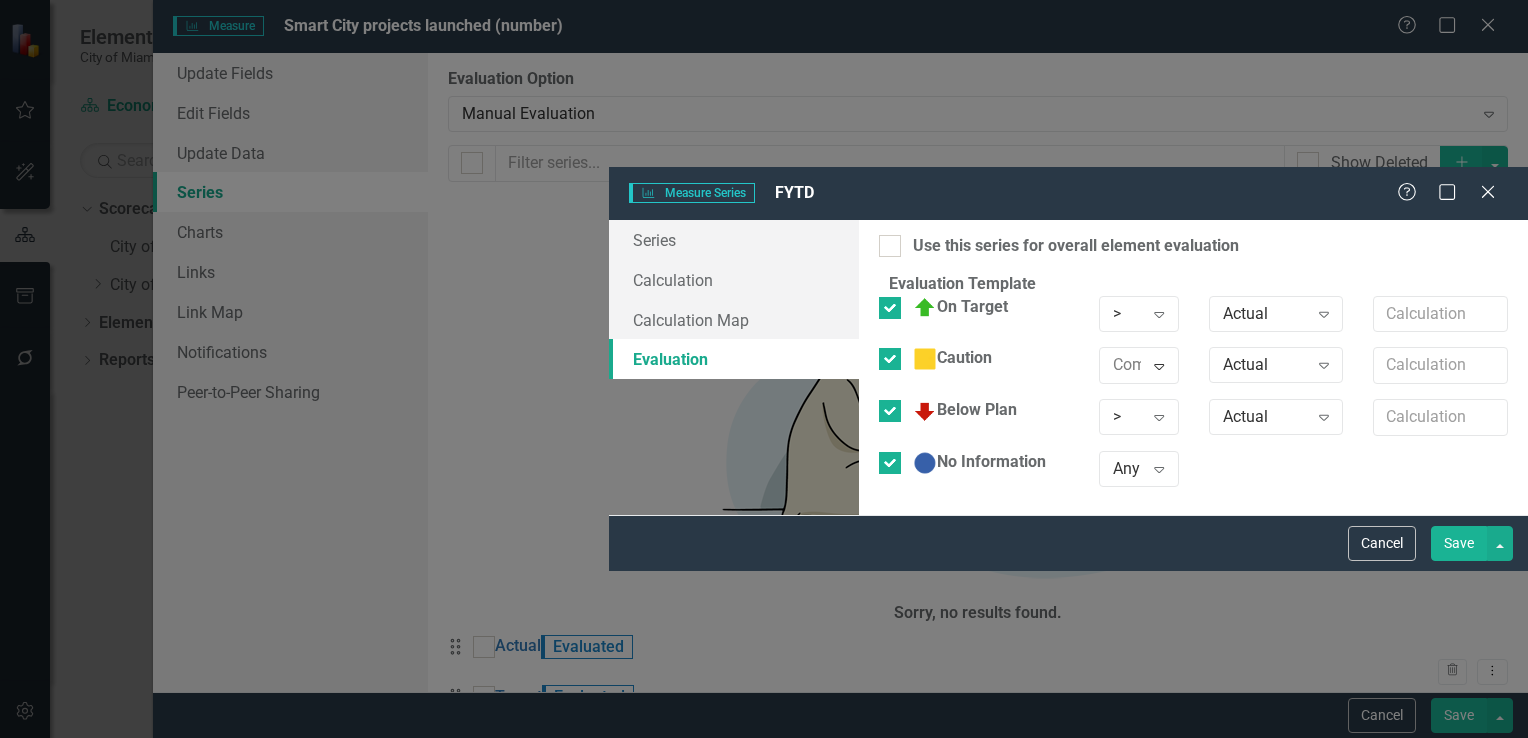 click on ">=" at bounding box center (768, 787) 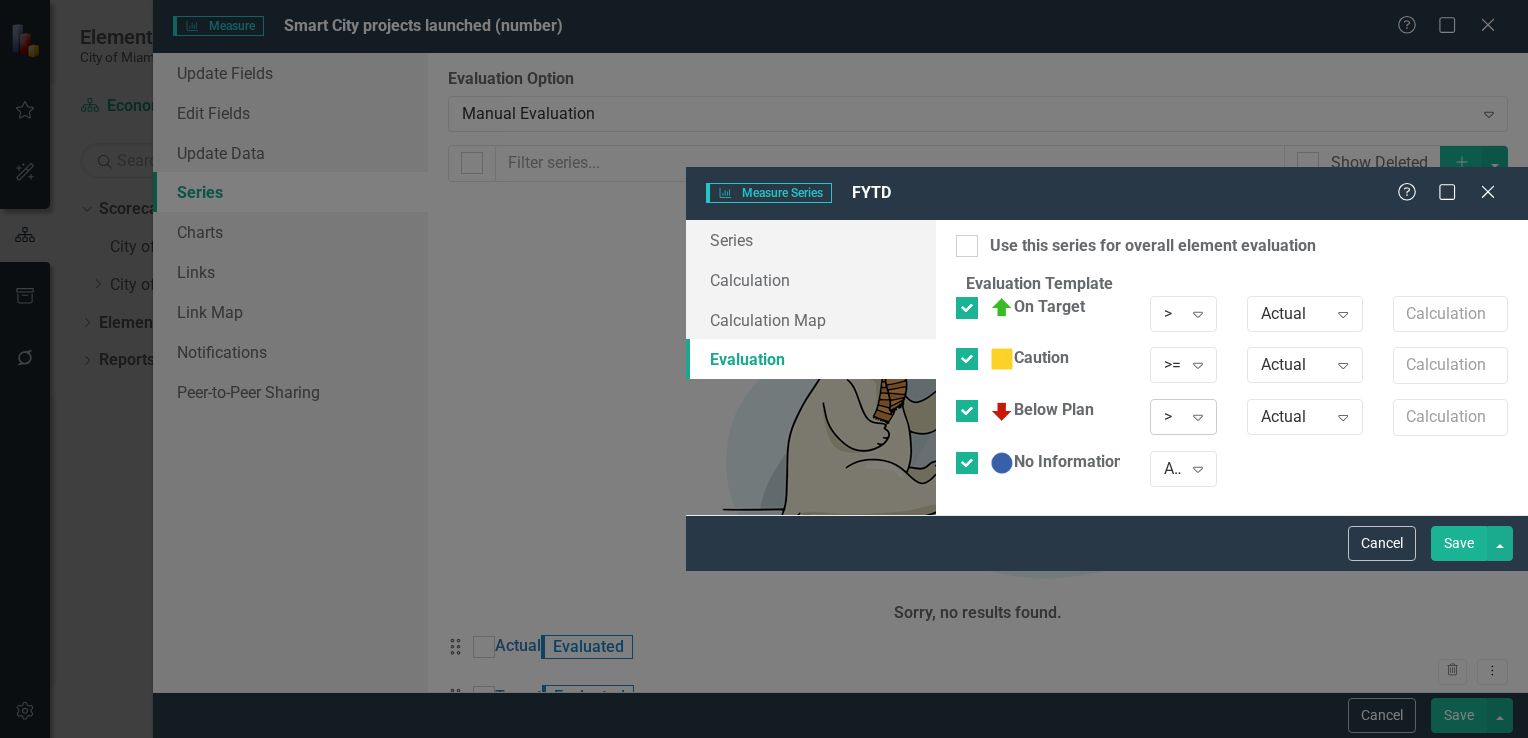 click on ">" at bounding box center [1173, 417] 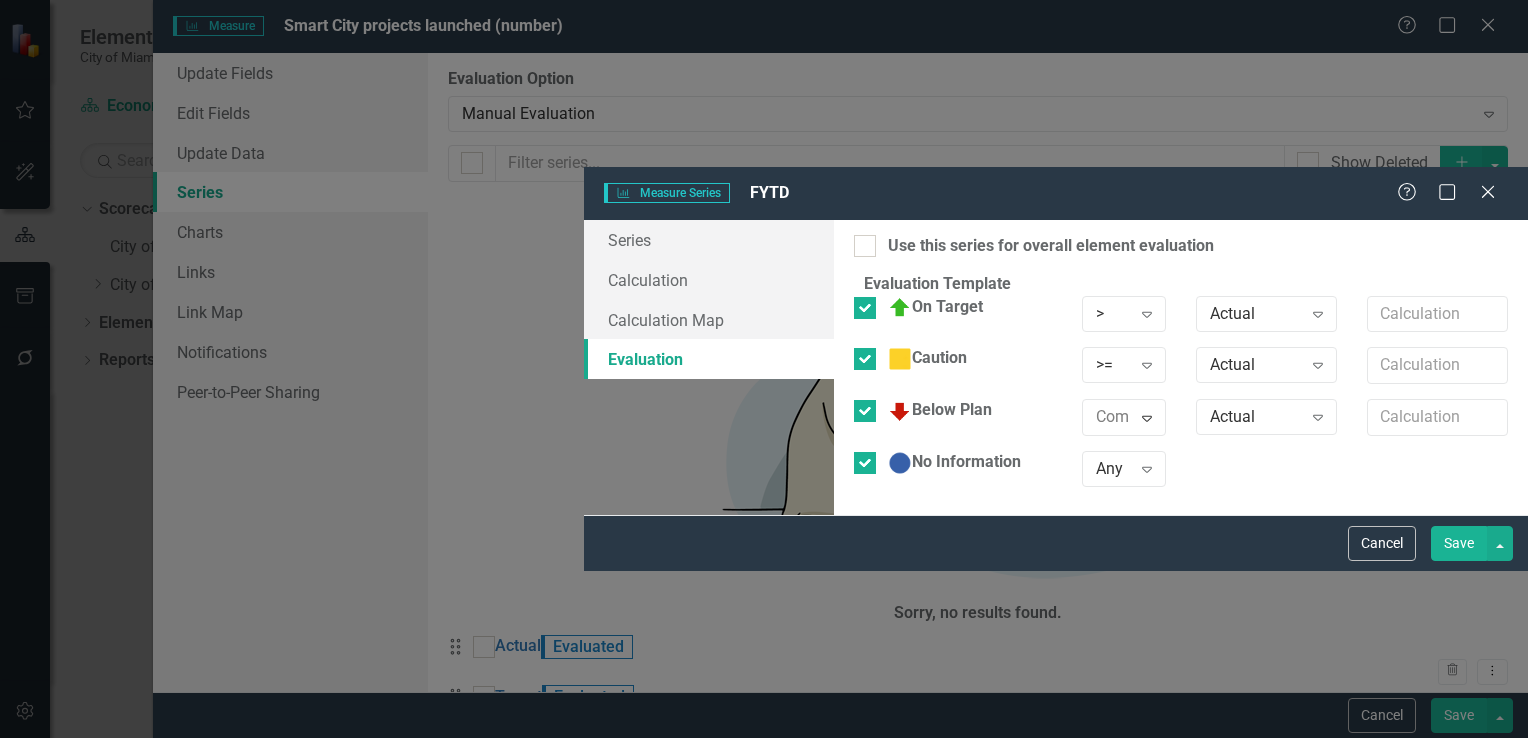click on "<" at bounding box center (768, 820) 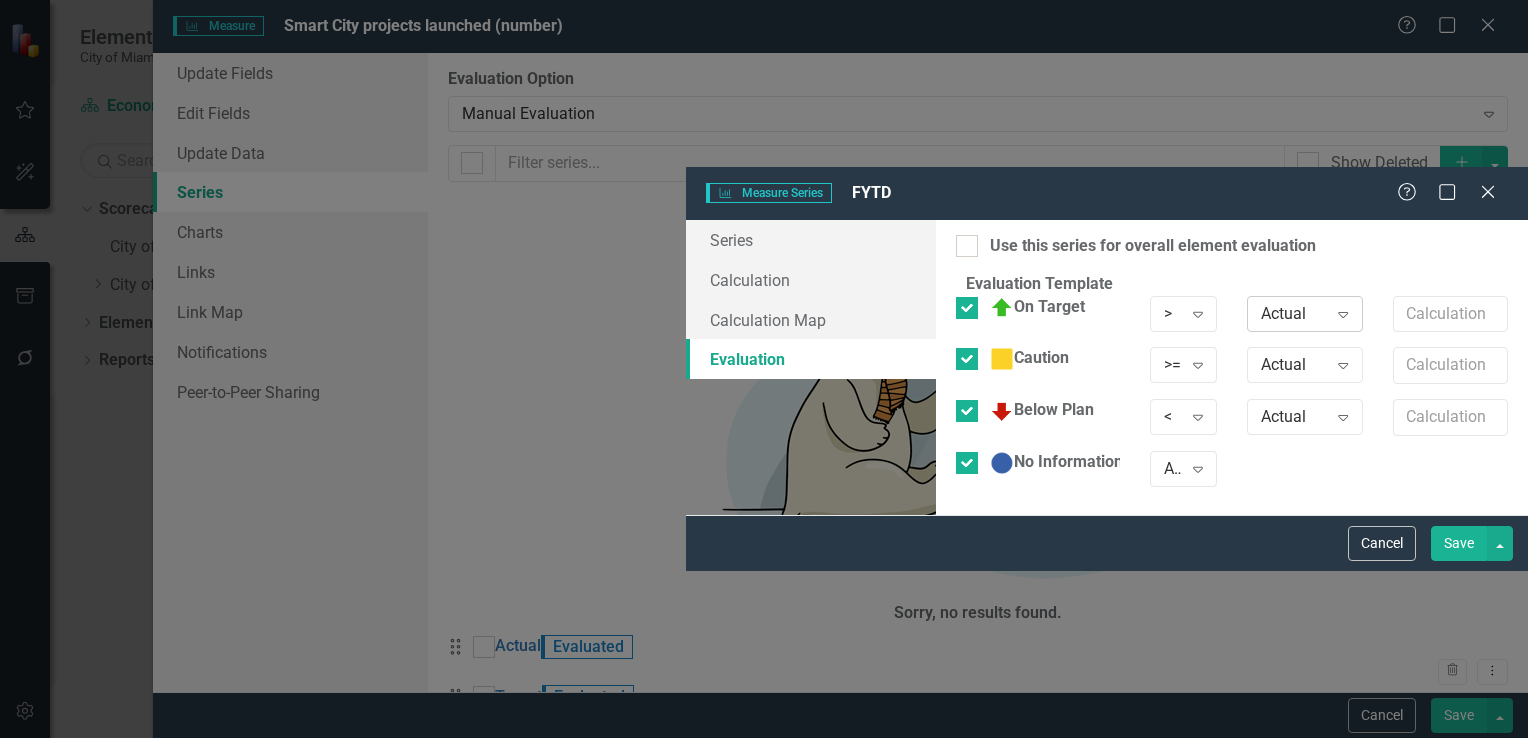 click on "Actual" at bounding box center [1294, 313] 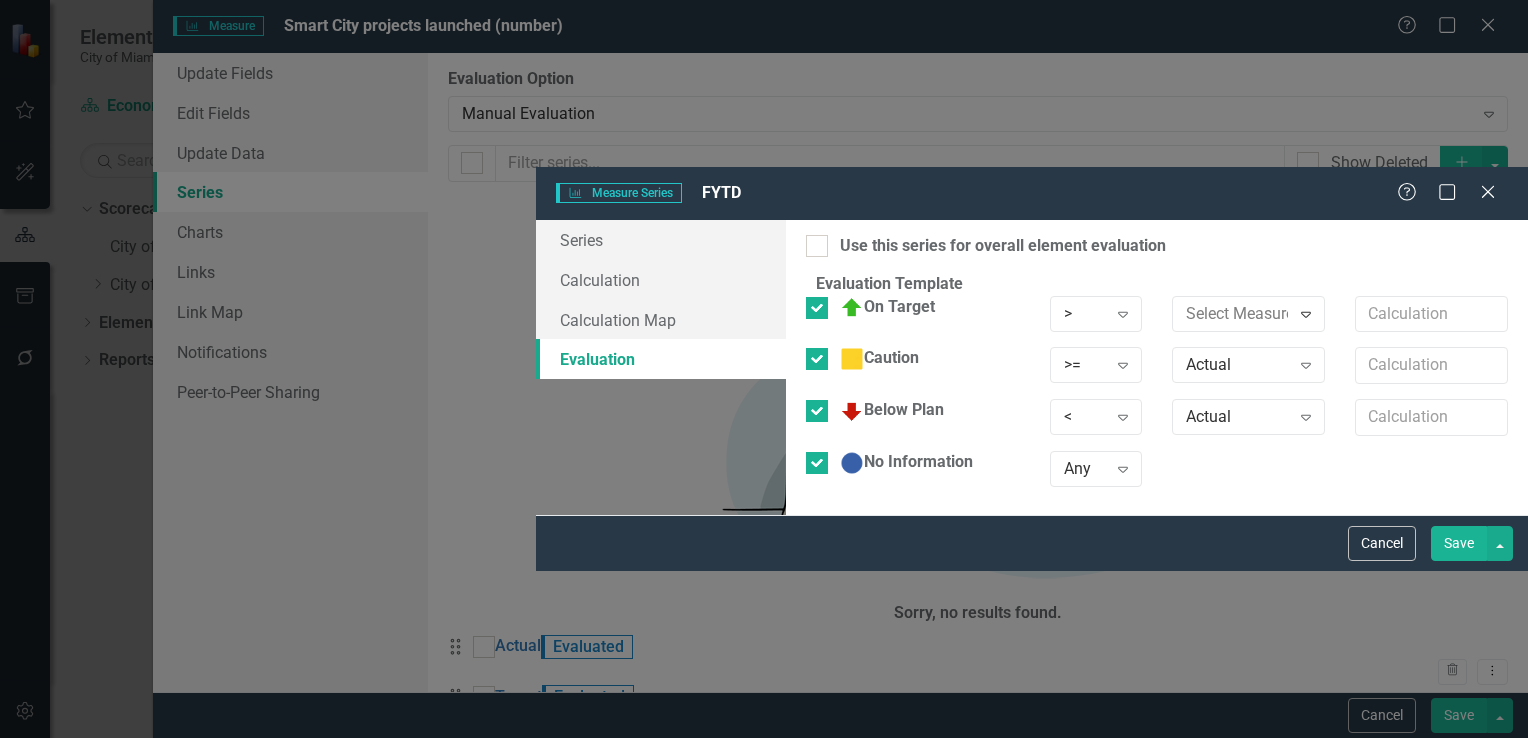 click on "Target" at bounding box center [768, 820] 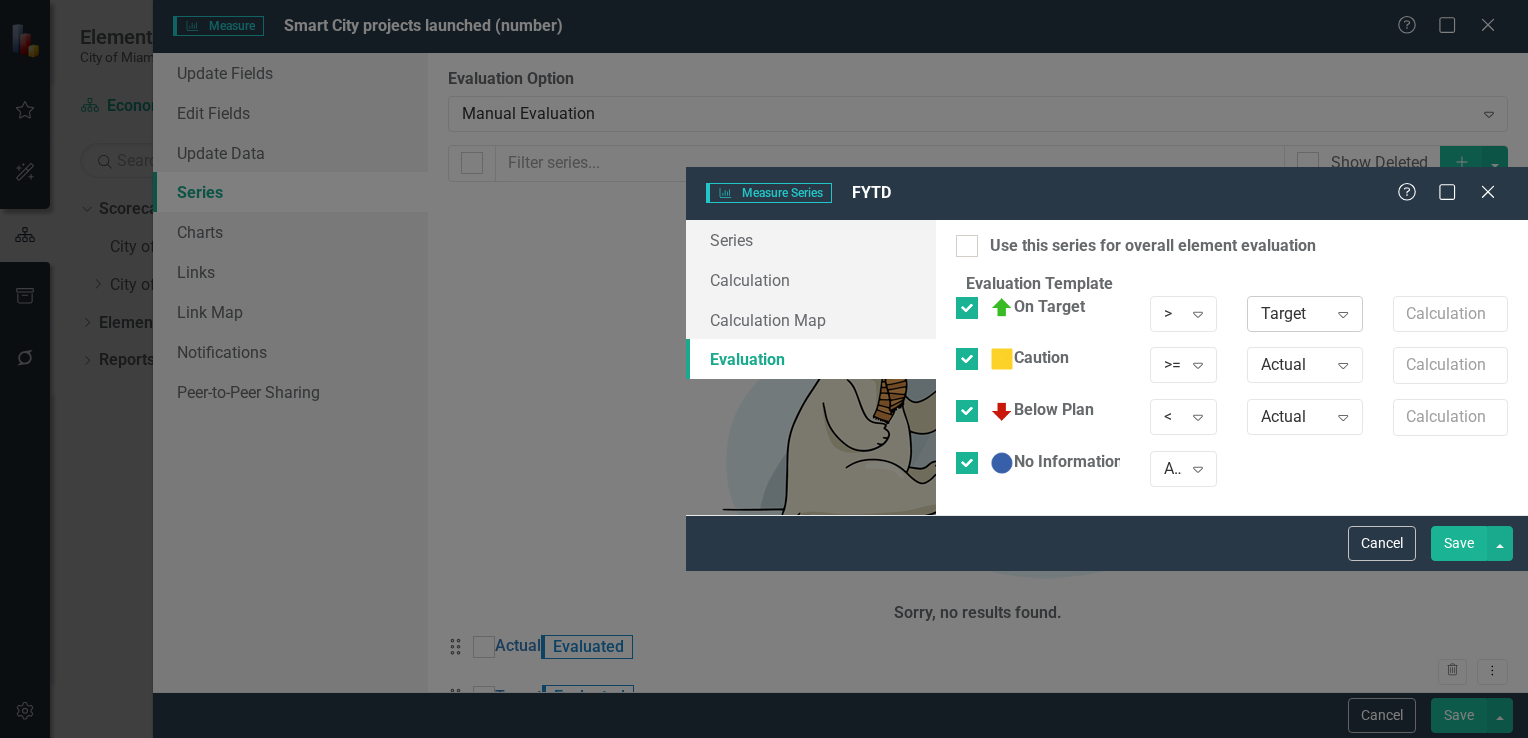 click on "Target" at bounding box center [1294, 313] 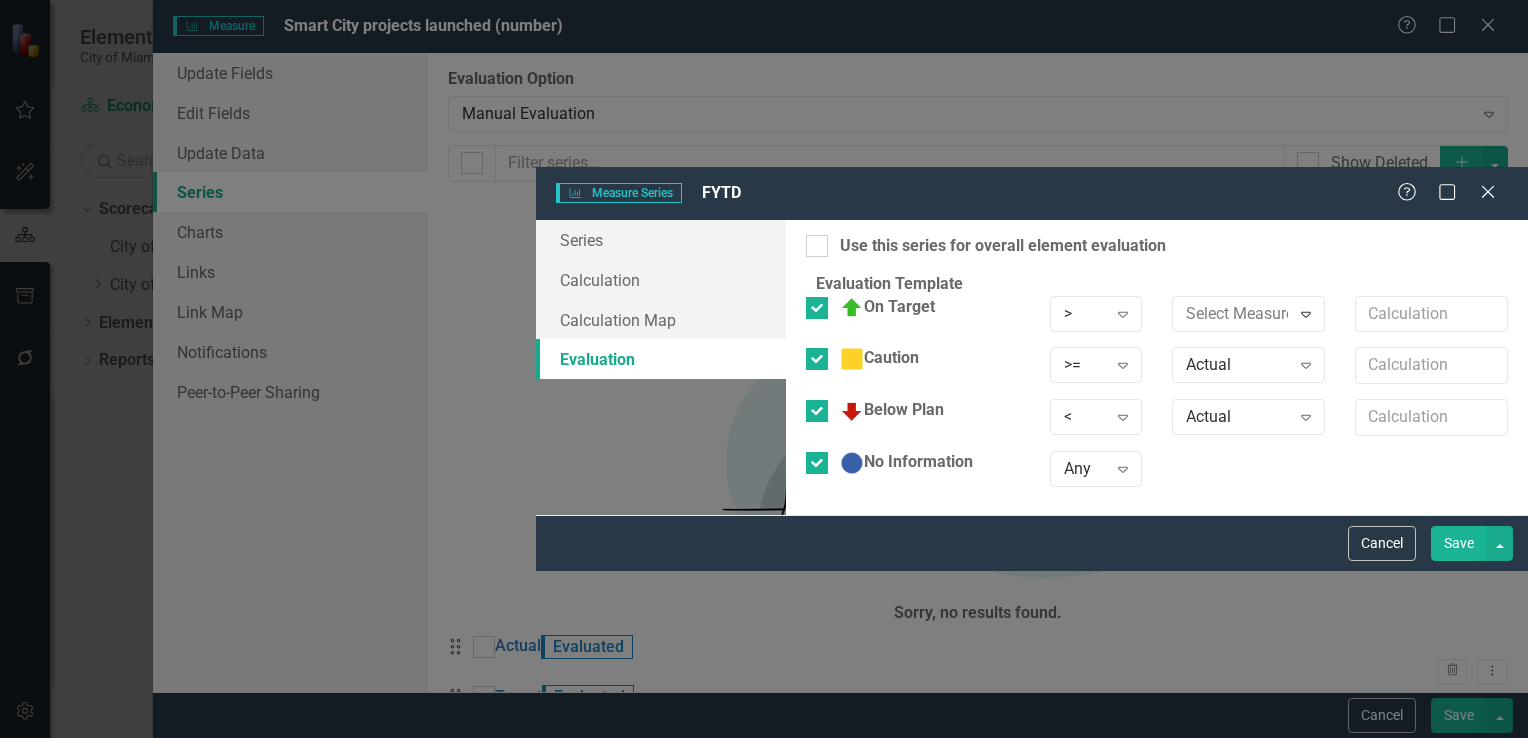 click on "FYTD Target" at bounding box center (768, 853) 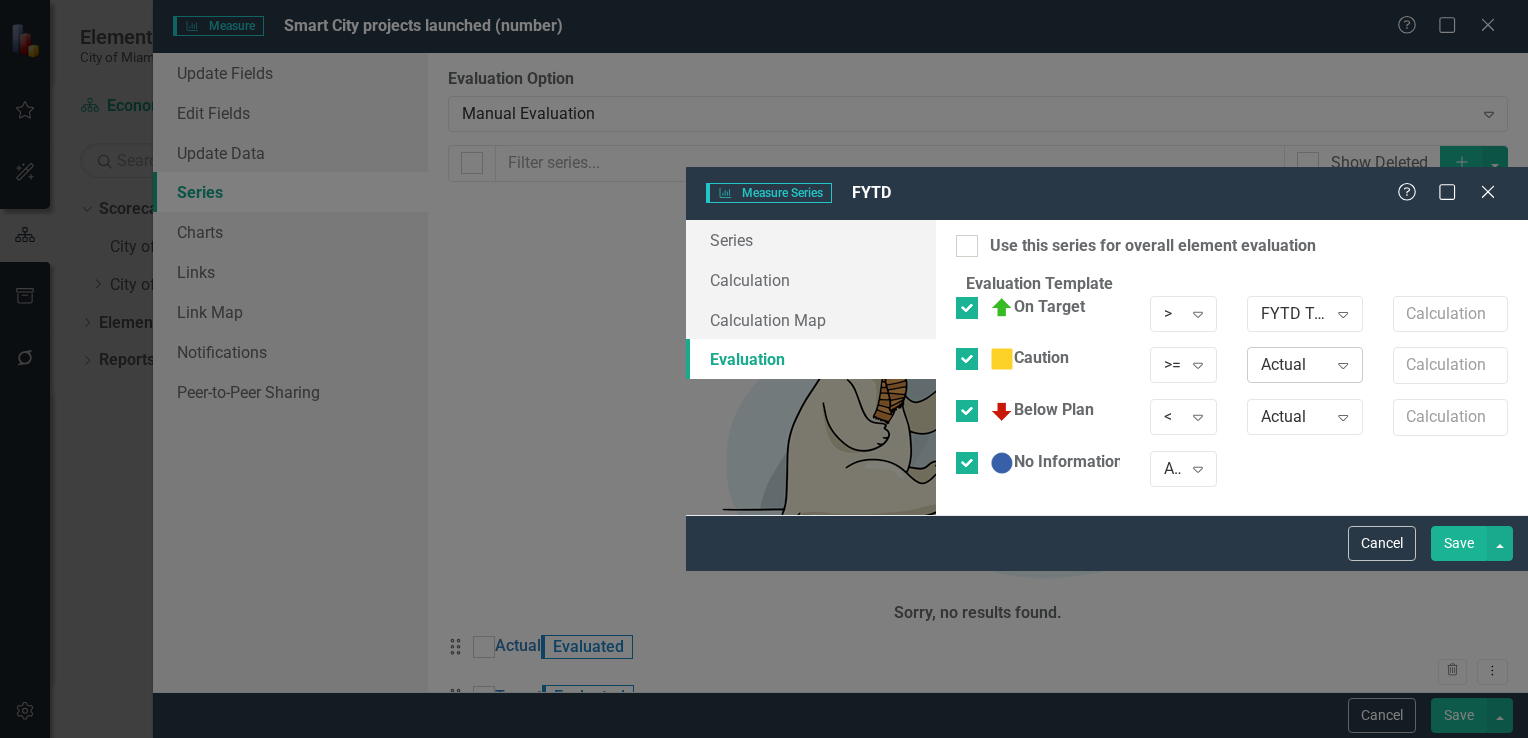 click on "Actual" at bounding box center [1294, 365] 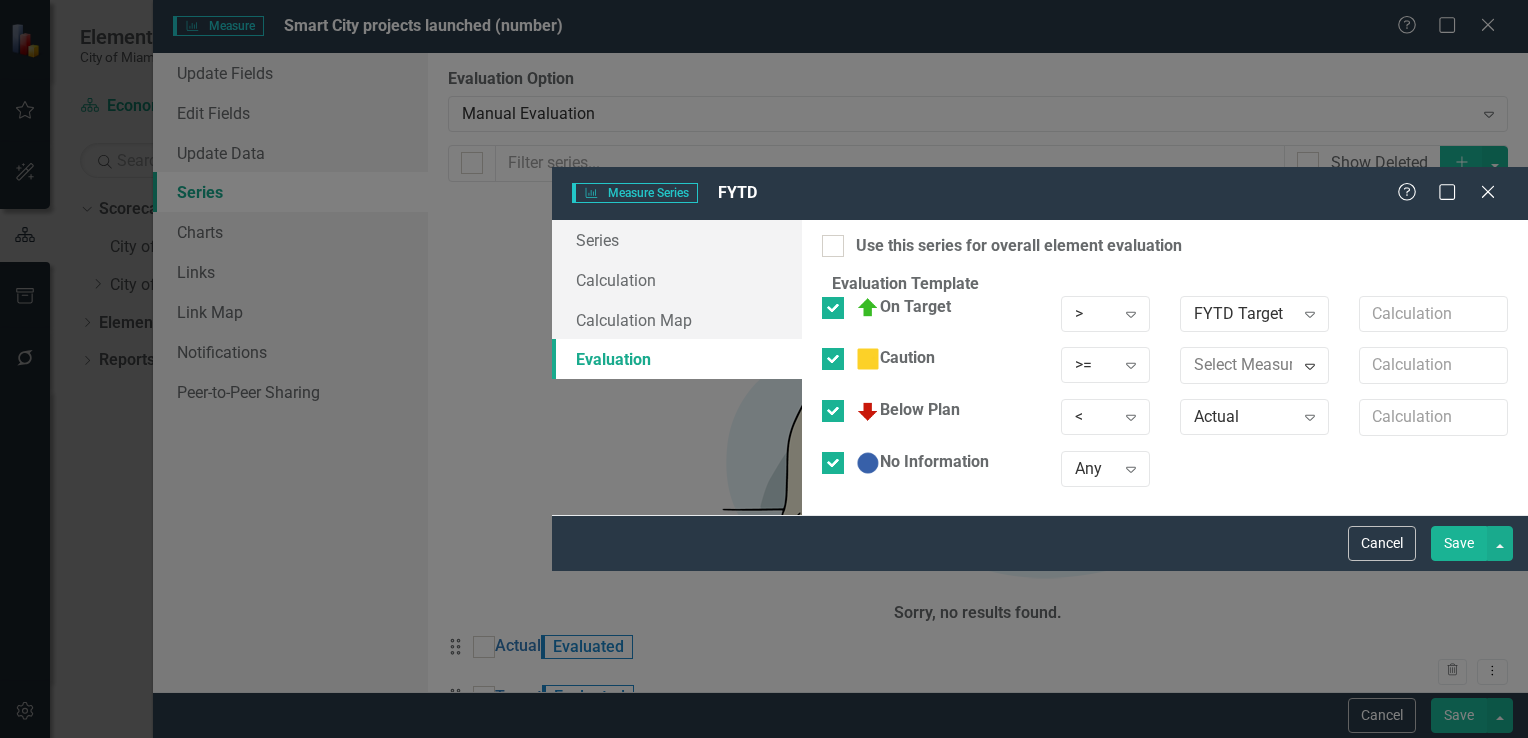 click on "FYTD Target" at bounding box center [768, 853] 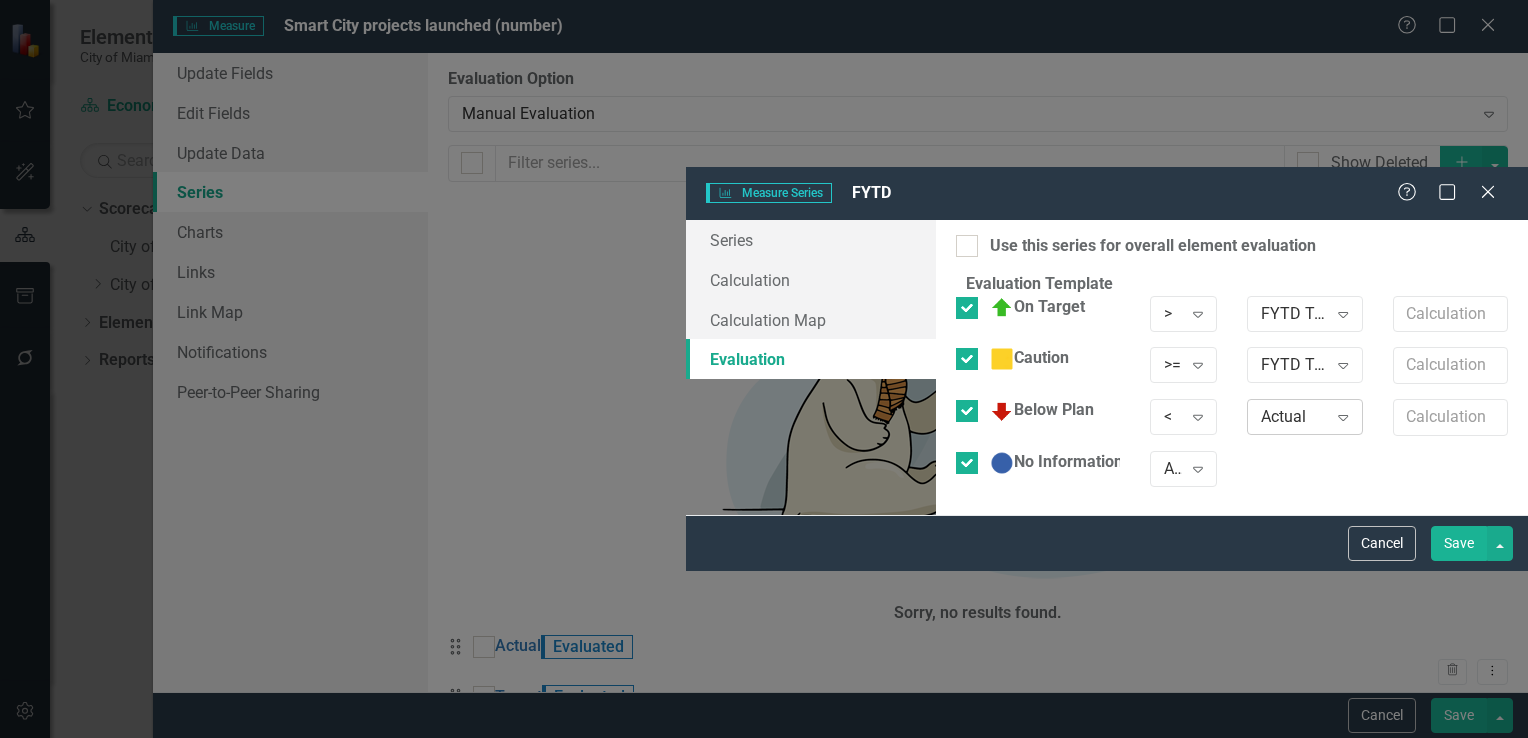click on "Actual" at bounding box center (1294, 417) 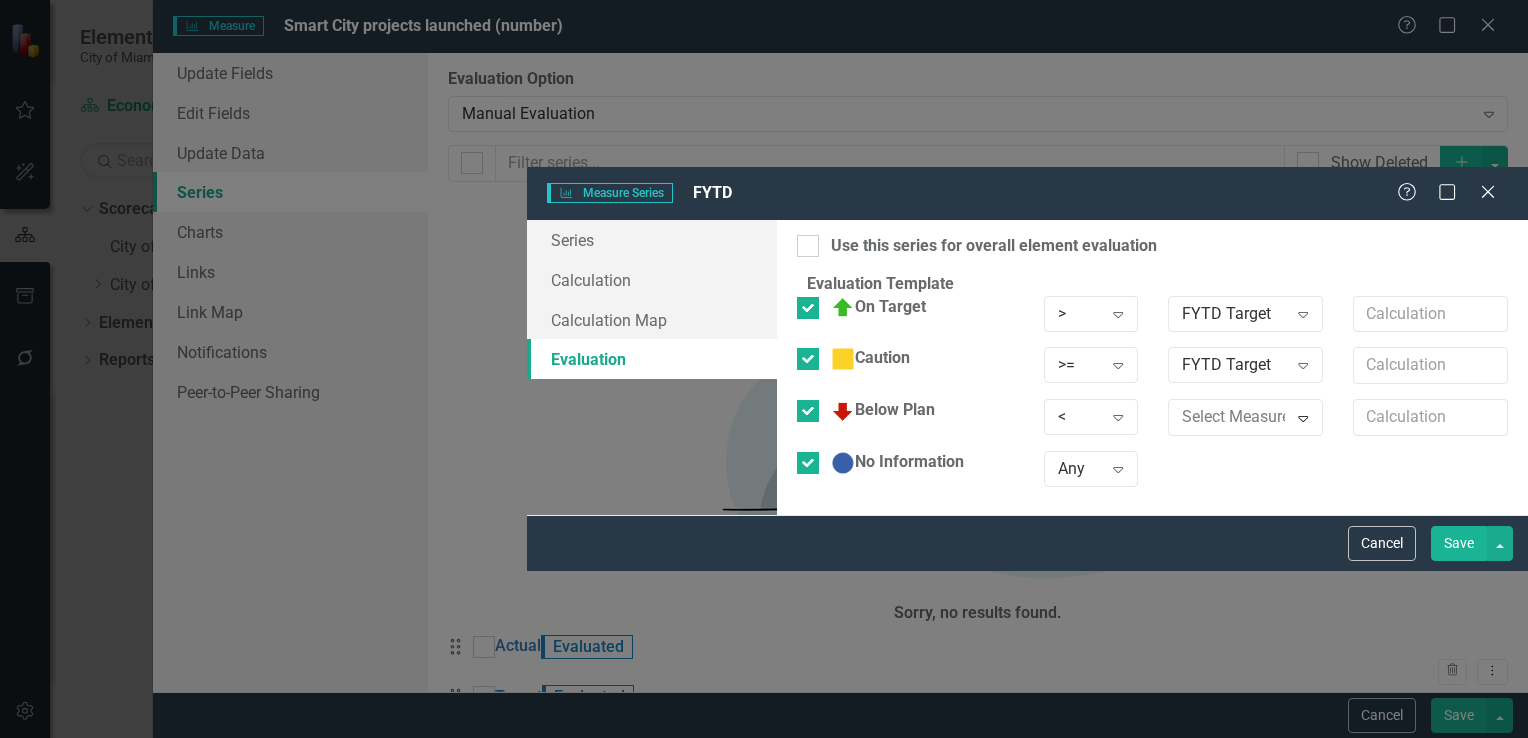 drag, startPoint x: 1133, startPoint y: 402, endPoint x: 1173, endPoint y: 350, distance: 65.60488 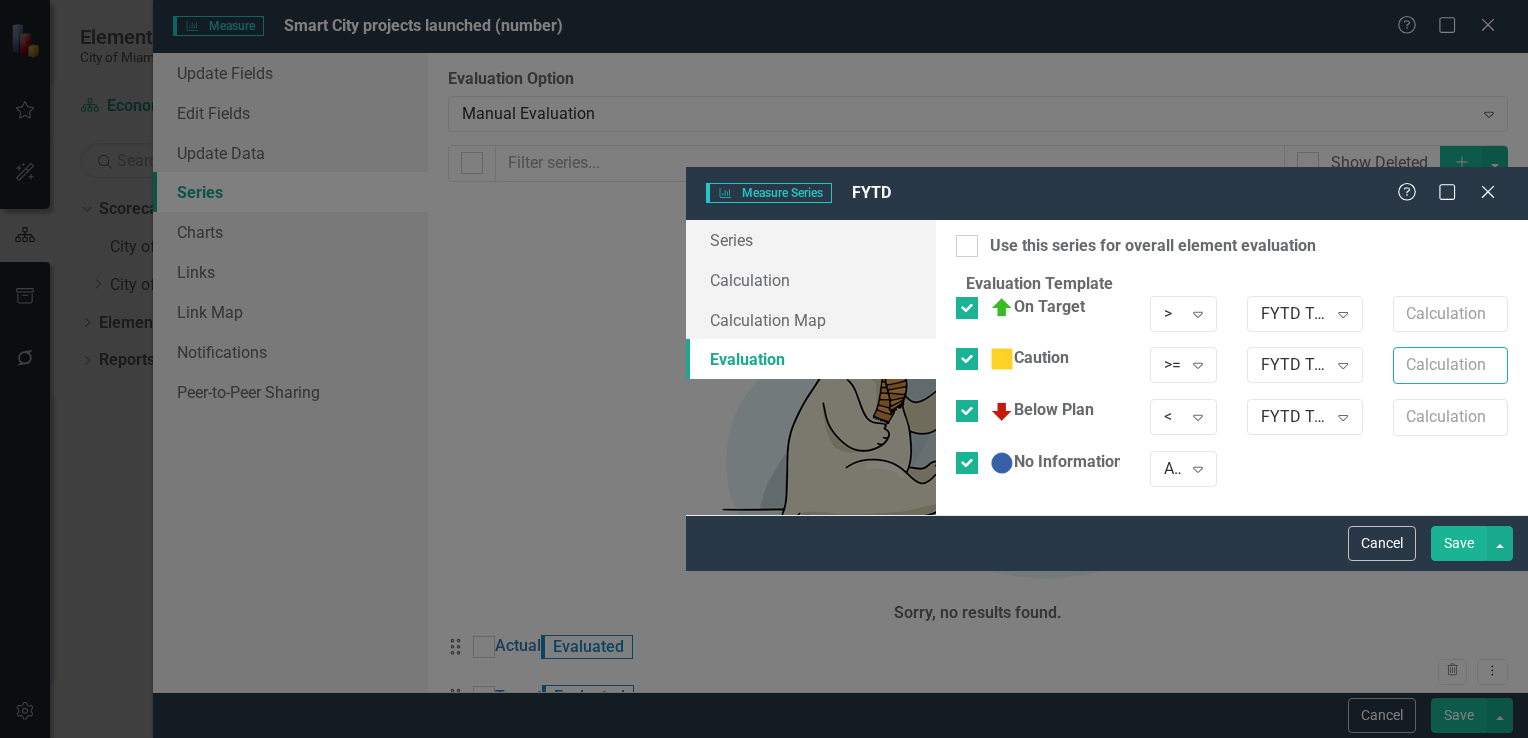 click at bounding box center (1450, 365) 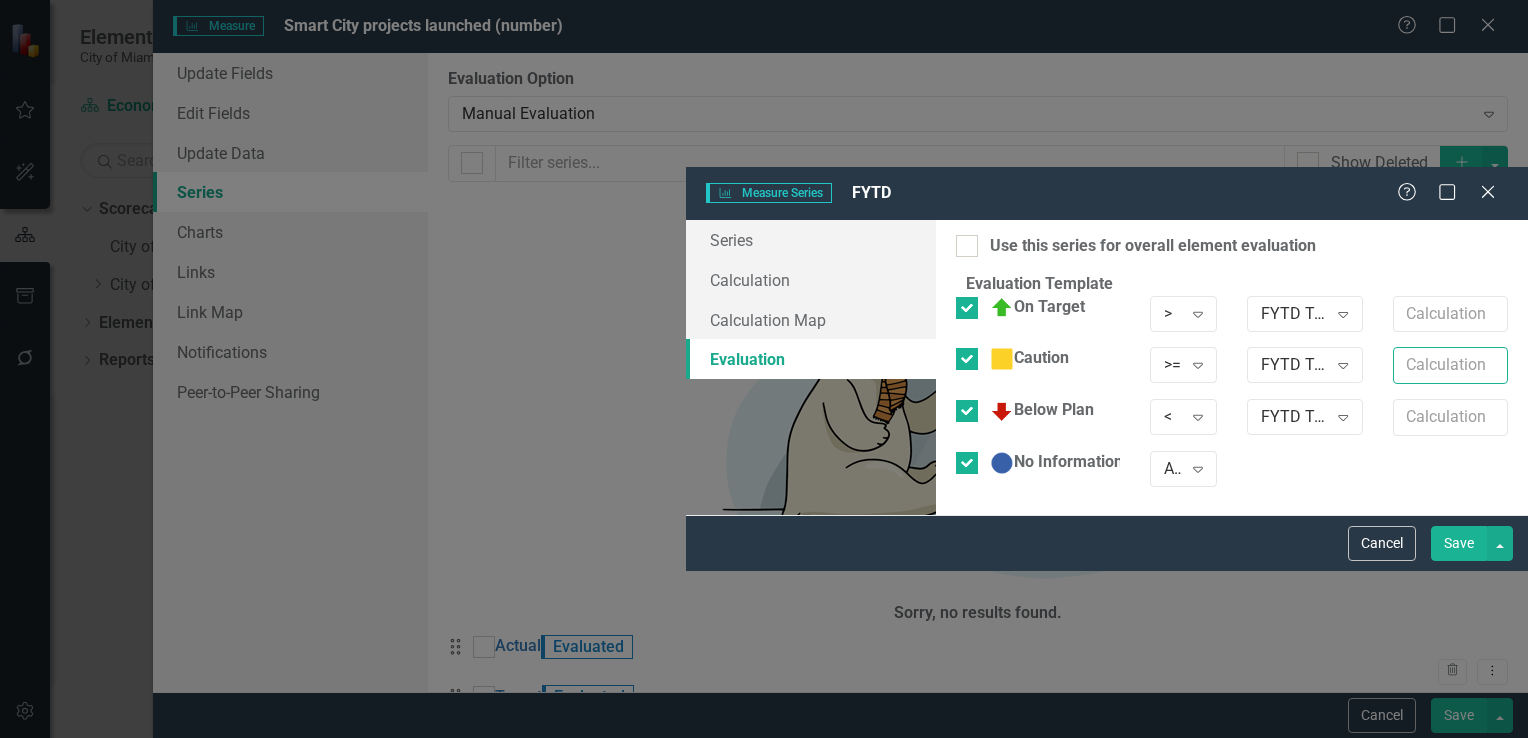 type on "*.8" 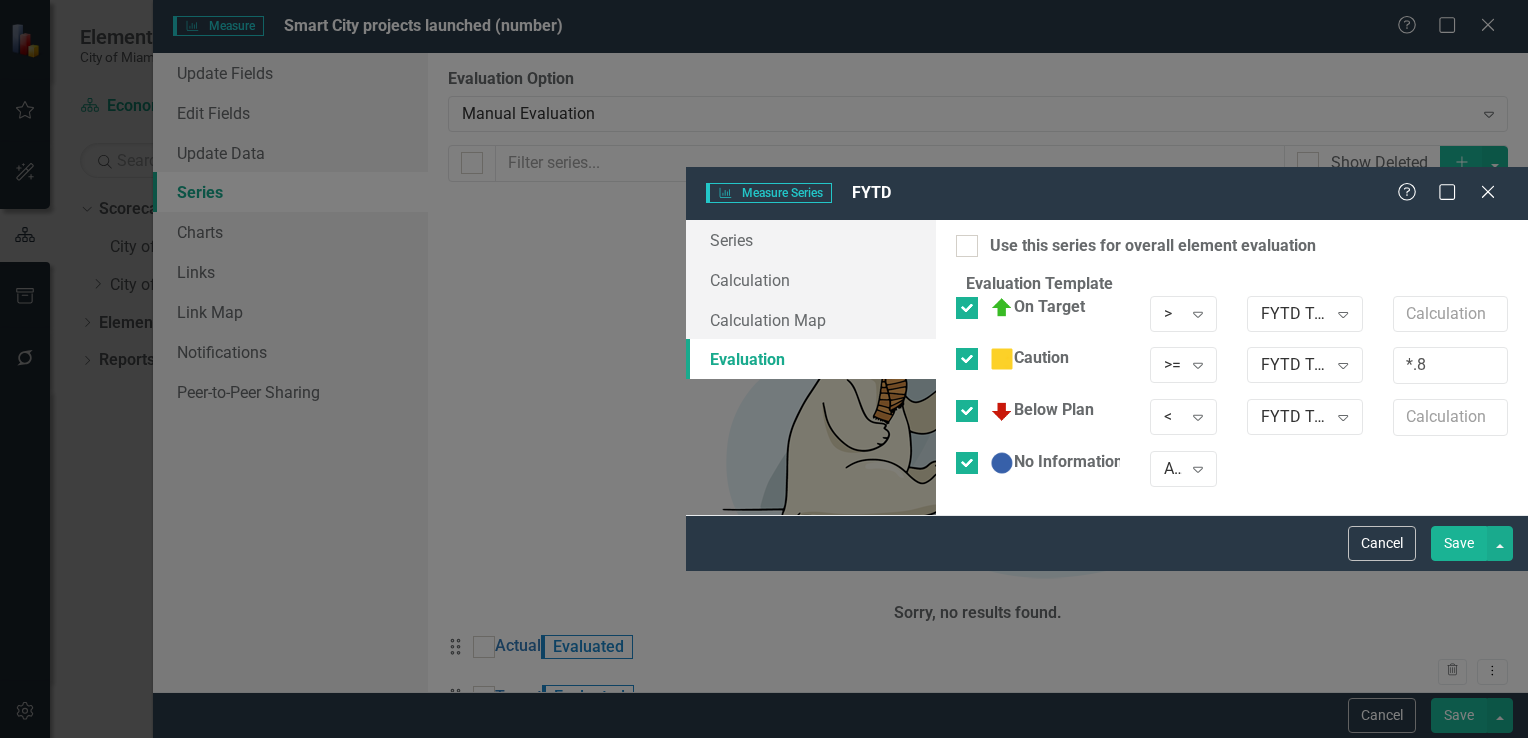 click on "Save" at bounding box center (1459, 543) 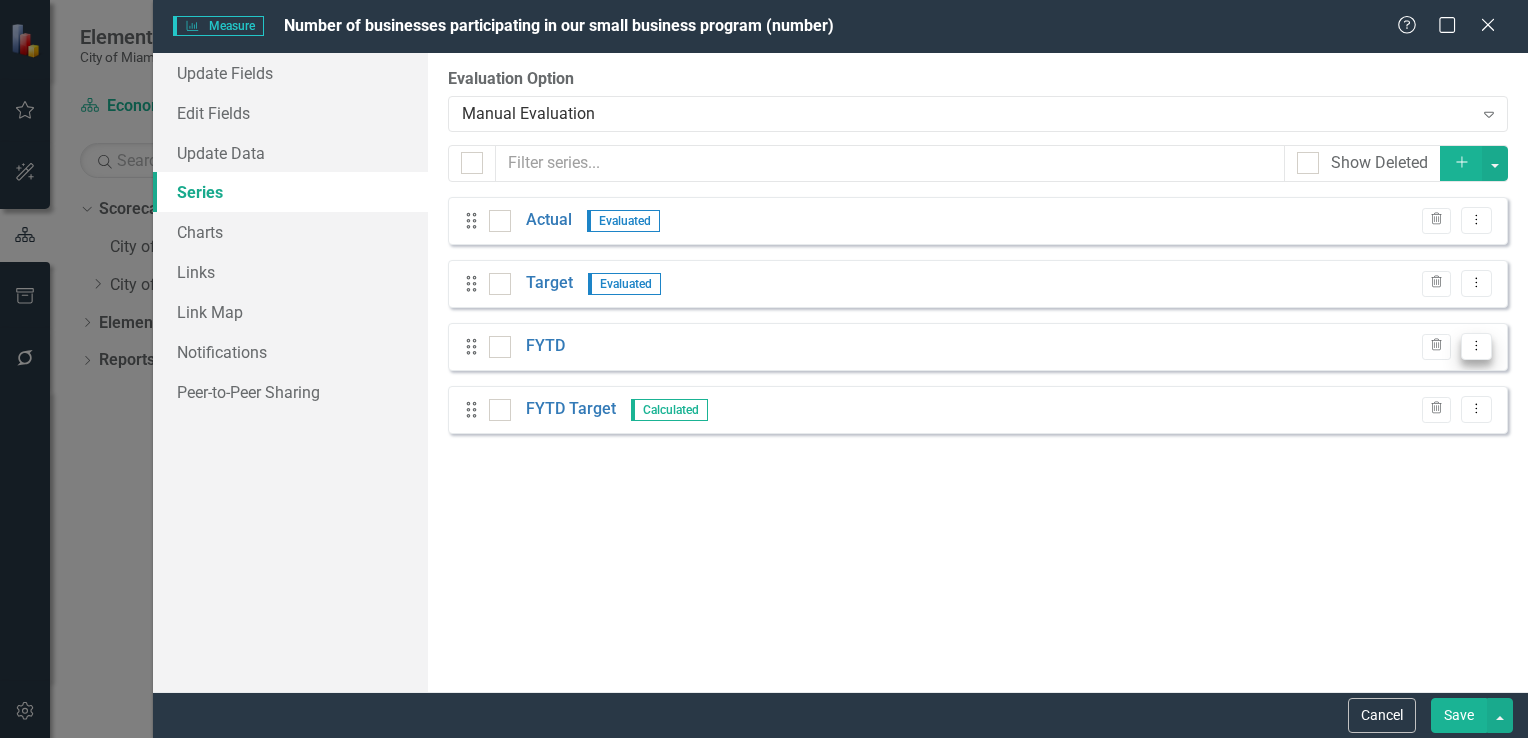scroll, scrollTop: 0, scrollLeft: 0, axis: both 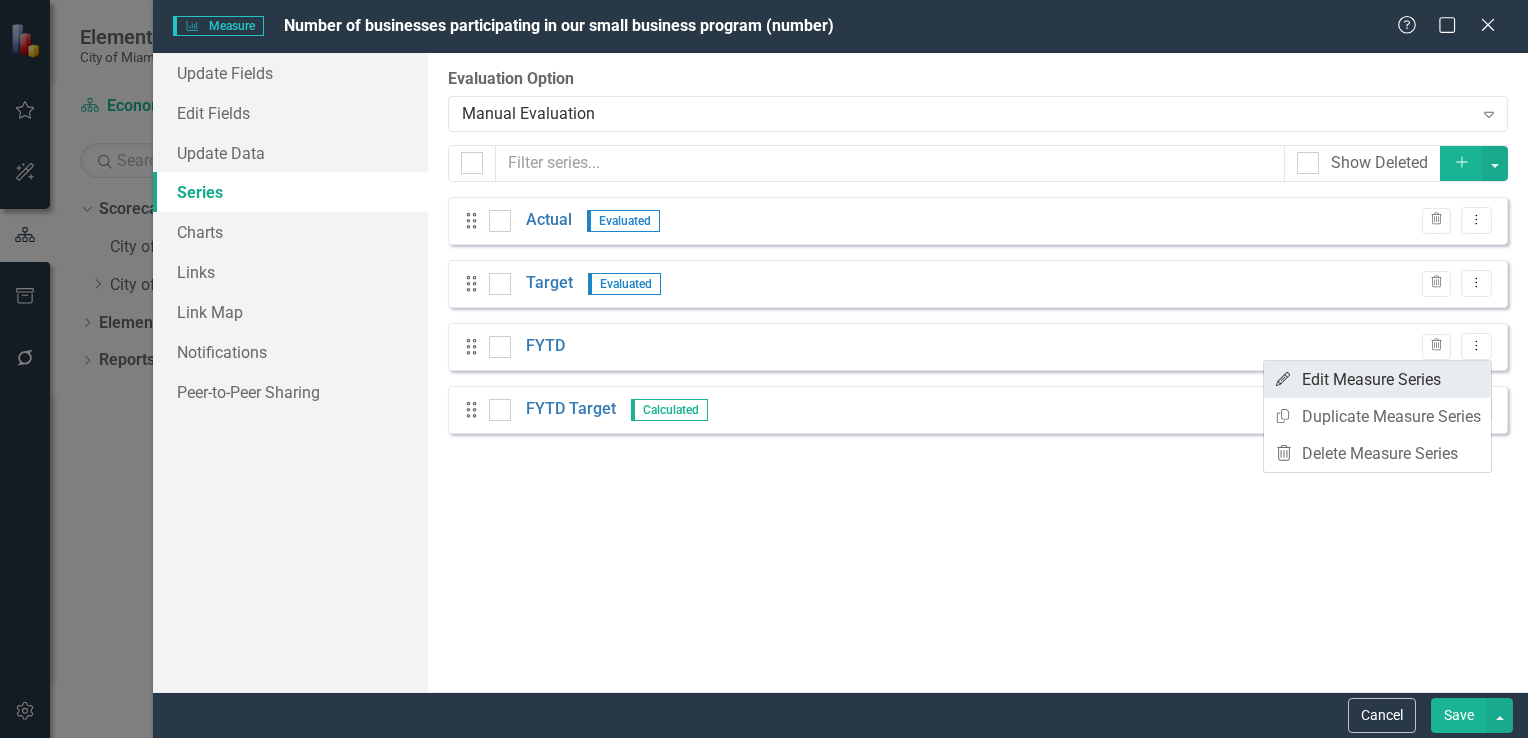 click on "Edit Edit Measure Series" at bounding box center [1377, 379] 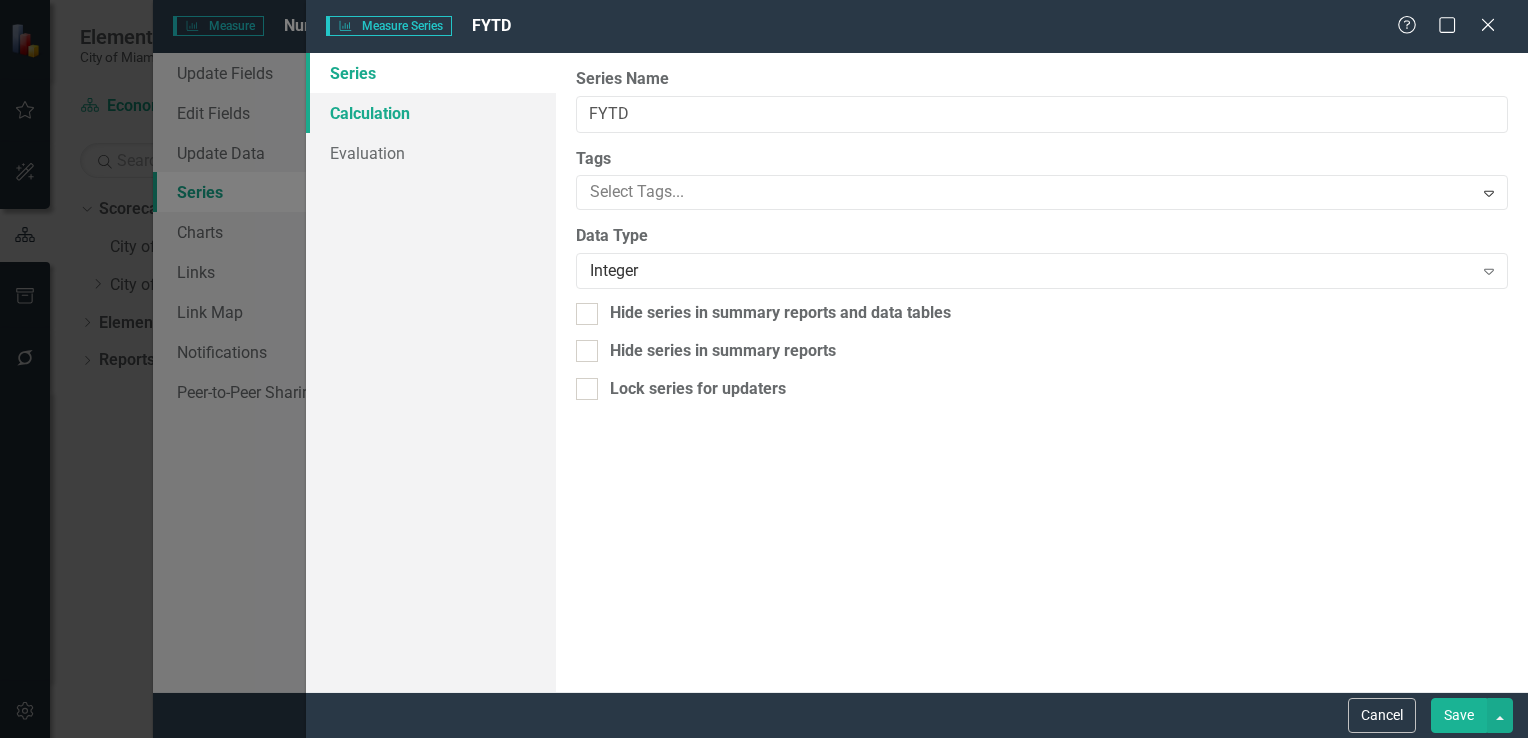 click on "Calculation" at bounding box center (431, 113) 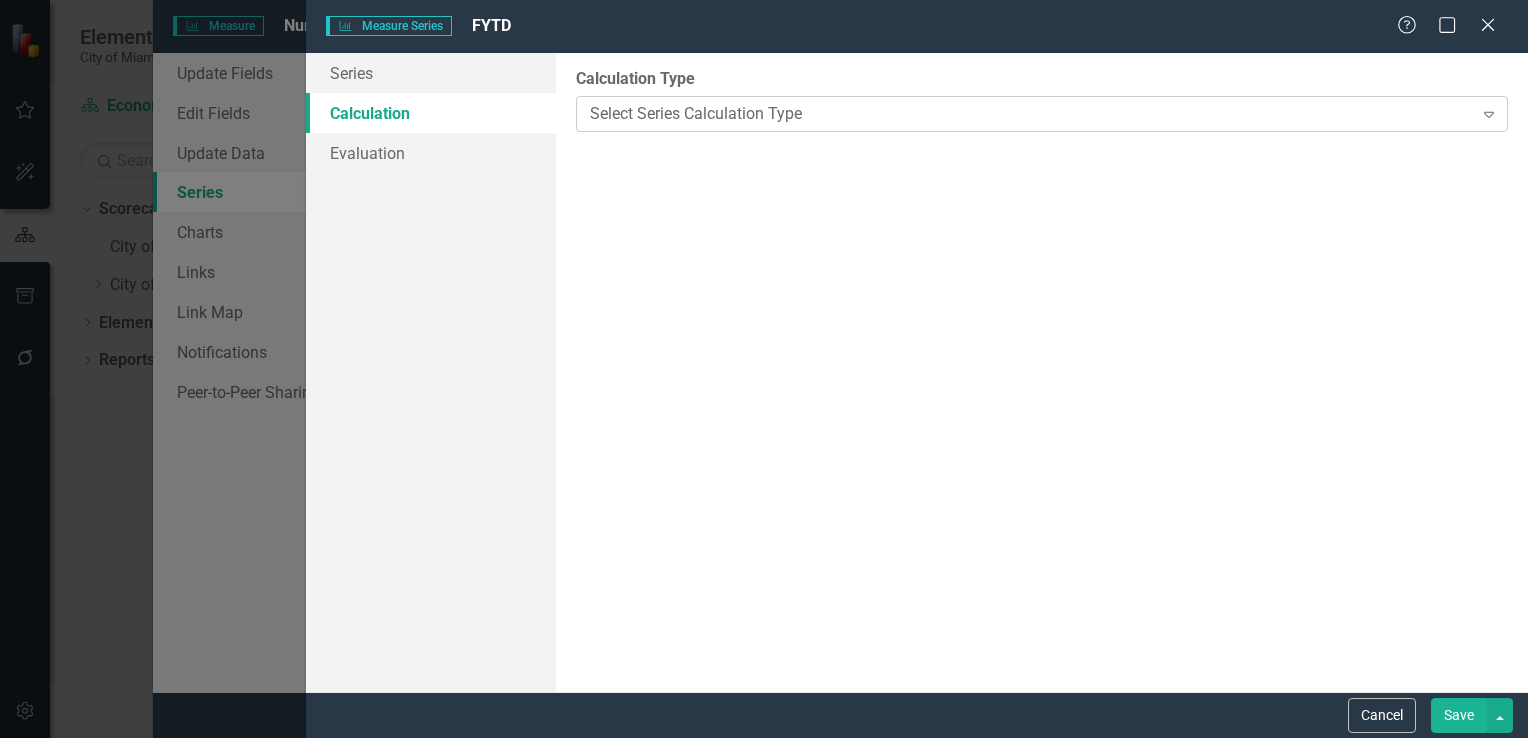 click on "Select Series Calculation Type" at bounding box center (1031, 113) 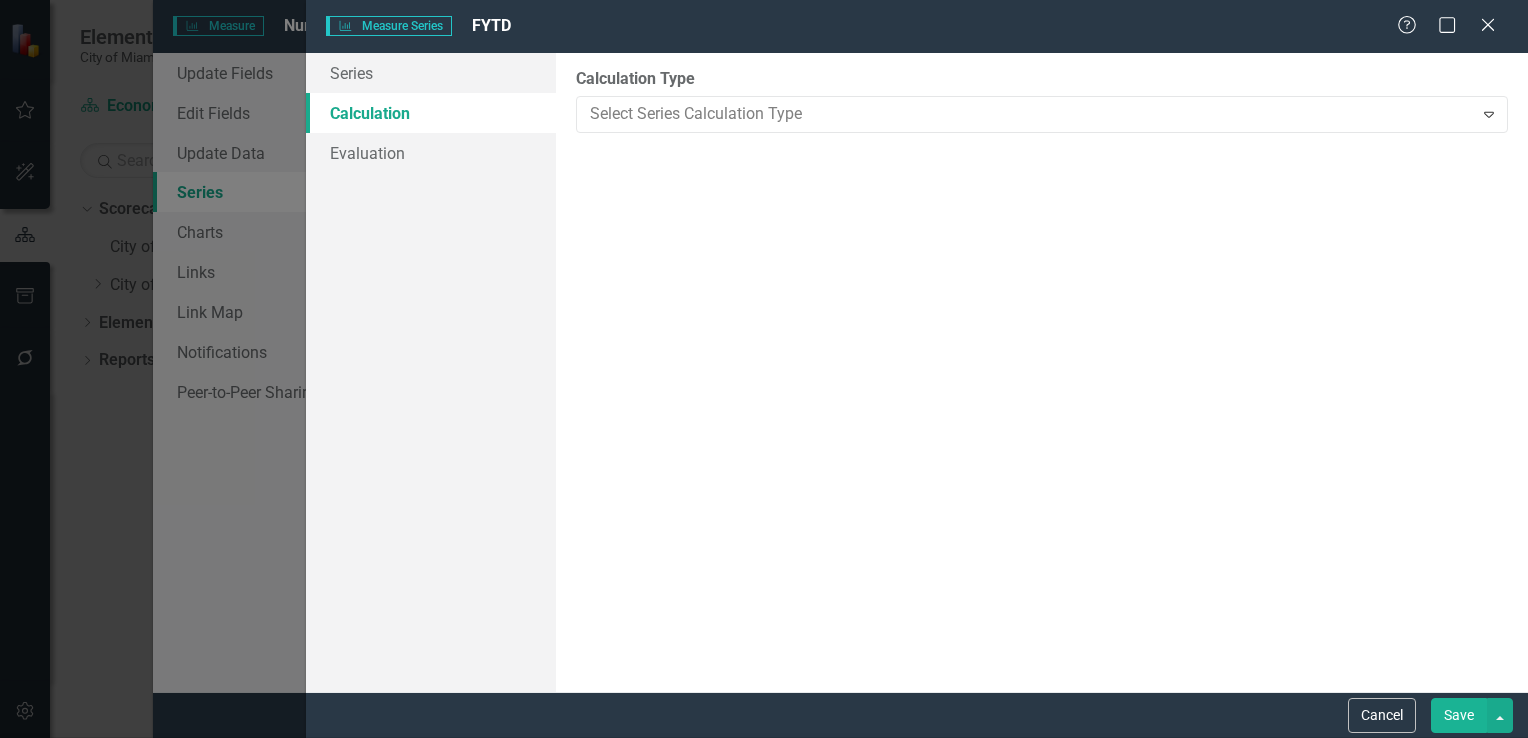 click on "Calculated Series" at bounding box center [768, 787] 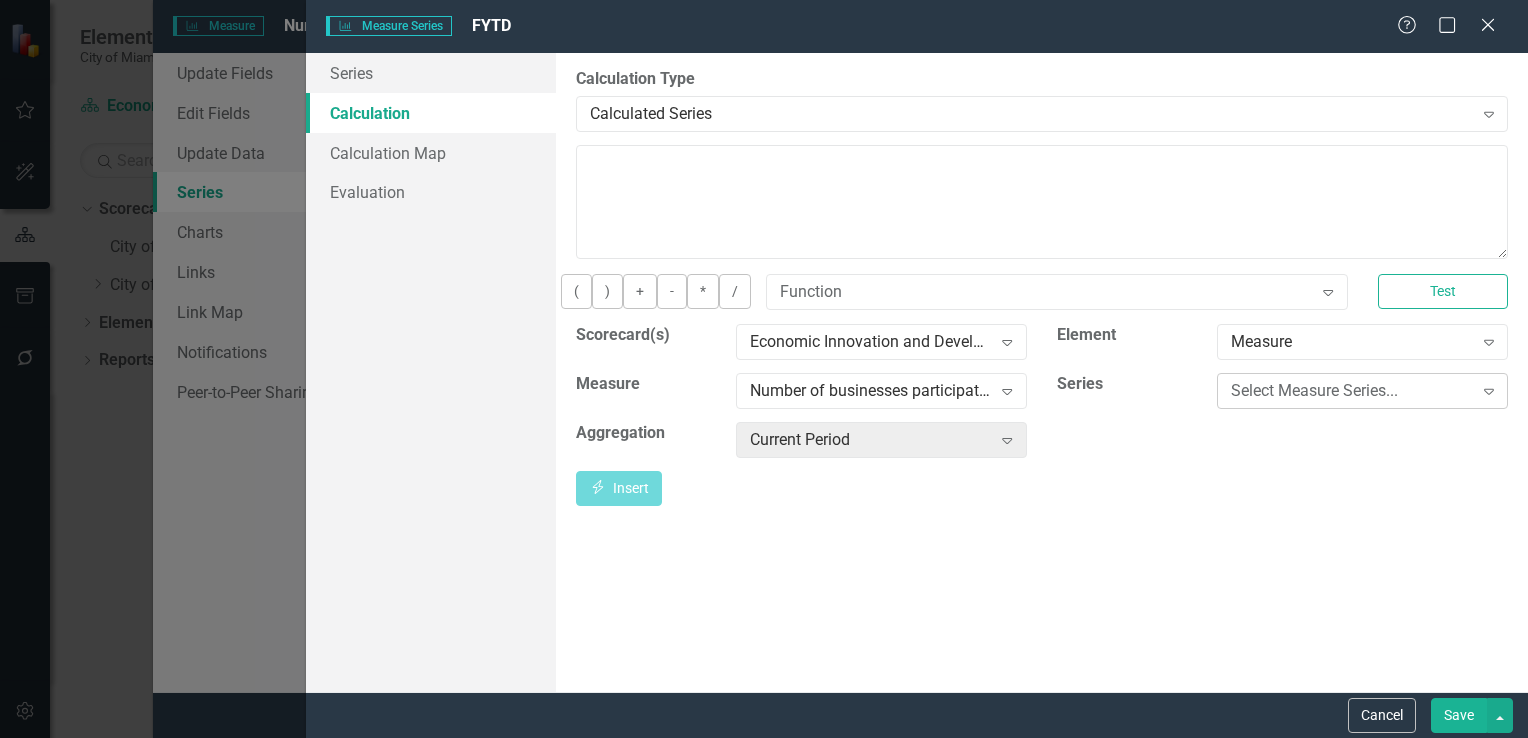 click on "Select Measure Series..." at bounding box center [1351, 390] 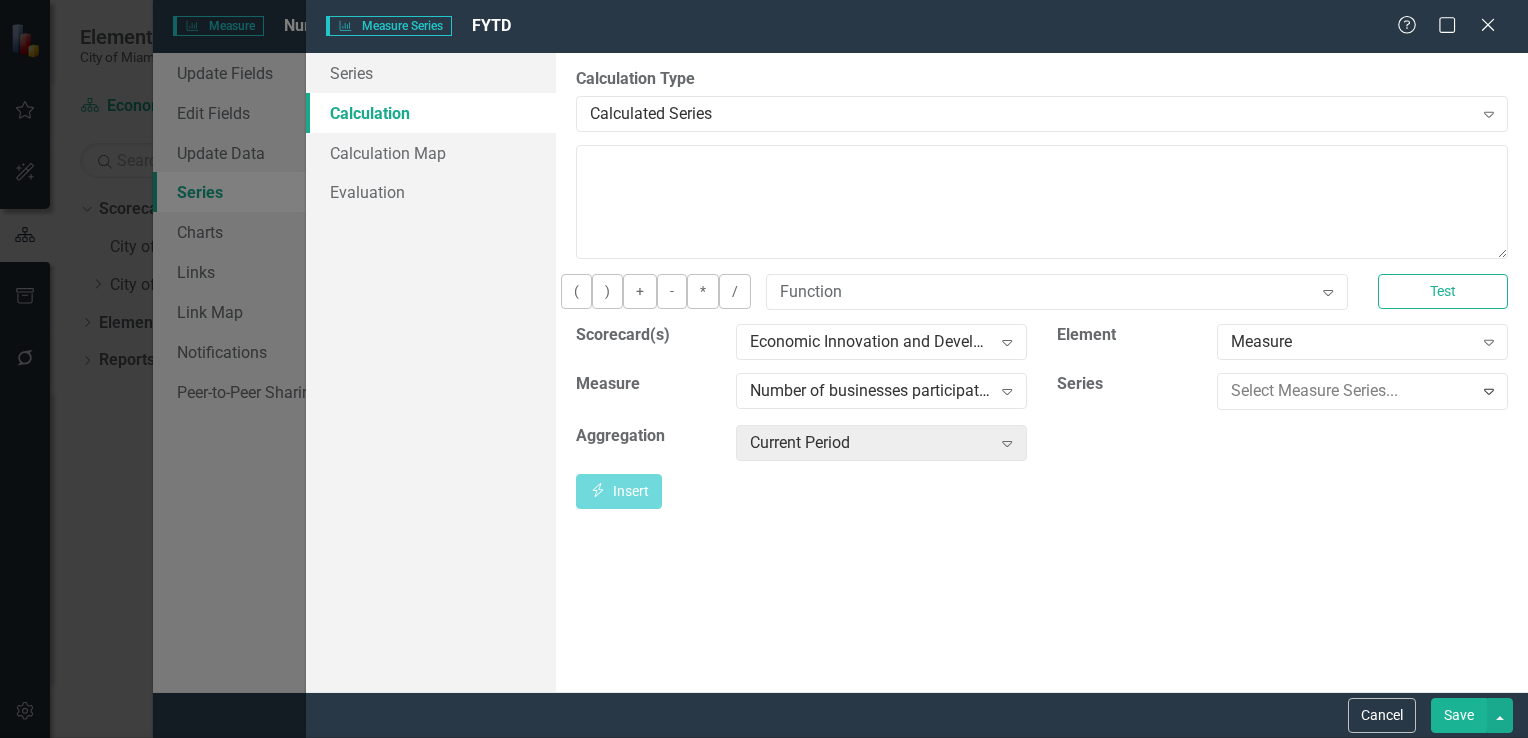 click on "Actual" at bounding box center (768, 754) 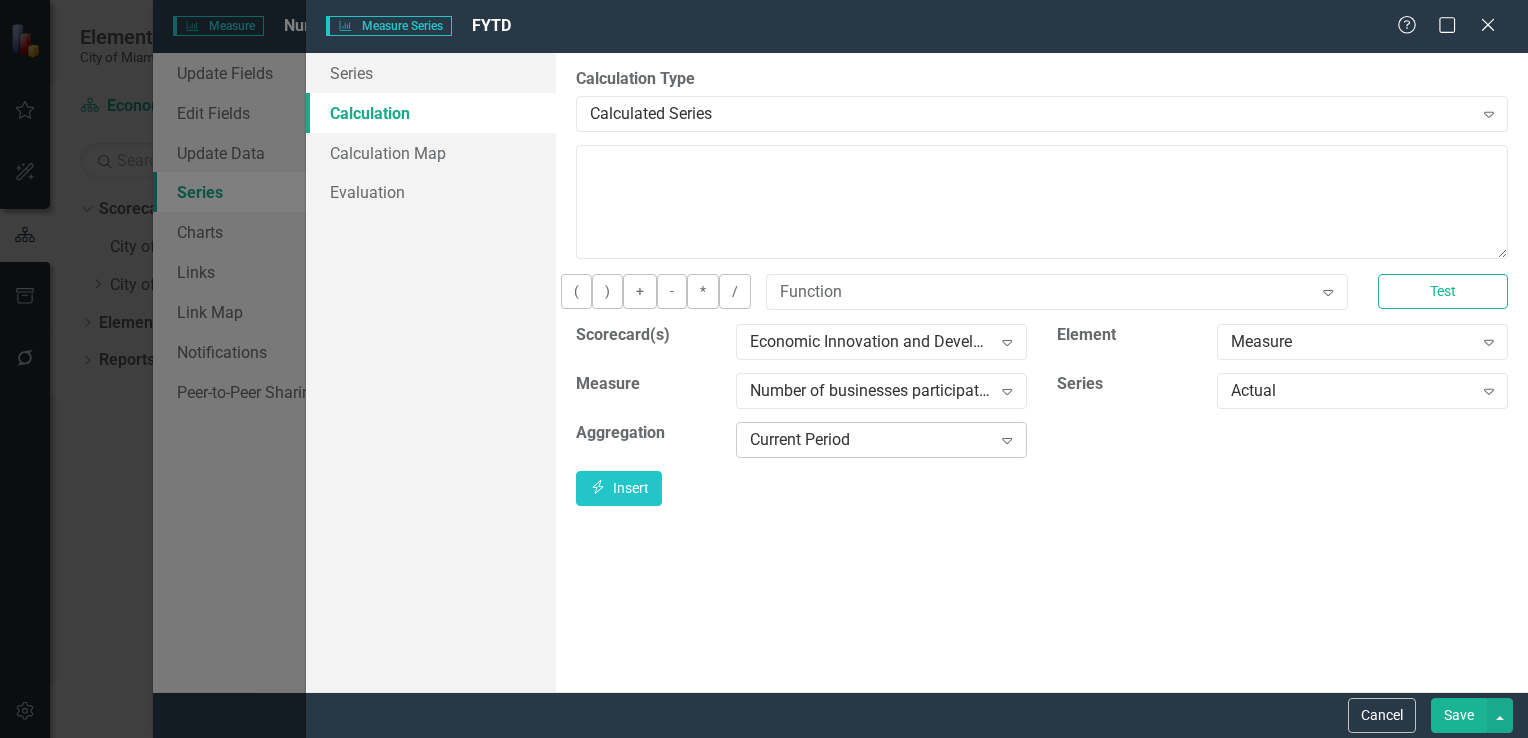 click on "Current Period" at bounding box center (870, 439) 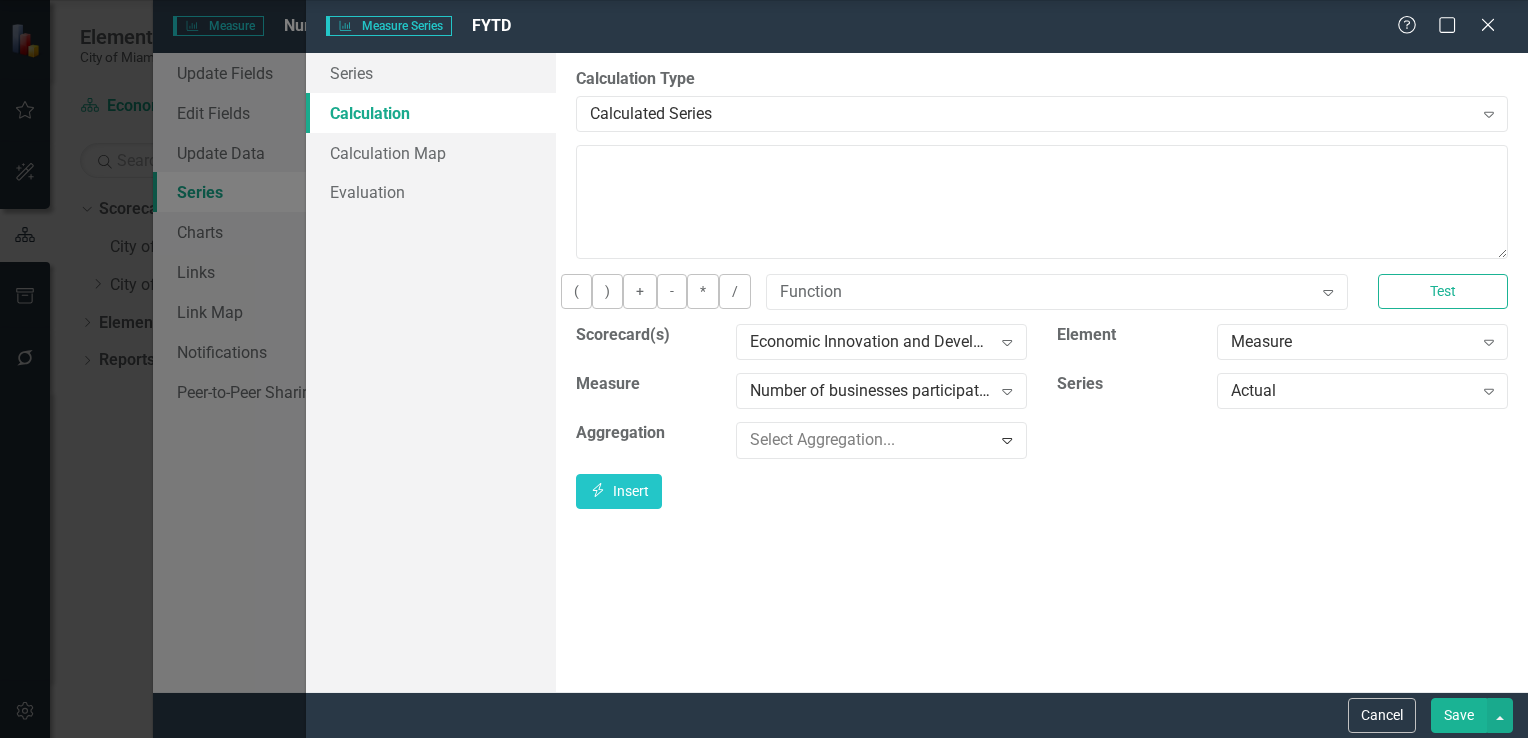 click on "Fiscal YTD Sum" at bounding box center (768, -21) 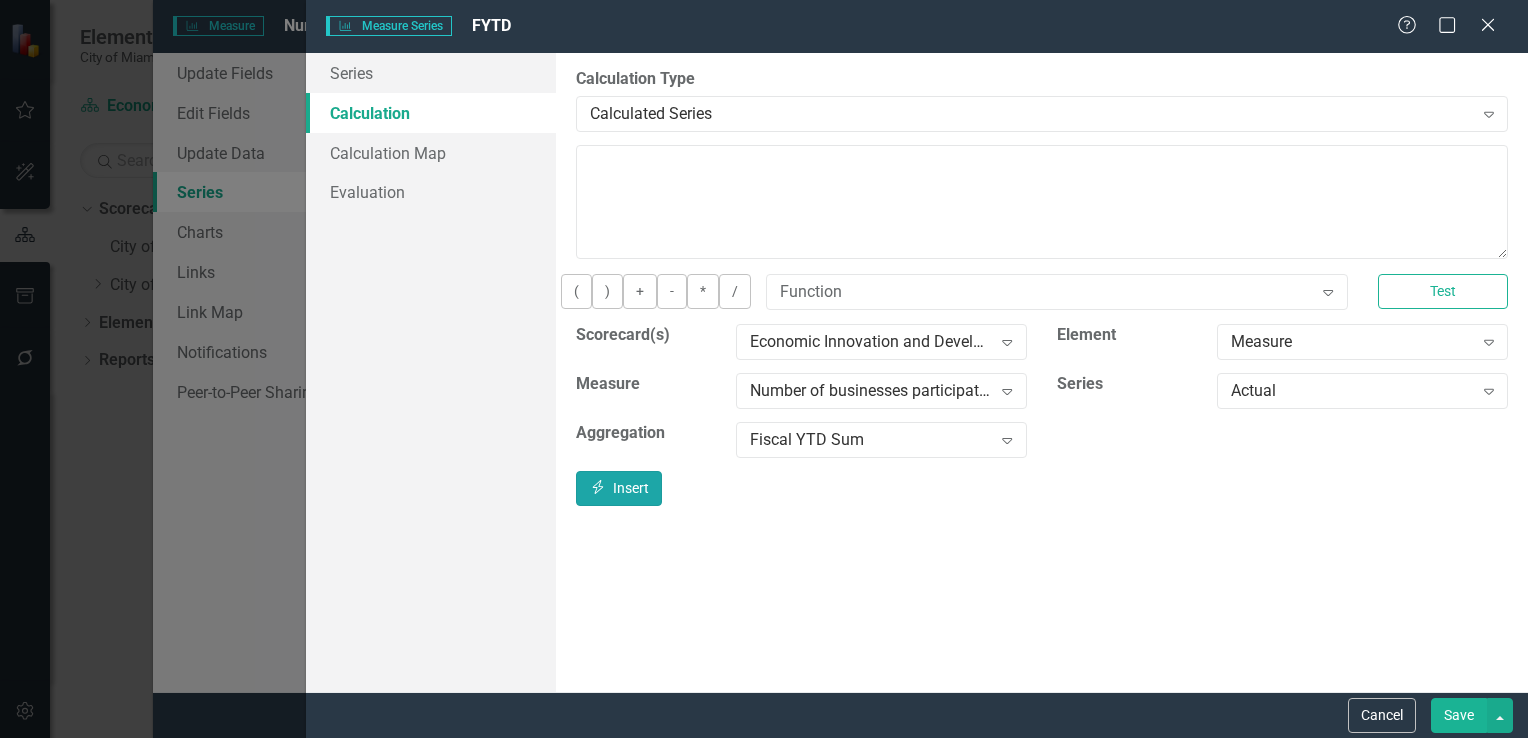 click on "Insert    Insert" at bounding box center [619, 488] 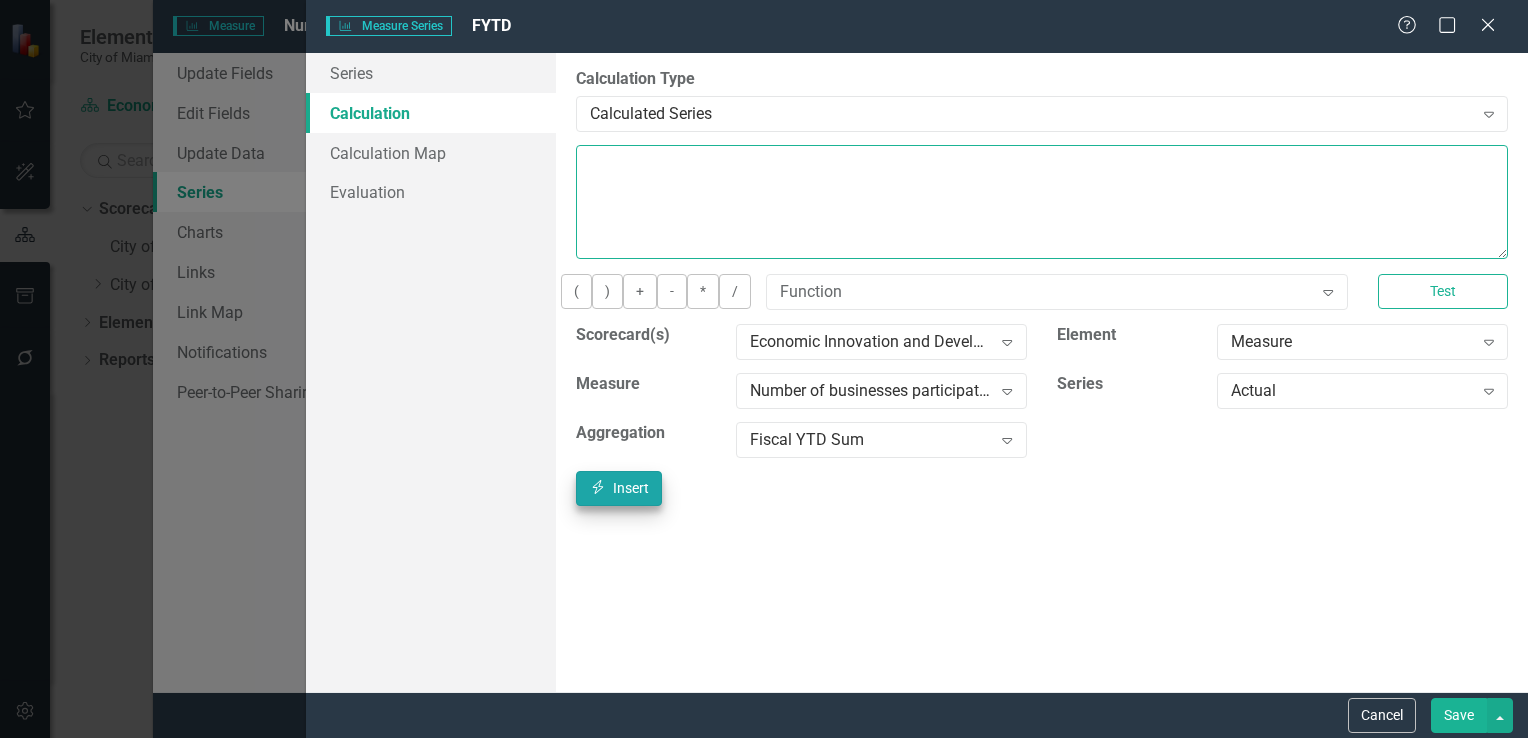 type on "[m1918330][Actual][FiscalYTDSum]" 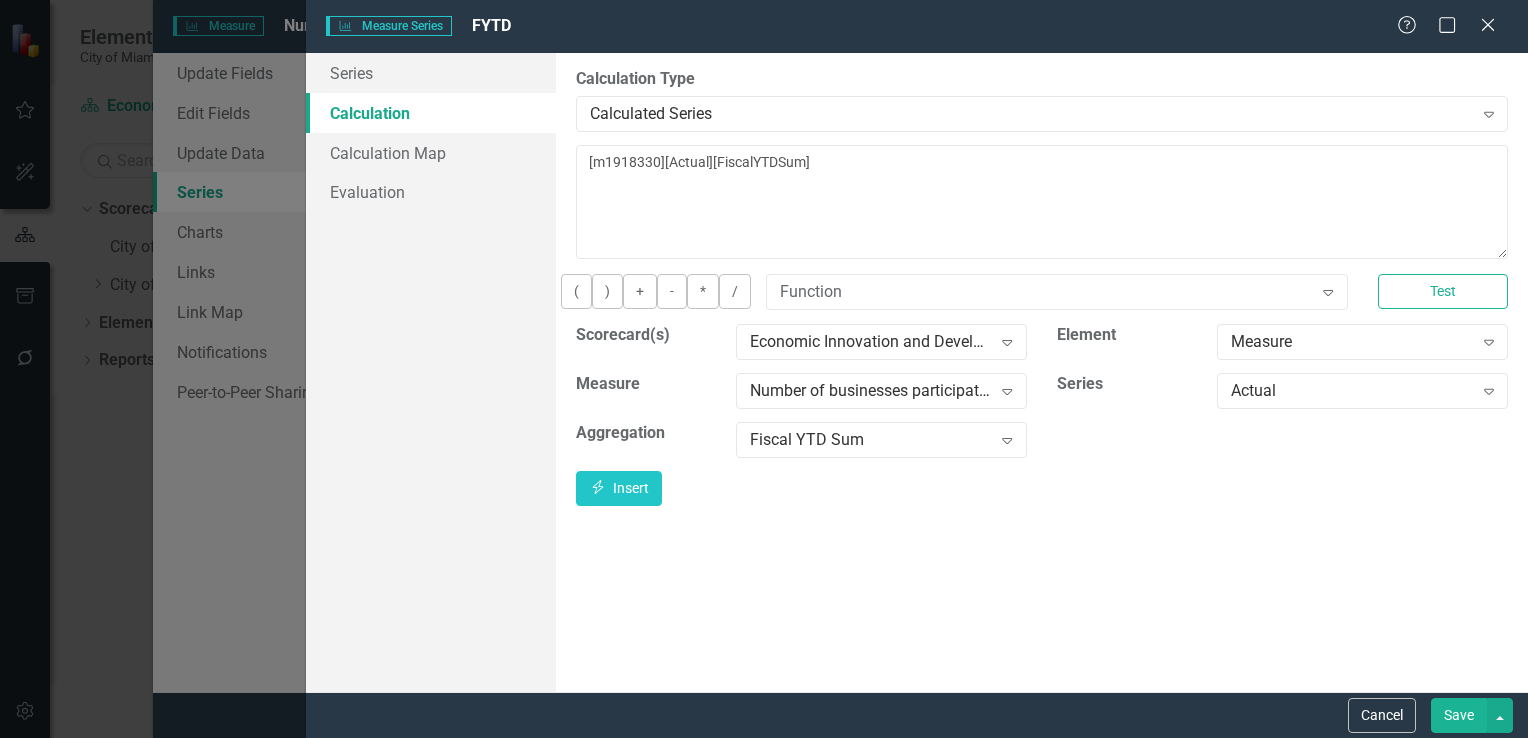 click on "Save" at bounding box center (1459, 715) 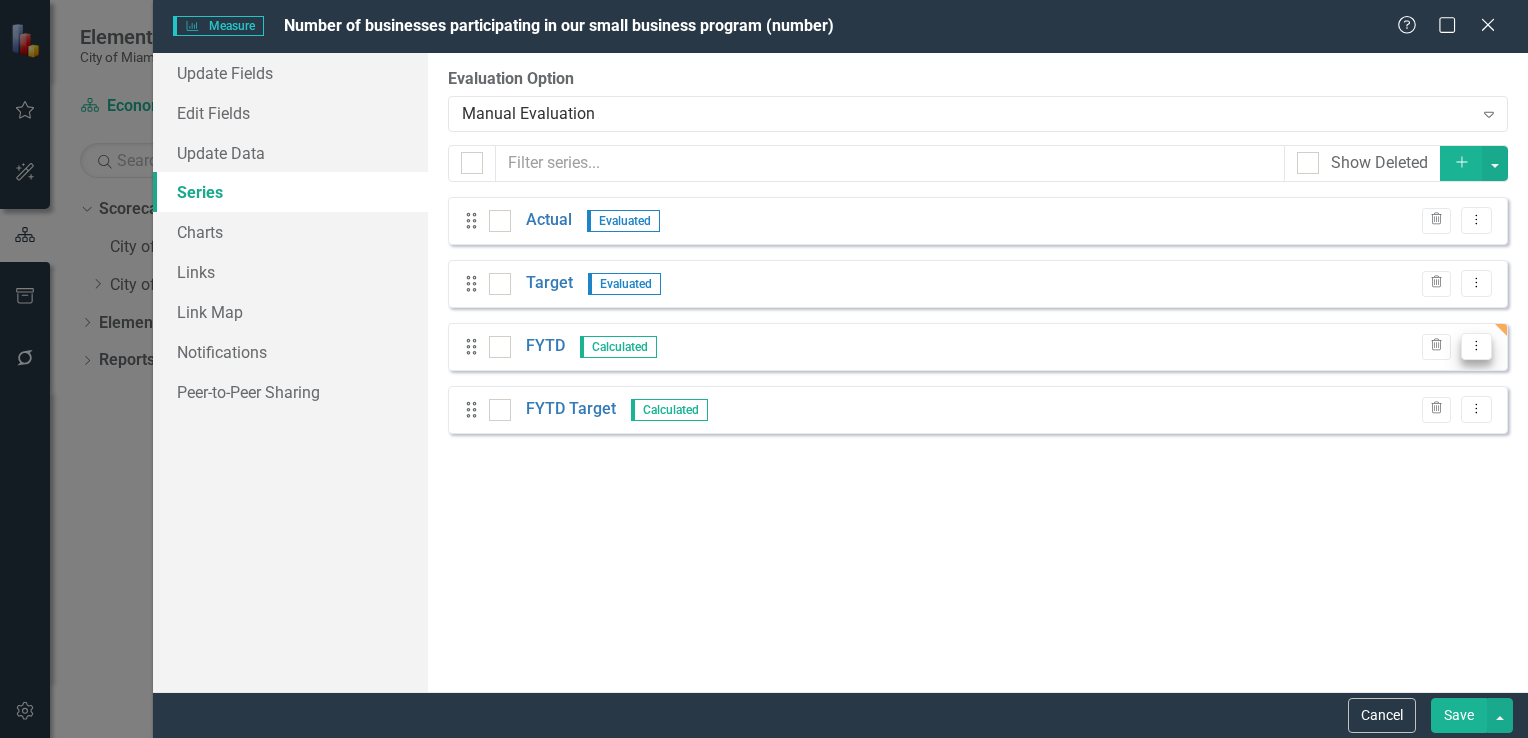 click on "Dropdown Menu" at bounding box center (1476, 346) 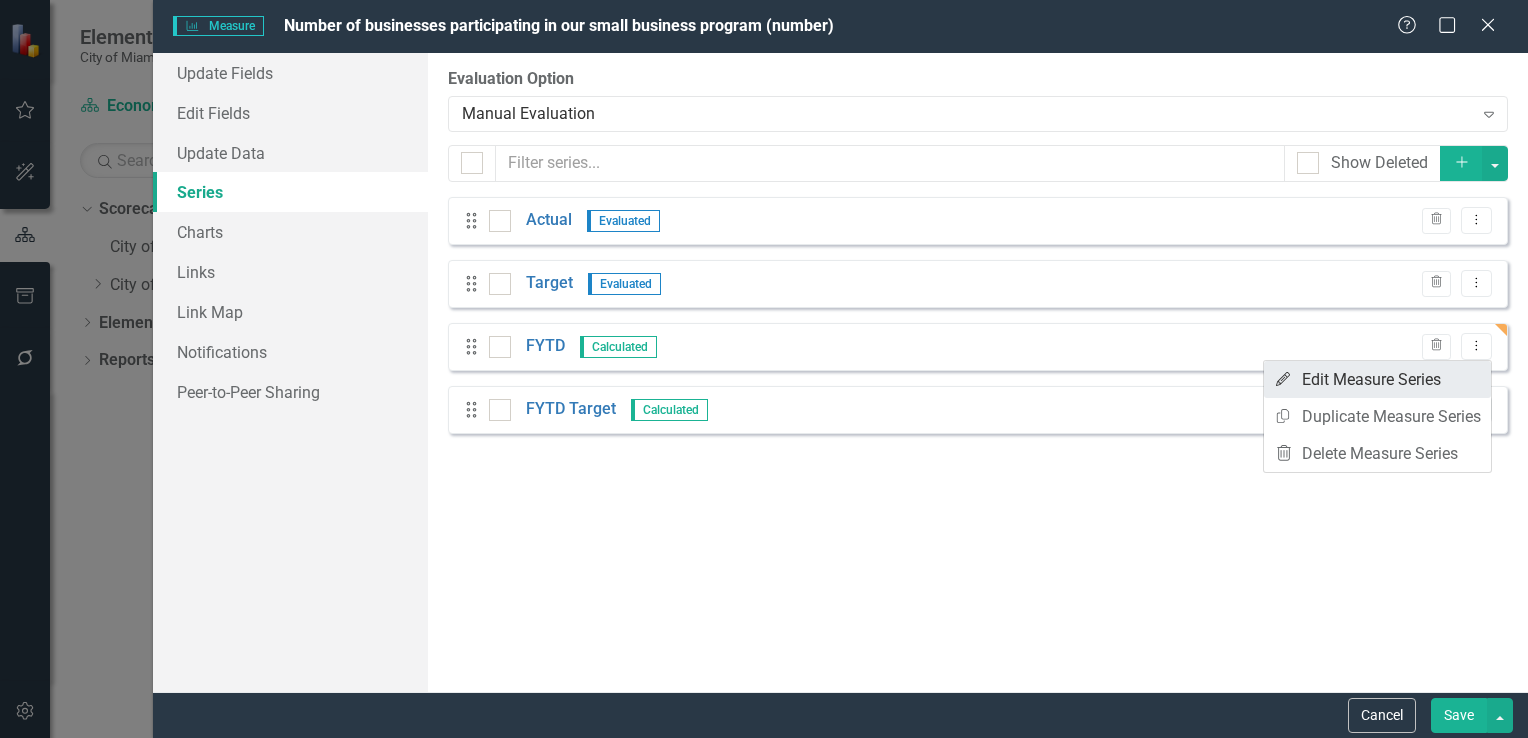 click on "Edit Edit Measure Series" at bounding box center (1377, 379) 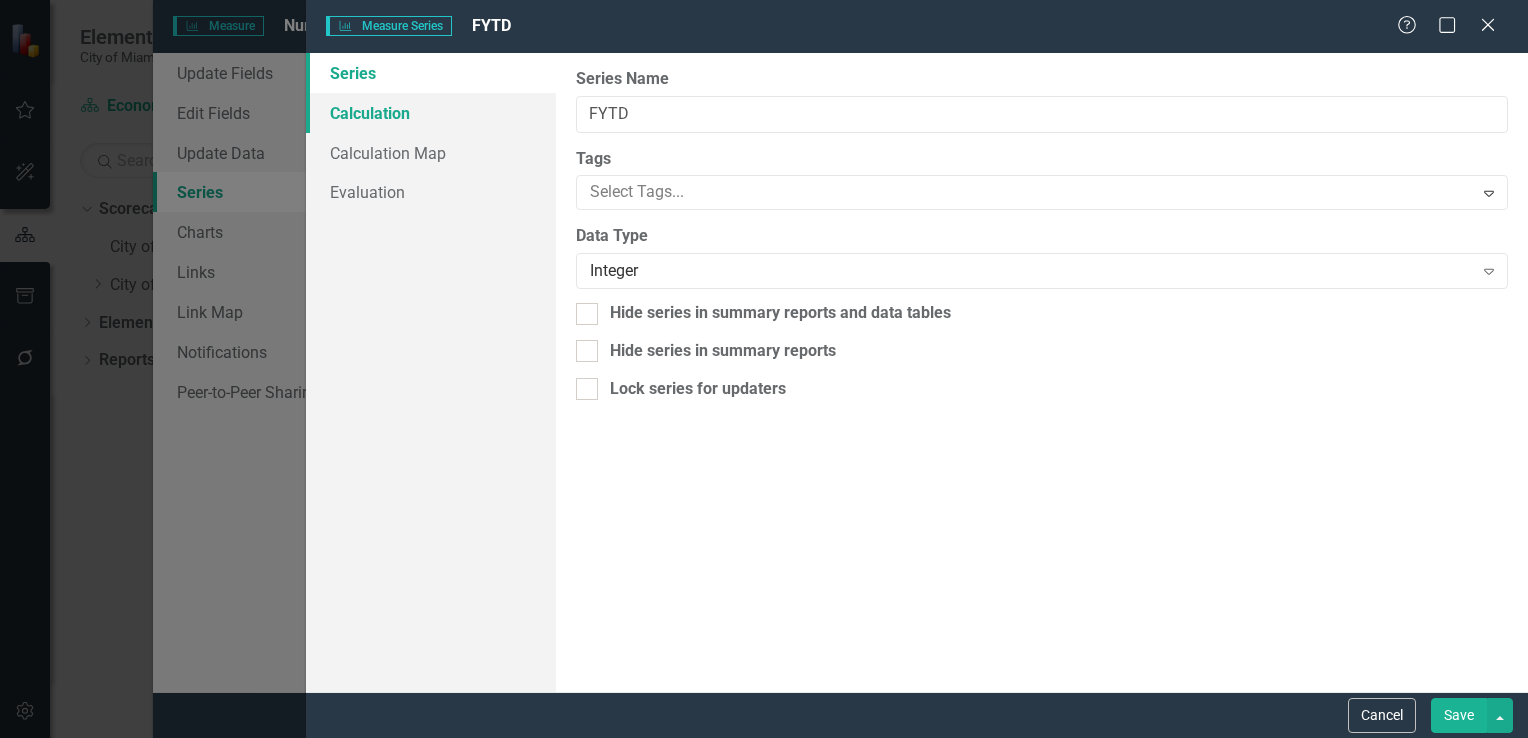 click on "Calculation" at bounding box center (431, 113) 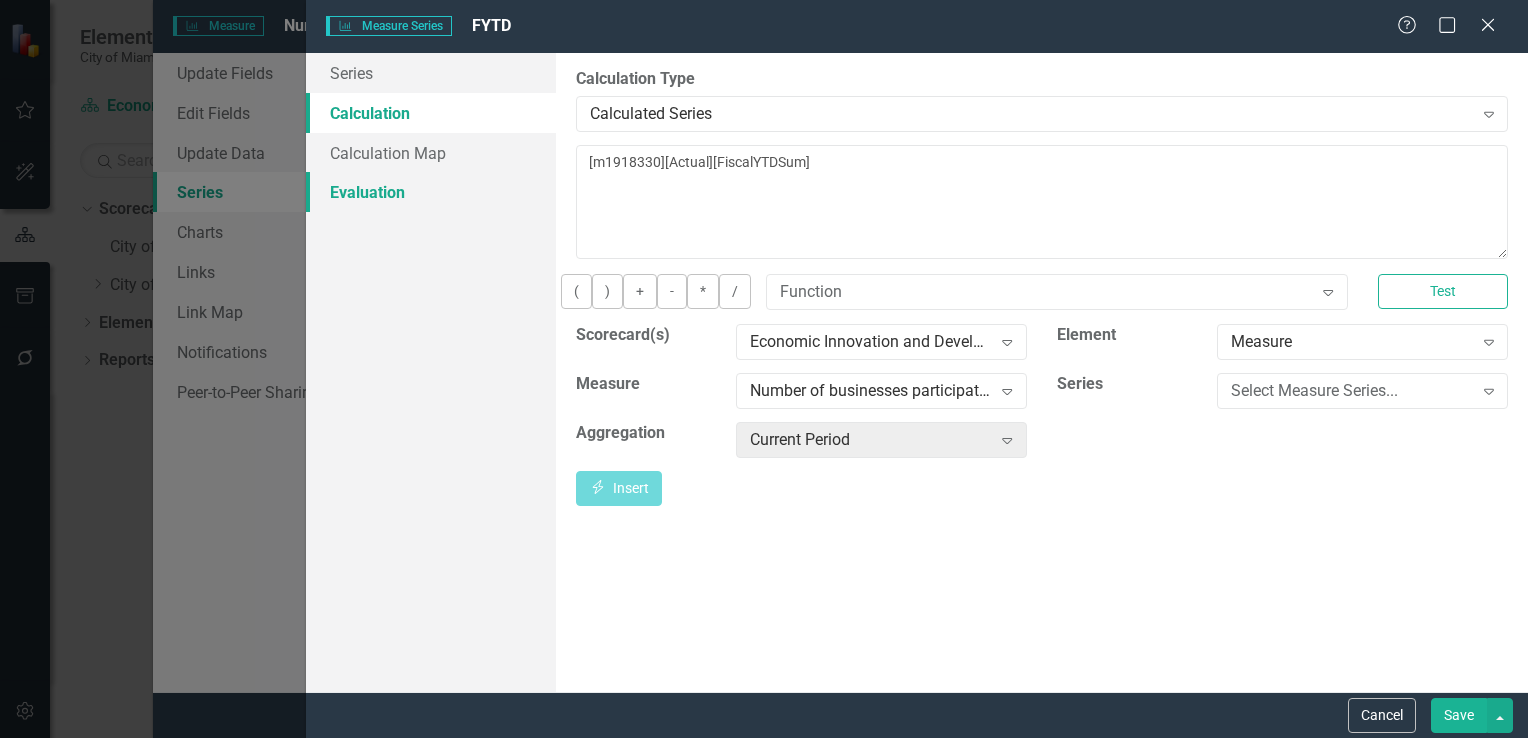 click on "Evaluation" at bounding box center [431, 192] 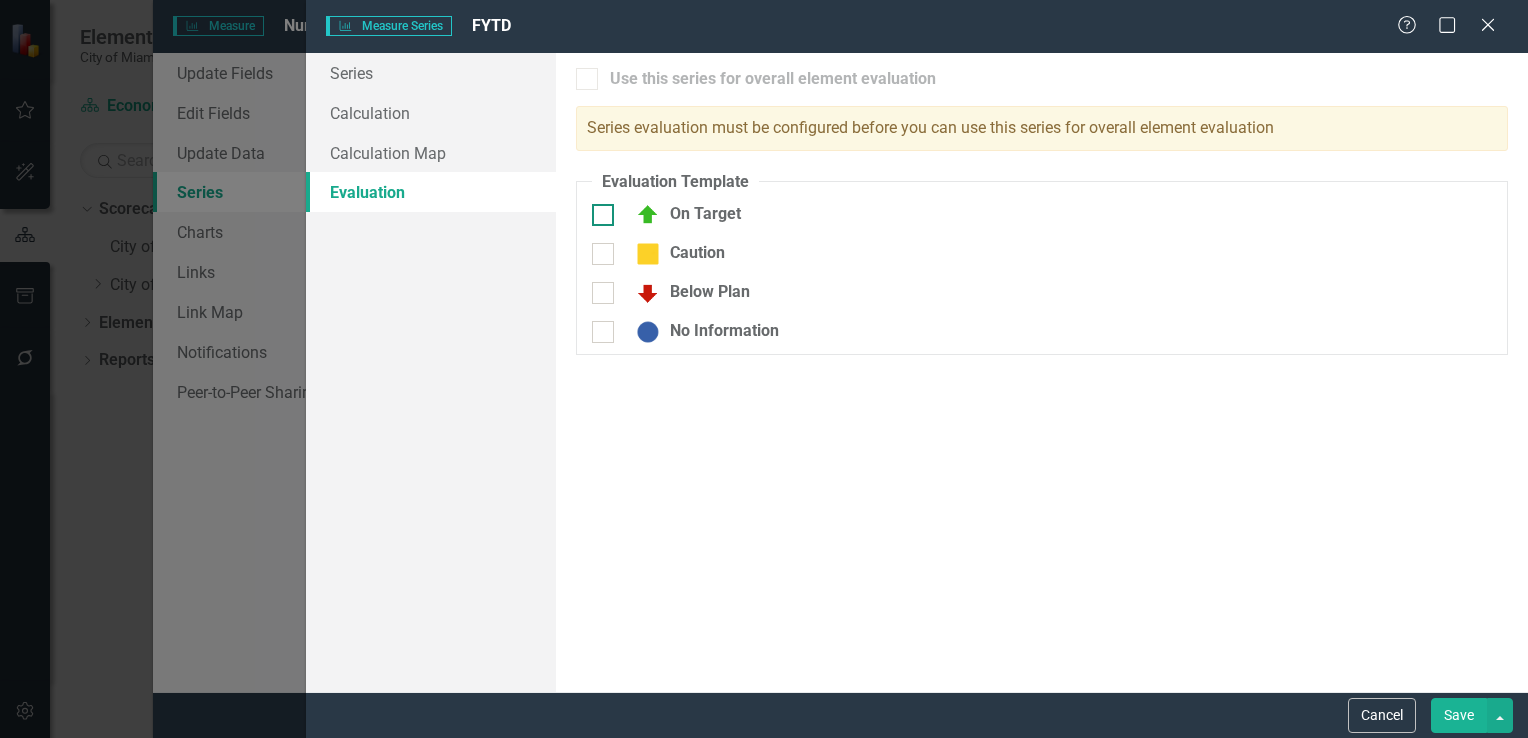 click at bounding box center [603, 215] 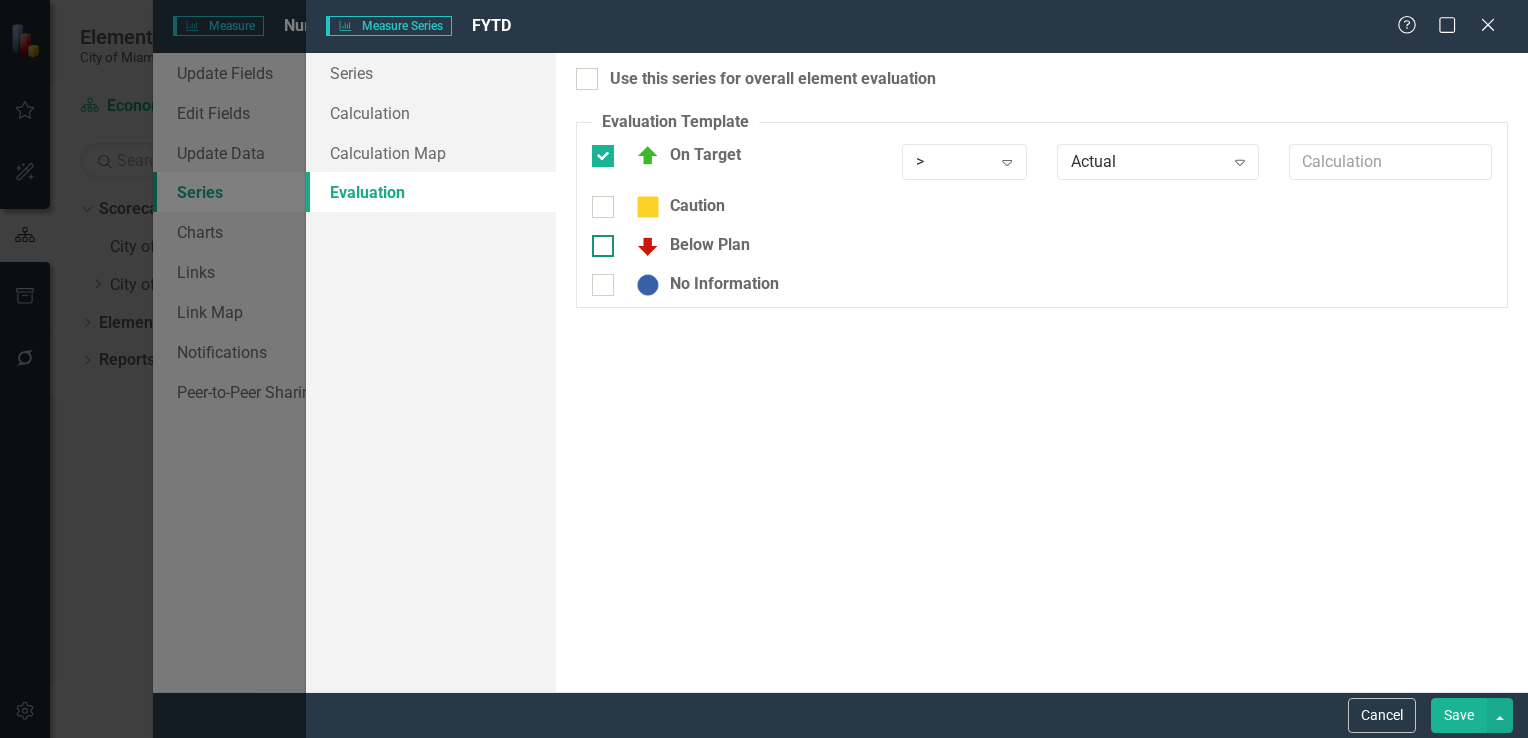 click at bounding box center [603, 246] 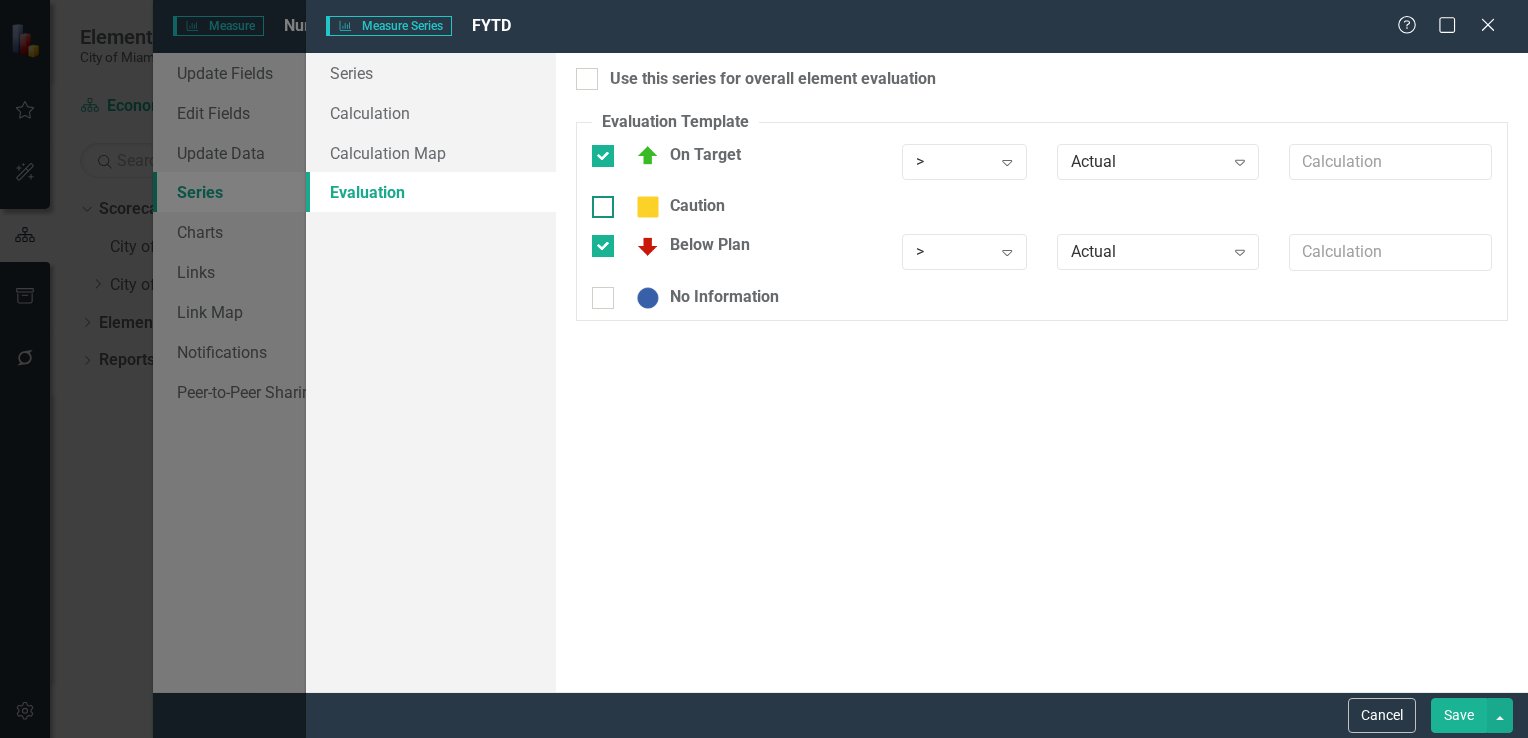 click at bounding box center [603, 207] 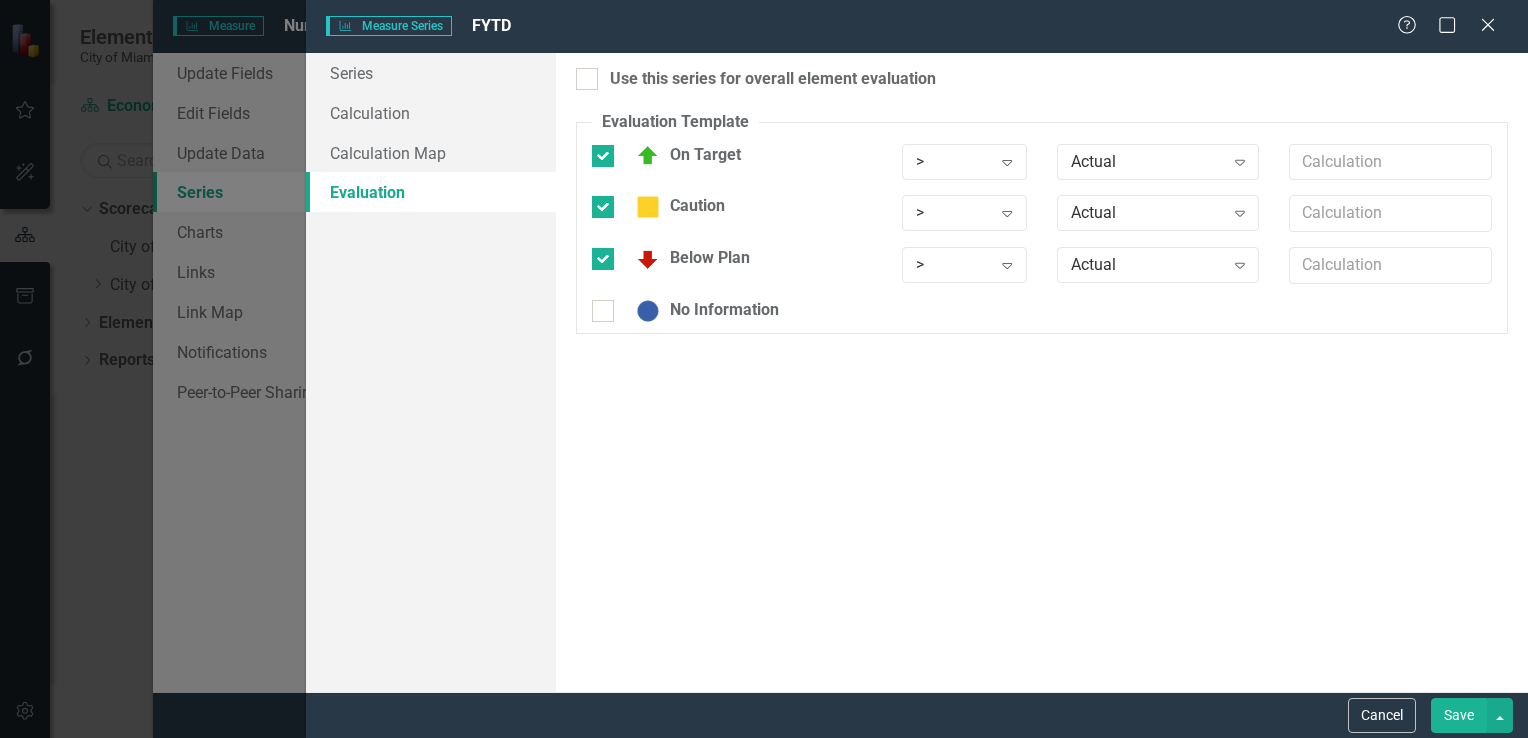 drag, startPoint x: 609, startPoint y: 314, endPoint x: 799, endPoint y: 221, distance: 211.5396 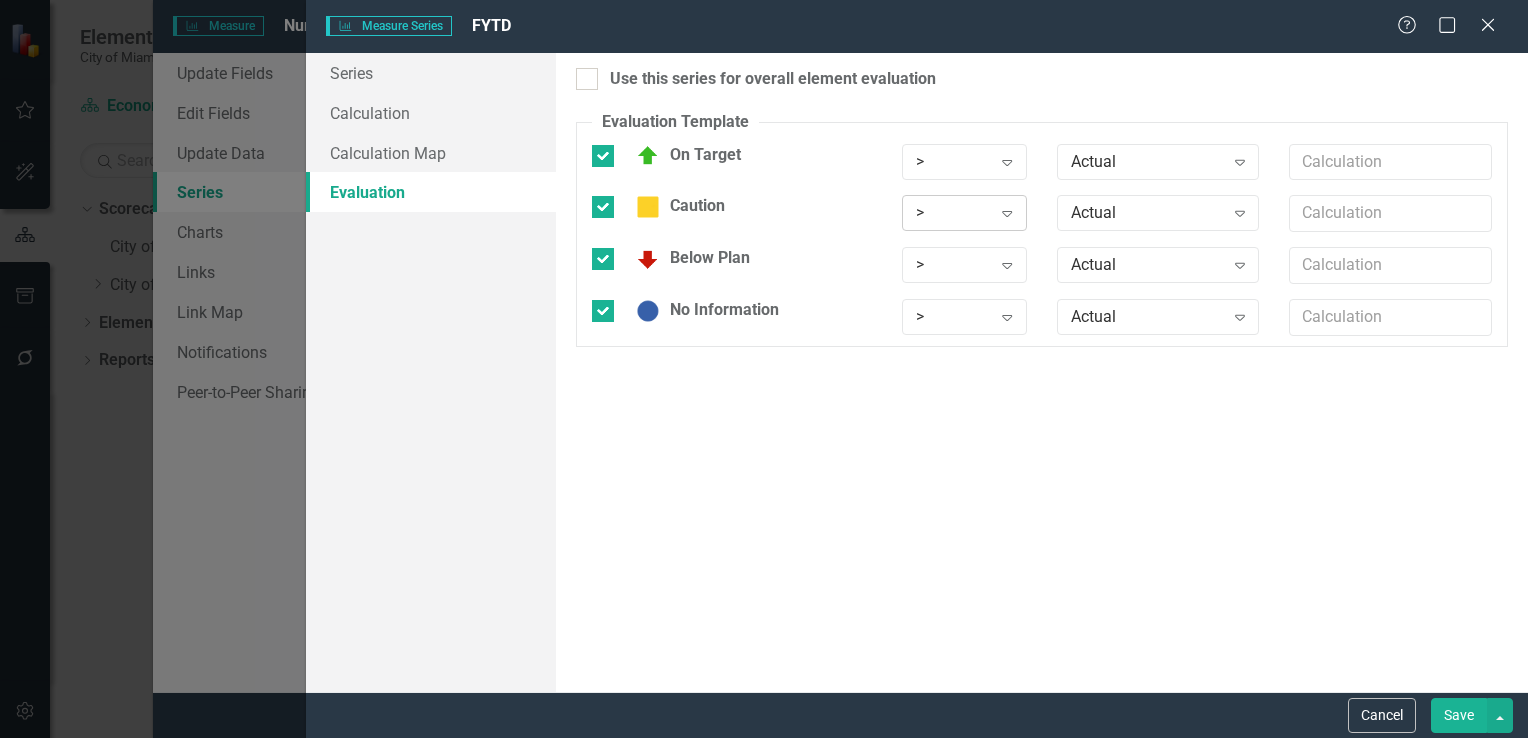 click on ">" at bounding box center (954, 213) 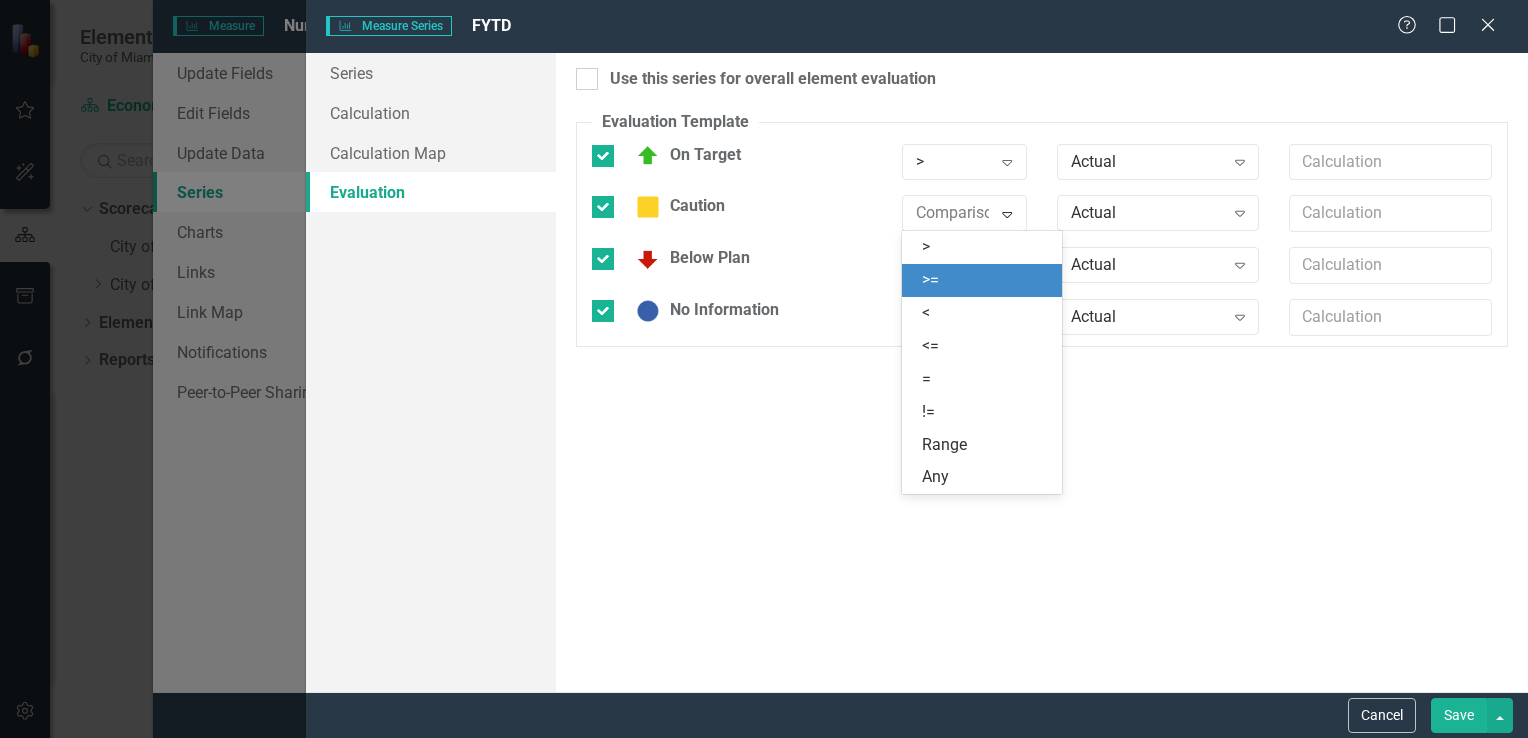 click on ">=" at bounding box center [982, 280] 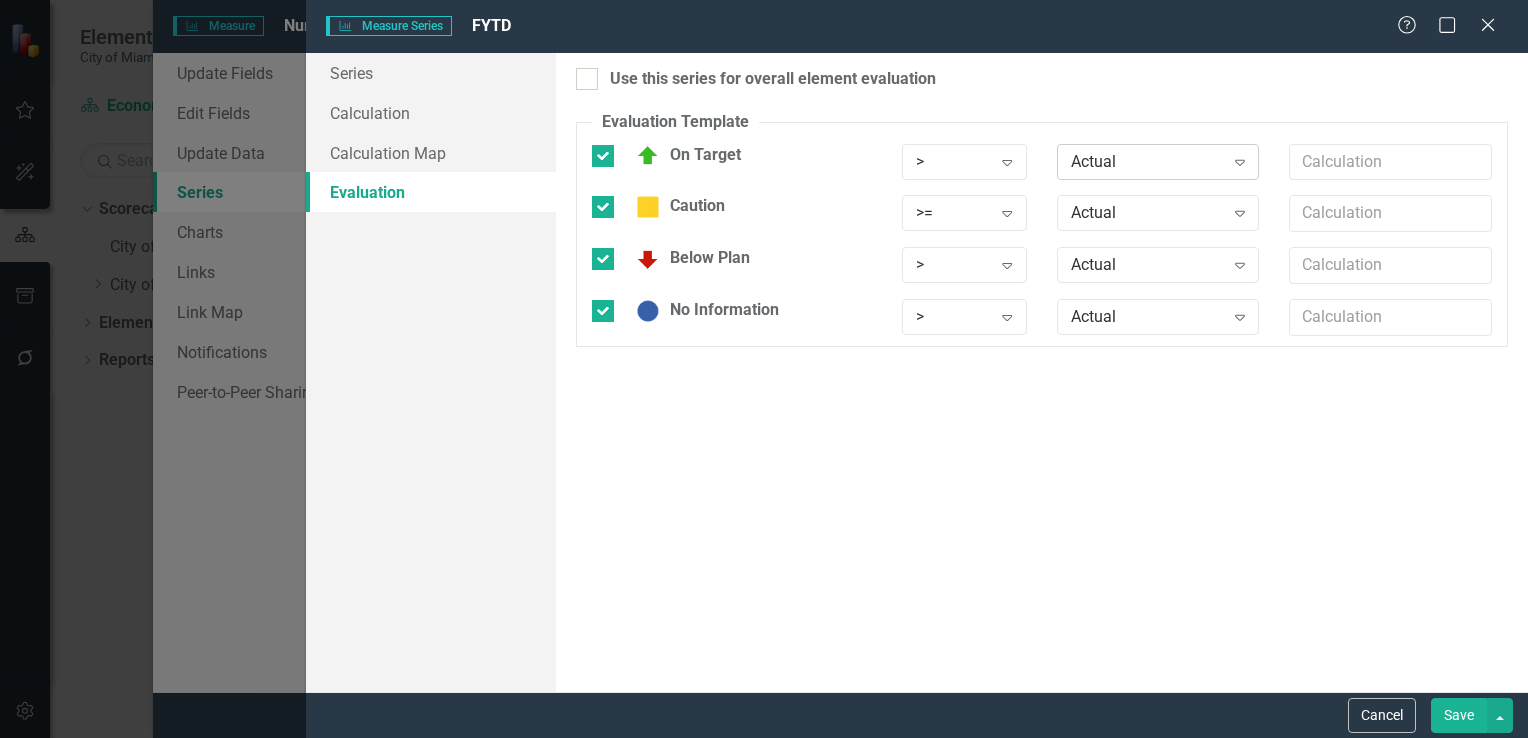 click on "Actual" at bounding box center (1147, 161) 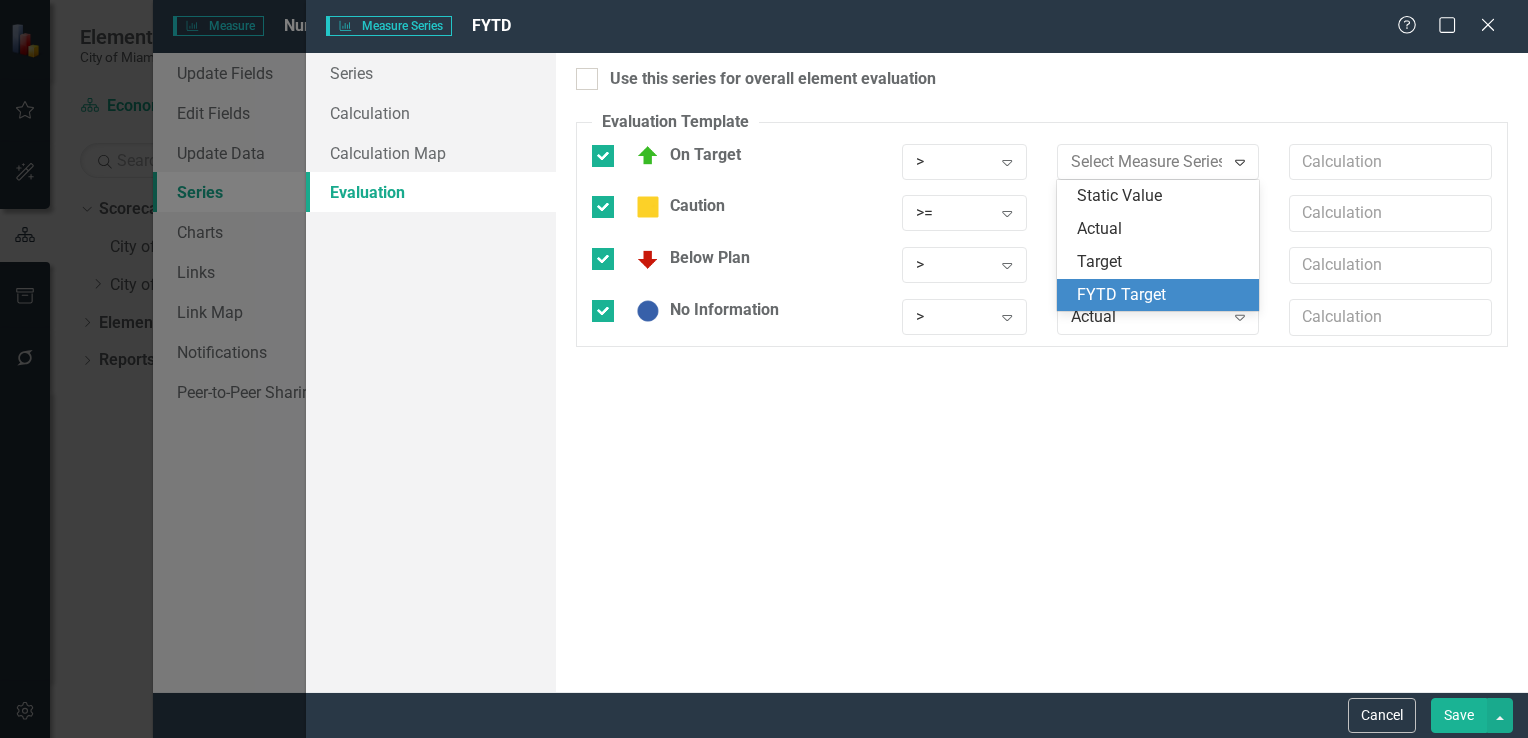 click on "FYTD Target" at bounding box center (1162, 295) 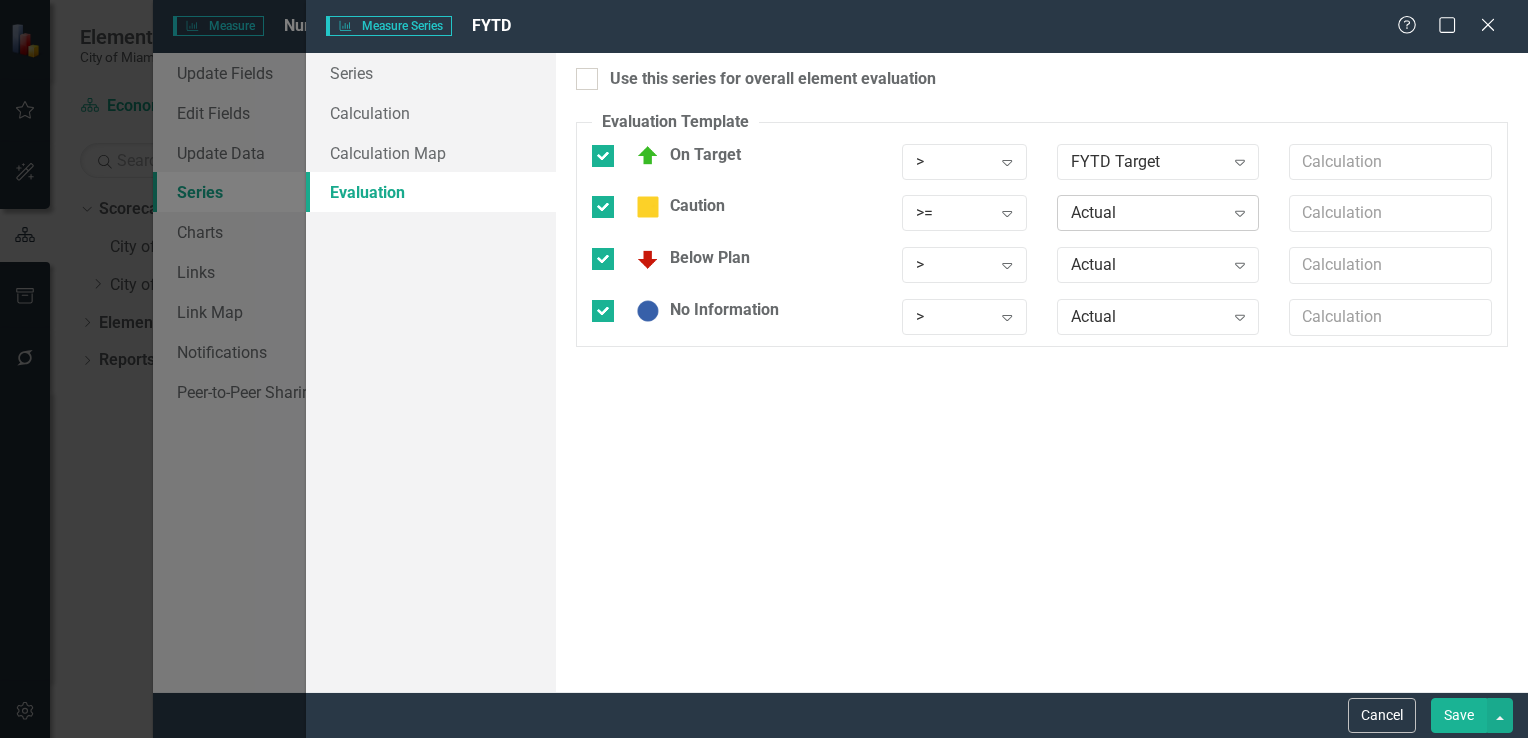 click on "Actual" at bounding box center (1147, 213) 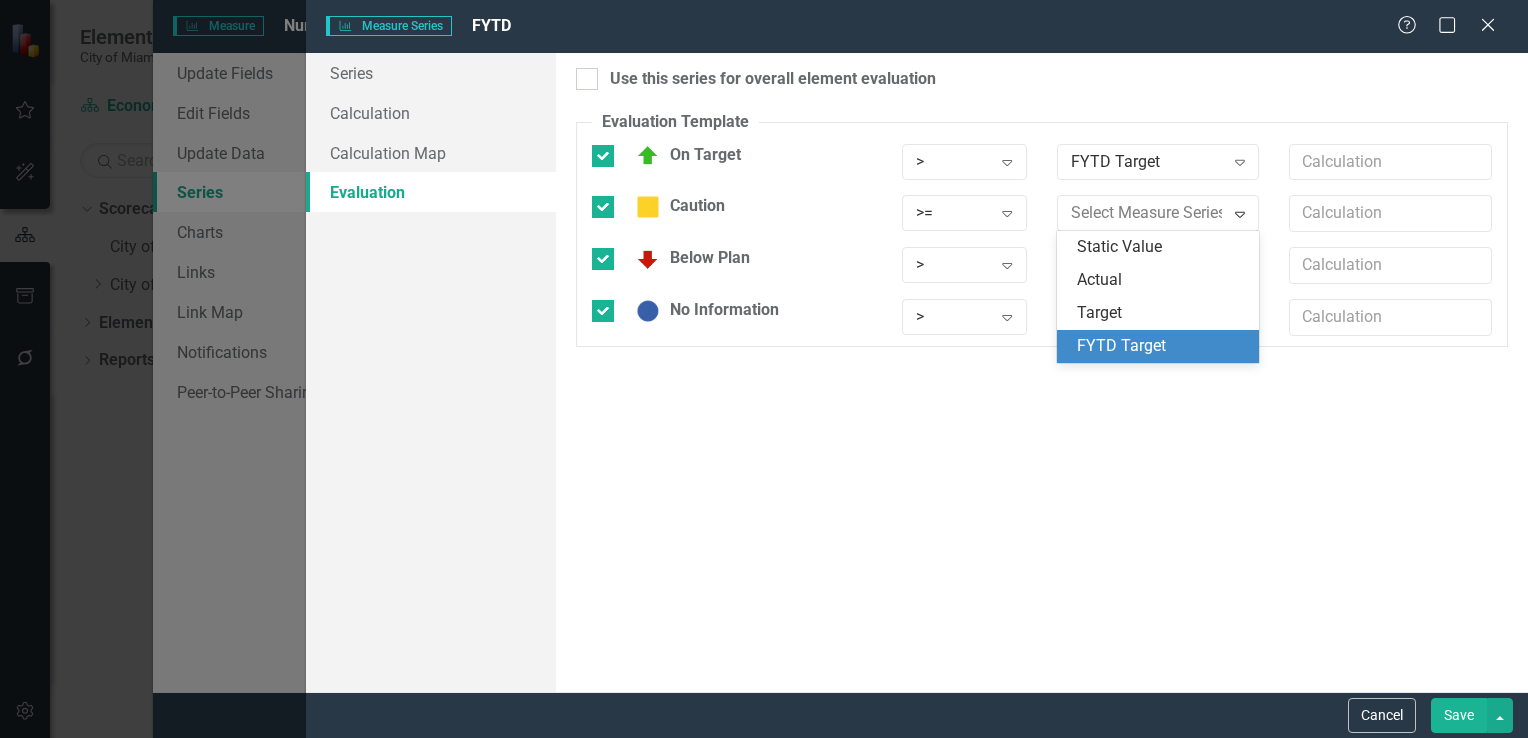 click on "FYTD Target" at bounding box center [1162, 346] 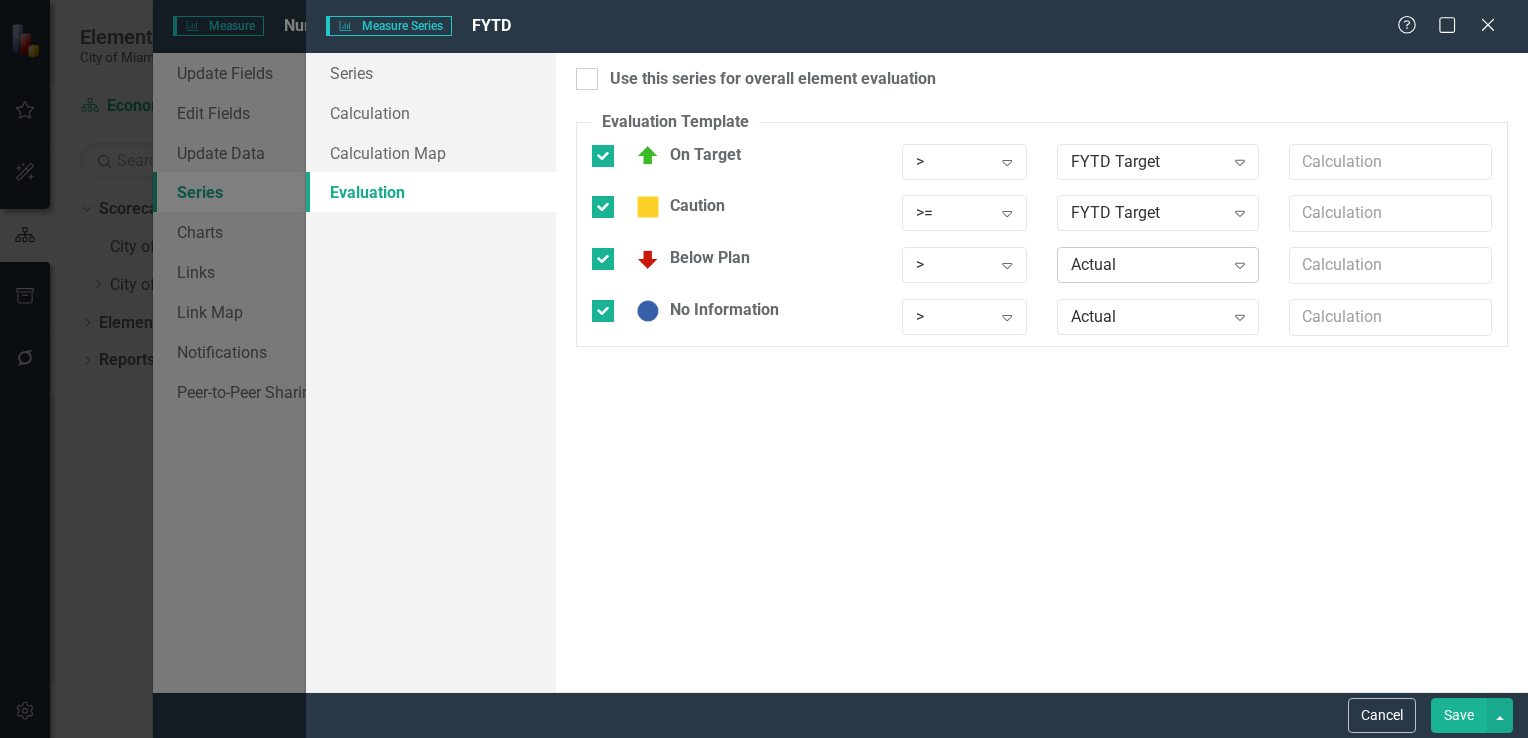 click on "Actual" at bounding box center [1147, 265] 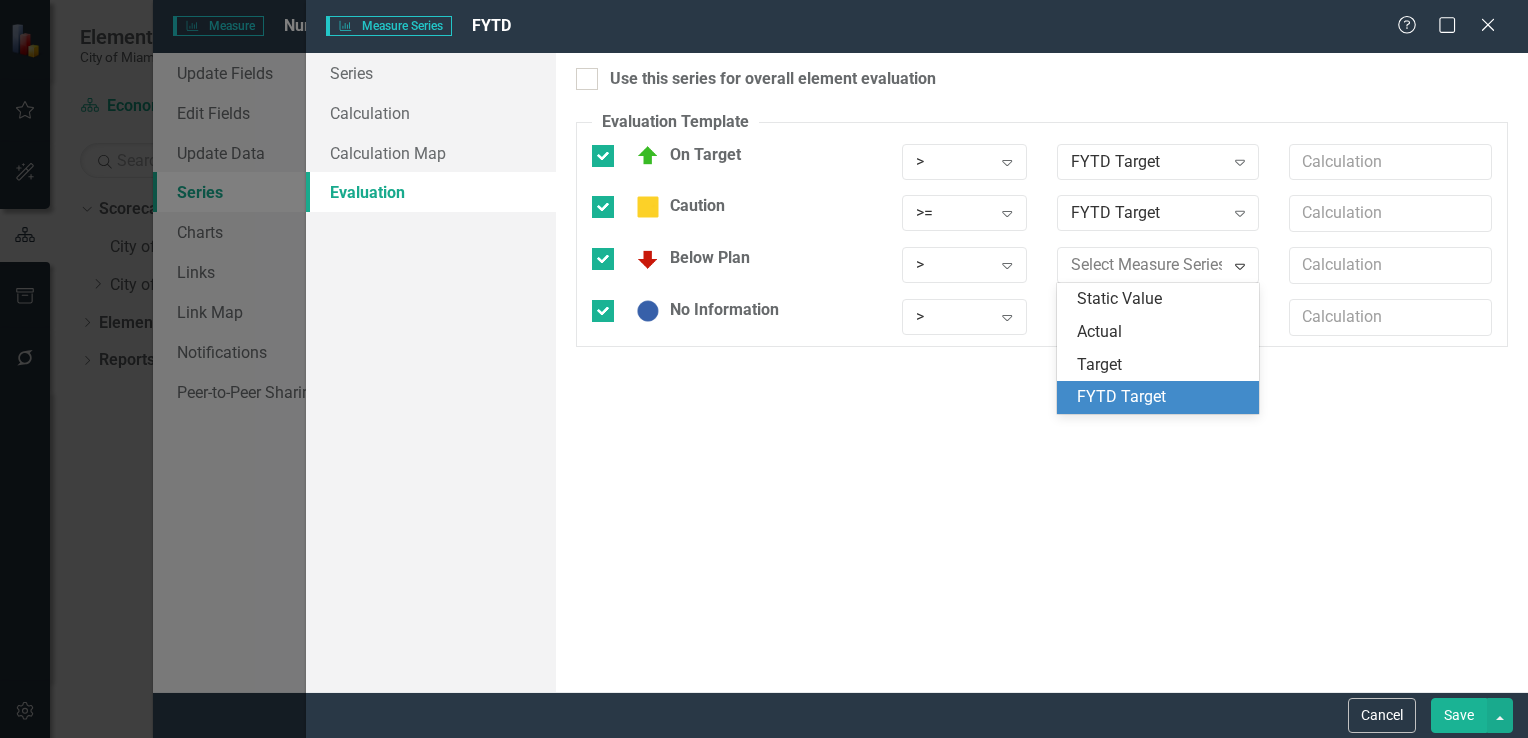 click on "FYTD Target" at bounding box center [1162, 397] 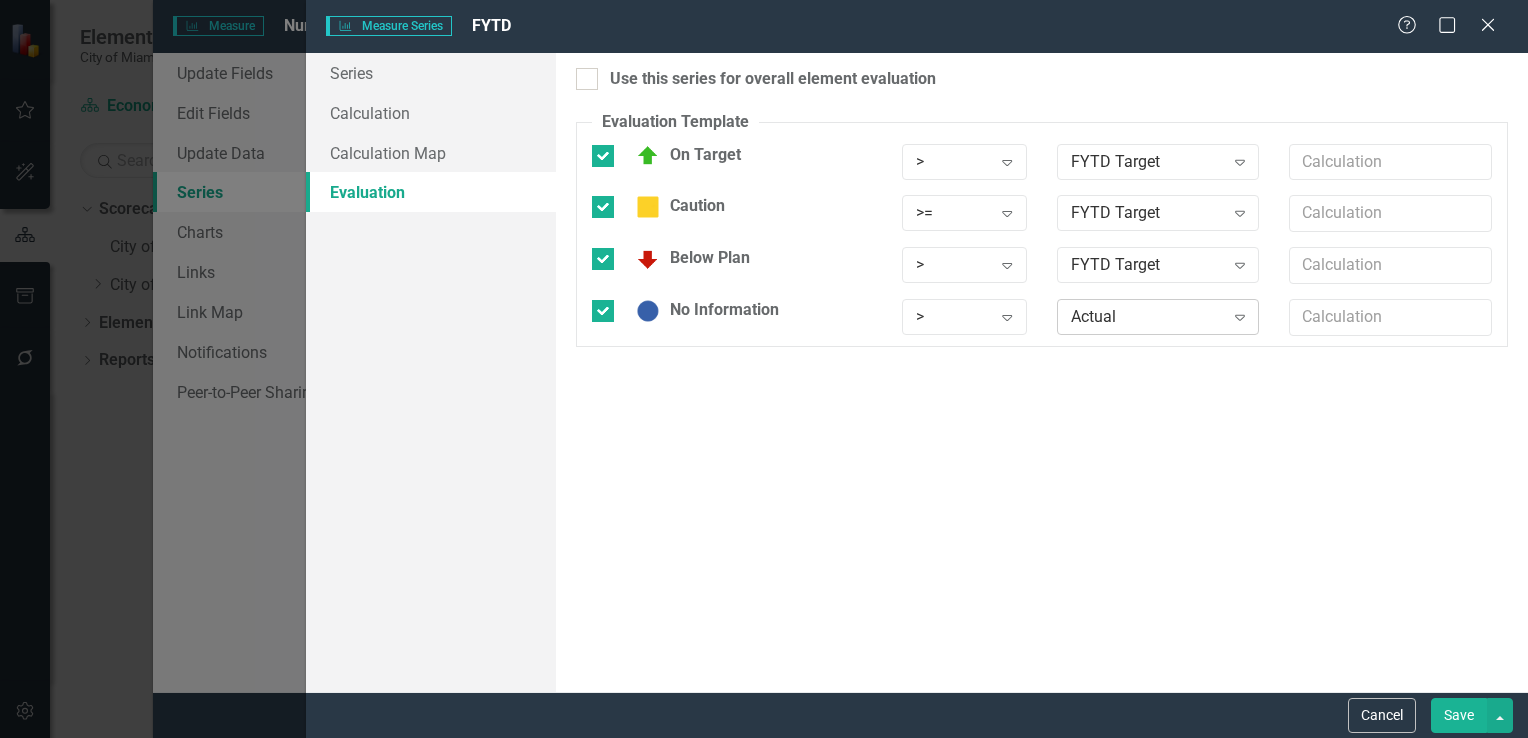 click on "Actual" at bounding box center [1147, 317] 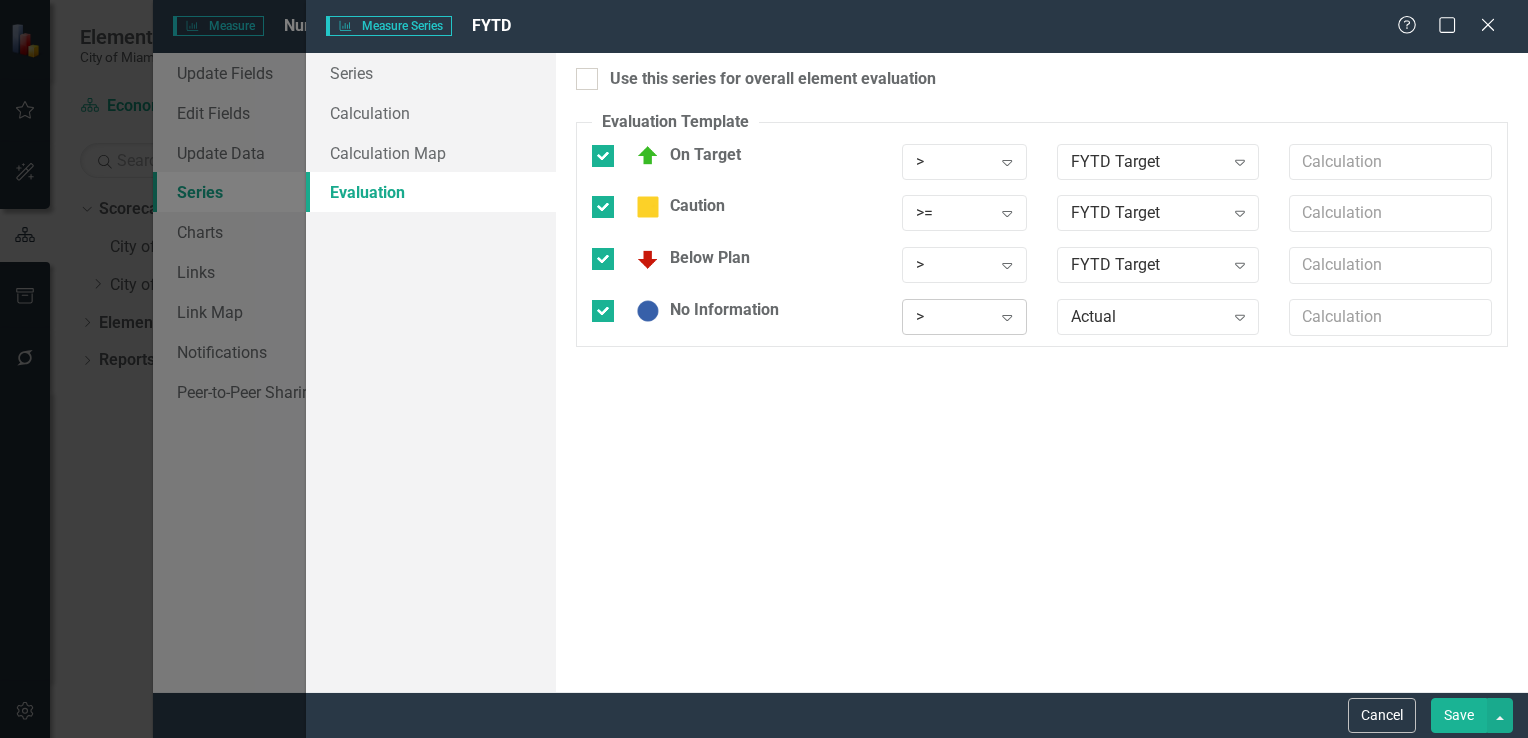 click on ">" at bounding box center (954, 317) 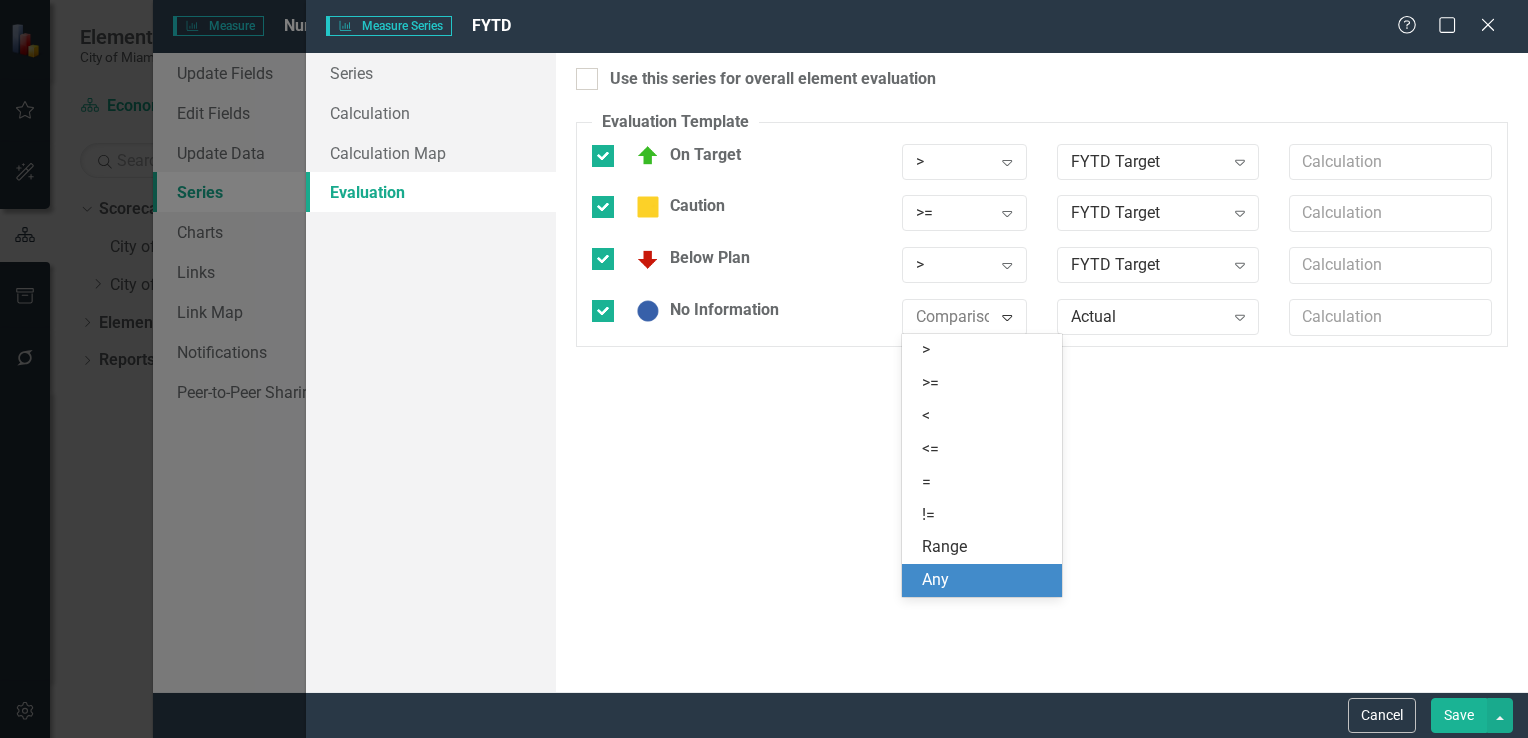 drag, startPoint x: 991, startPoint y: 573, endPoint x: 1011, endPoint y: 537, distance: 41.18252 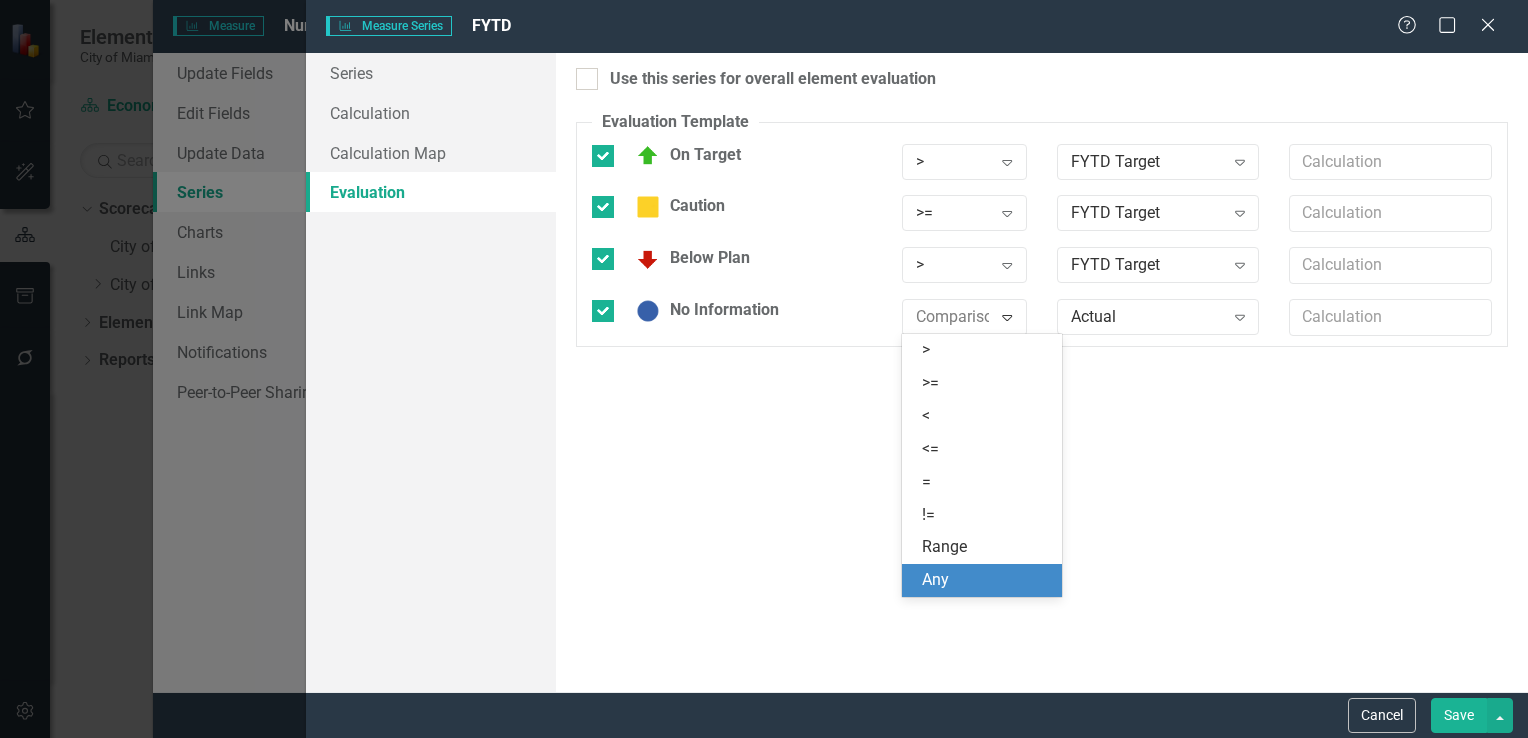 click on "Any" at bounding box center (982, 580) 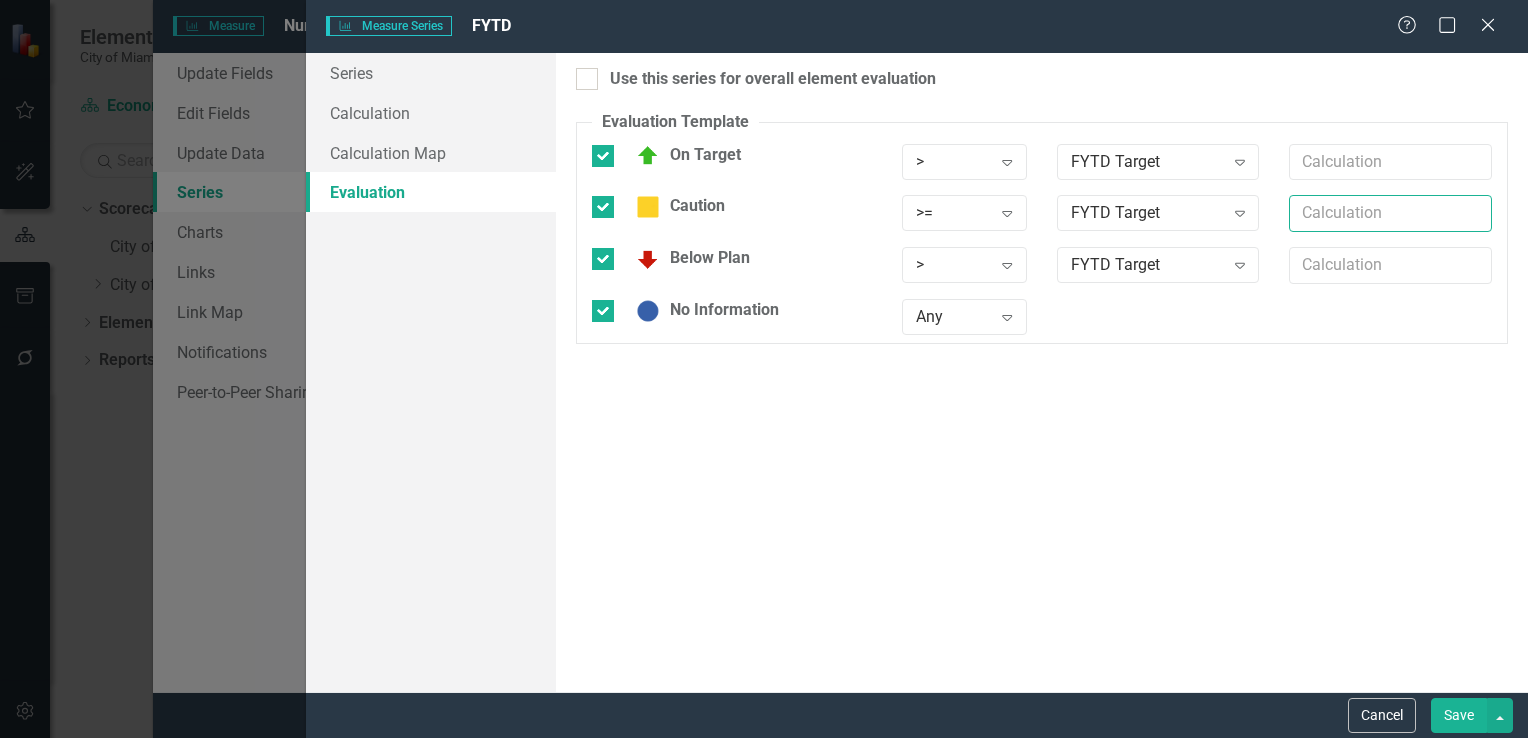 click at bounding box center [1390, 213] 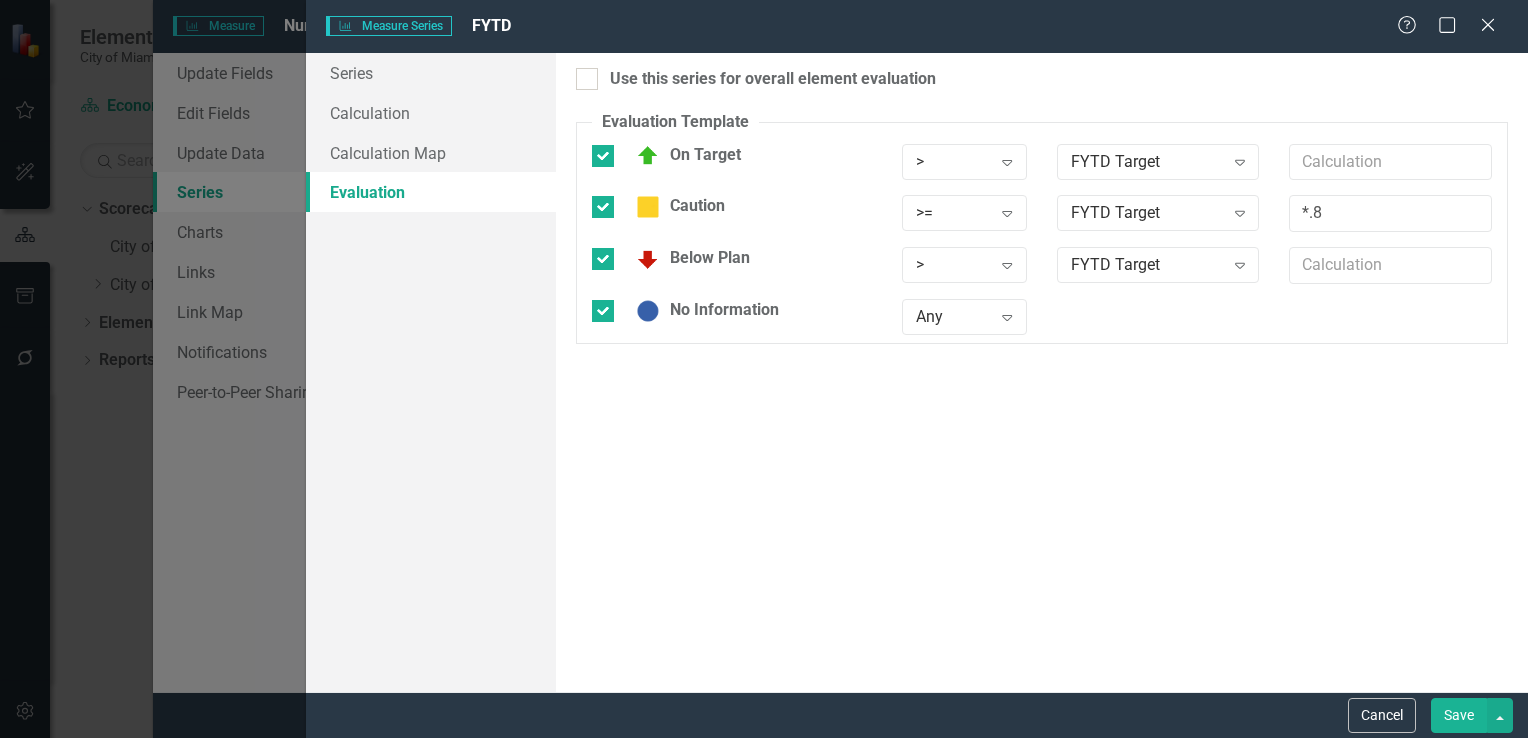 click on "Save" at bounding box center (1459, 715) 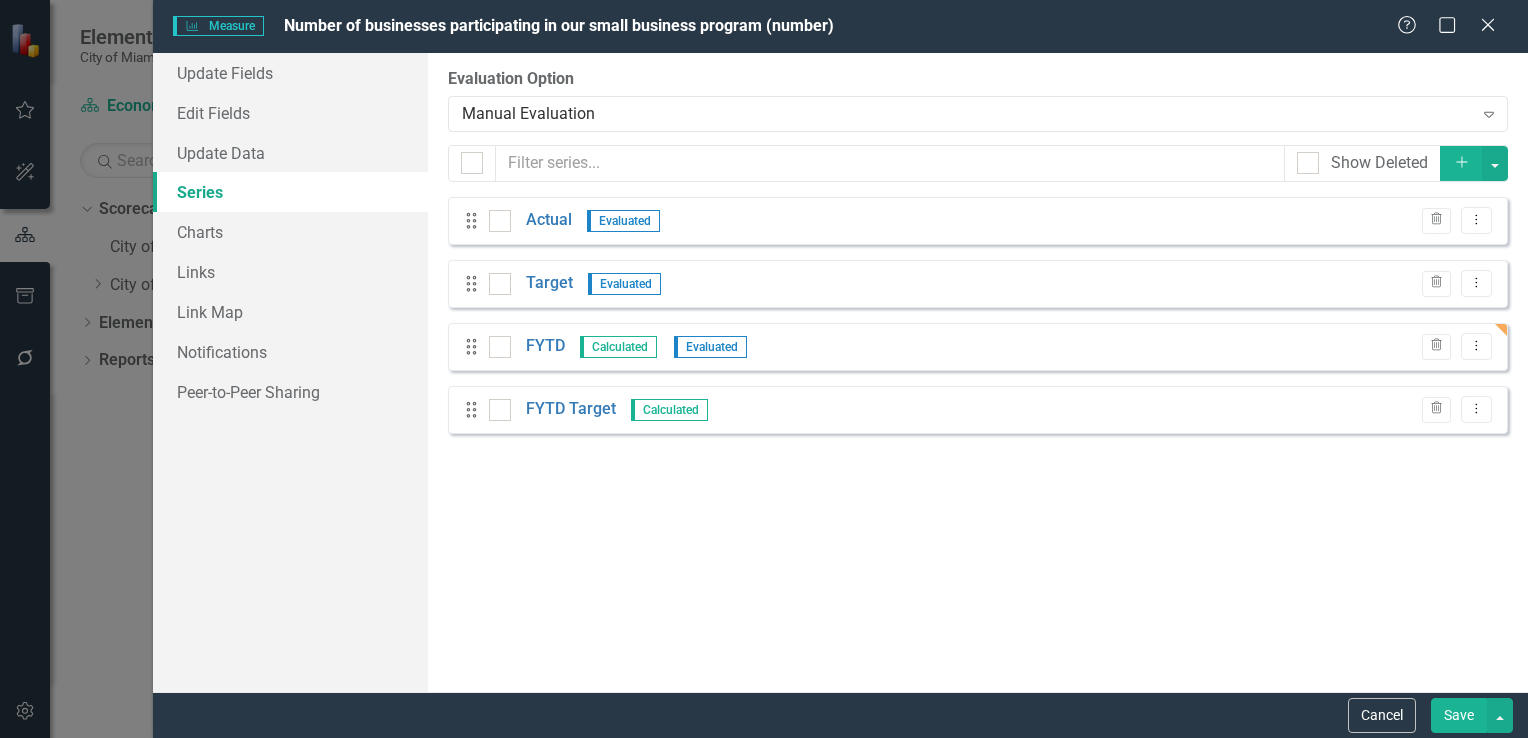 click on "Save" at bounding box center (1459, 715) 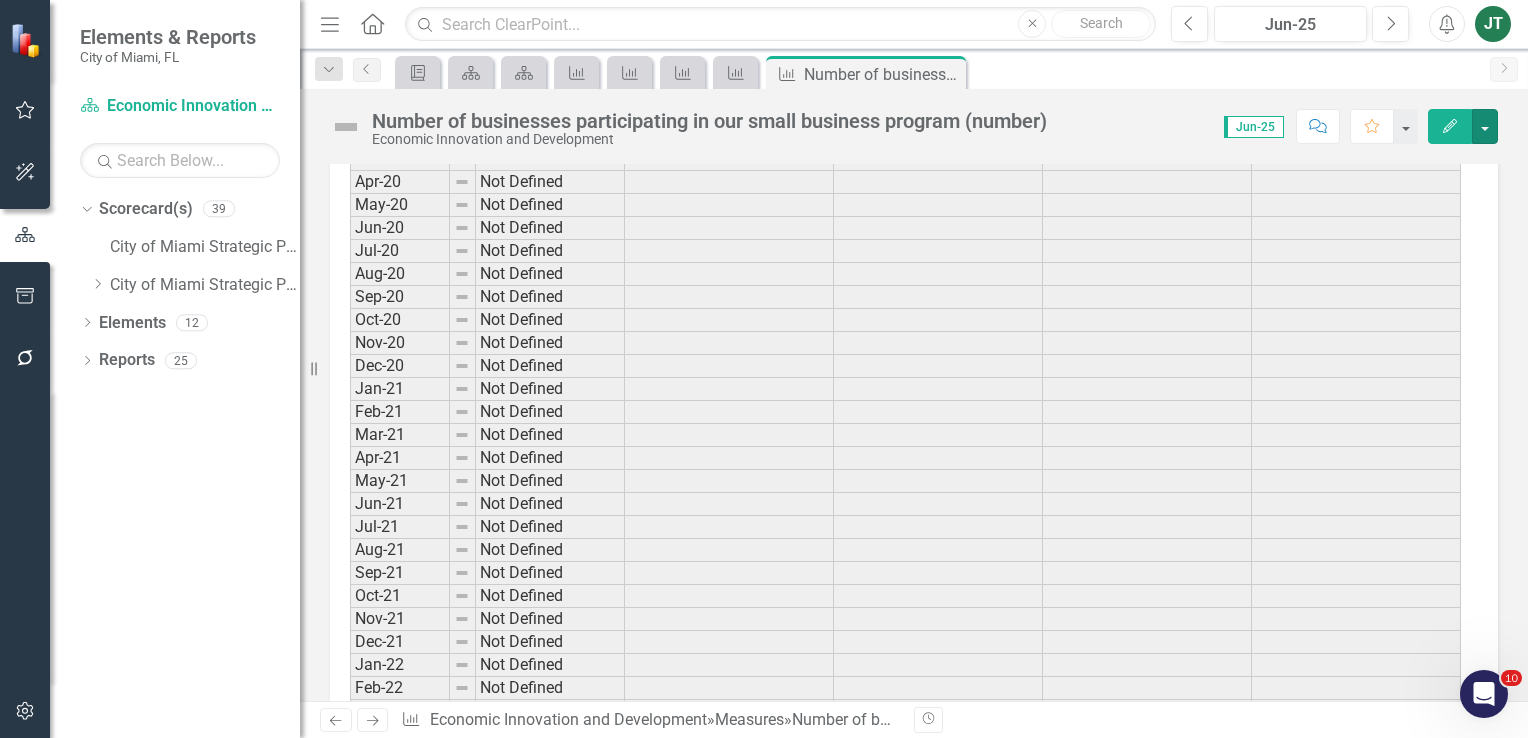 scroll, scrollTop: 2700, scrollLeft: 0, axis: vertical 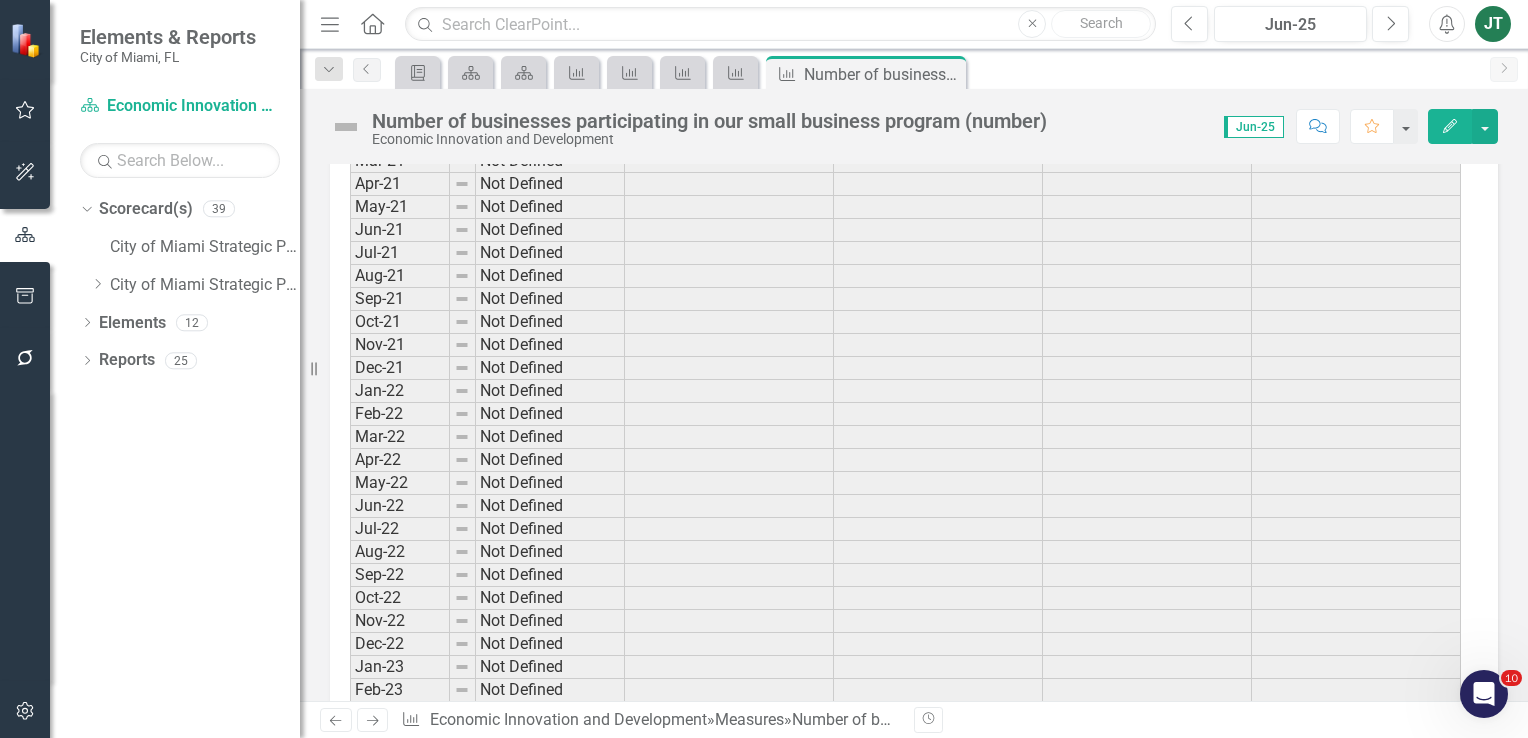 click on "Edit" at bounding box center [1450, 126] 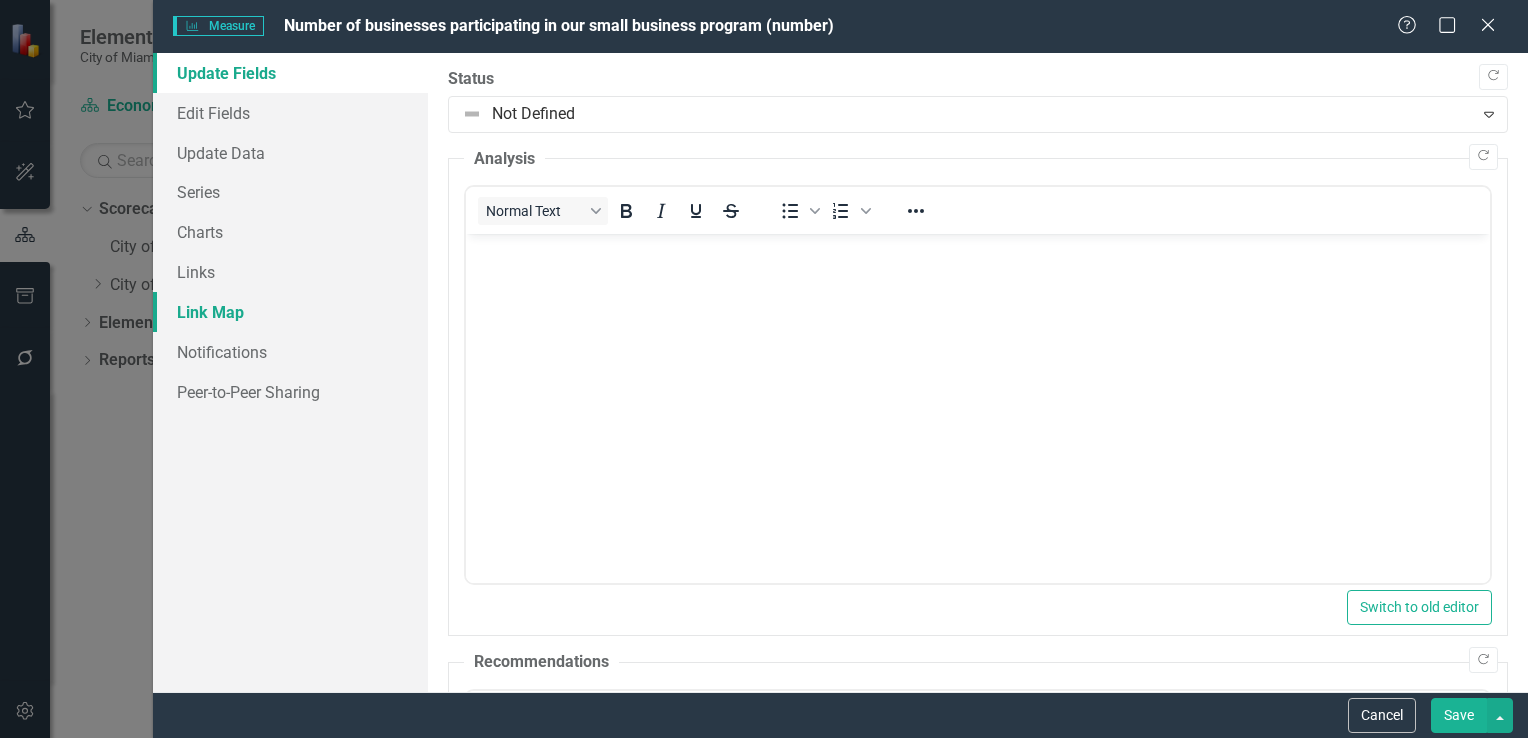 scroll, scrollTop: 0, scrollLeft: 0, axis: both 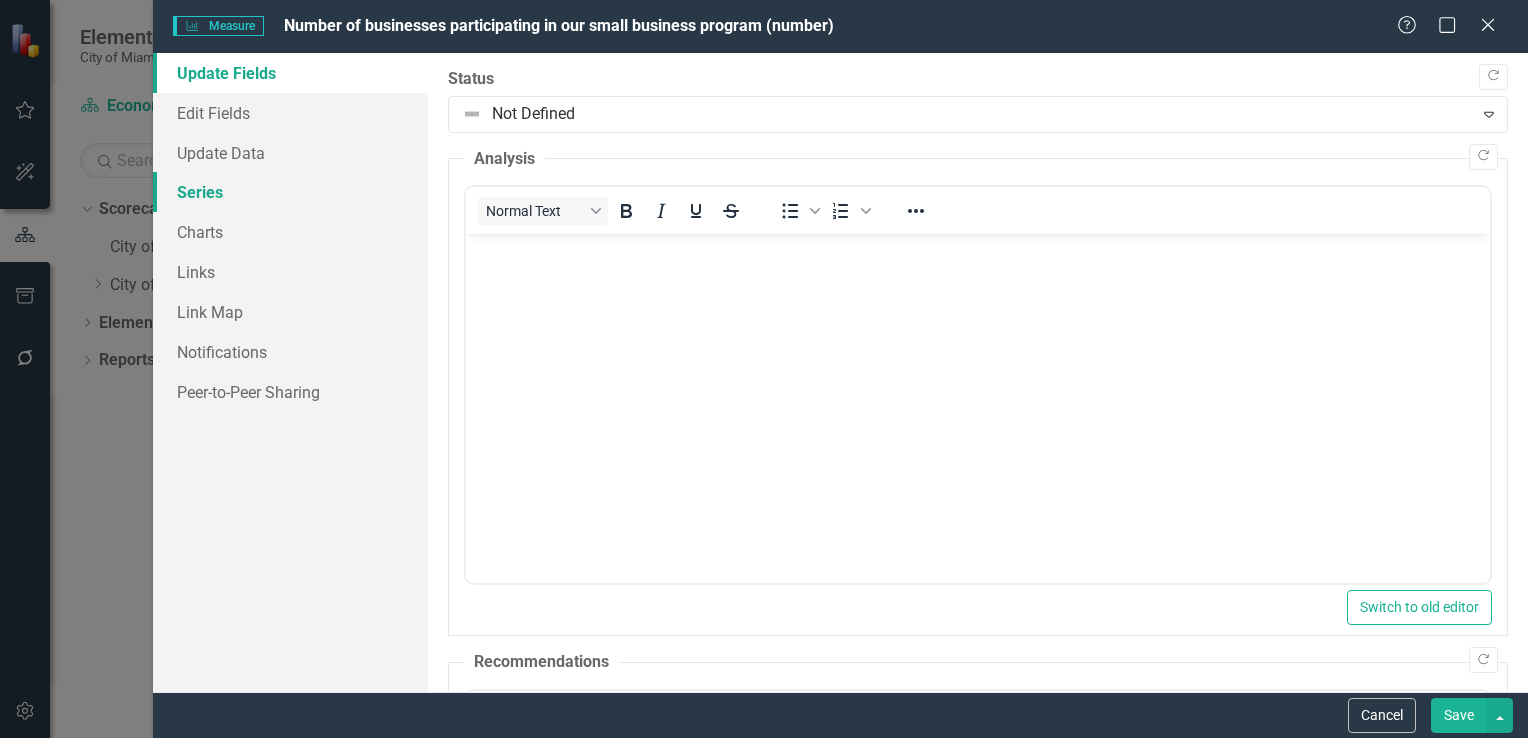 click on "Series" at bounding box center (290, 192) 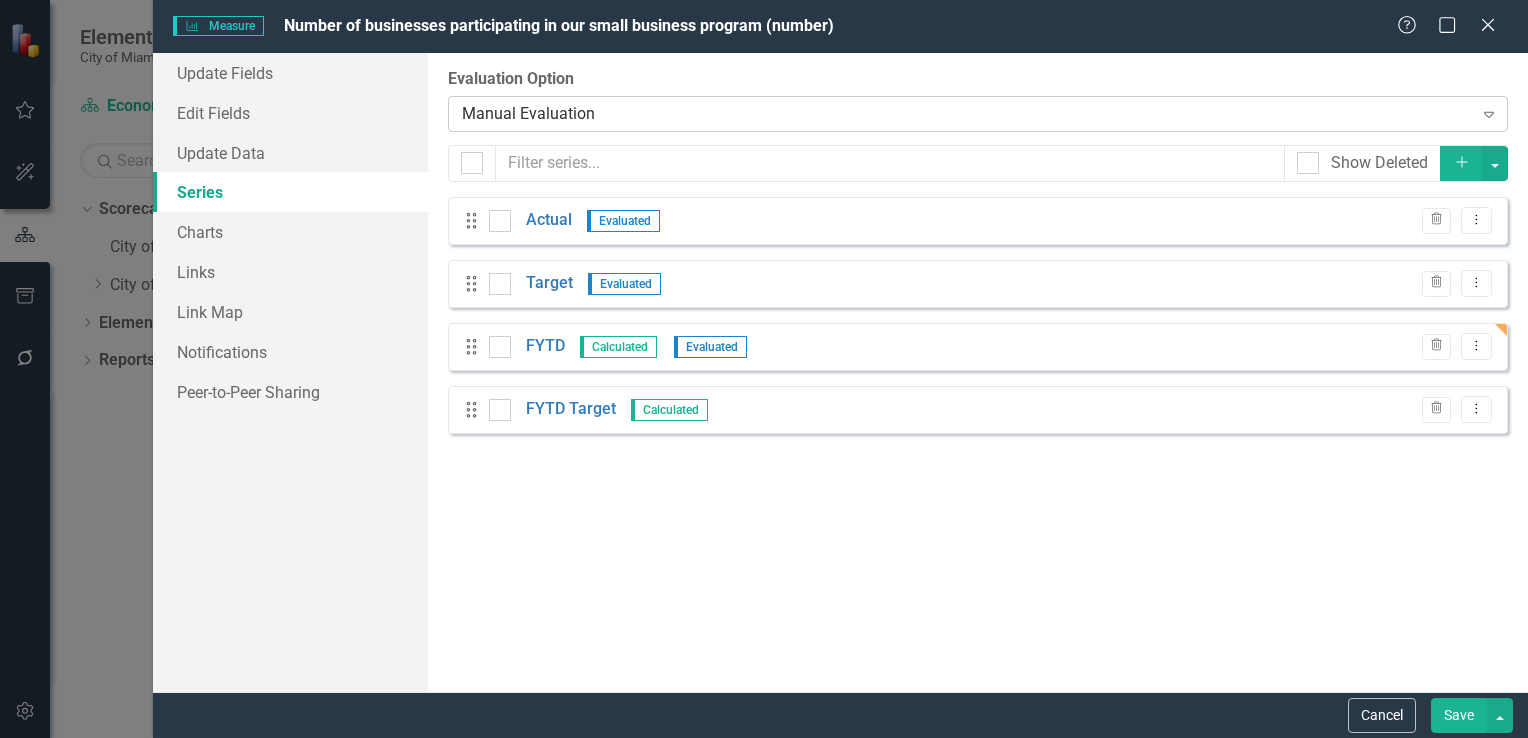 click on "Manual Evaluation" at bounding box center (967, 113) 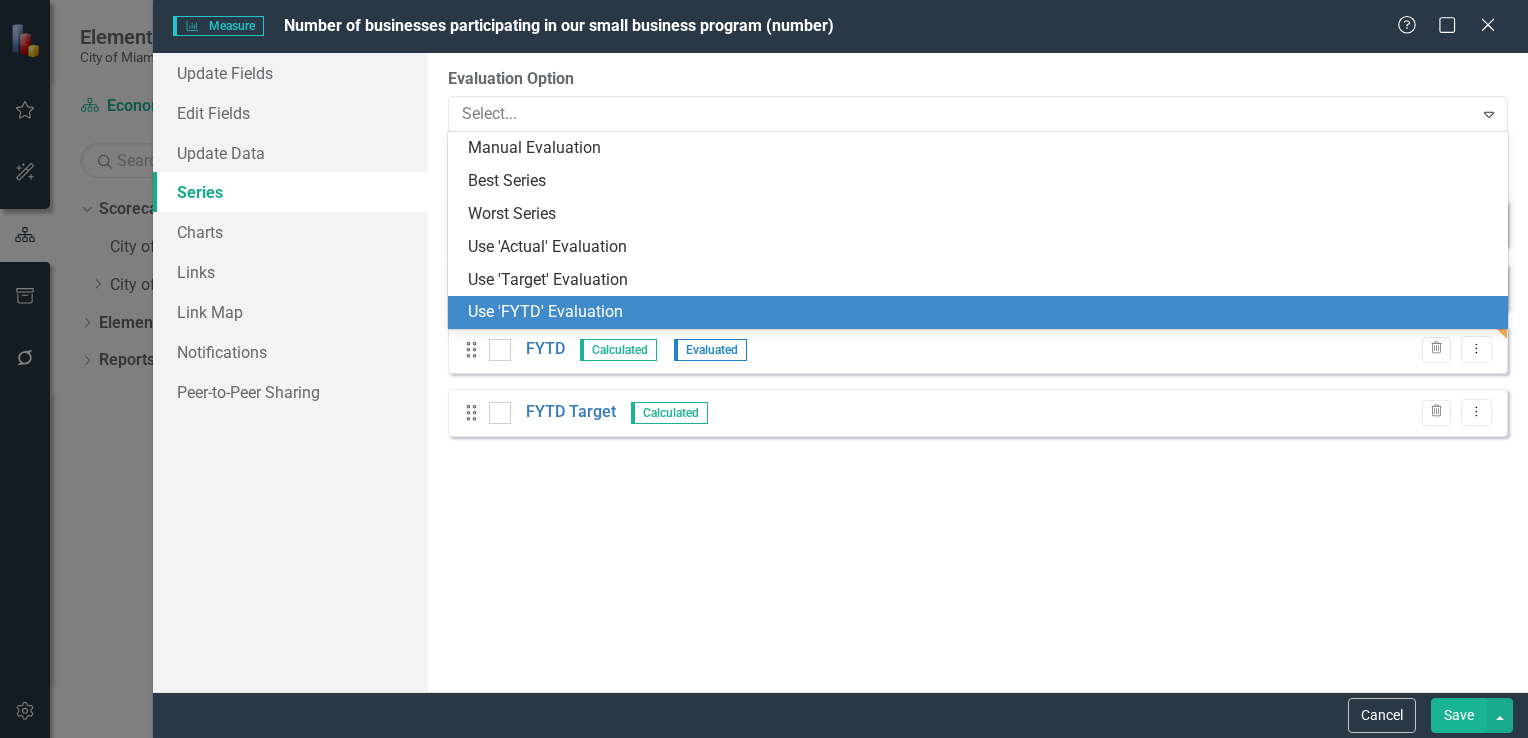 drag, startPoint x: 528, startPoint y: 306, endPoint x: 734, endPoint y: 349, distance: 210.44002 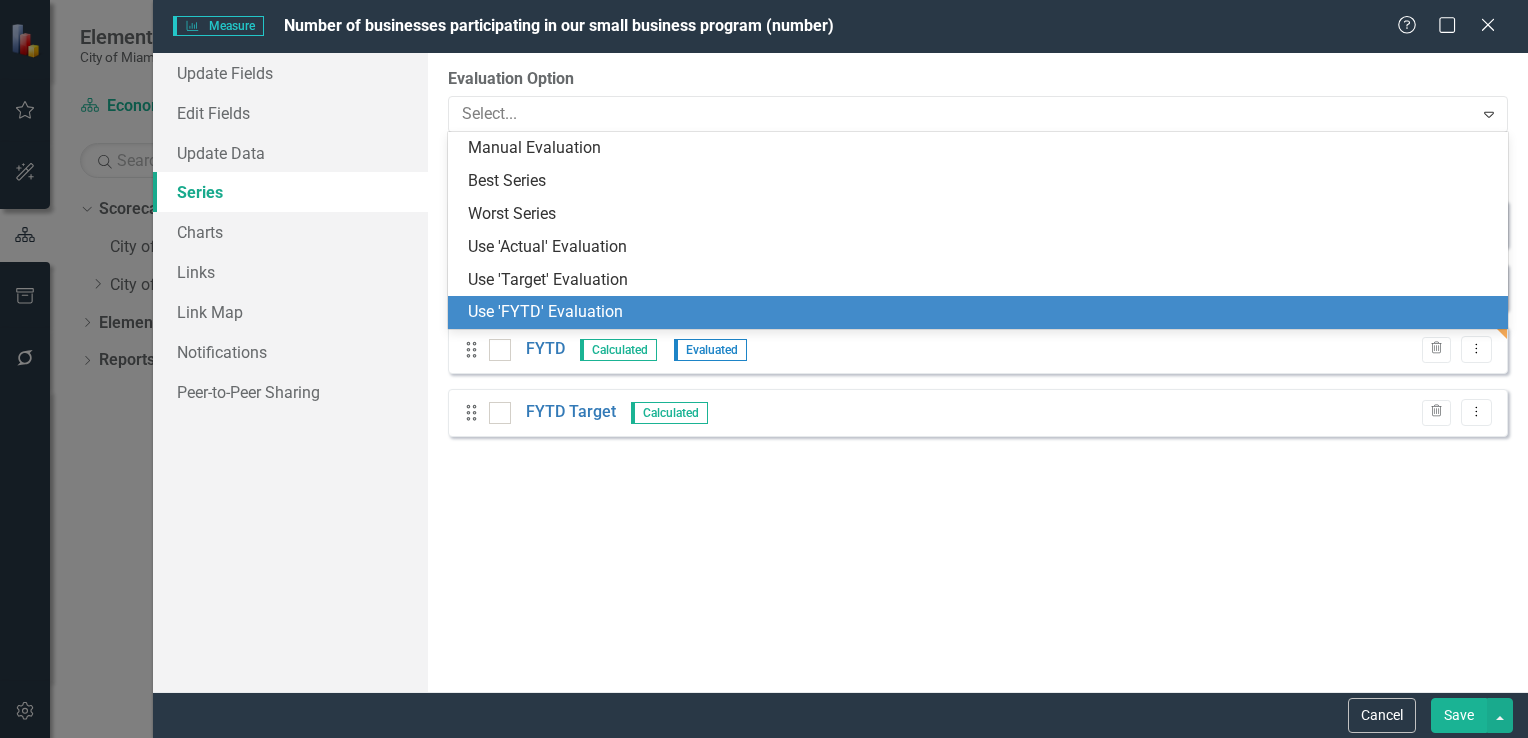 click on "Use 'FYTD' Evaluation" at bounding box center [982, 312] 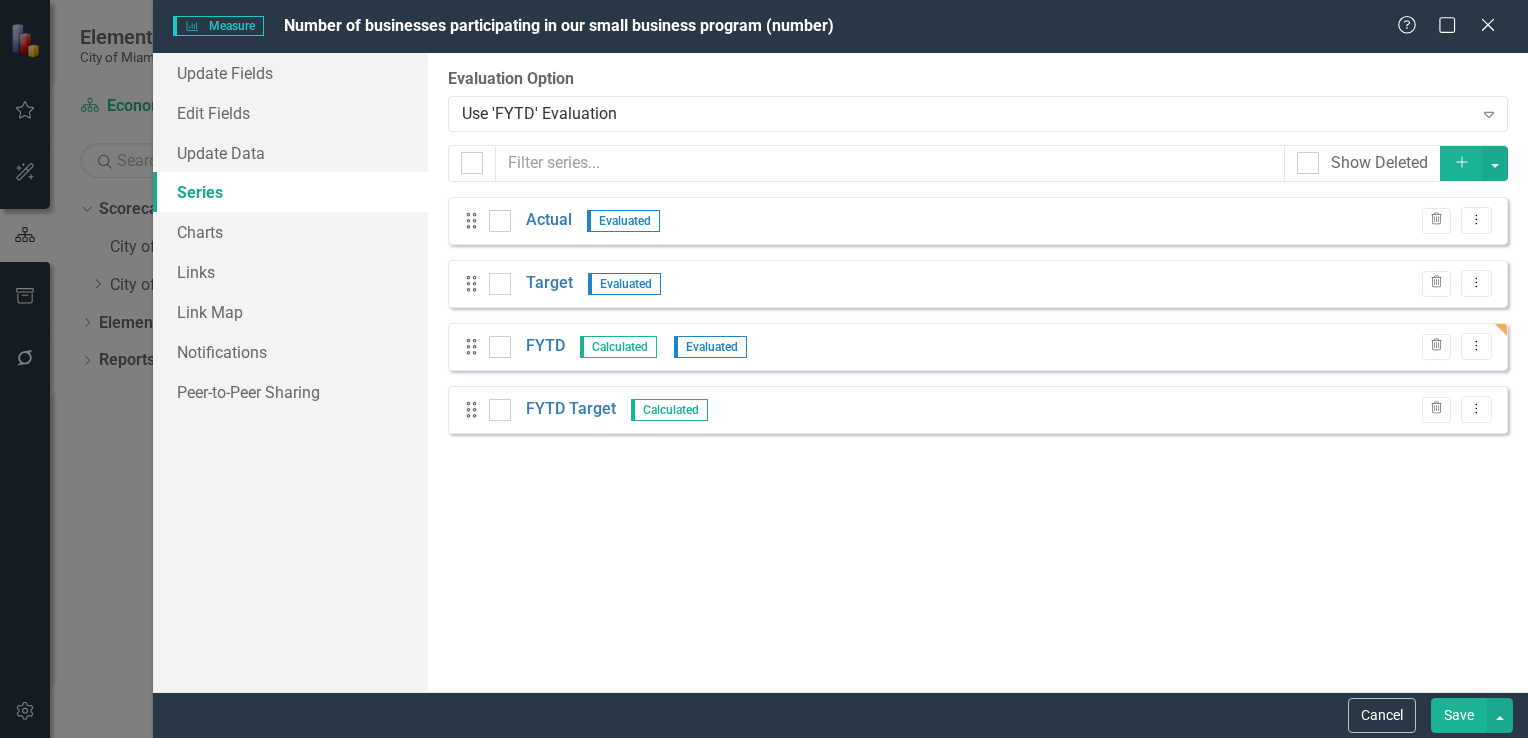 click on "Save" at bounding box center (1459, 715) 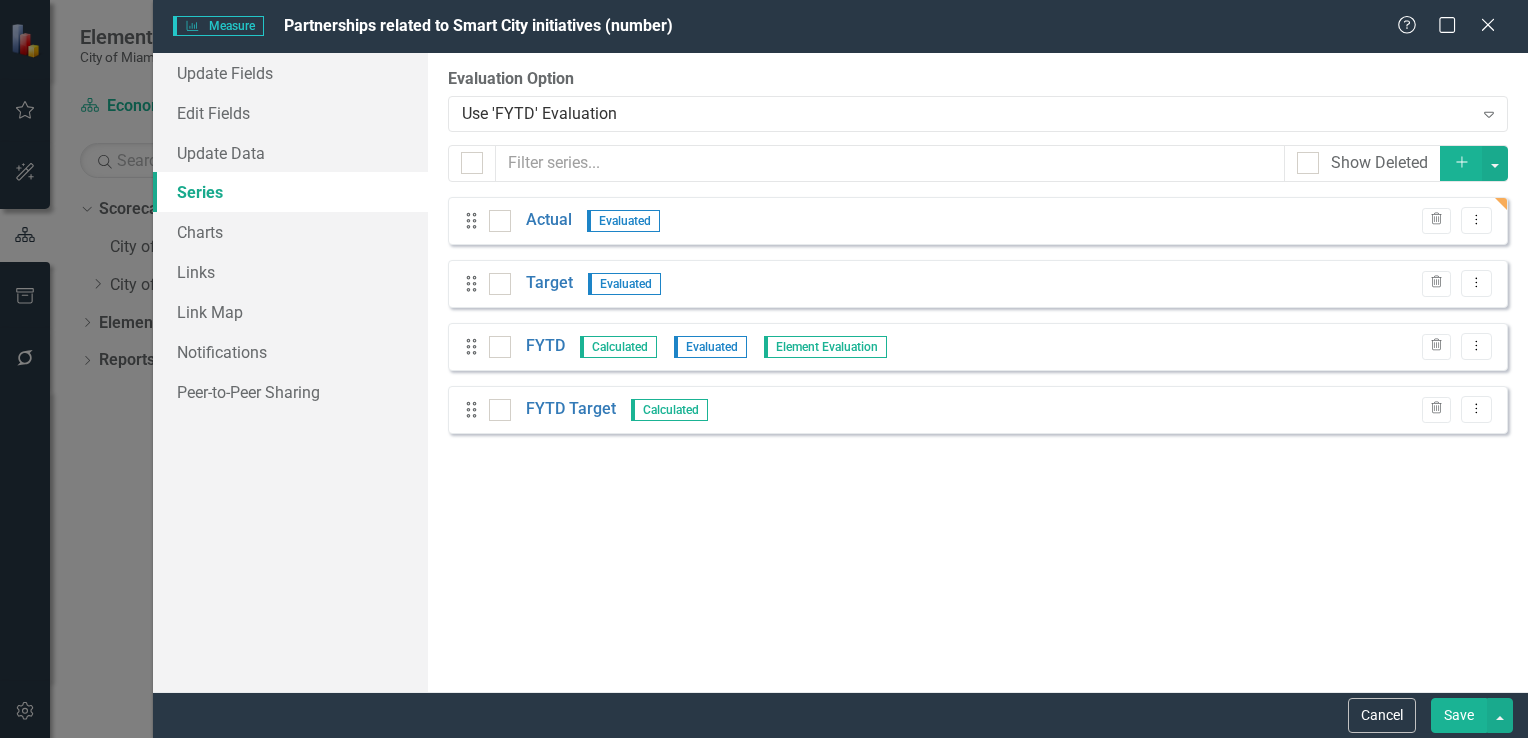 scroll, scrollTop: 0, scrollLeft: 0, axis: both 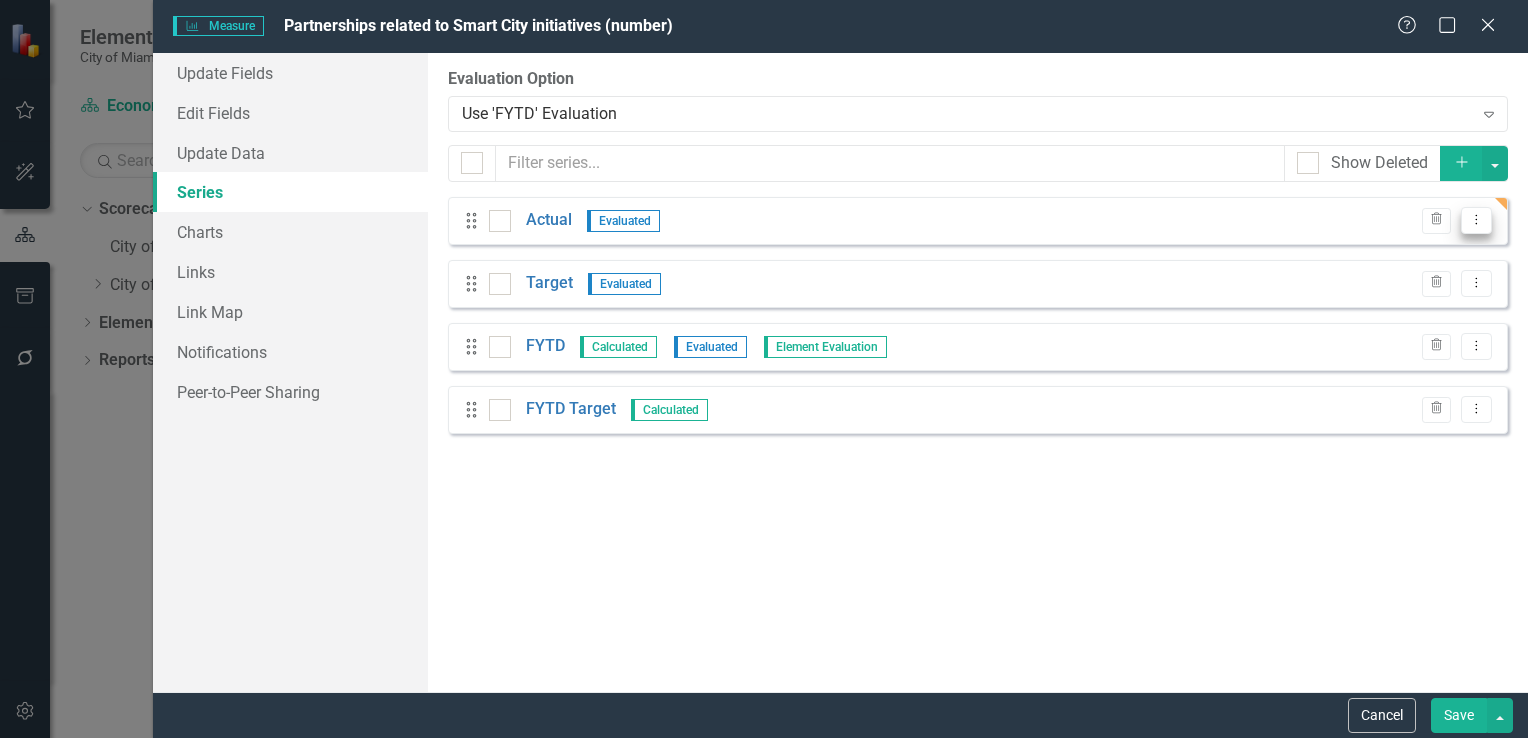 click on "Dropdown Menu" 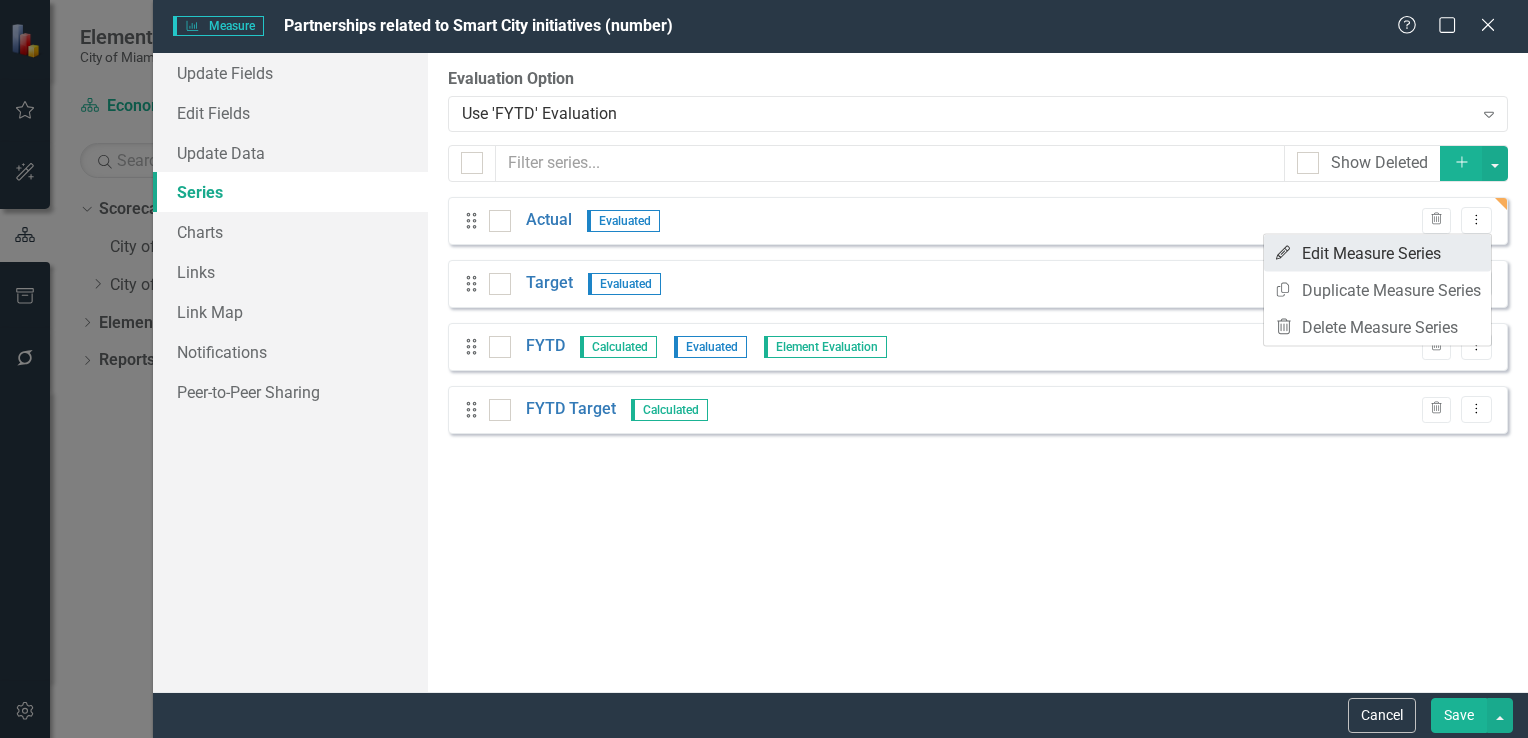 click on "Edit Edit Measure Series" at bounding box center [1377, 253] 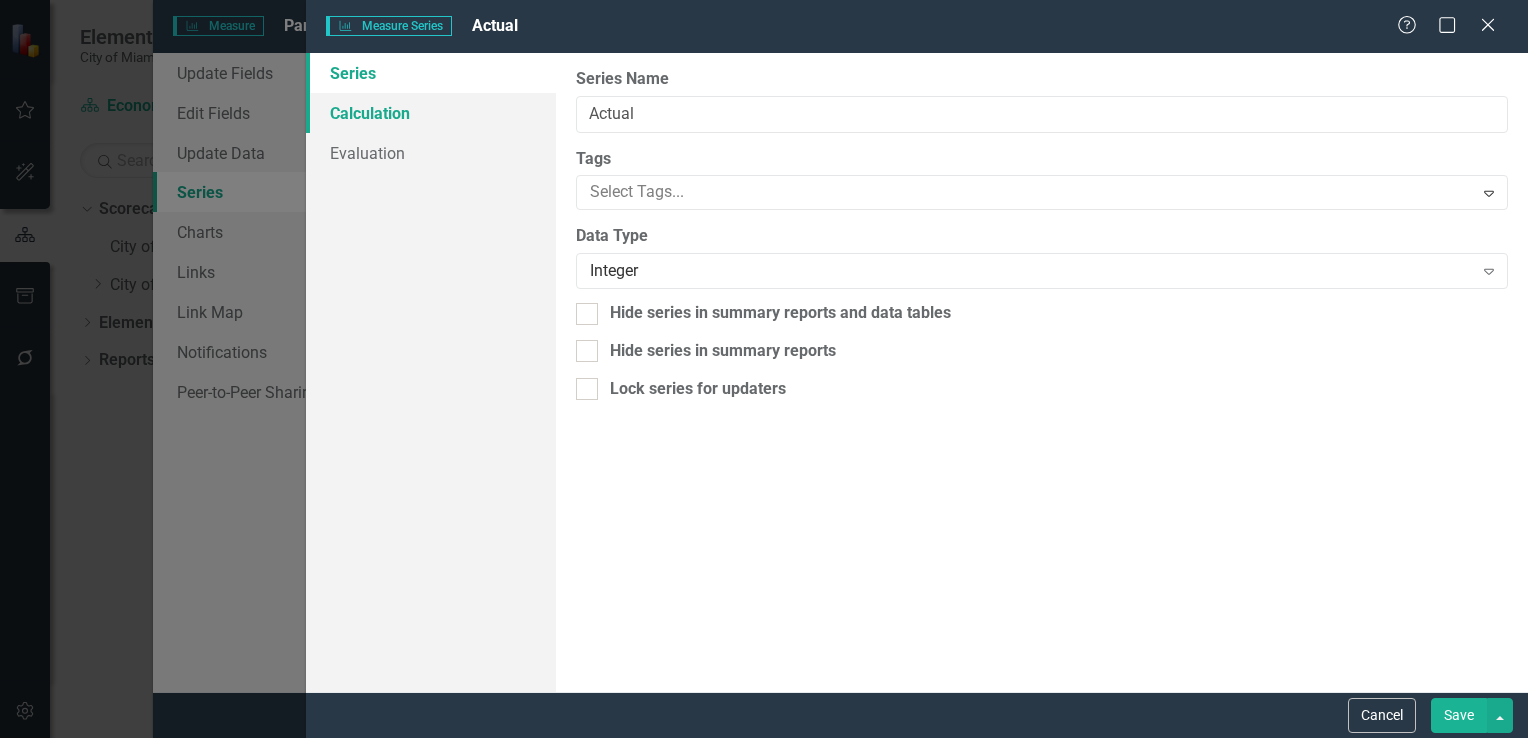 click on "Calculation" at bounding box center (431, 113) 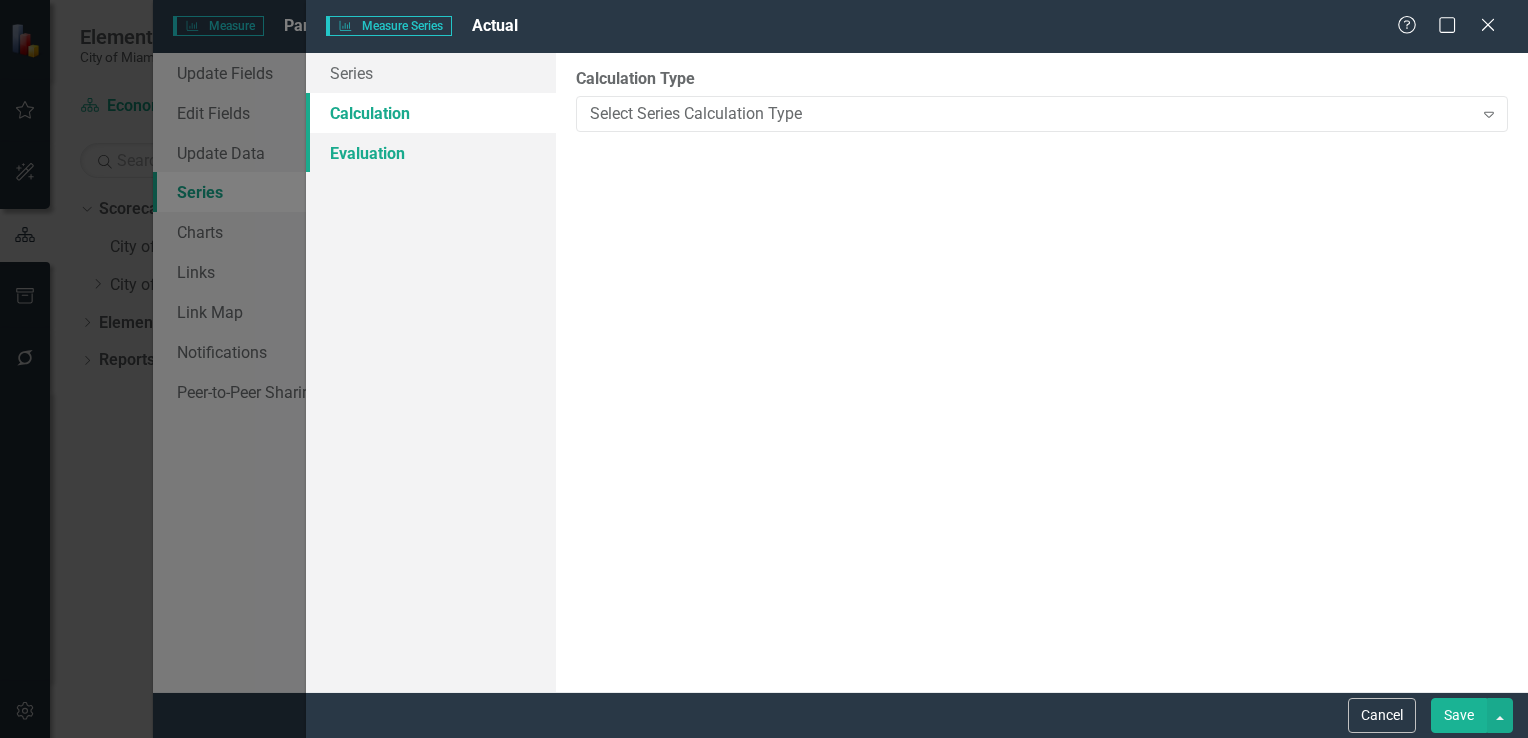 click on "Evaluation" at bounding box center (431, 153) 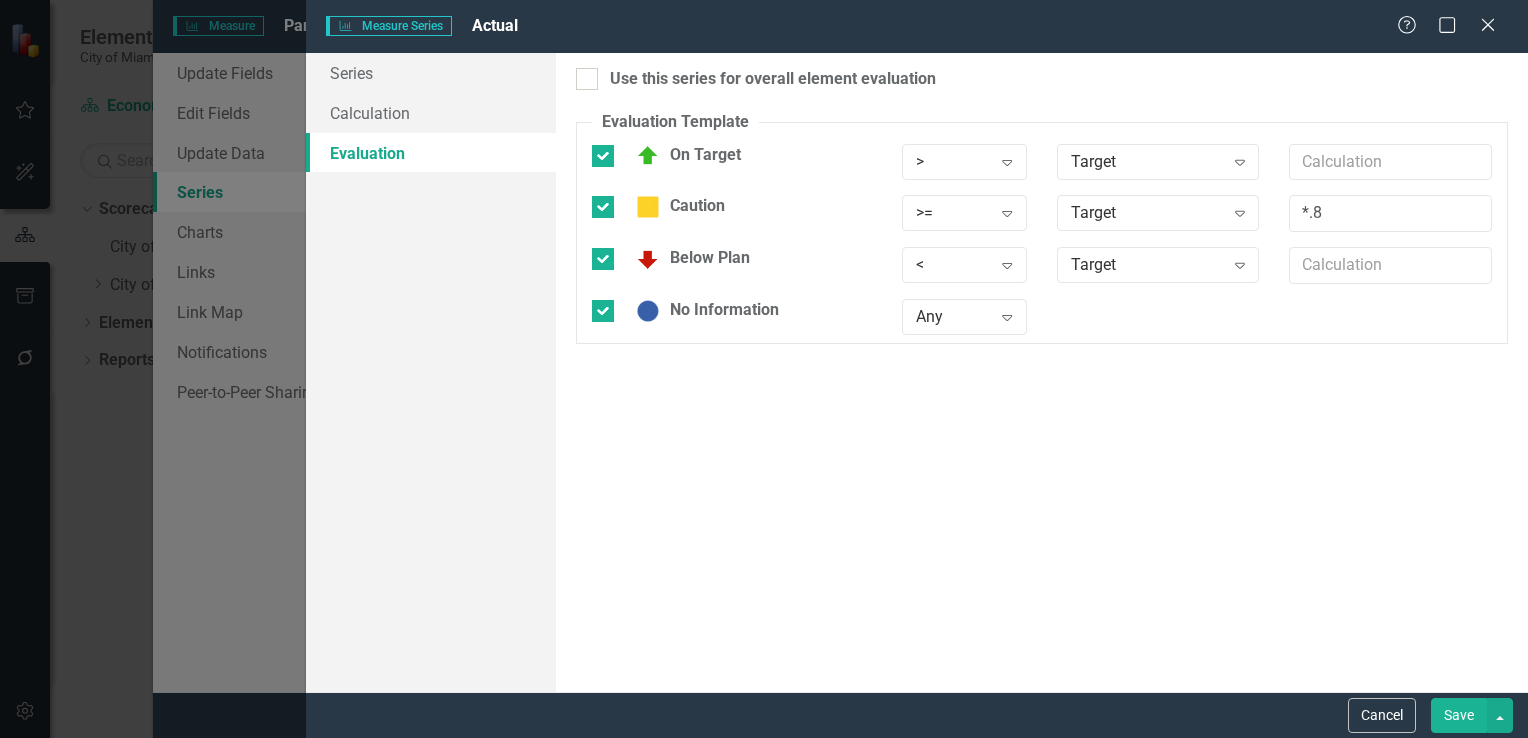 click on "Save" at bounding box center (1459, 715) 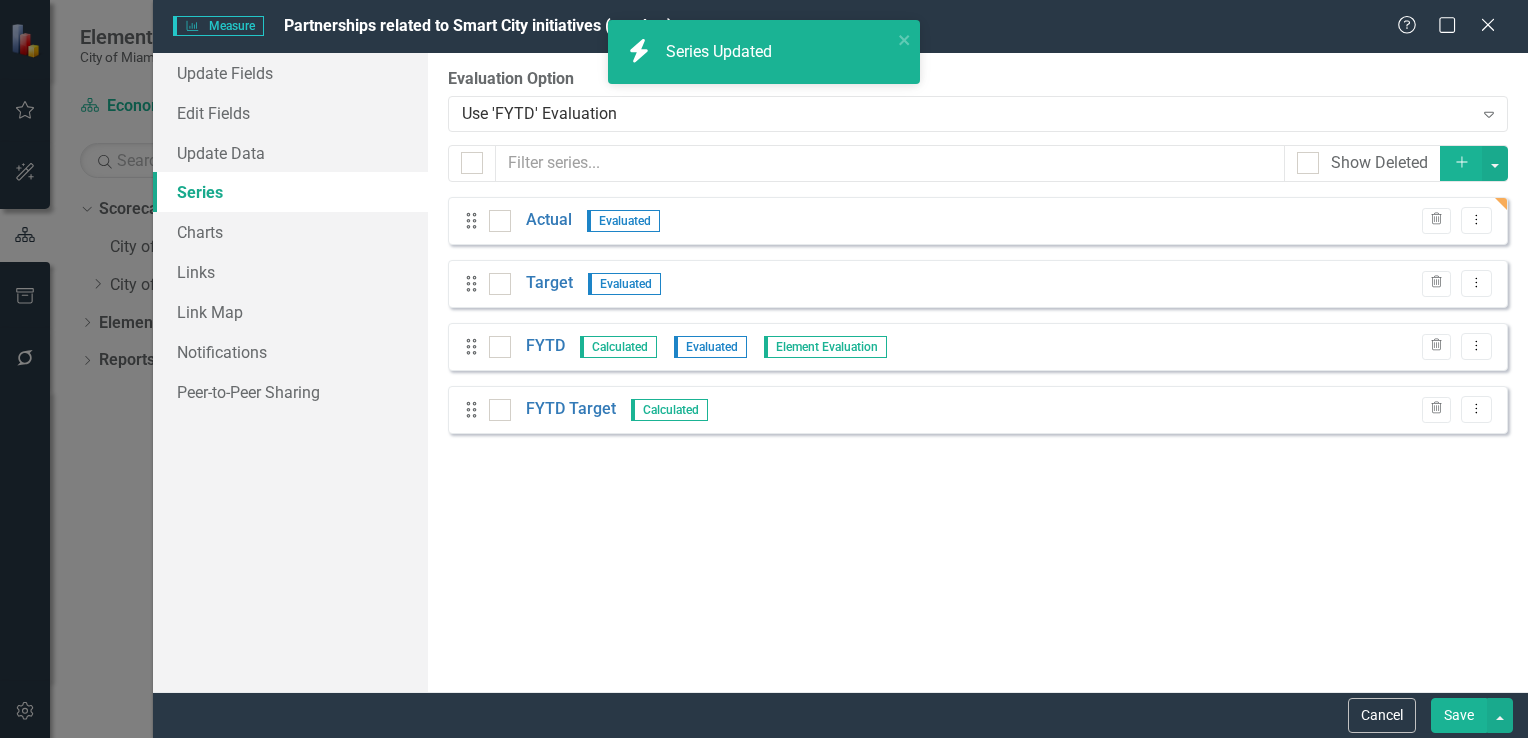 click on "Save" at bounding box center (1459, 715) 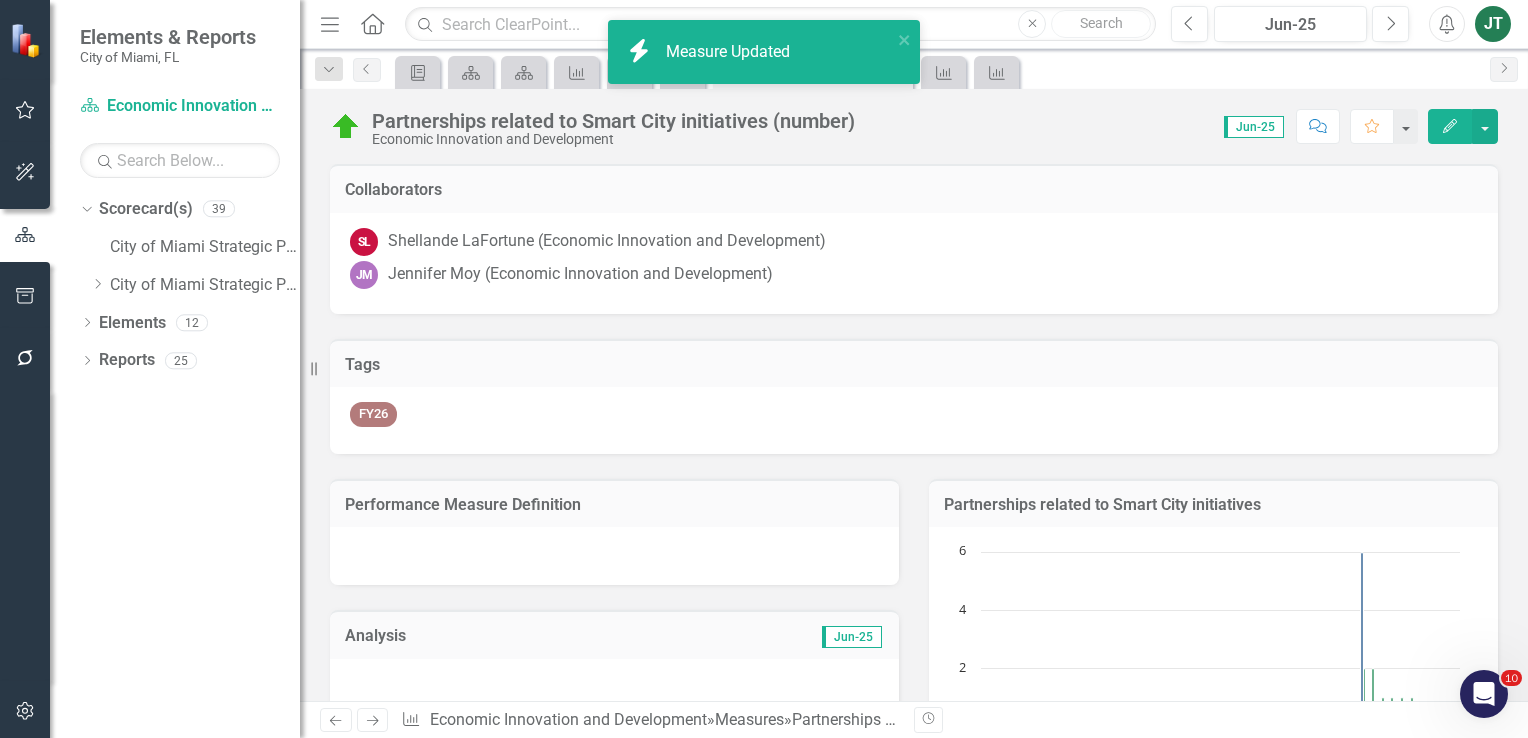 click on "Next" 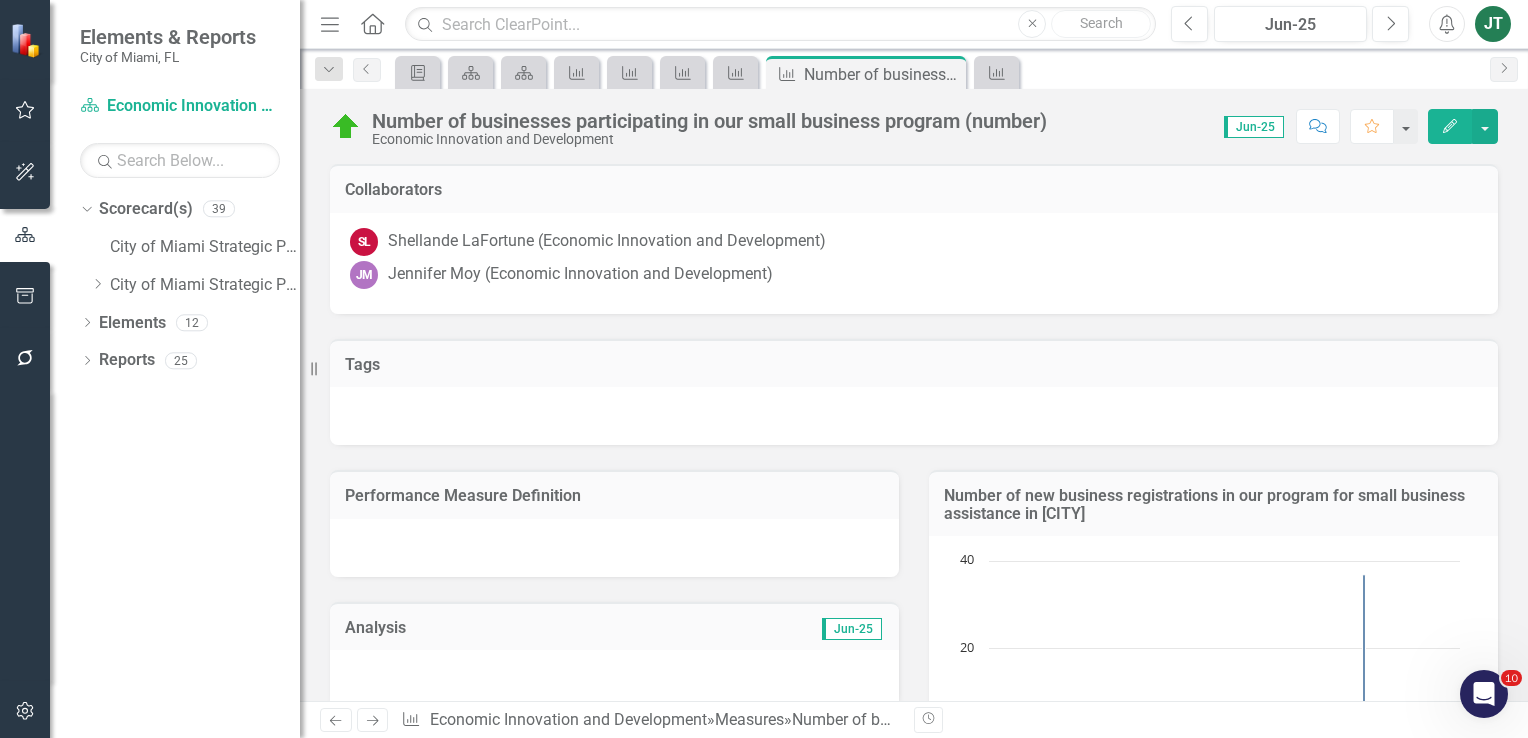 click on "Edit" 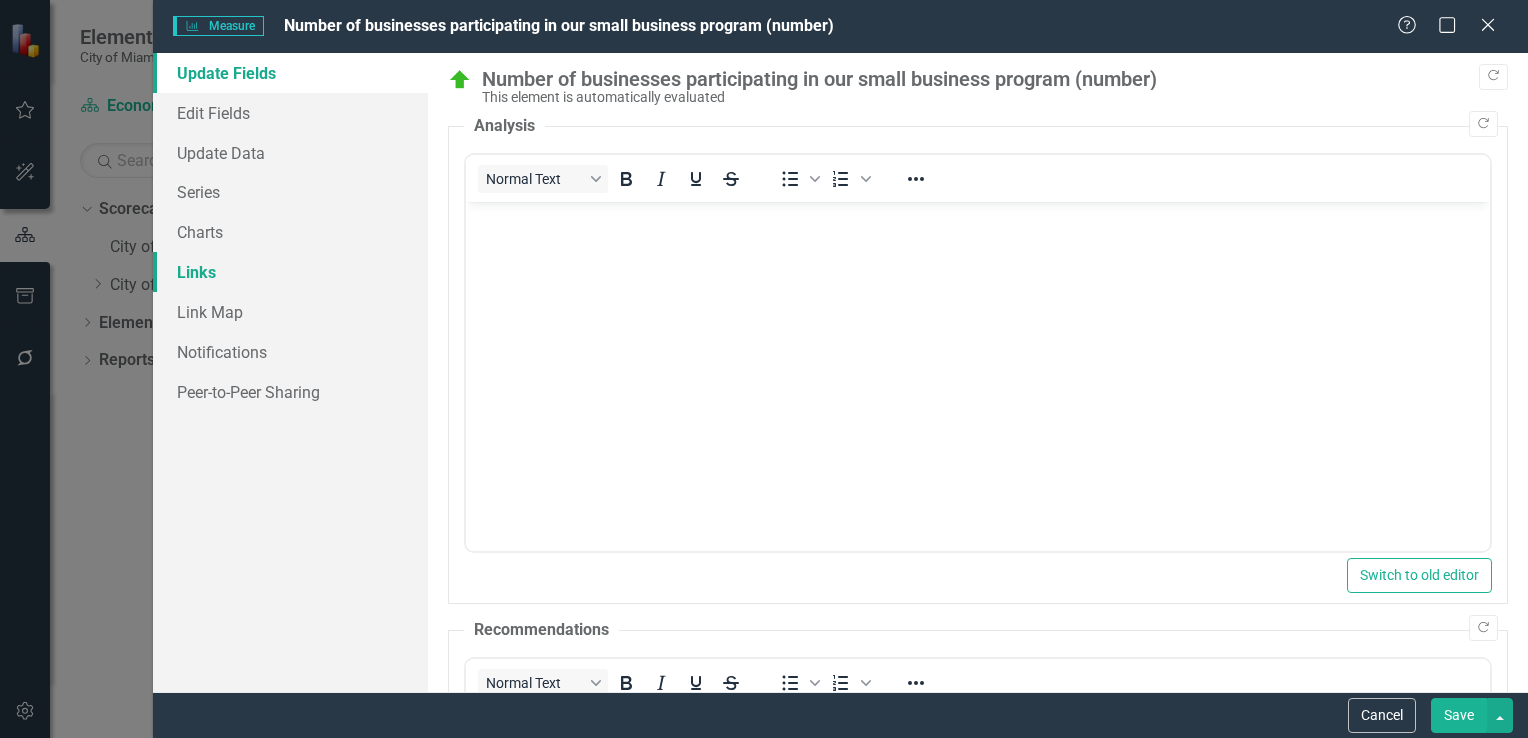 scroll, scrollTop: 0, scrollLeft: 0, axis: both 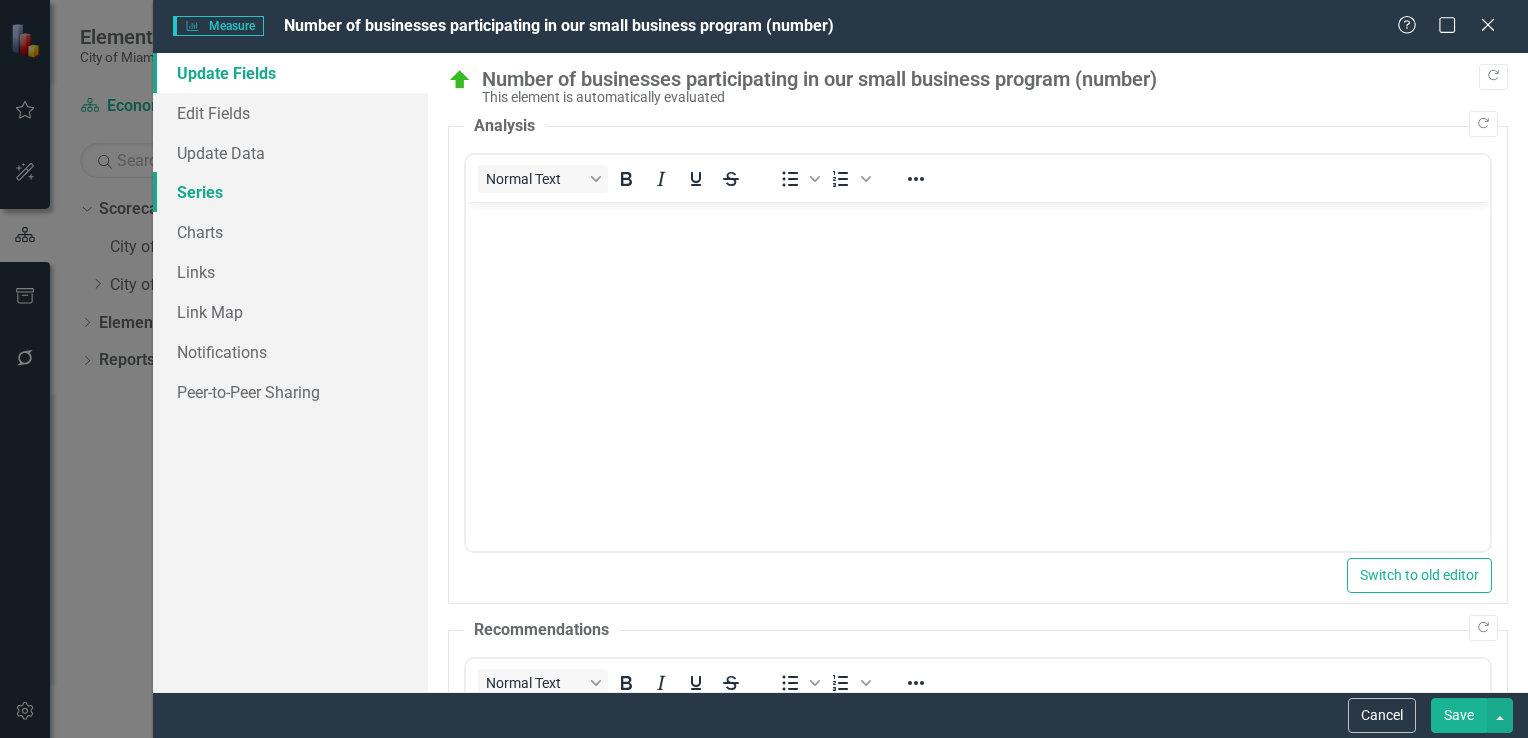click on "Series" at bounding box center [290, 192] 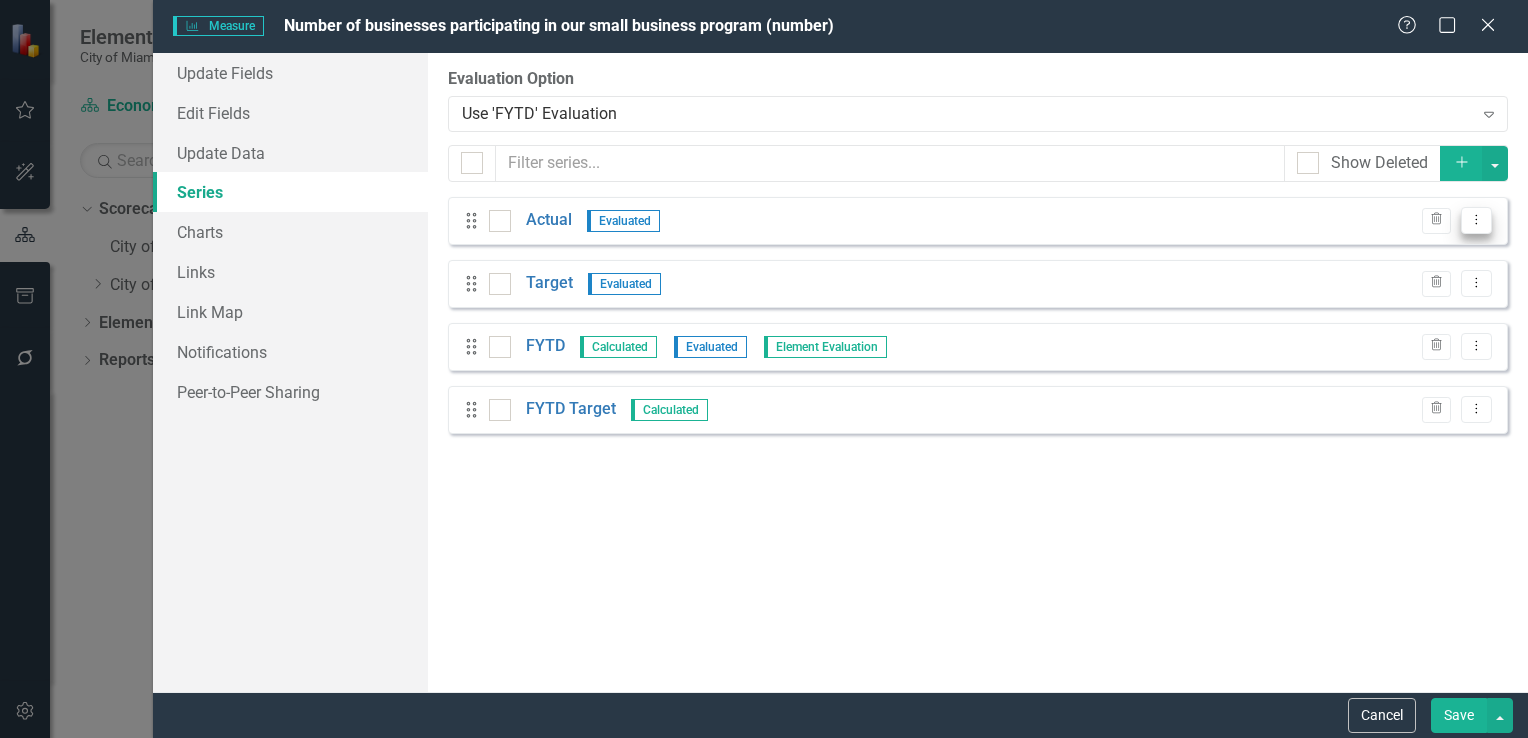 click on "Dropdown Menu" 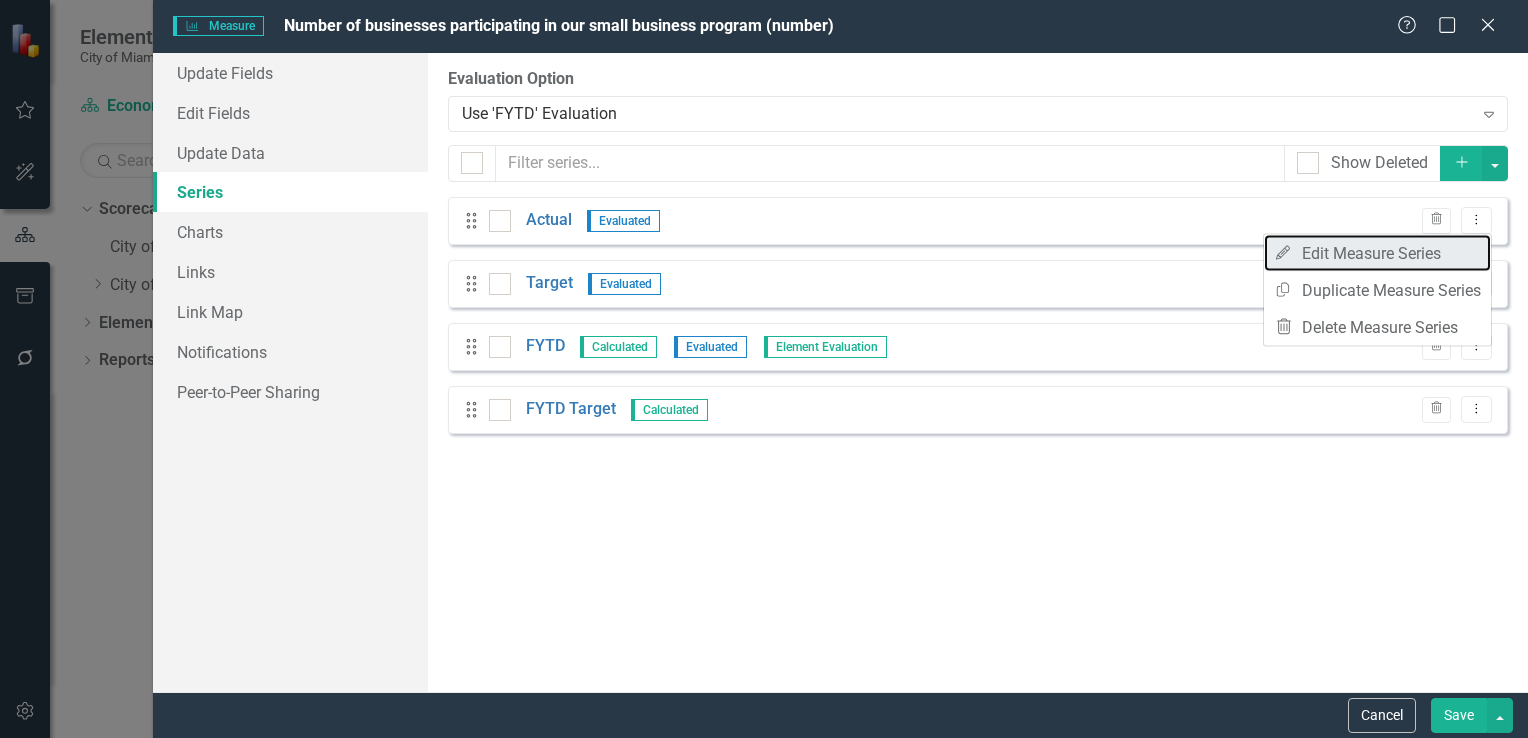 click on "Edit Edit Measure Series" at bounding box center (1377, 253) 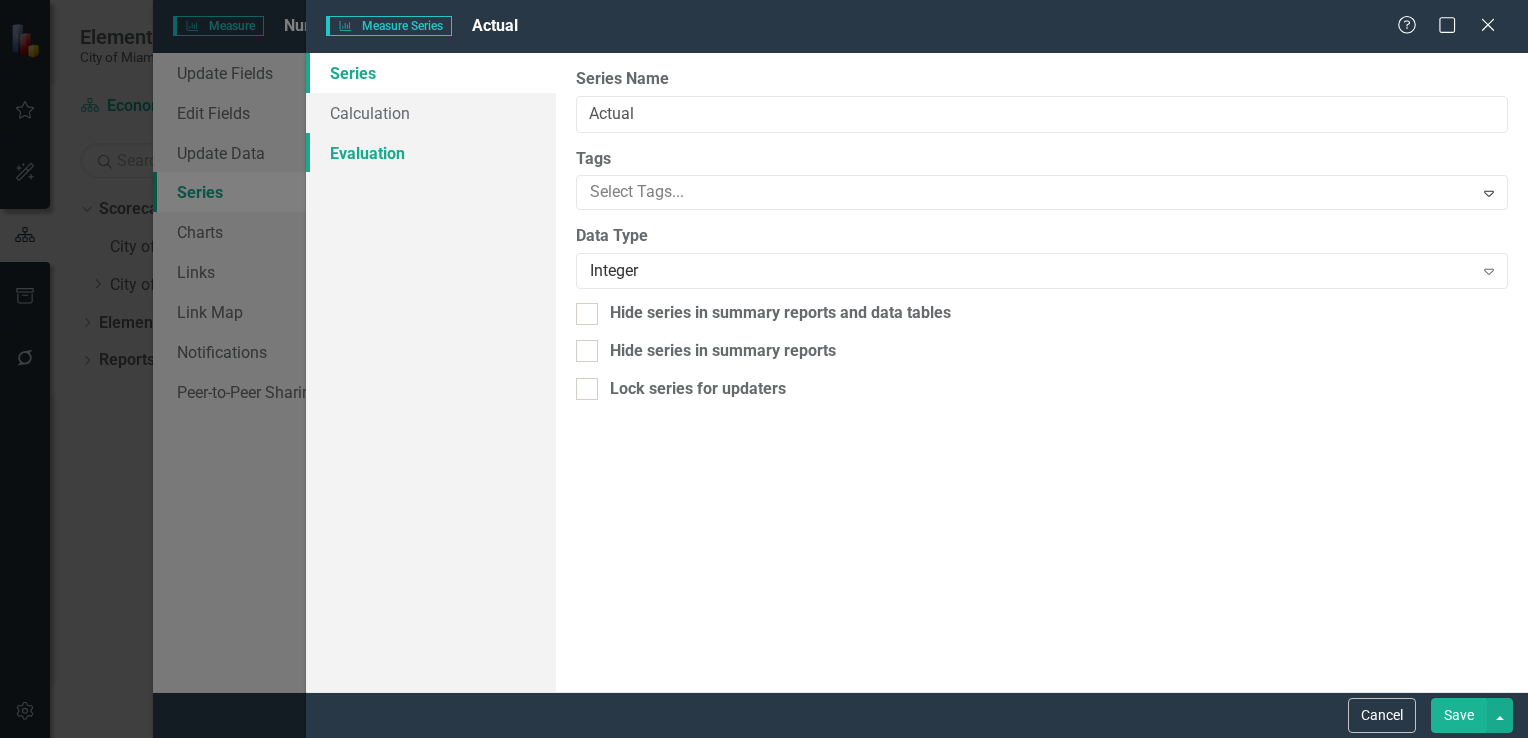 click on "Evaluation" at bounding box center [431, 153] 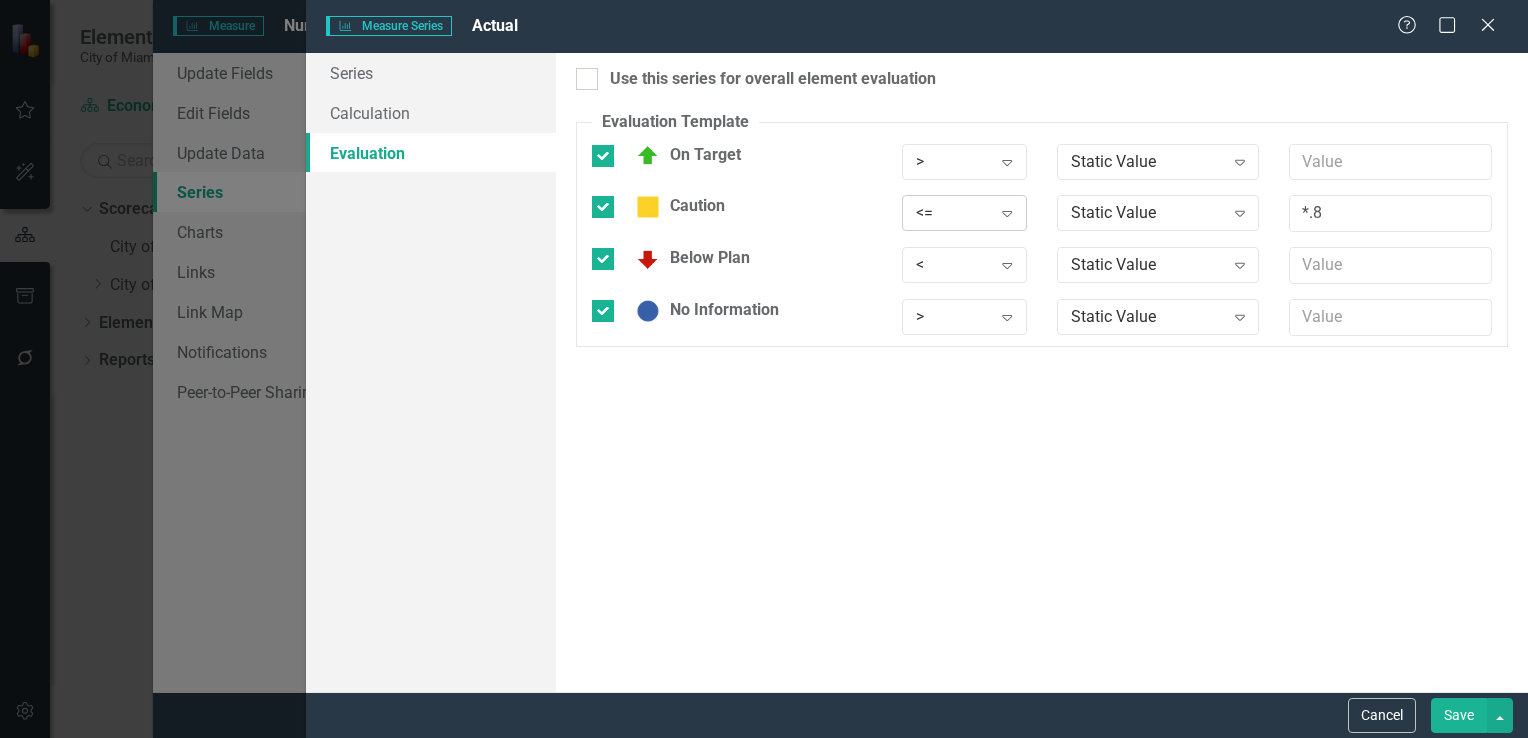 click on "<=" at bounding box center [954, 213] 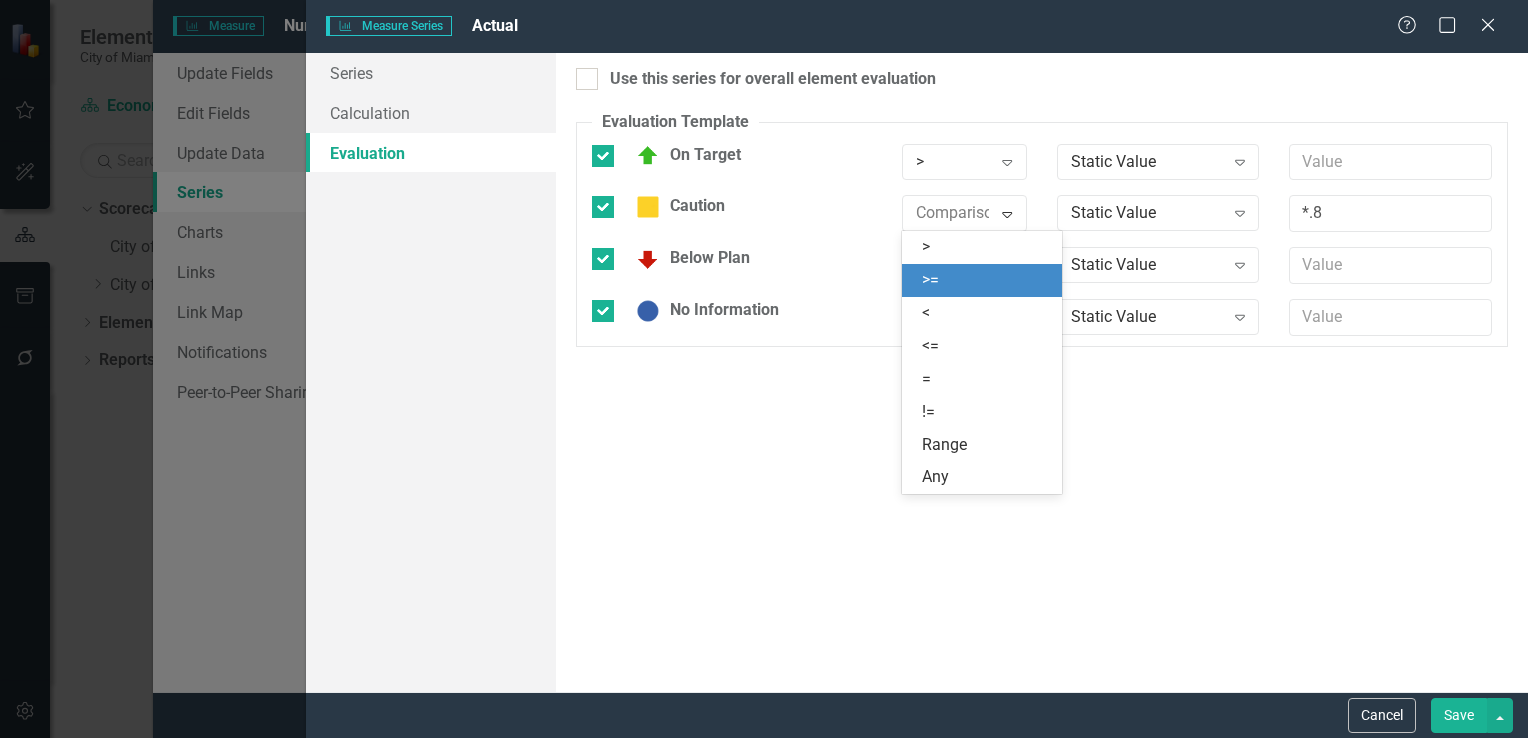 click on ">=" at bounding box center [986, 280] 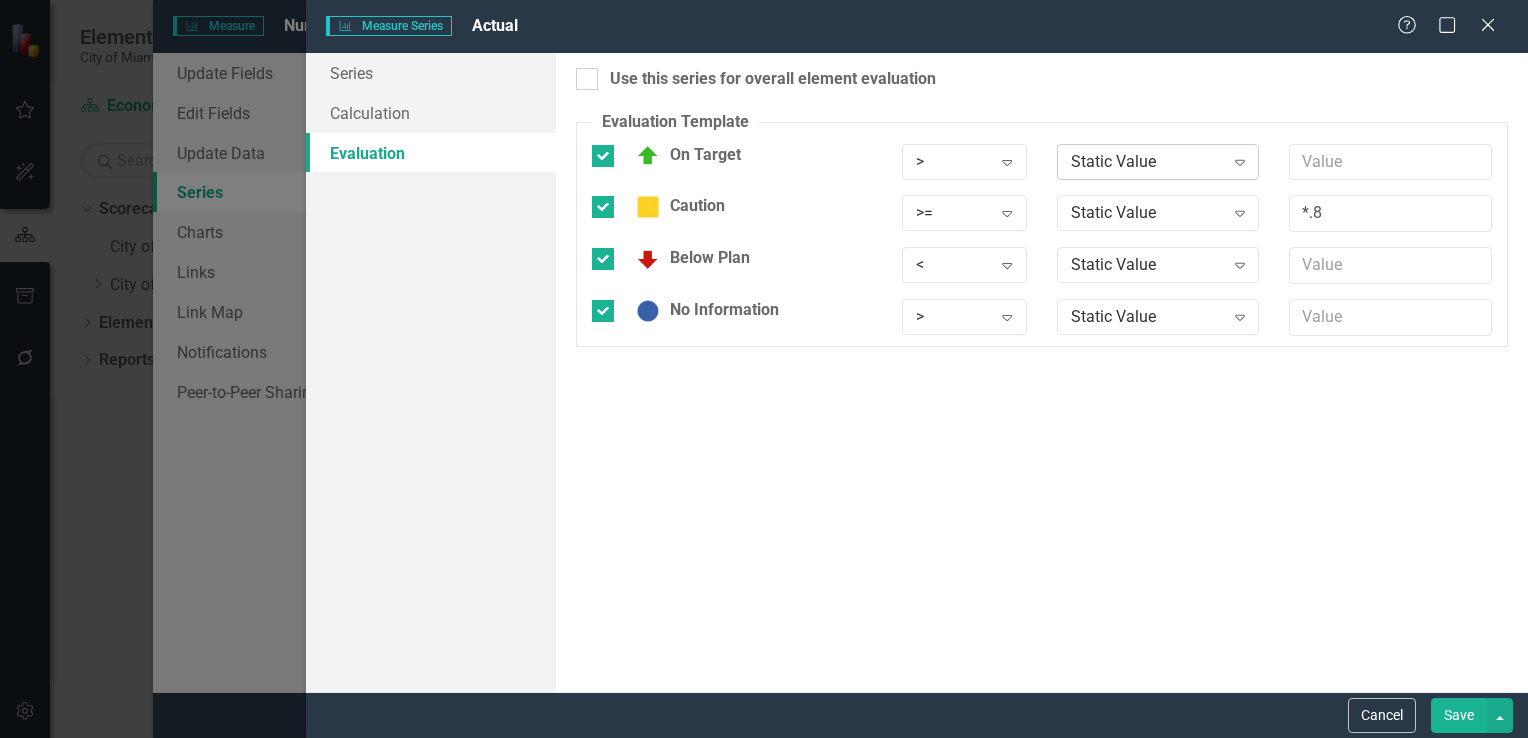 click on "Static Value" at bounding box center [1147, 161] 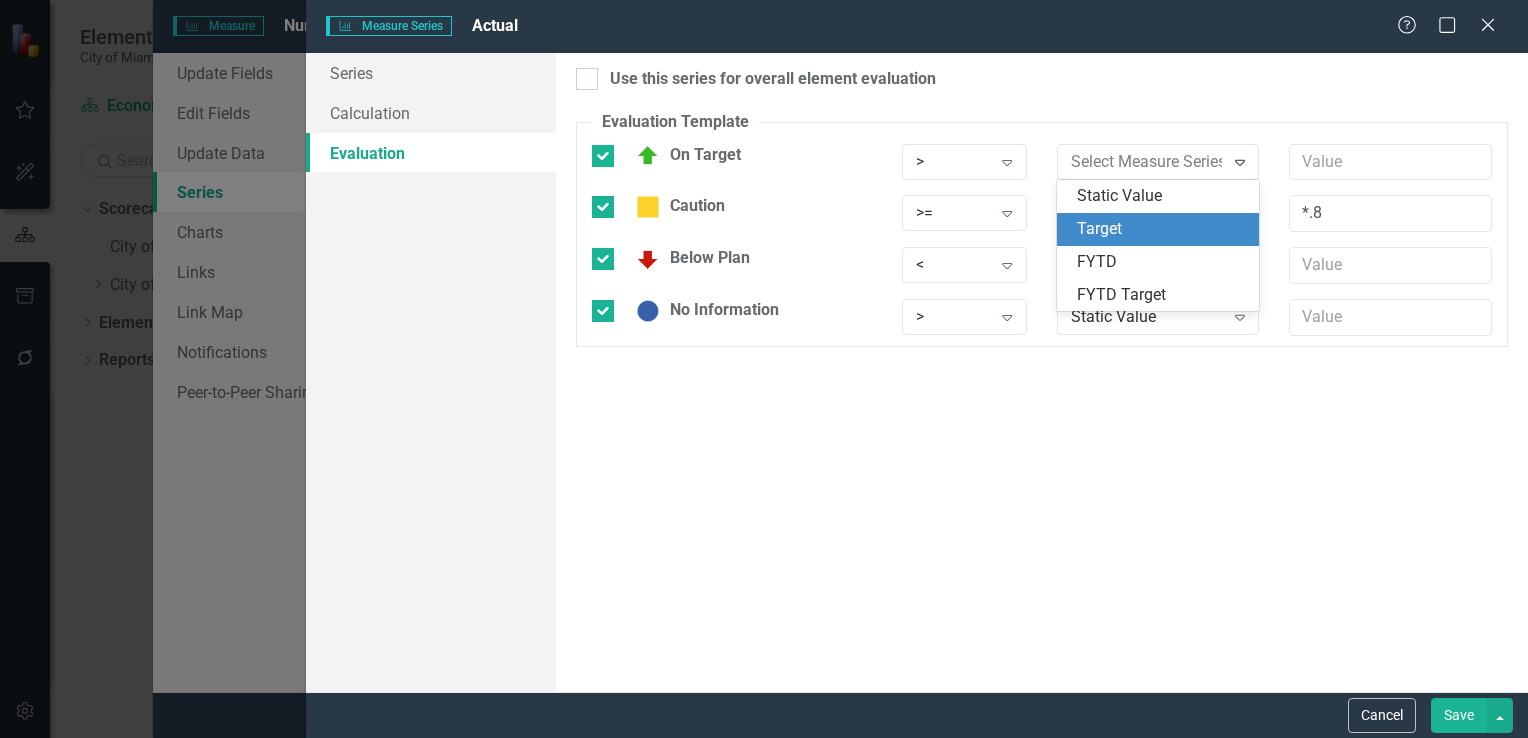 click on "Target" at bounding box center [1162, 229] 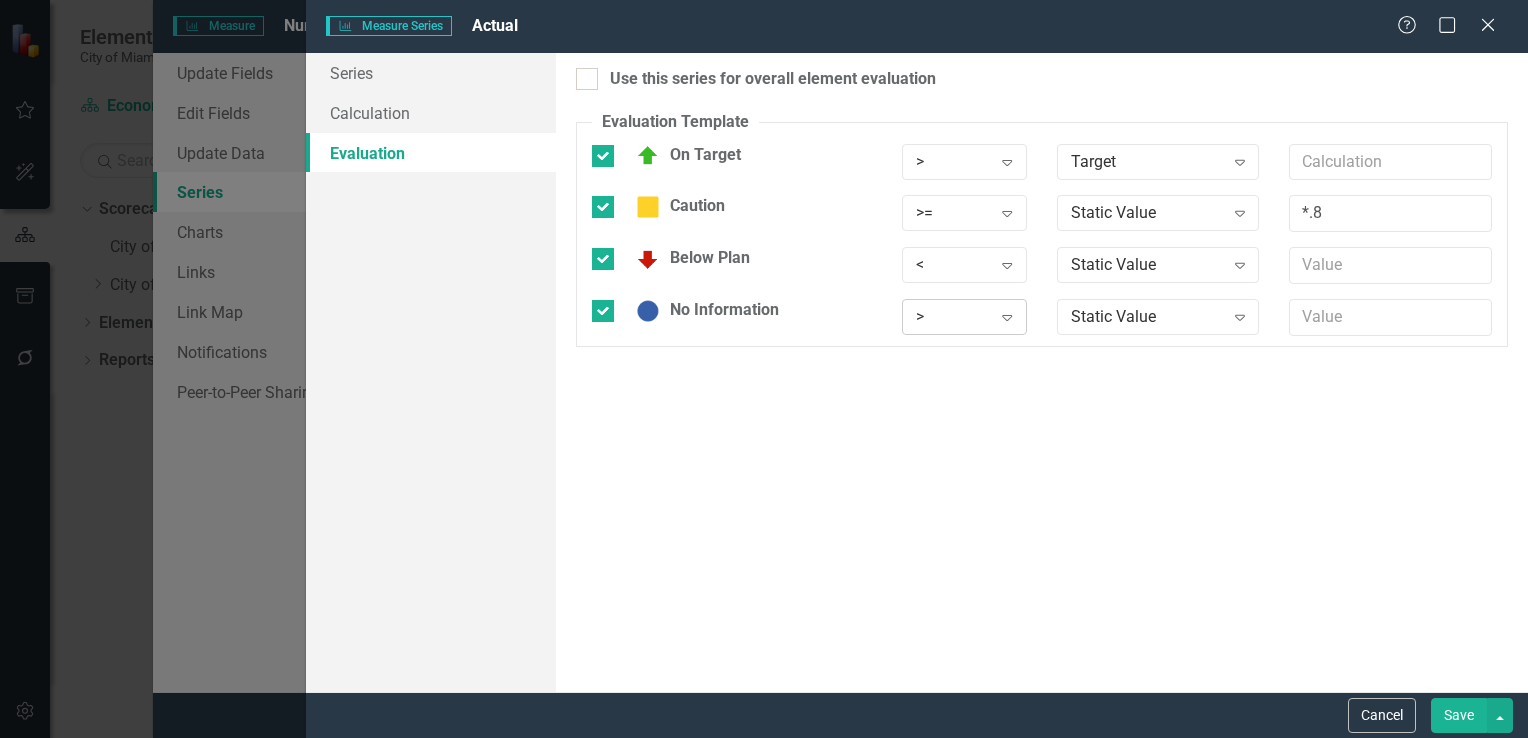 click on ">" at bounding box center [954, 317] 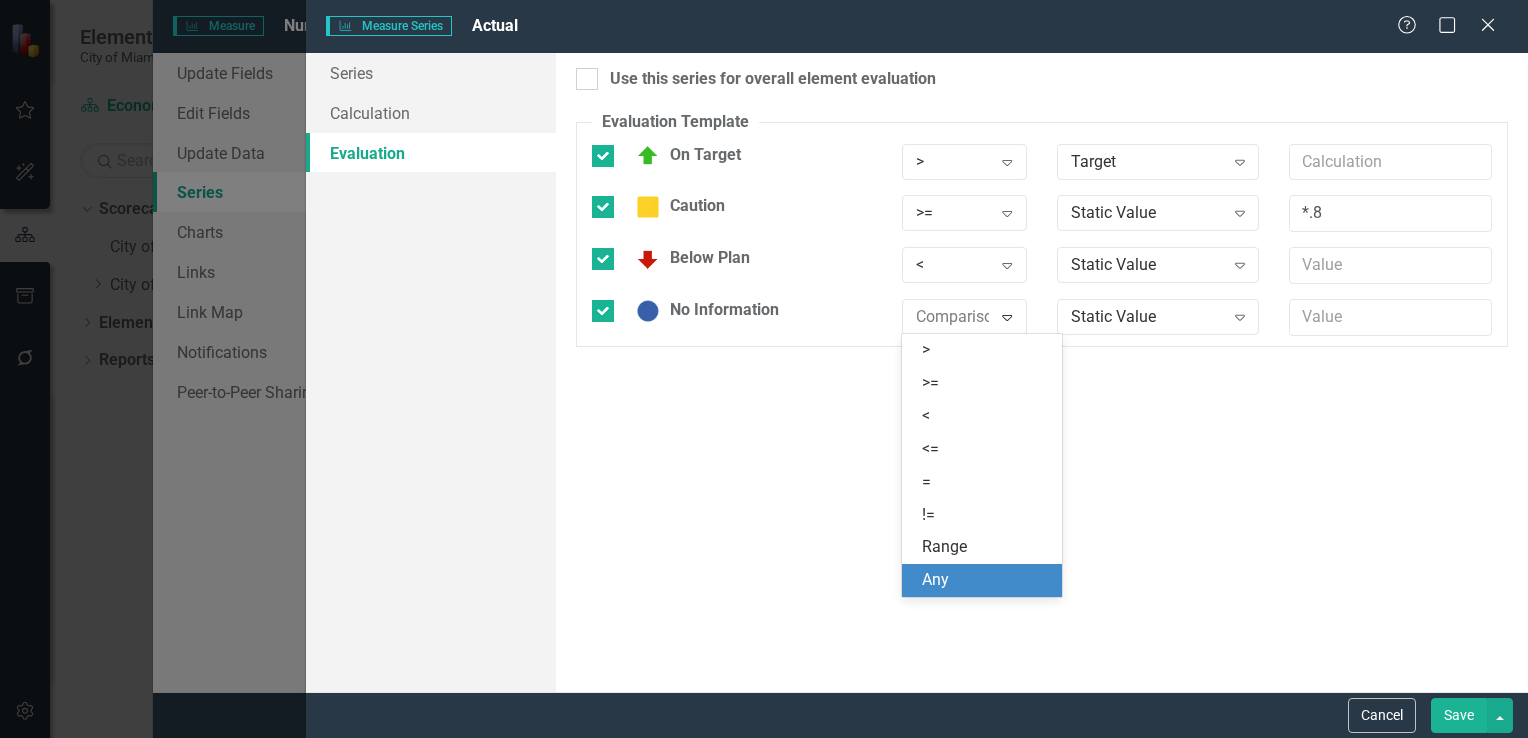 drag, startPoint x: 948, startPoint y: 574, endPoint x: 1001, endPoint y: 453, distance: 132.09845 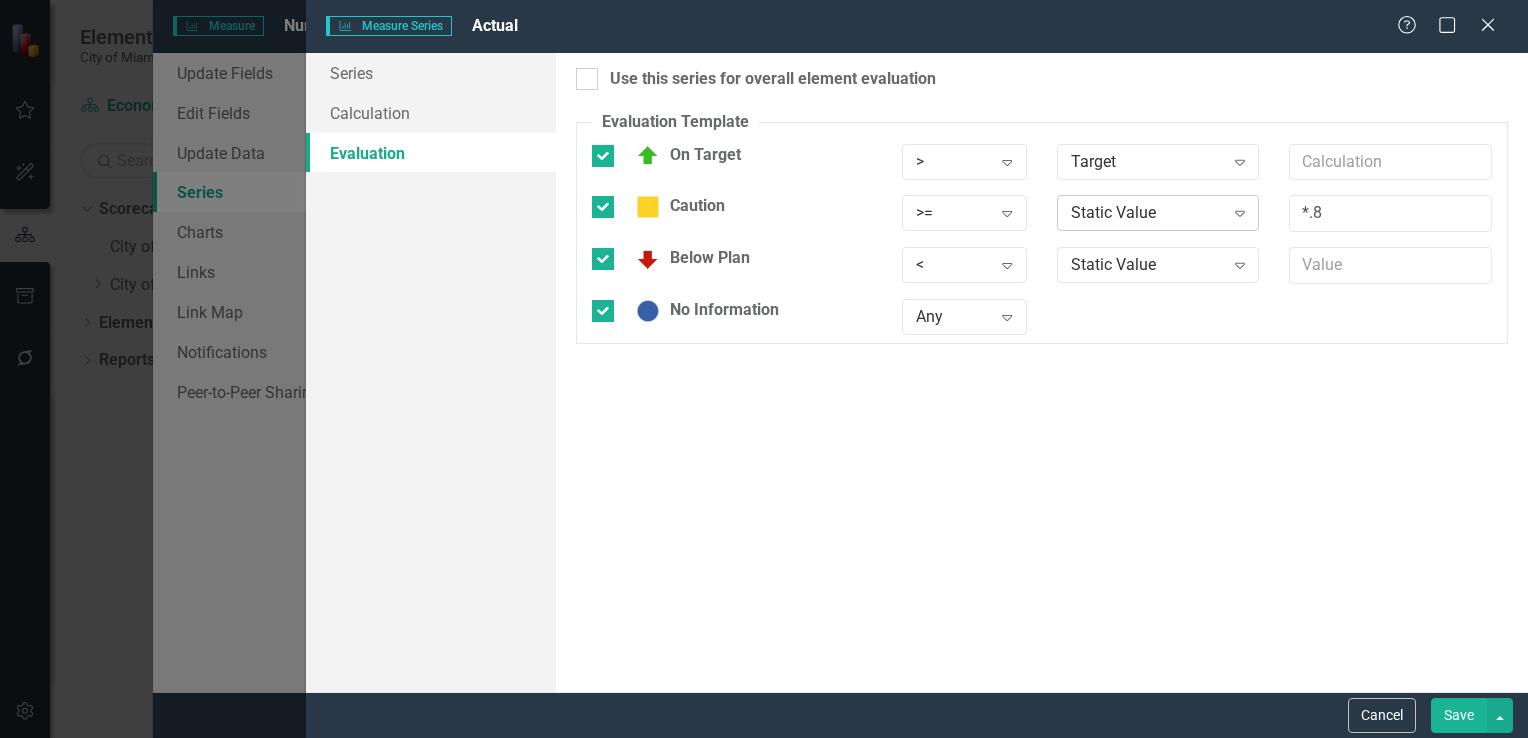 click on "Static Value" at bounding box center (1147, 213) 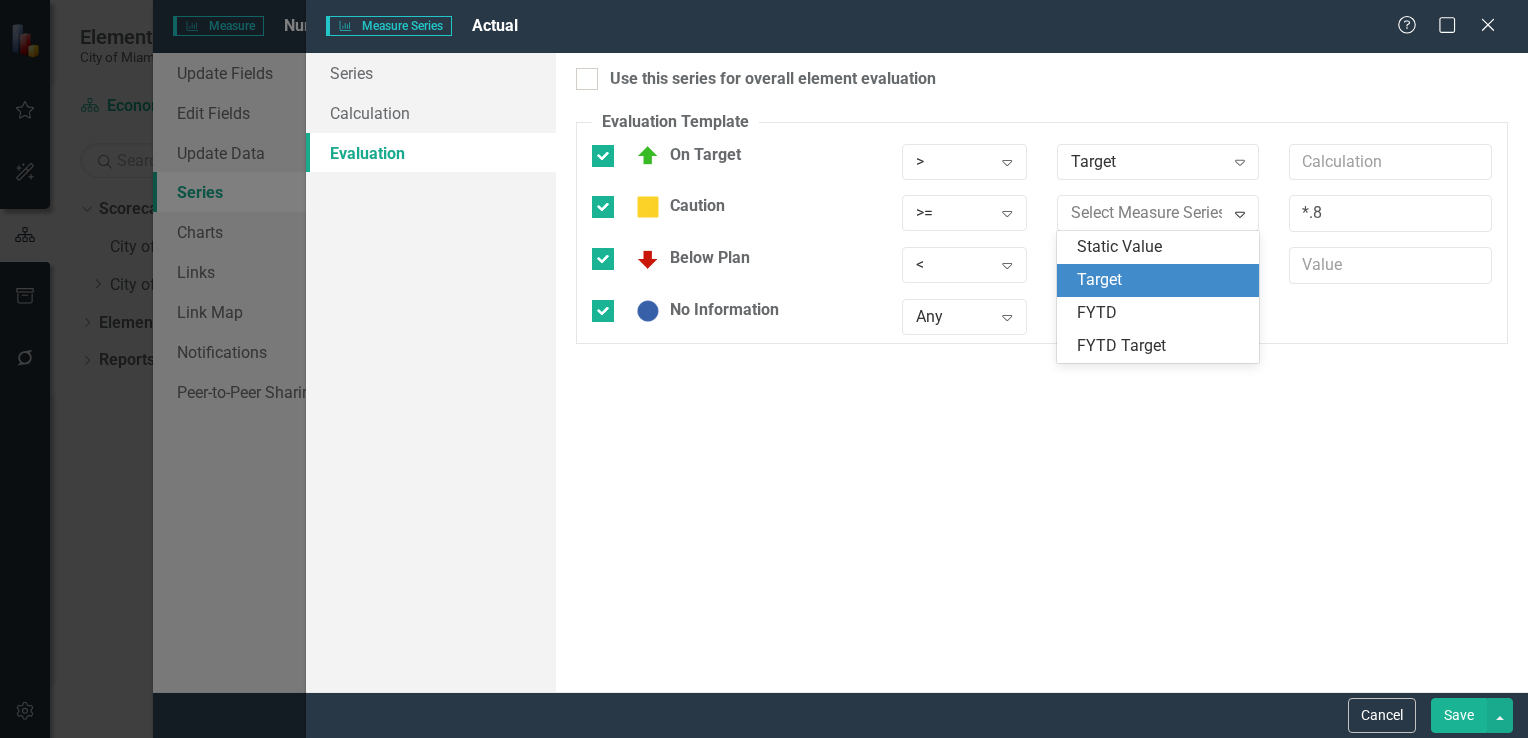click on "Target" at bounding box center [1162, 280] 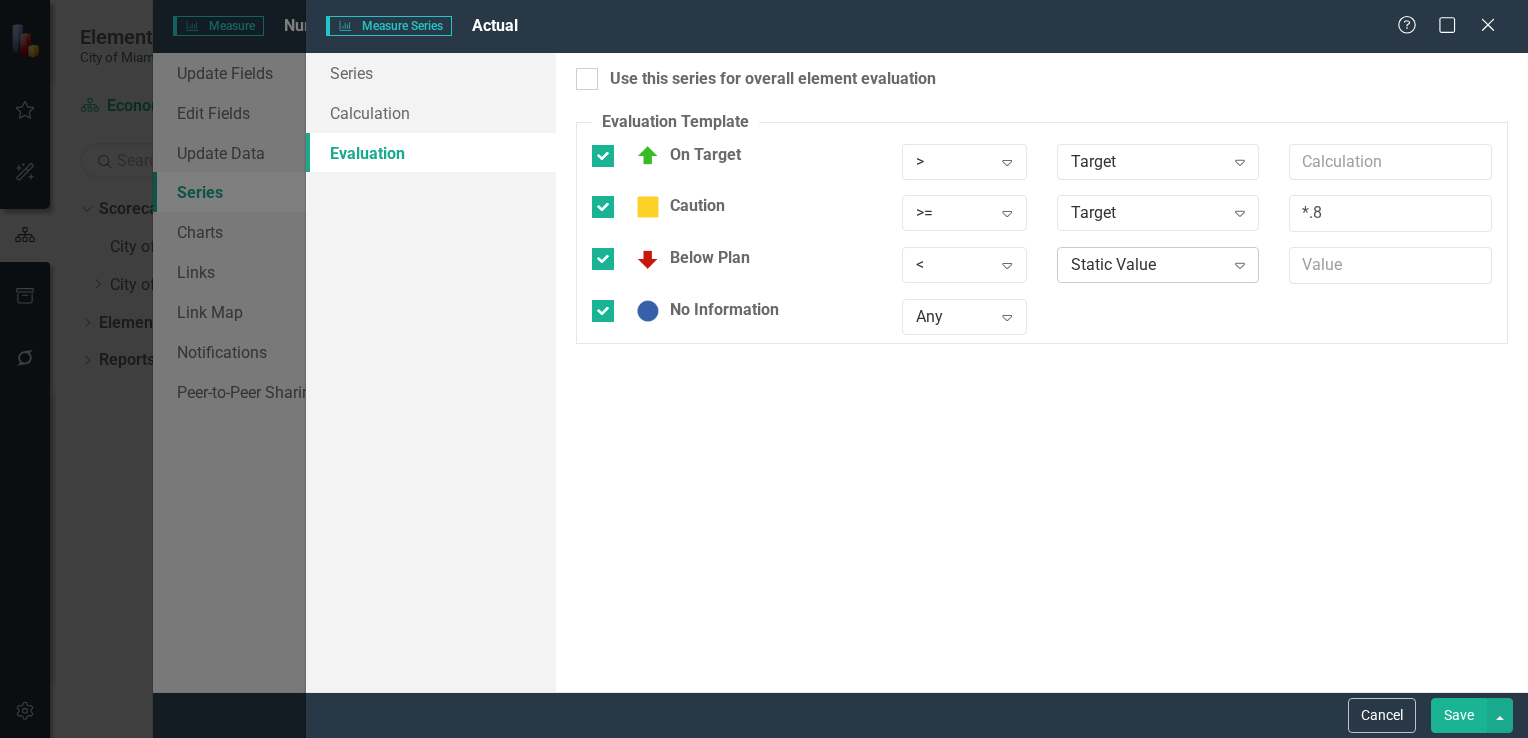 click on "Static Value" at bounding box center (1147, 265) 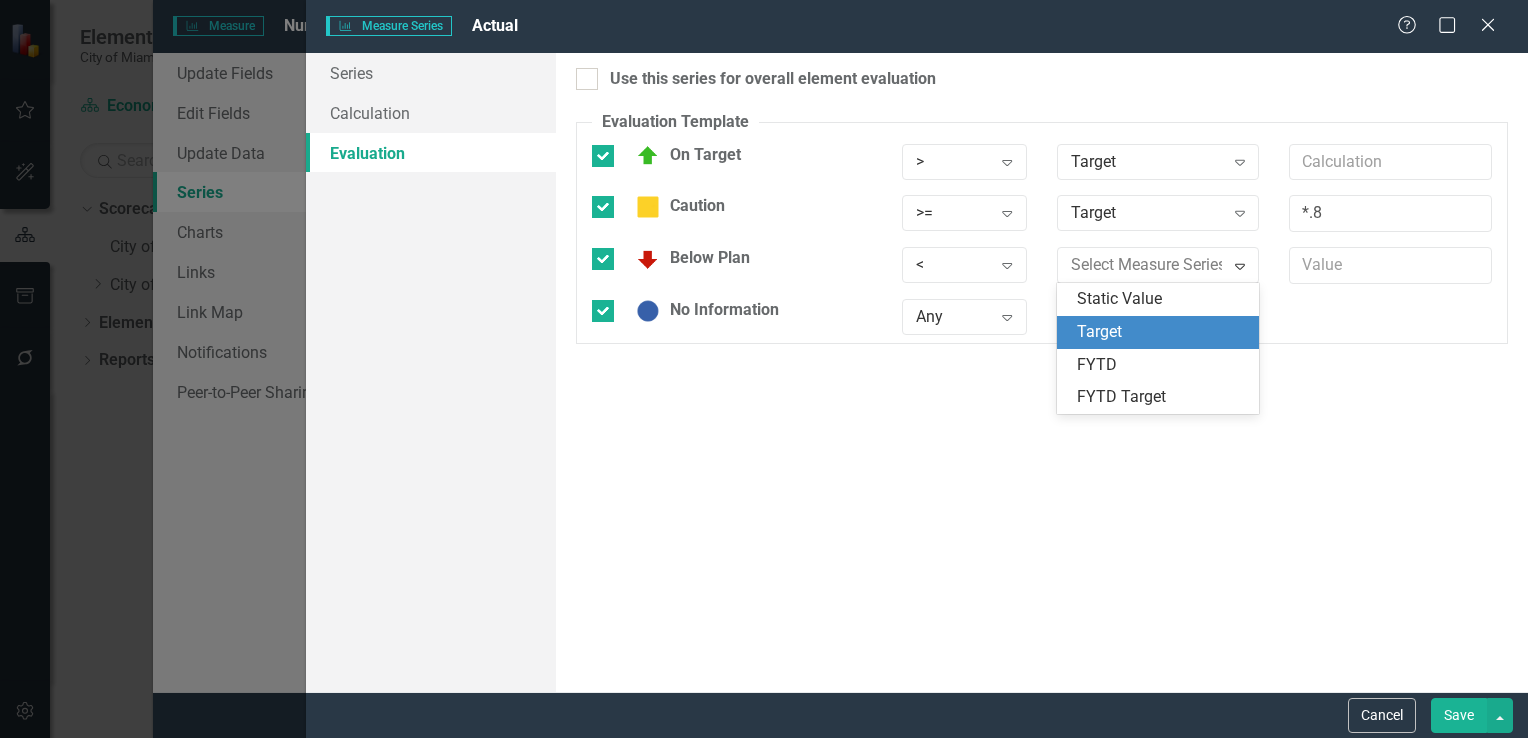 click on "Target" at bounding box center (1158, 332) 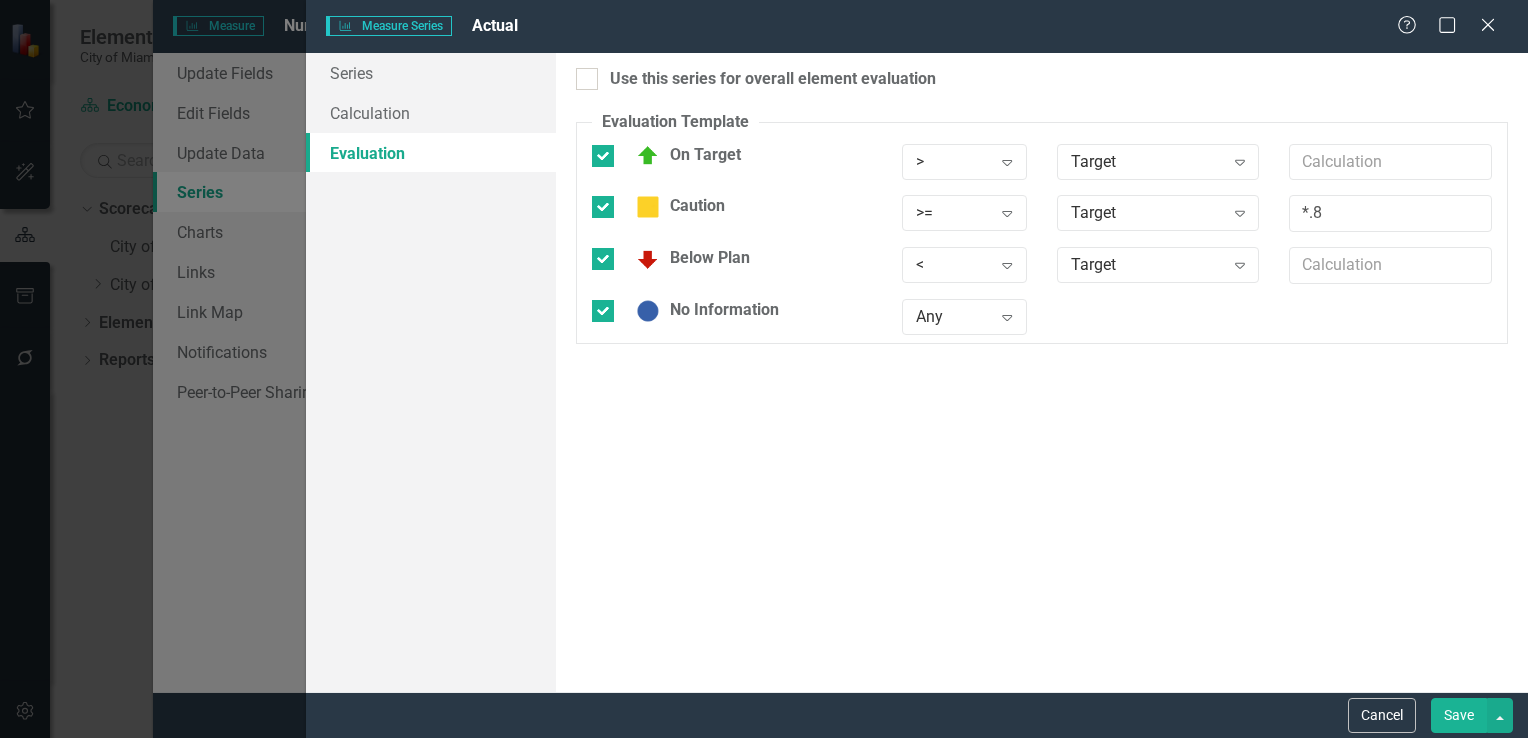 click on "Save" at bounding box center (1459, 715) 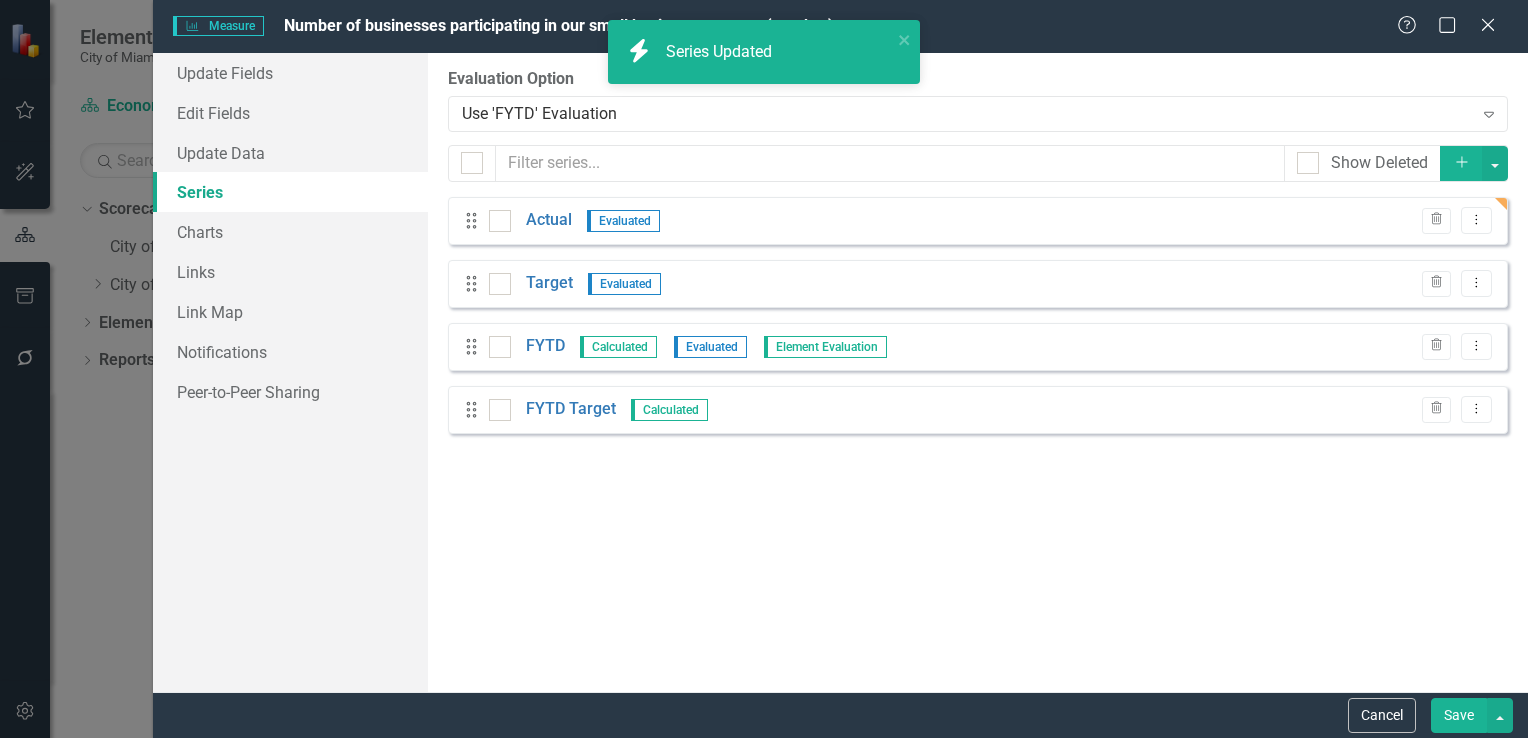 click on "Save" at bounding box center (1459, 715) 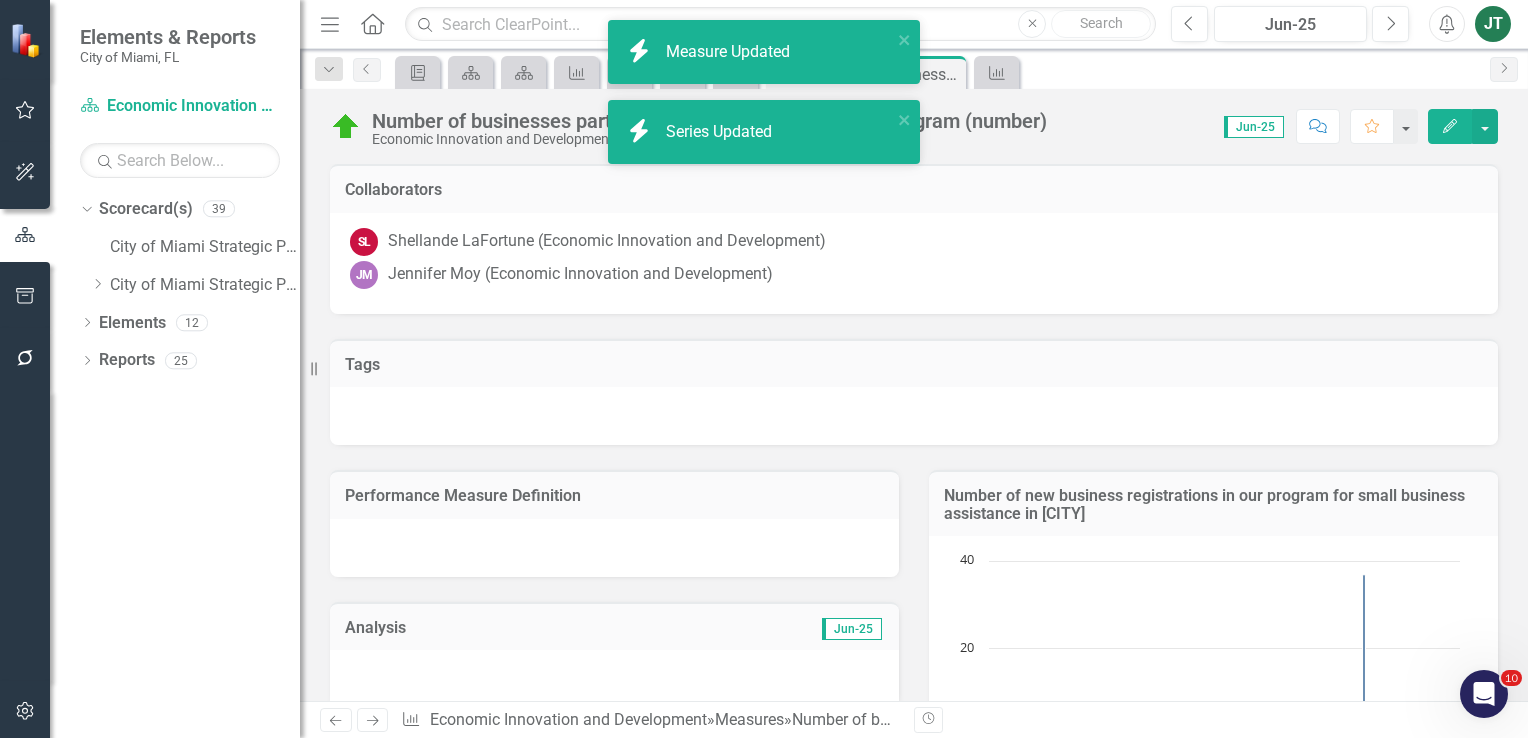 click on "Next" 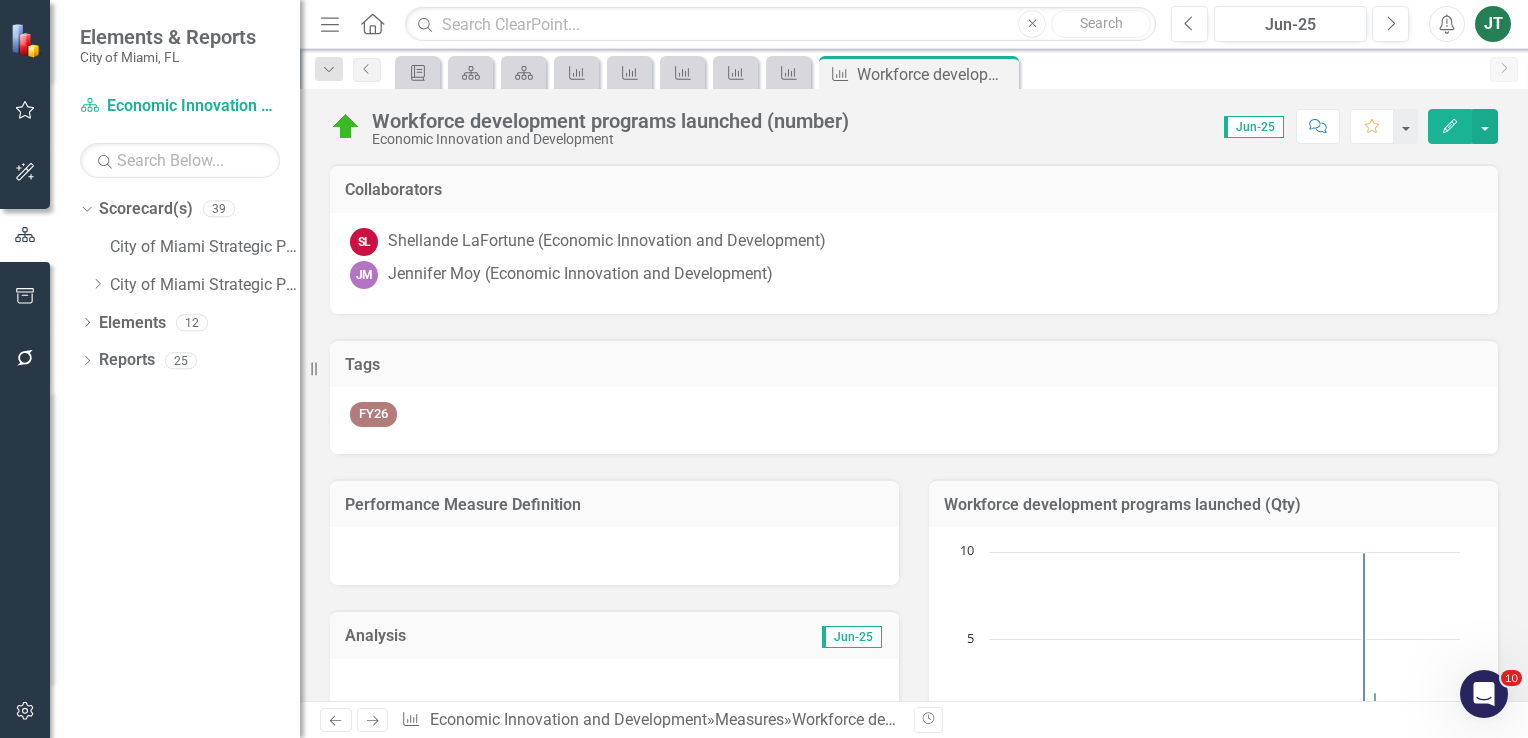 scroll, scrollTop: 100, scrollLeft: 0, axis: vertical 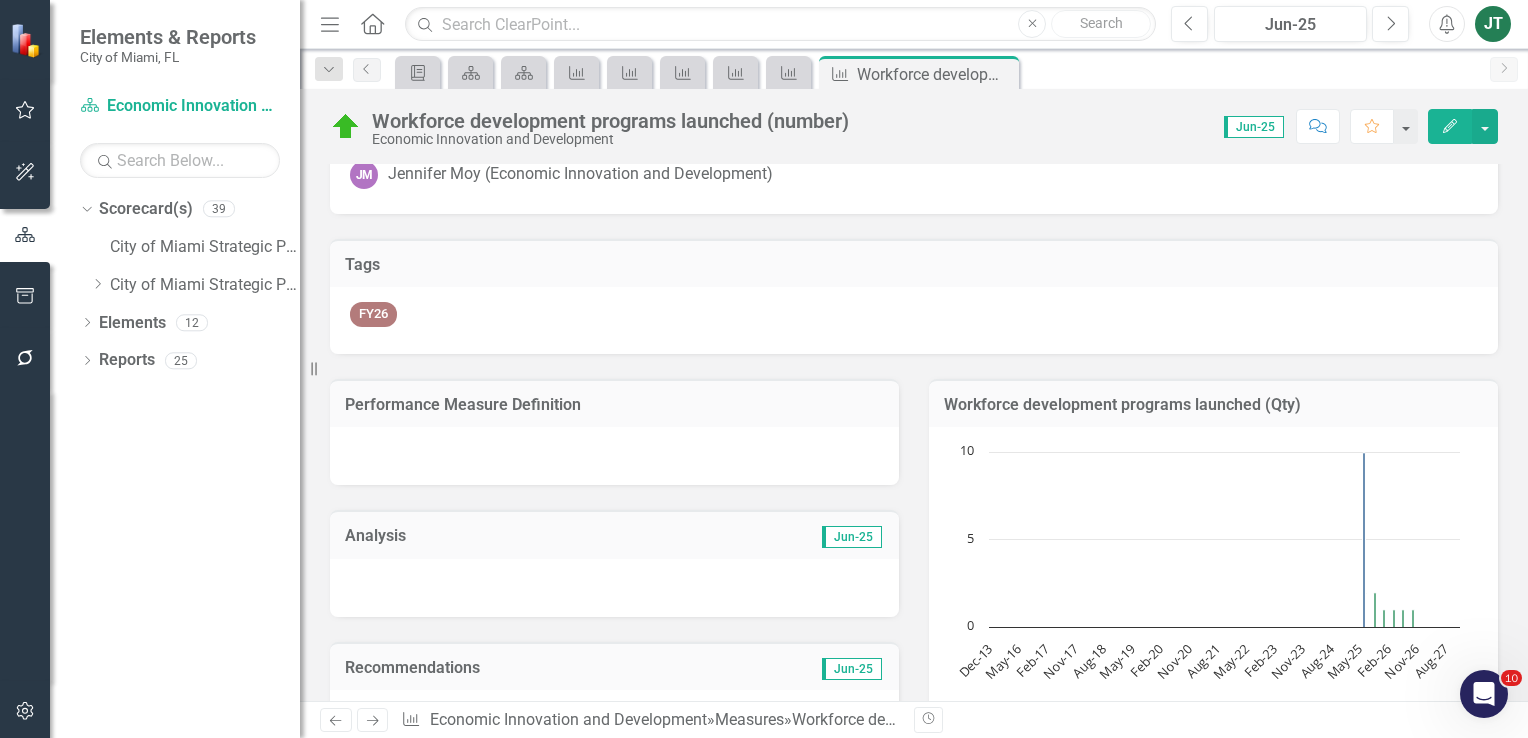 click on "Edit" 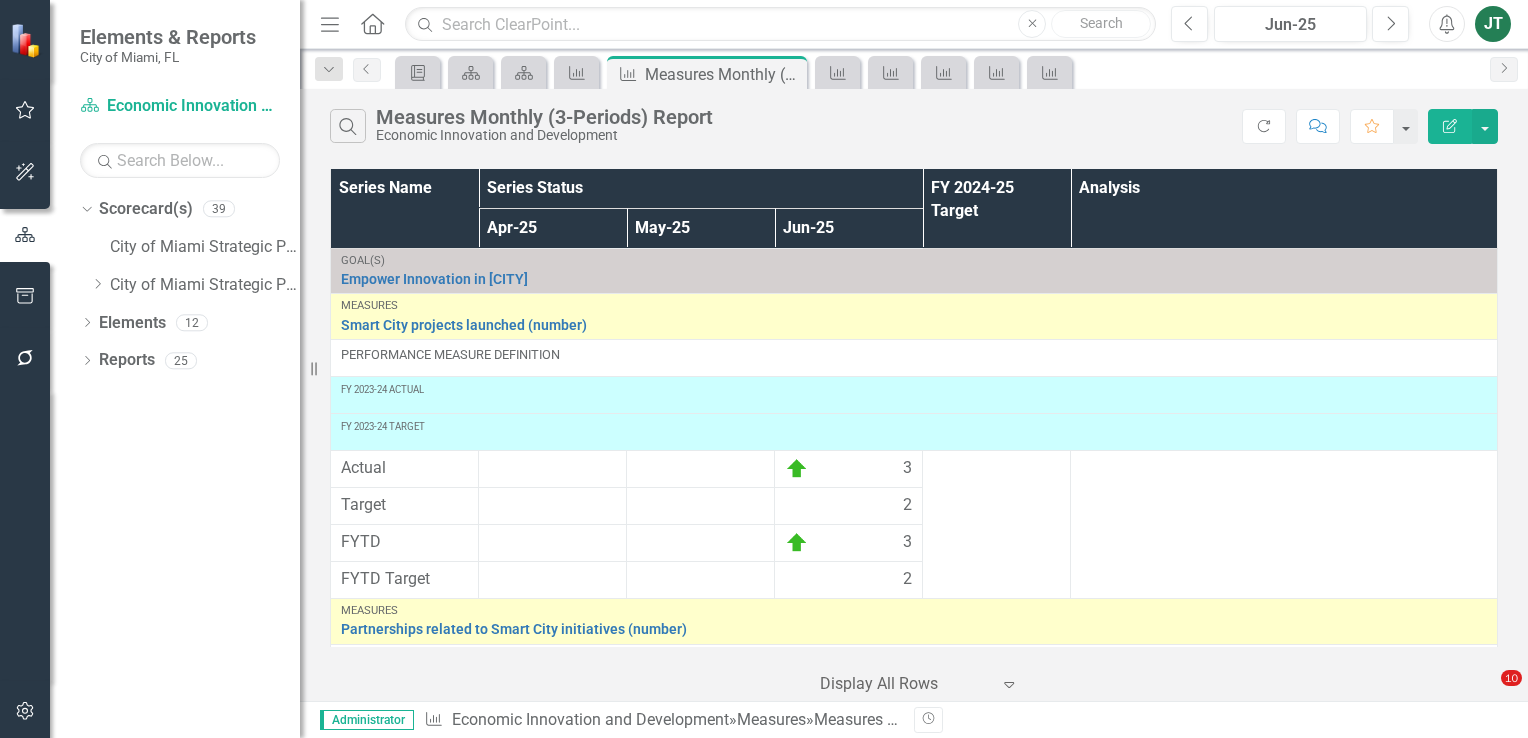 scroll, scrollTop: 0, scrollLeft: 0, axis: both 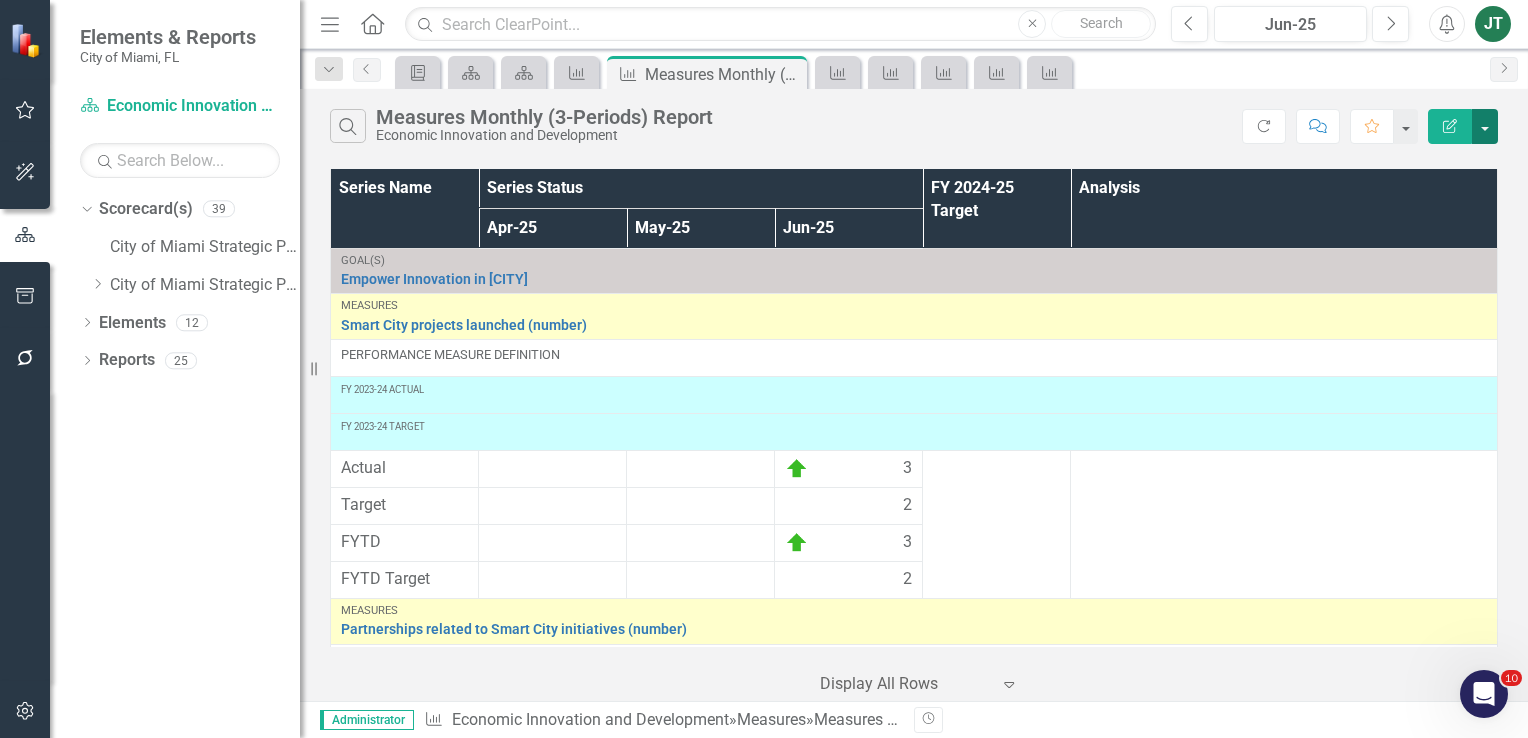 drag, startPoint x: 1479, startPoint y: 118, endPoint x: 1482, endPoint y: 129, distance: 11.401754 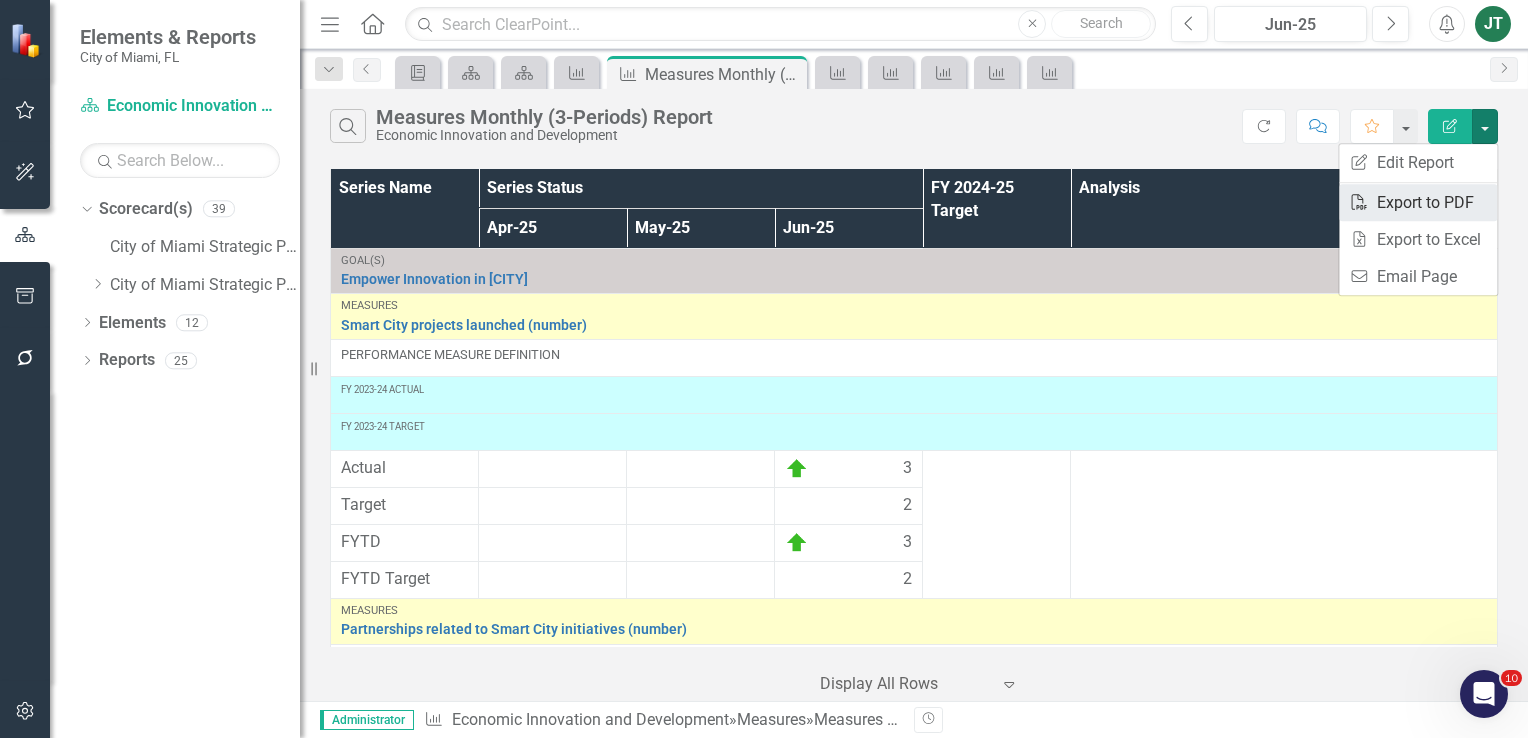 click on "PDF Export to PDF" at bounding box center [1418, 202] 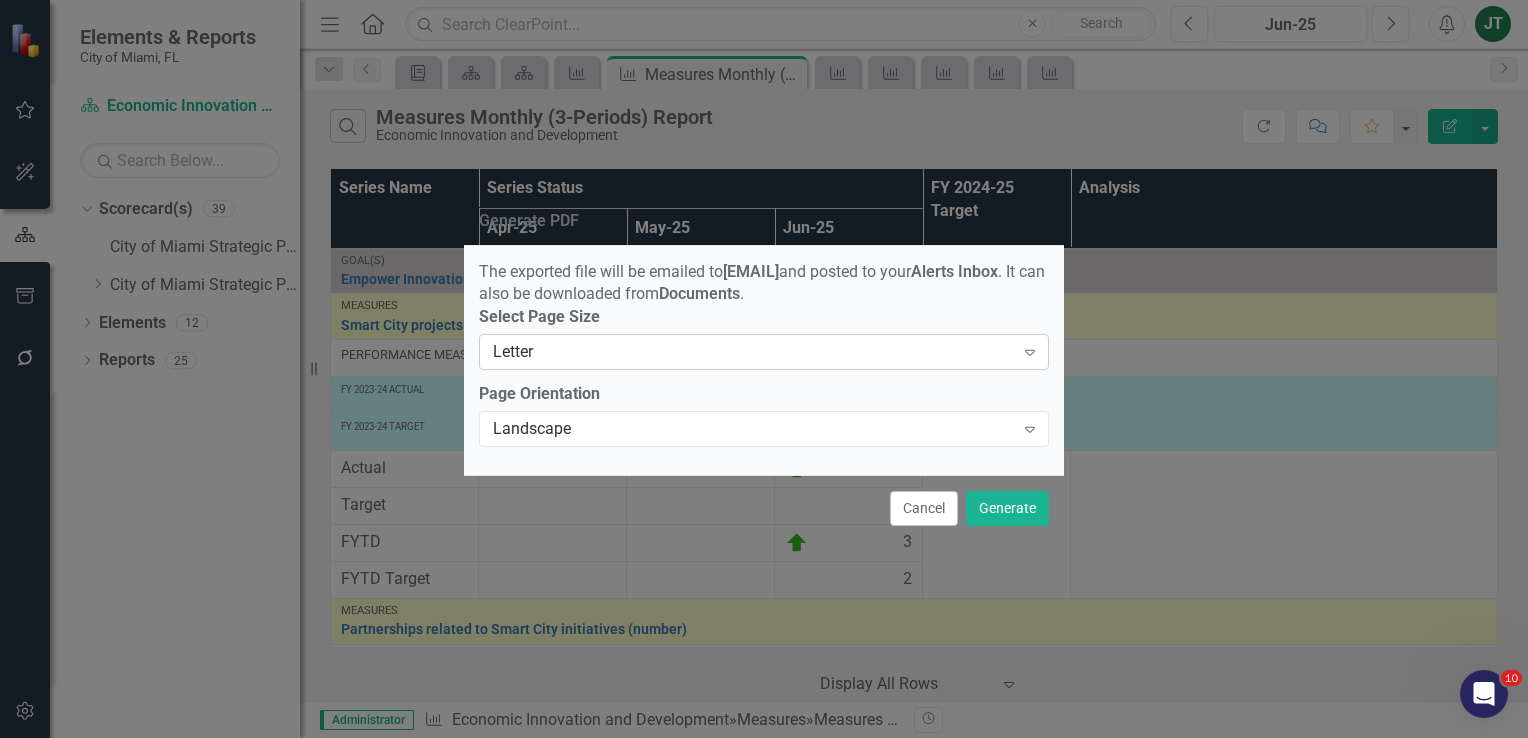 click on "Letter" at bounding box center (753, 352) 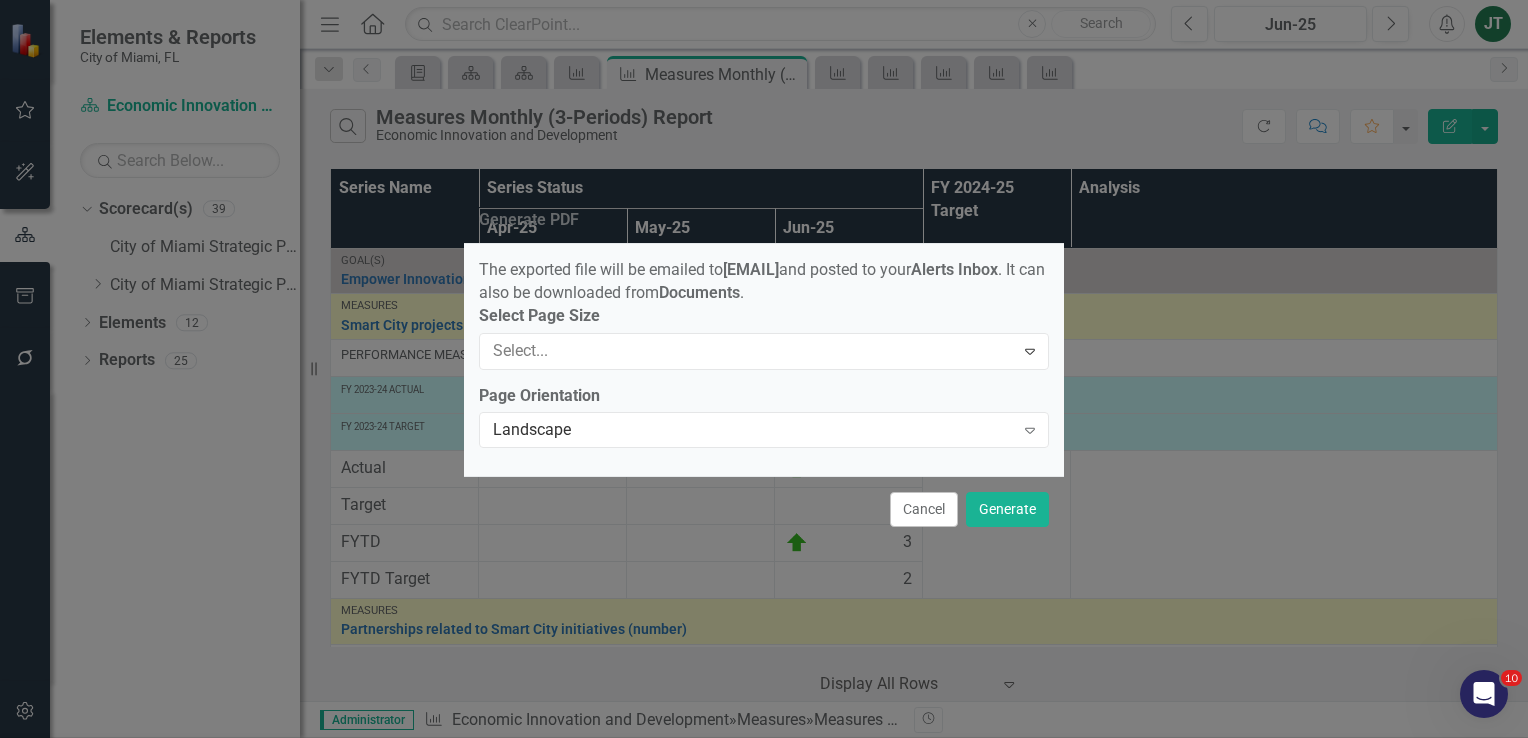 click on "Legal" at bounding box center [768, 787] 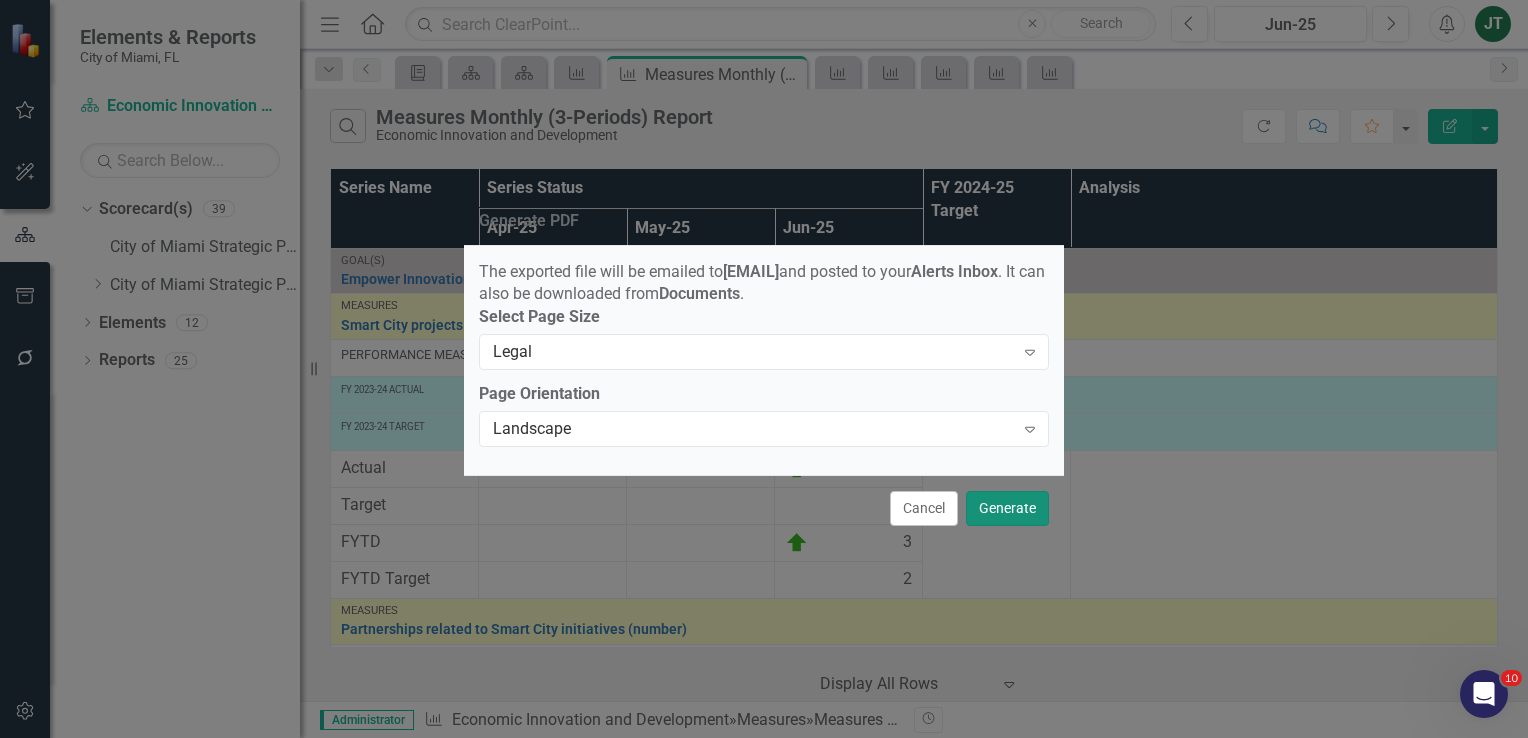 click on "Generate" at bounding box center (1007, 508) 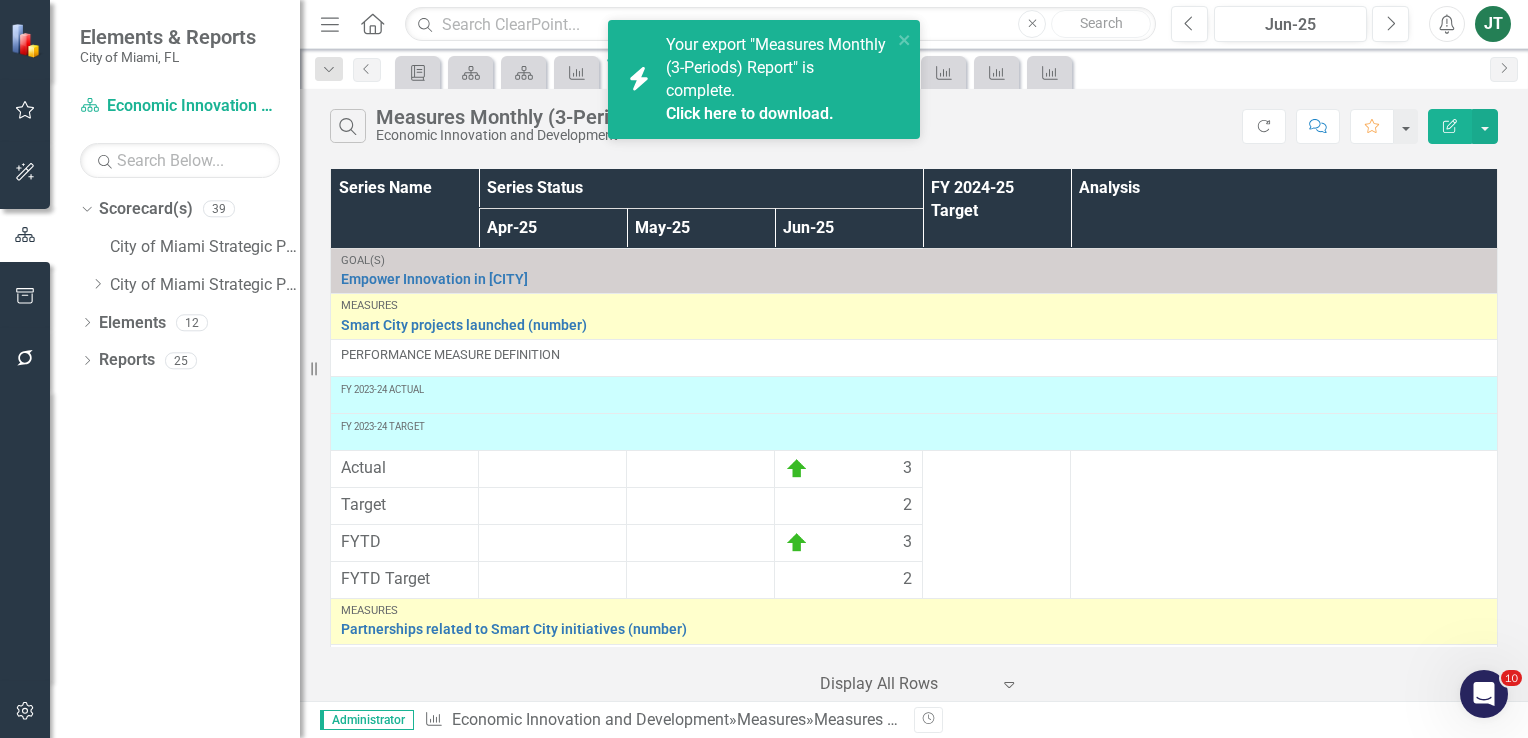 click on "Click here to download." at bounding box center (750, 113) 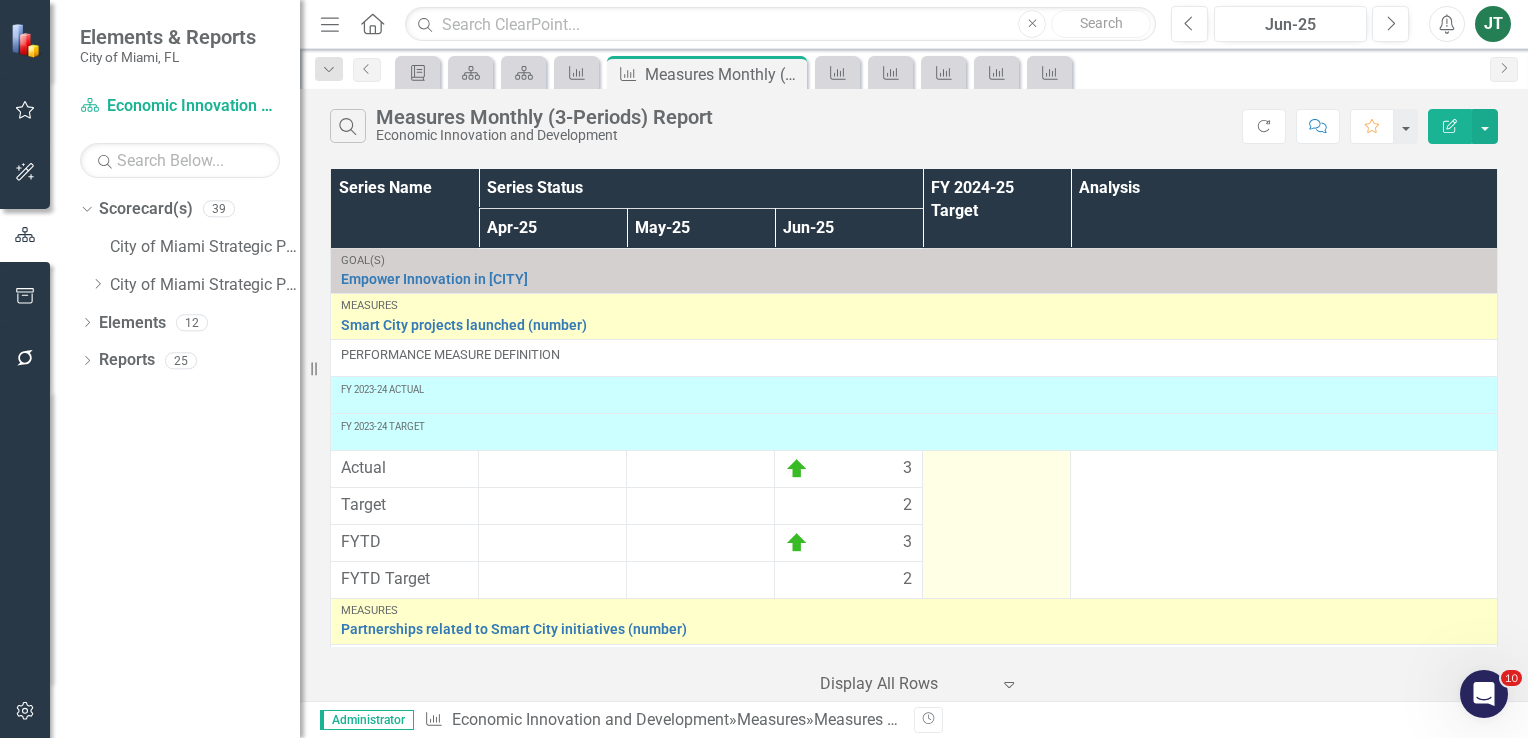 click at bounding box center [997, 525] 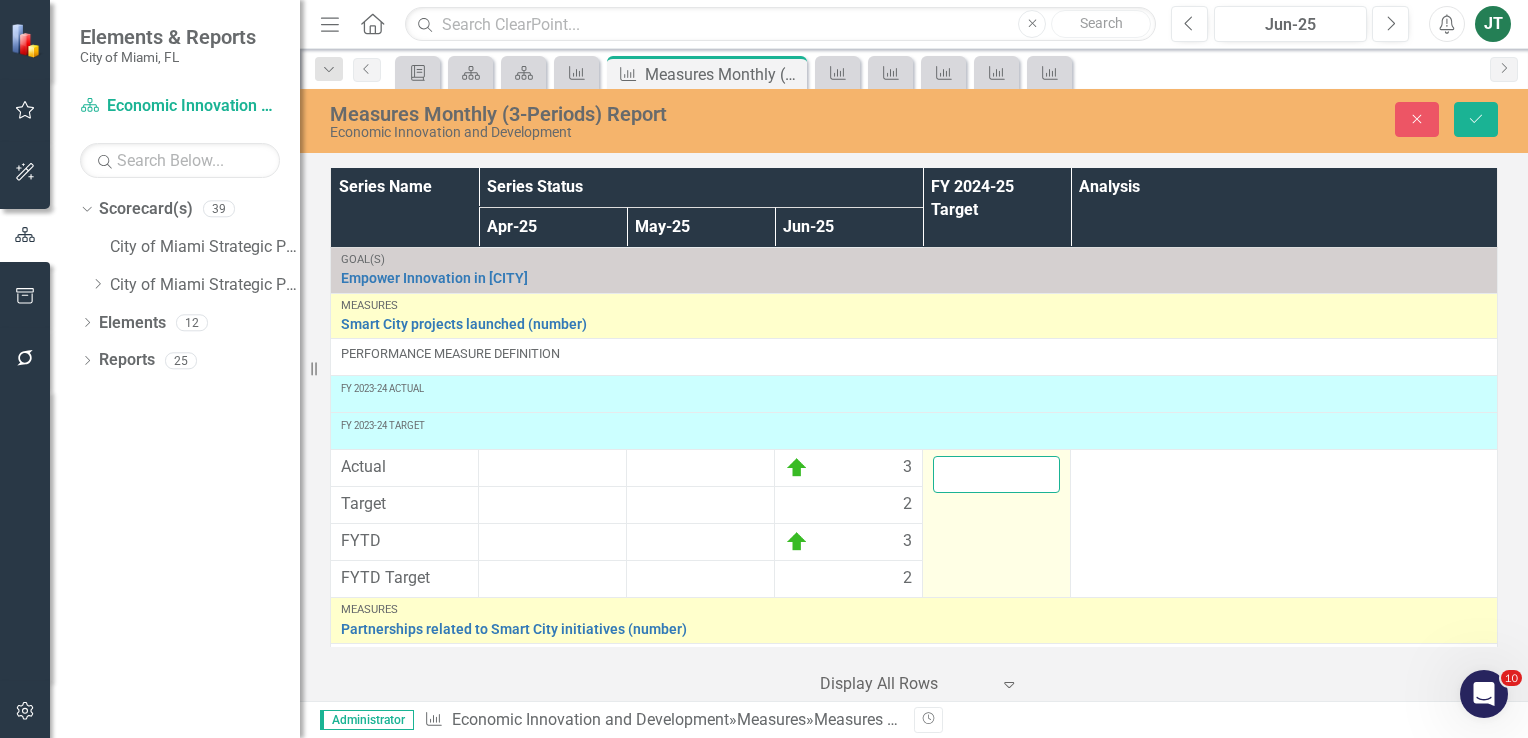 click at bounding box center [996, 474] 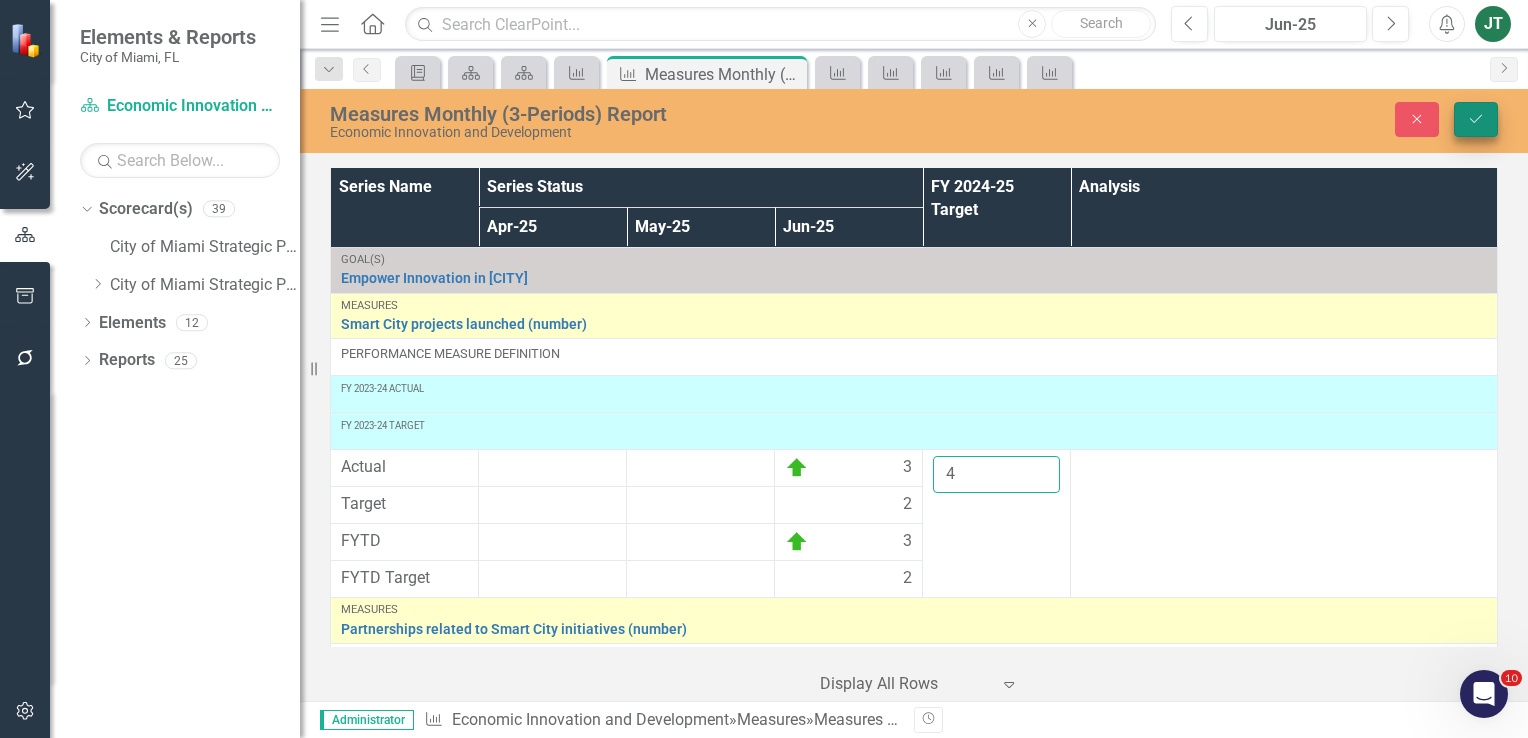 type on "4" 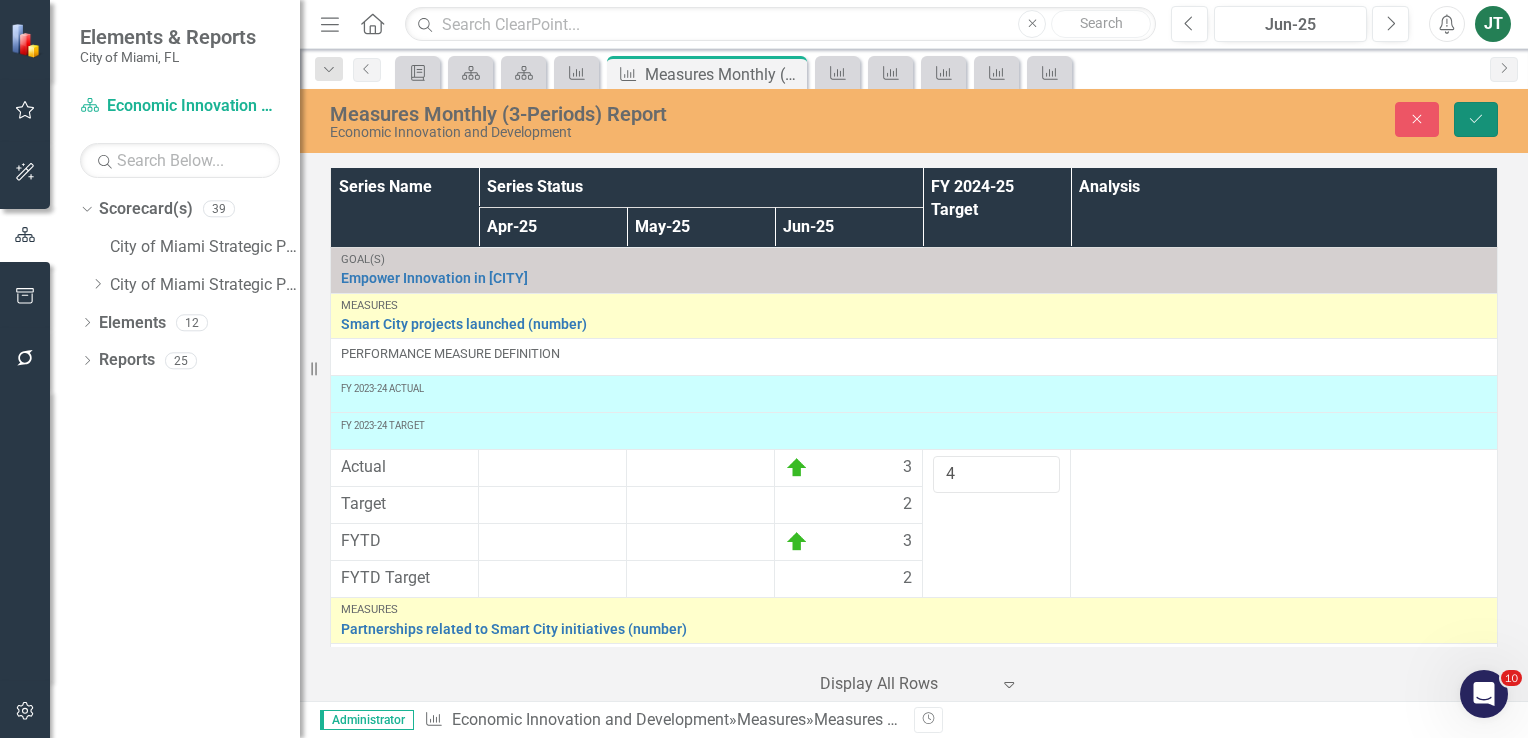 click on "Save" at bounding box center [1476, 119] 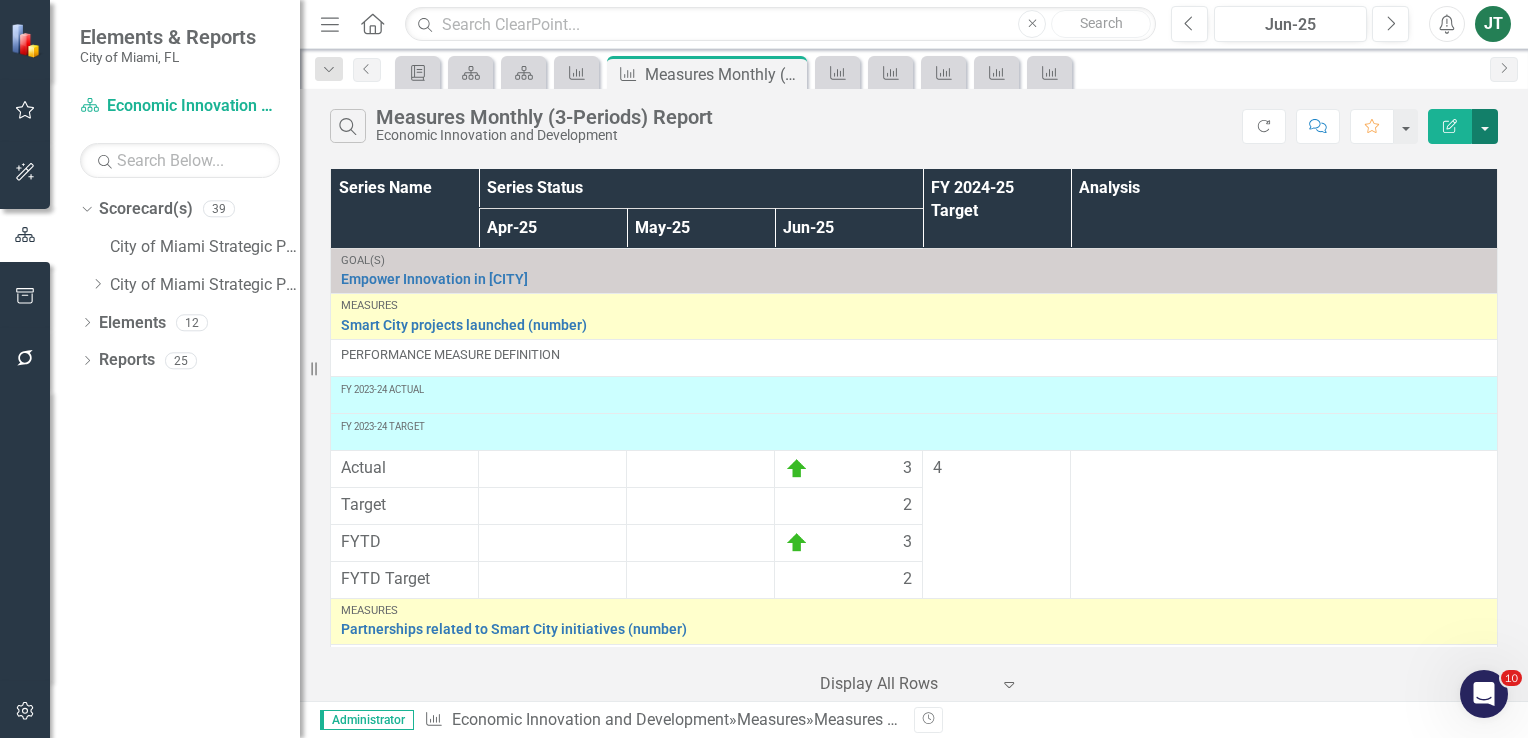 click at bounding box center [1485, 126] 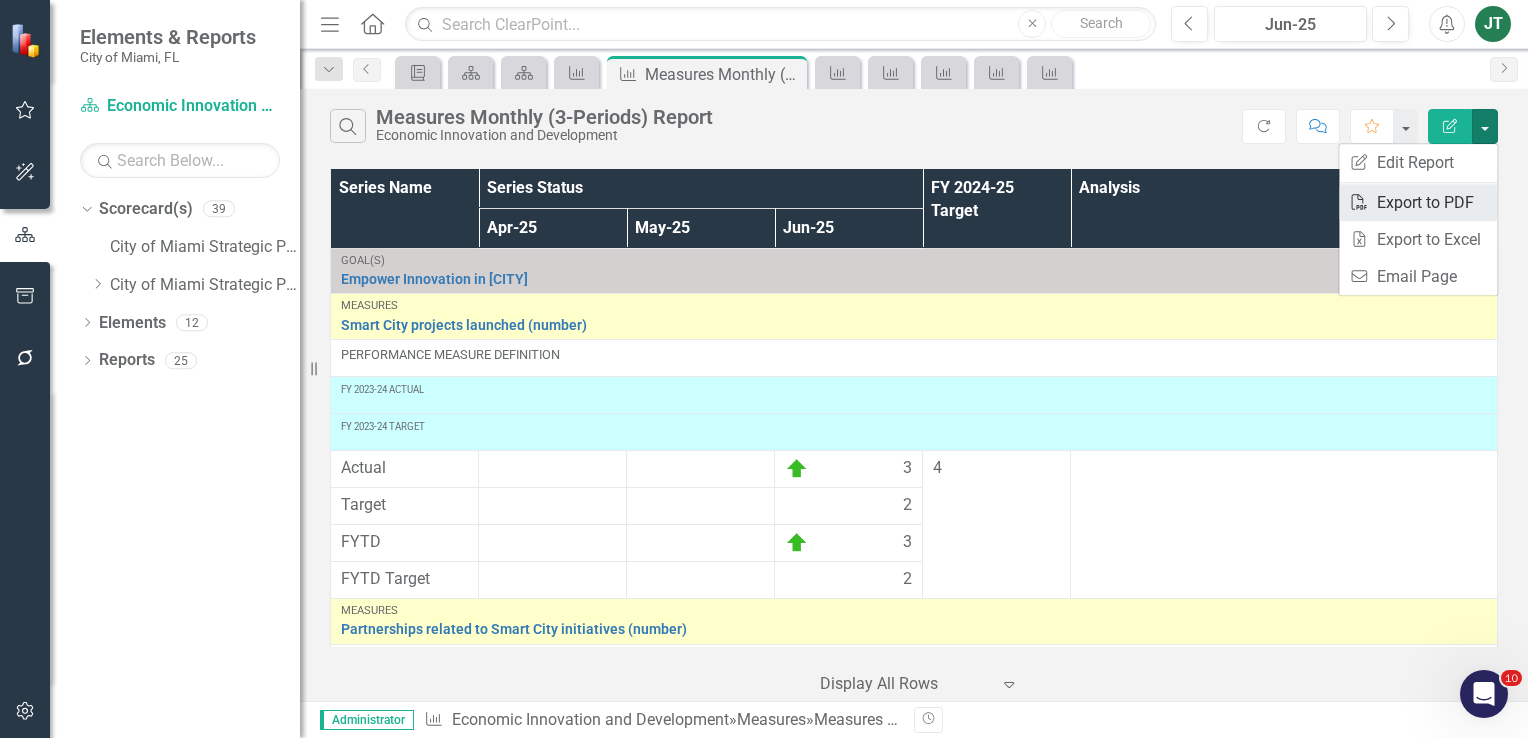 click on "PDF Export to PDF" at bounding box center (1418, 202) 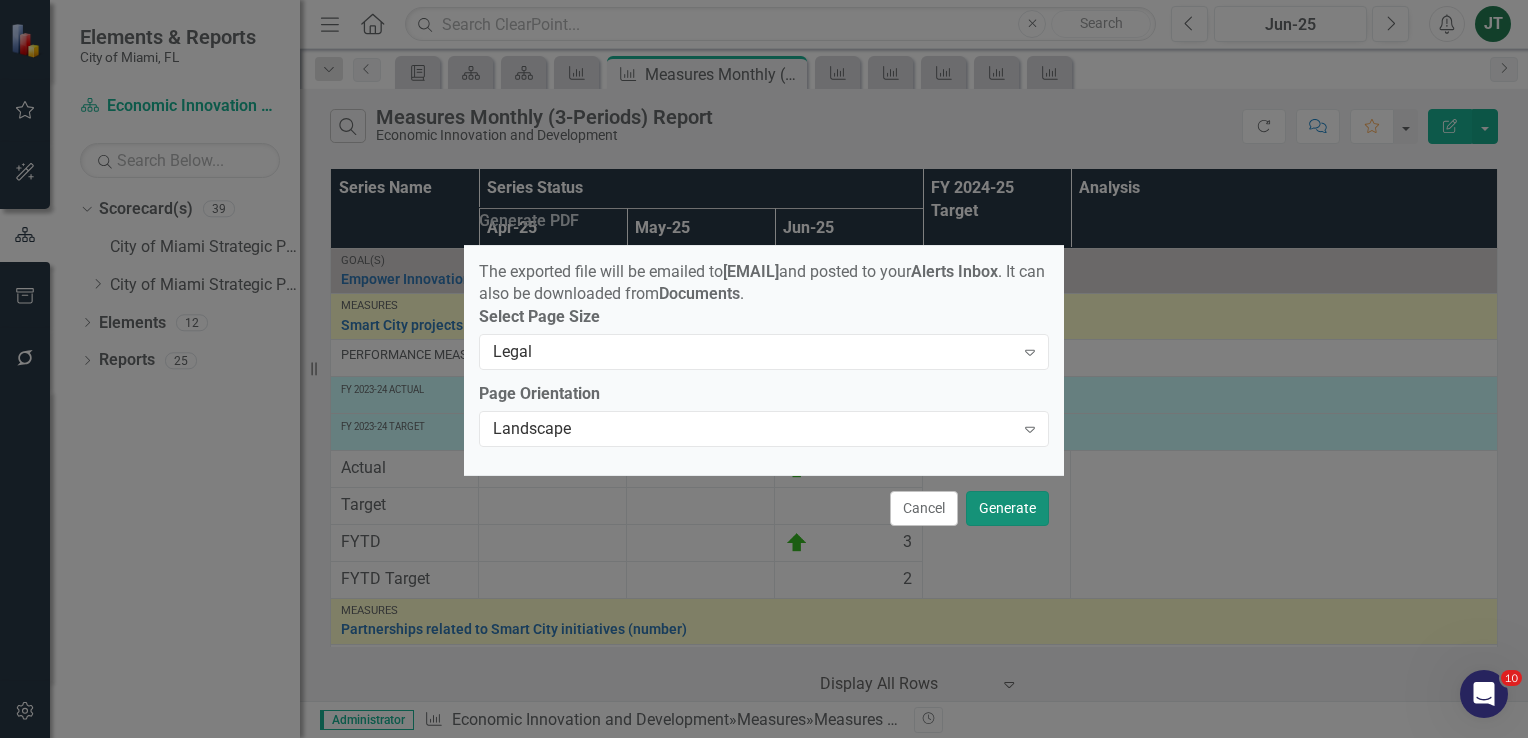 click on "Generate" at bounding box center (1007, 508) 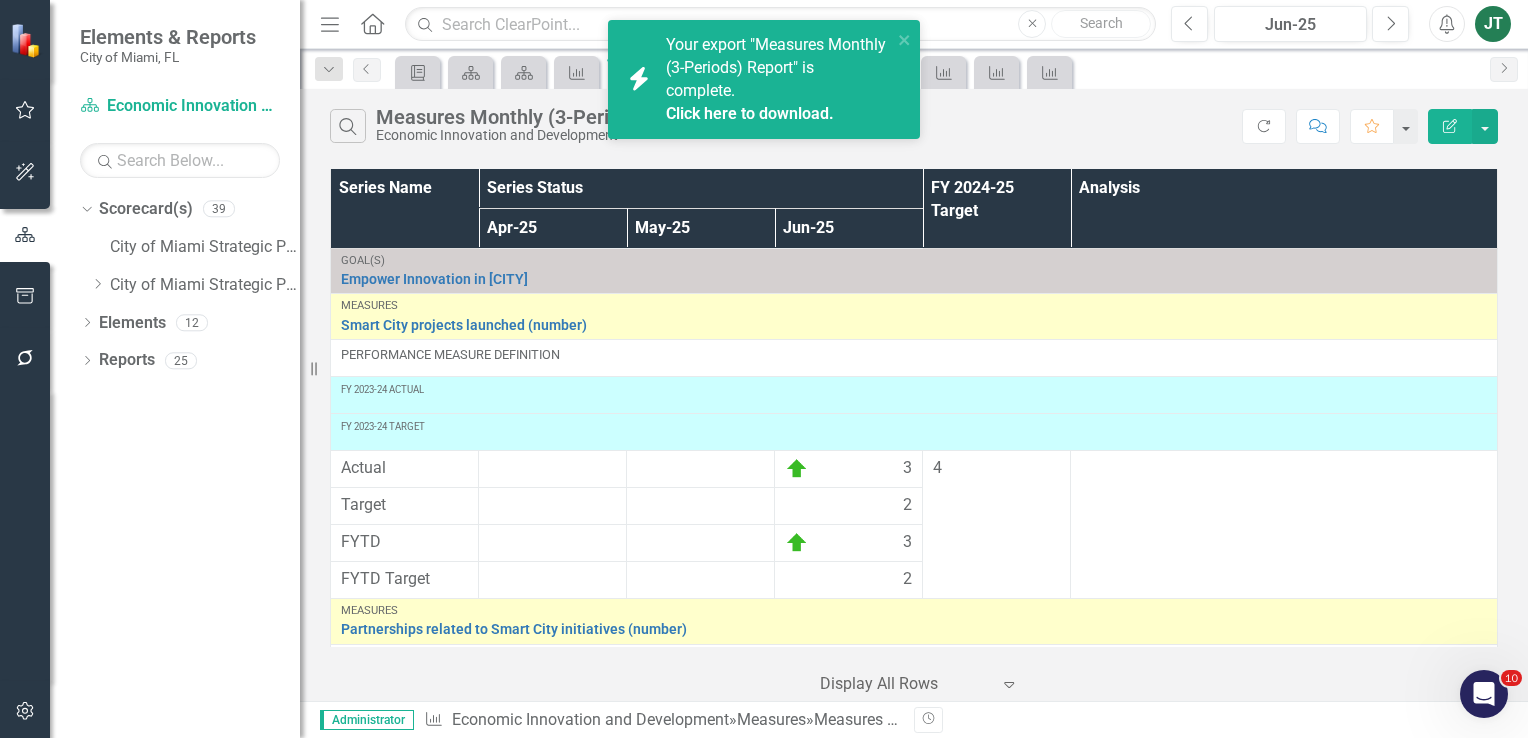 click on "Click here to download." at bounding box center (750, 113) 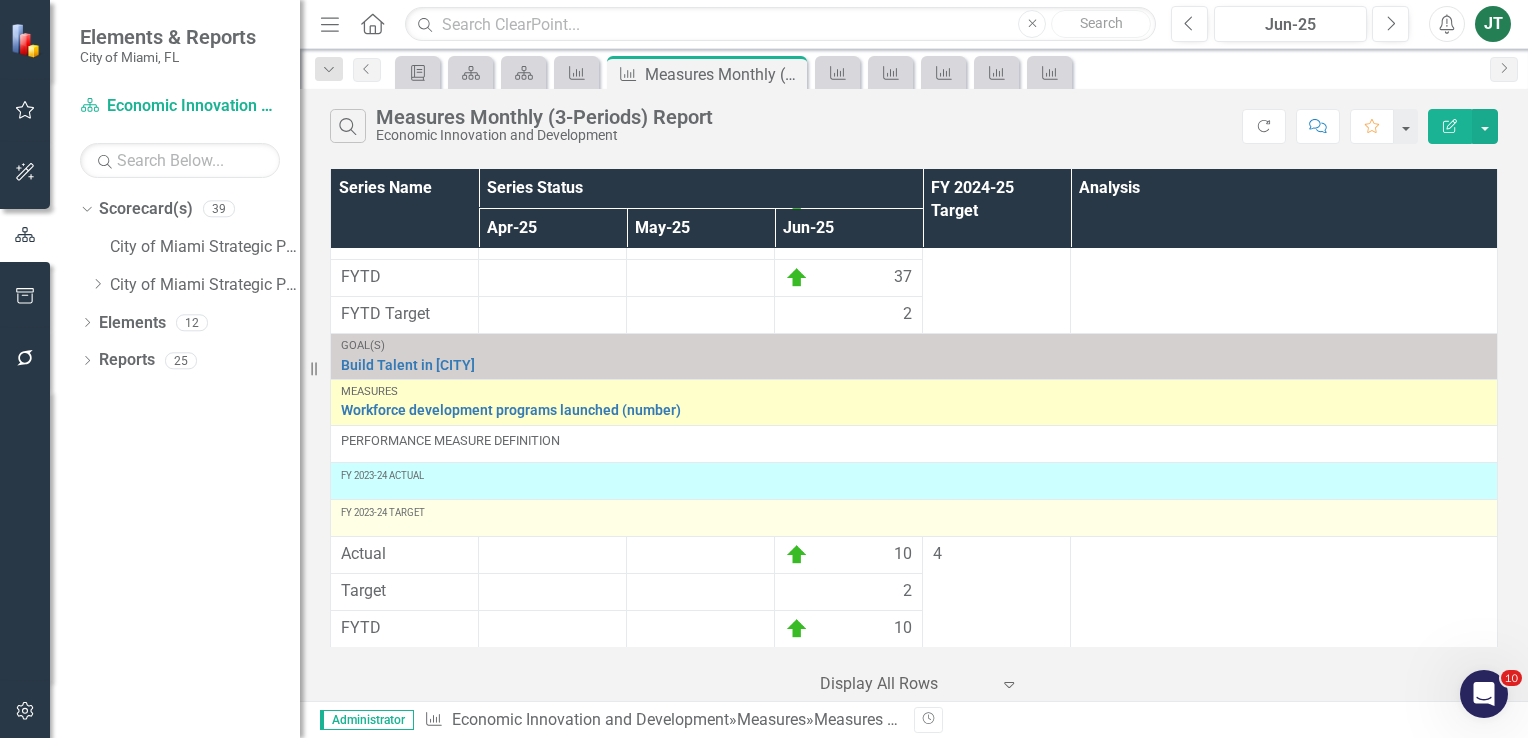 scroll, scrollTop: 953, scrollLeft: 0, axis: vertical 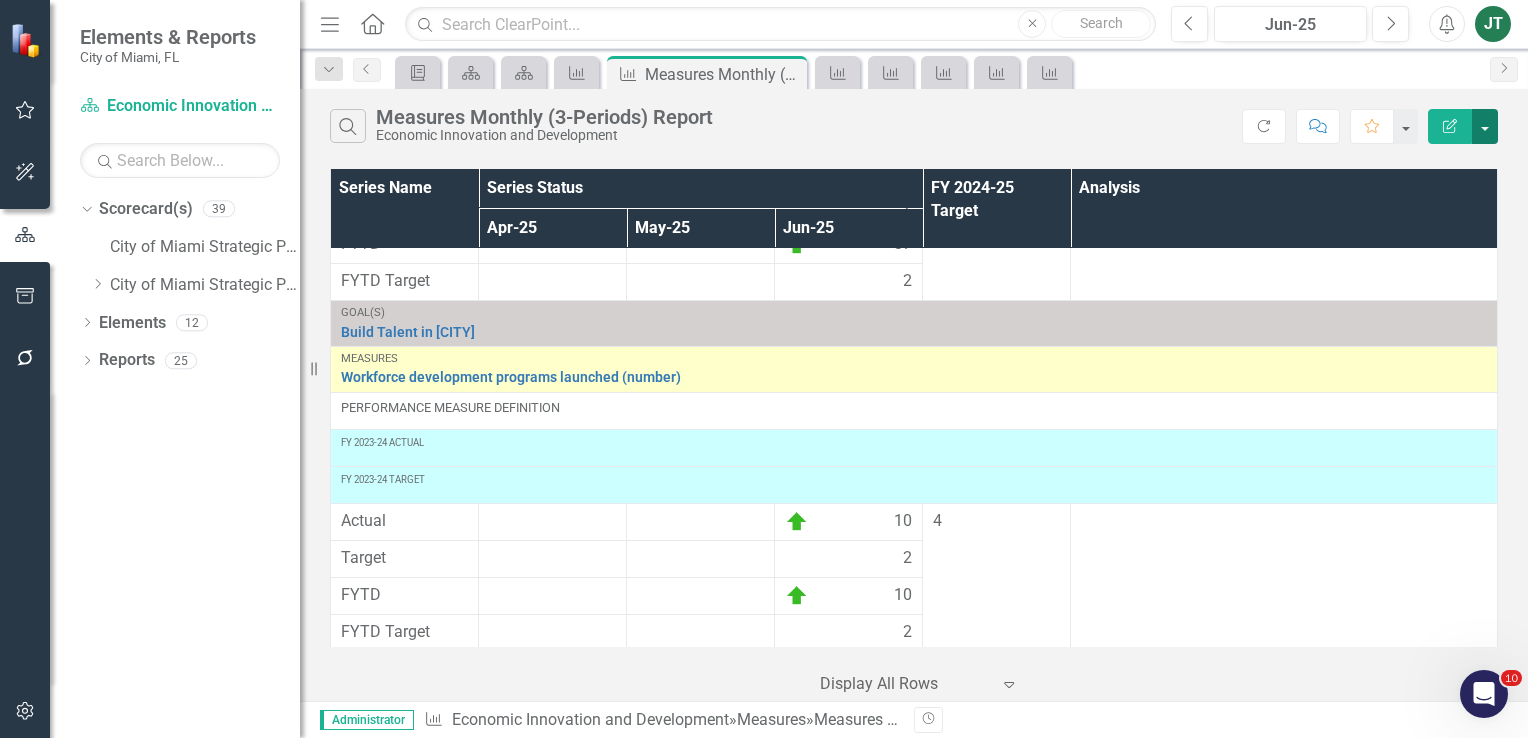 click at bounding box center [1485, 126] 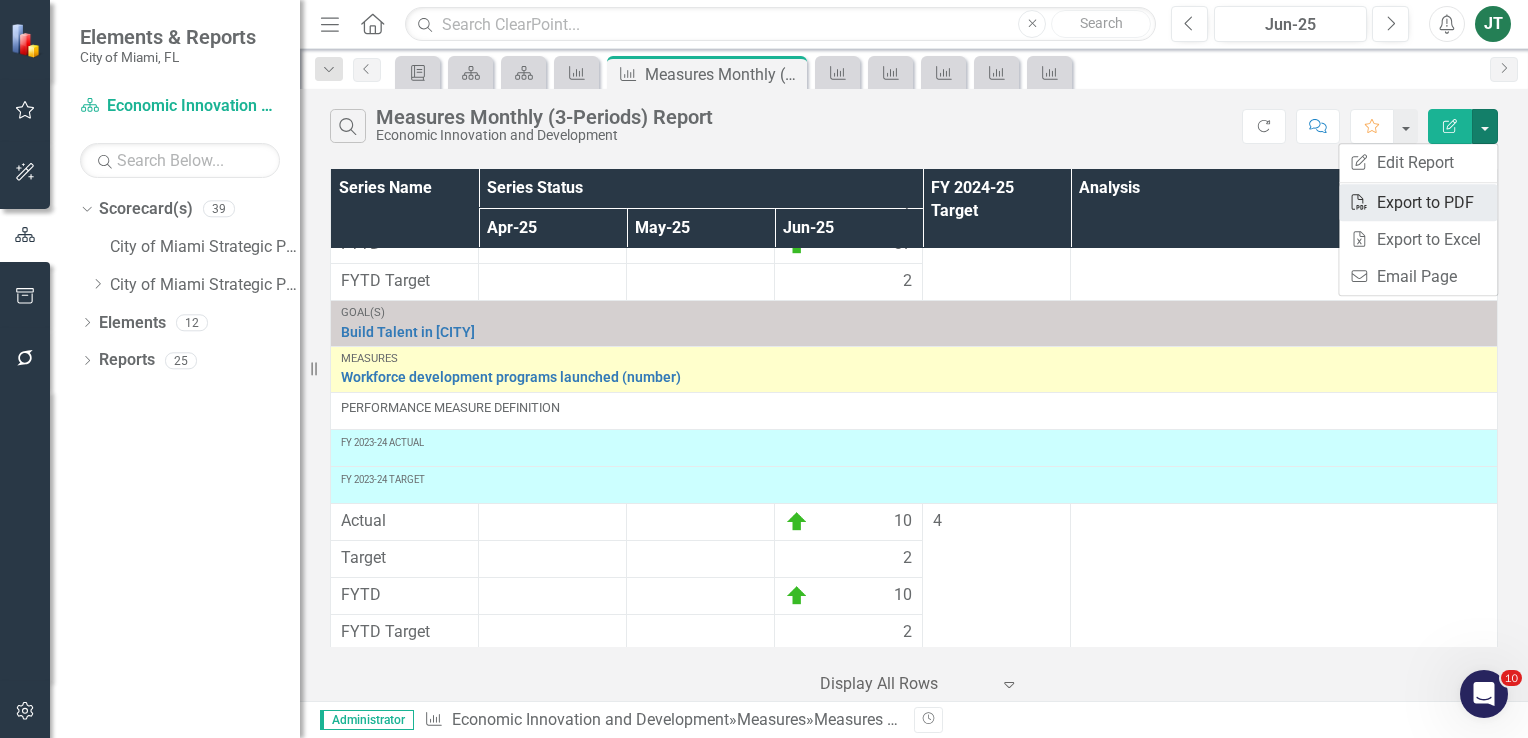 click on "PDF Export to PDF" at bounding box center (1418, 202) 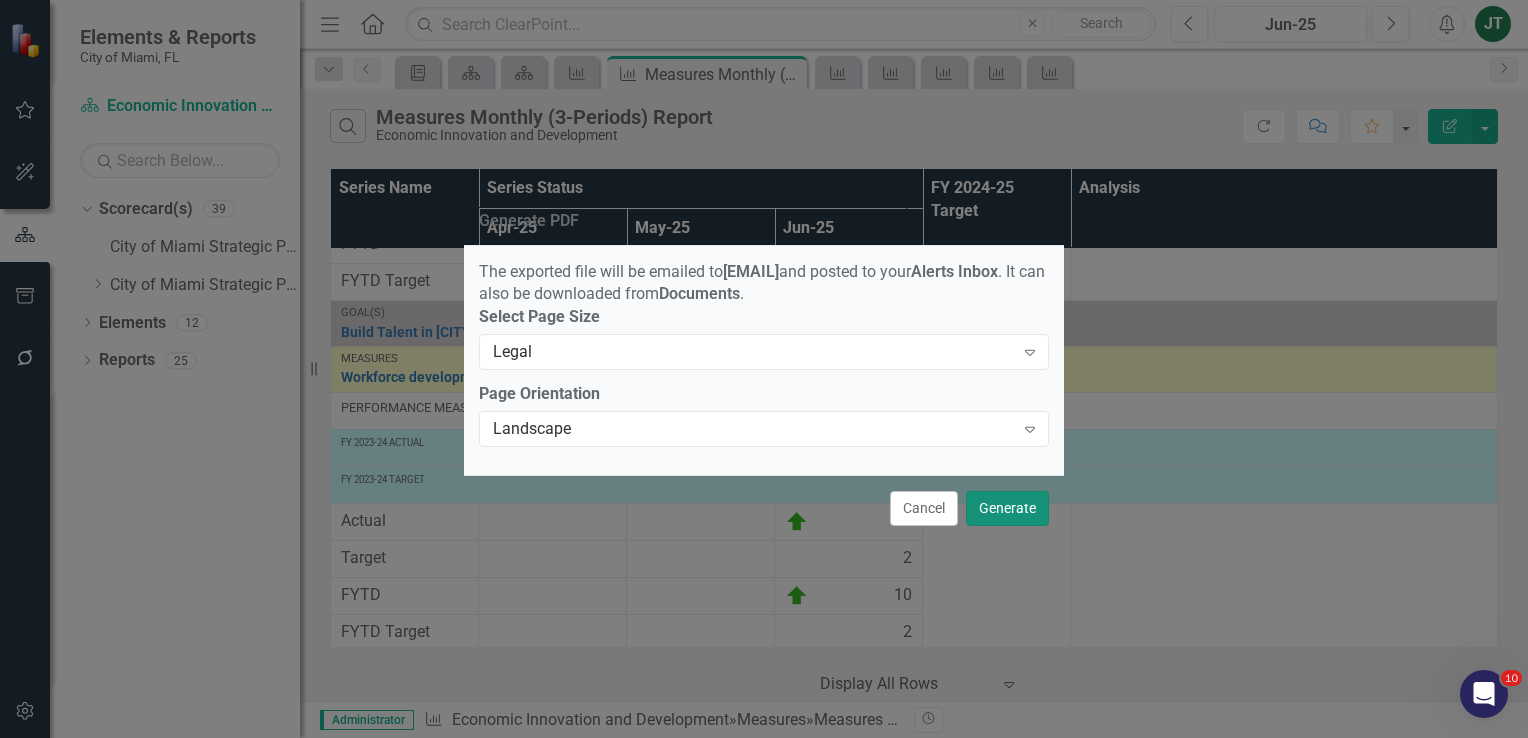 click on "Generate" at bounding box center (1007, 508) 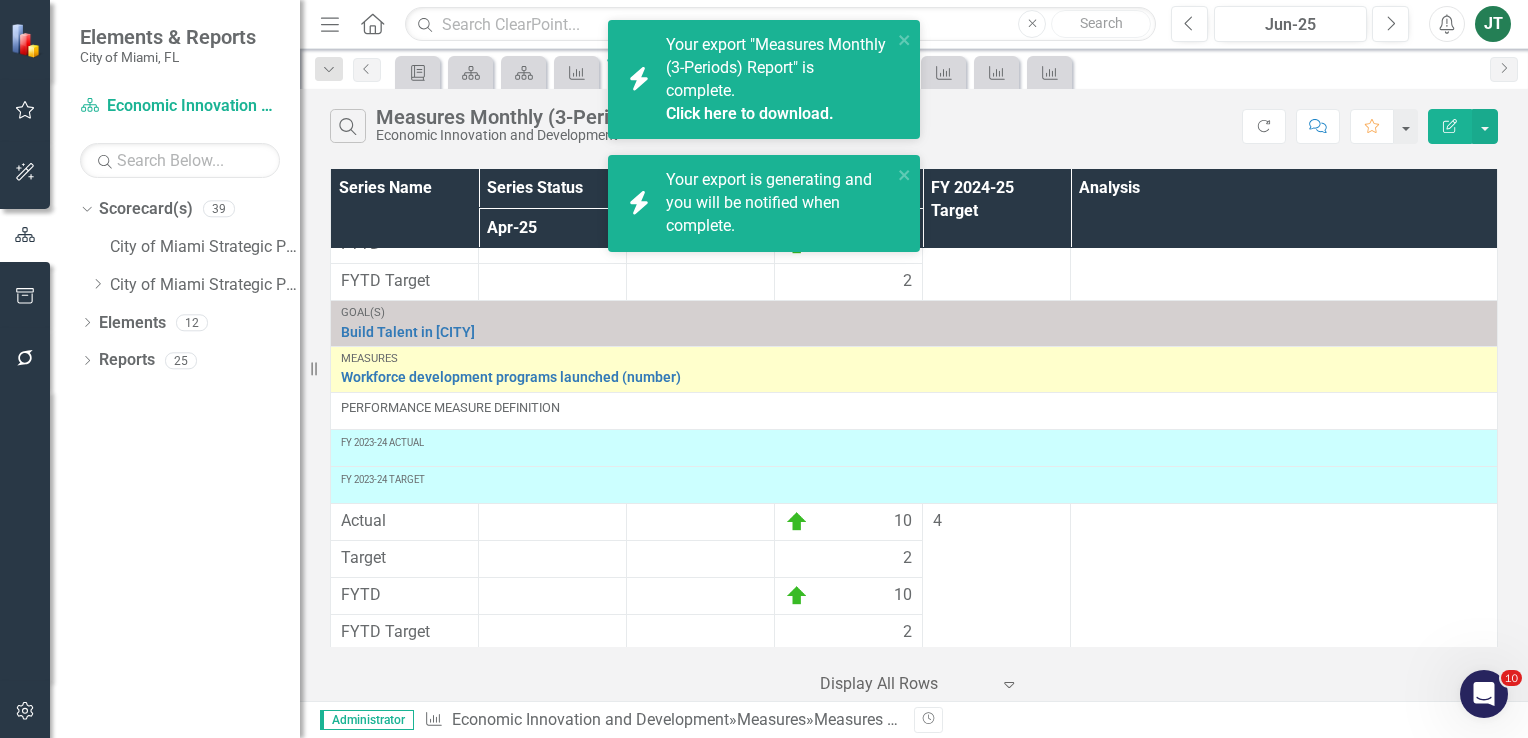 click on "Click here to download." at bounding box center [750, 113] 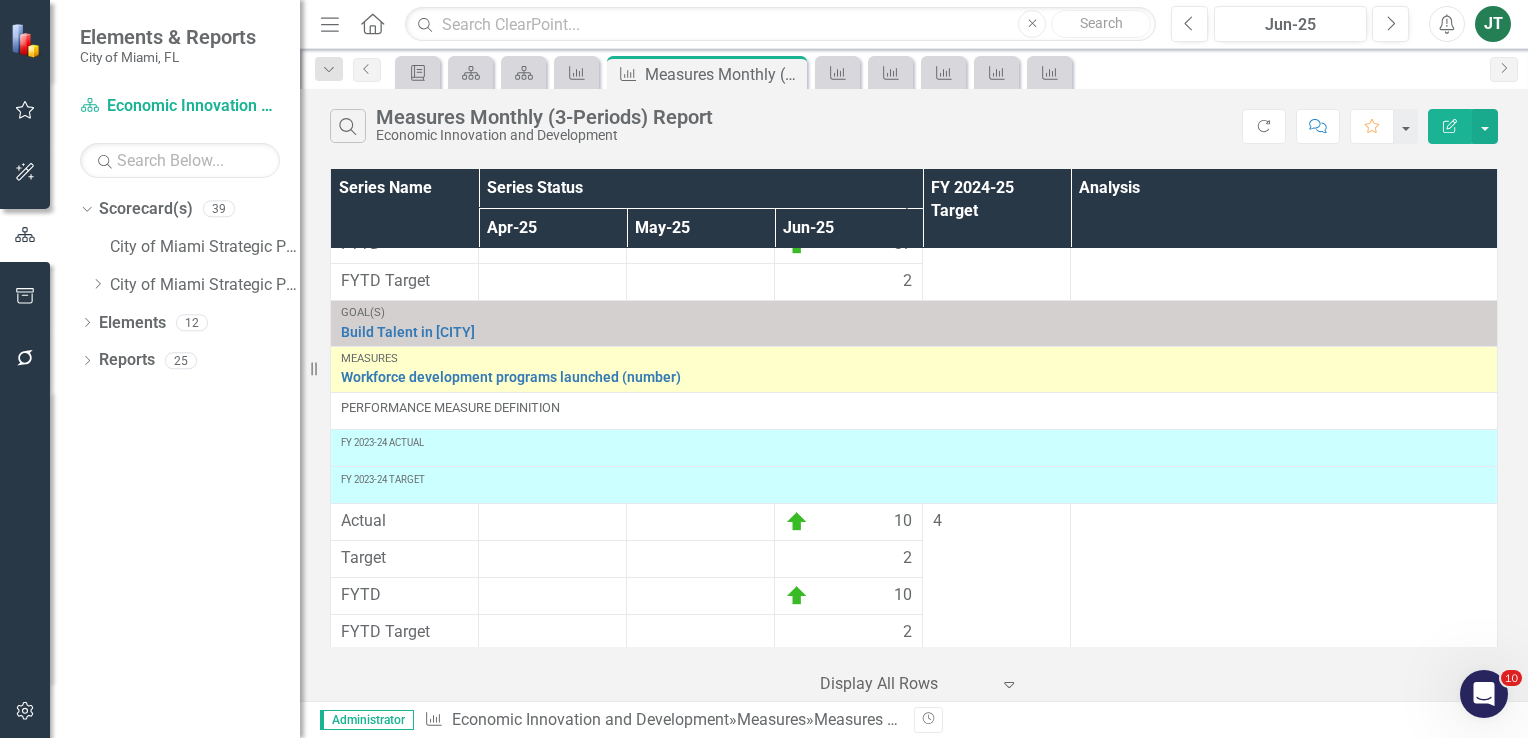 drag, startPoint x: 1453, startPoint y: 25, endPoint x: 1439, endPoint y: 36, distance: 17.804493 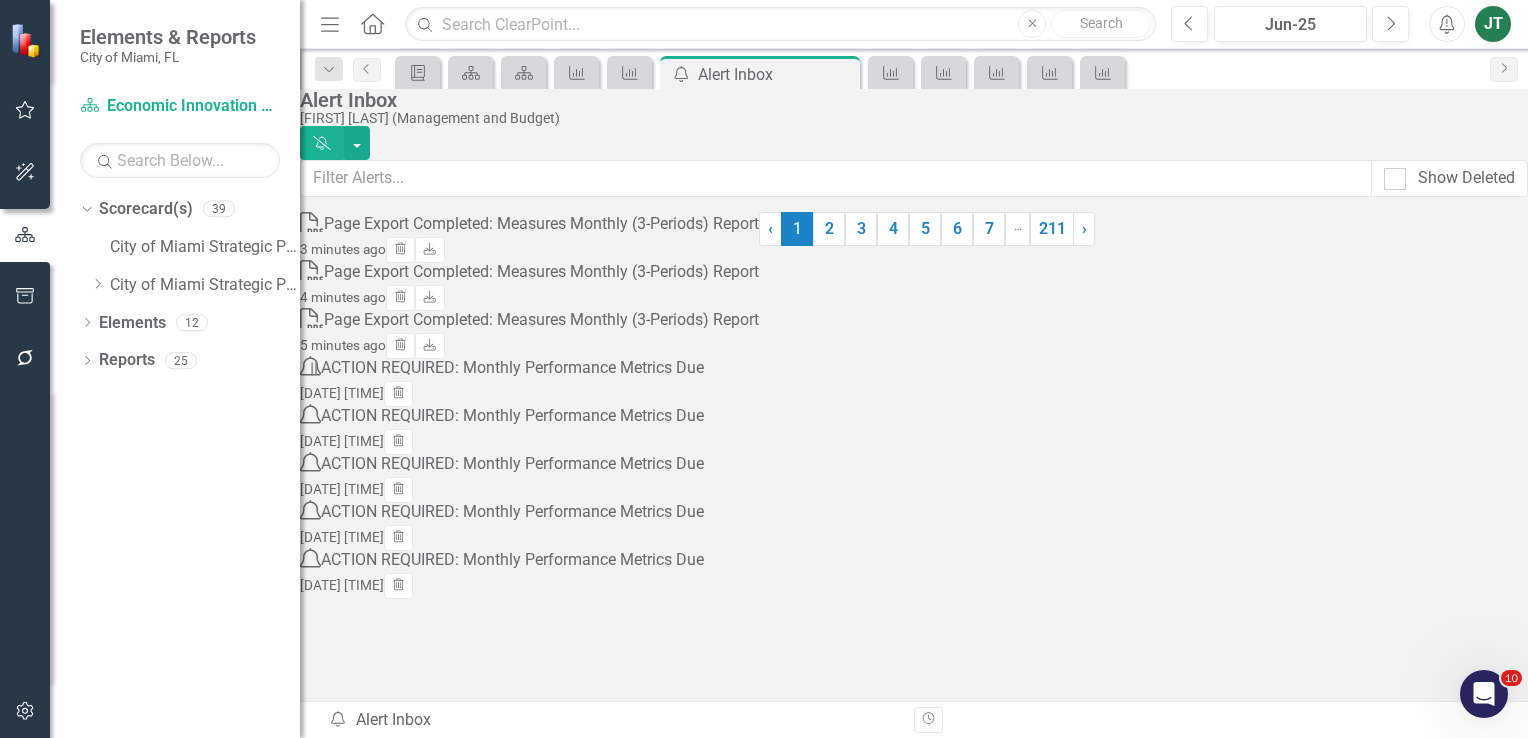 click on "Page Export Completed: Measures Monthly (3-Periods) Report" at bounding box center [541, 224] 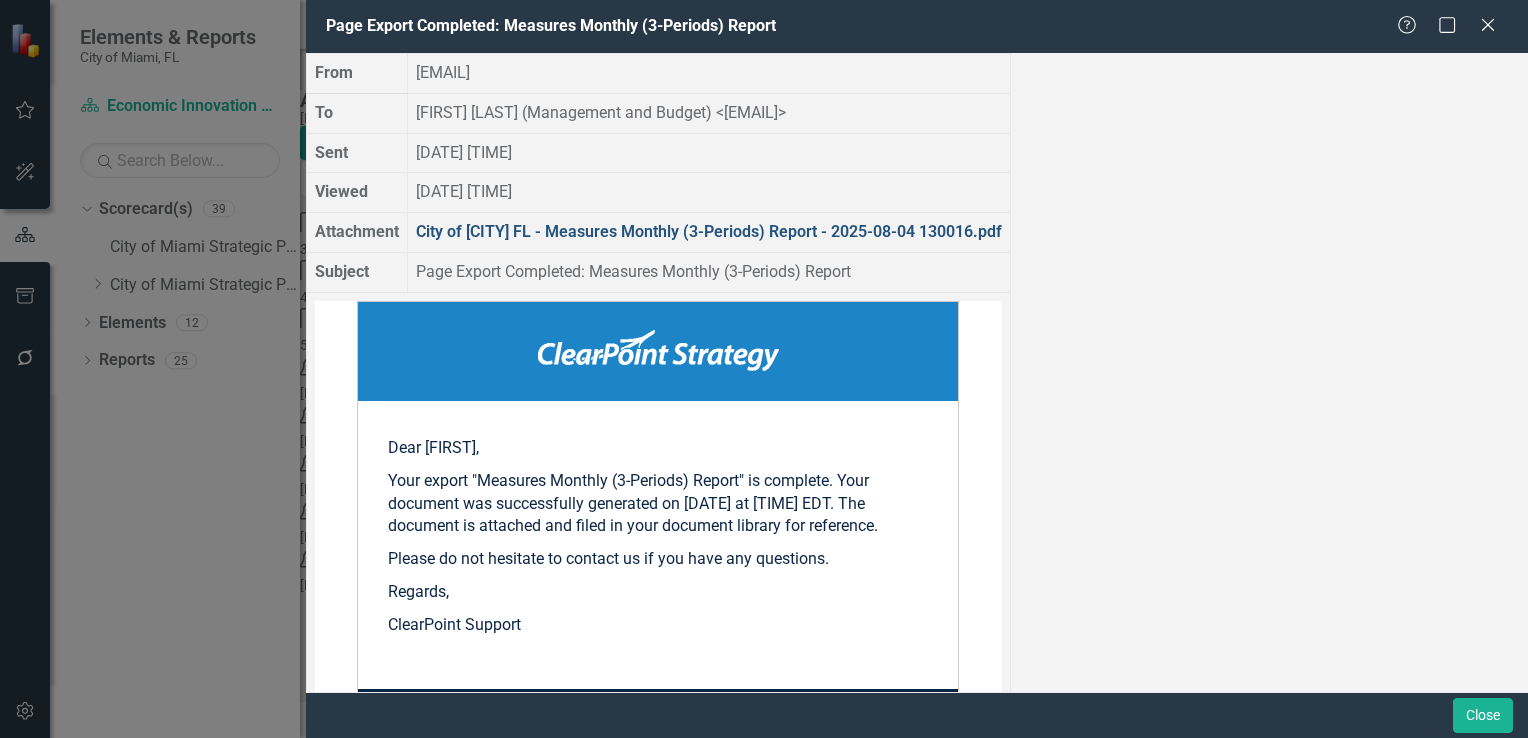 click on "City of Miami FL - Measures Monthly (3-Periods) Report - 2025-08-04 130016.pdf" at bounding box center [709, 231] 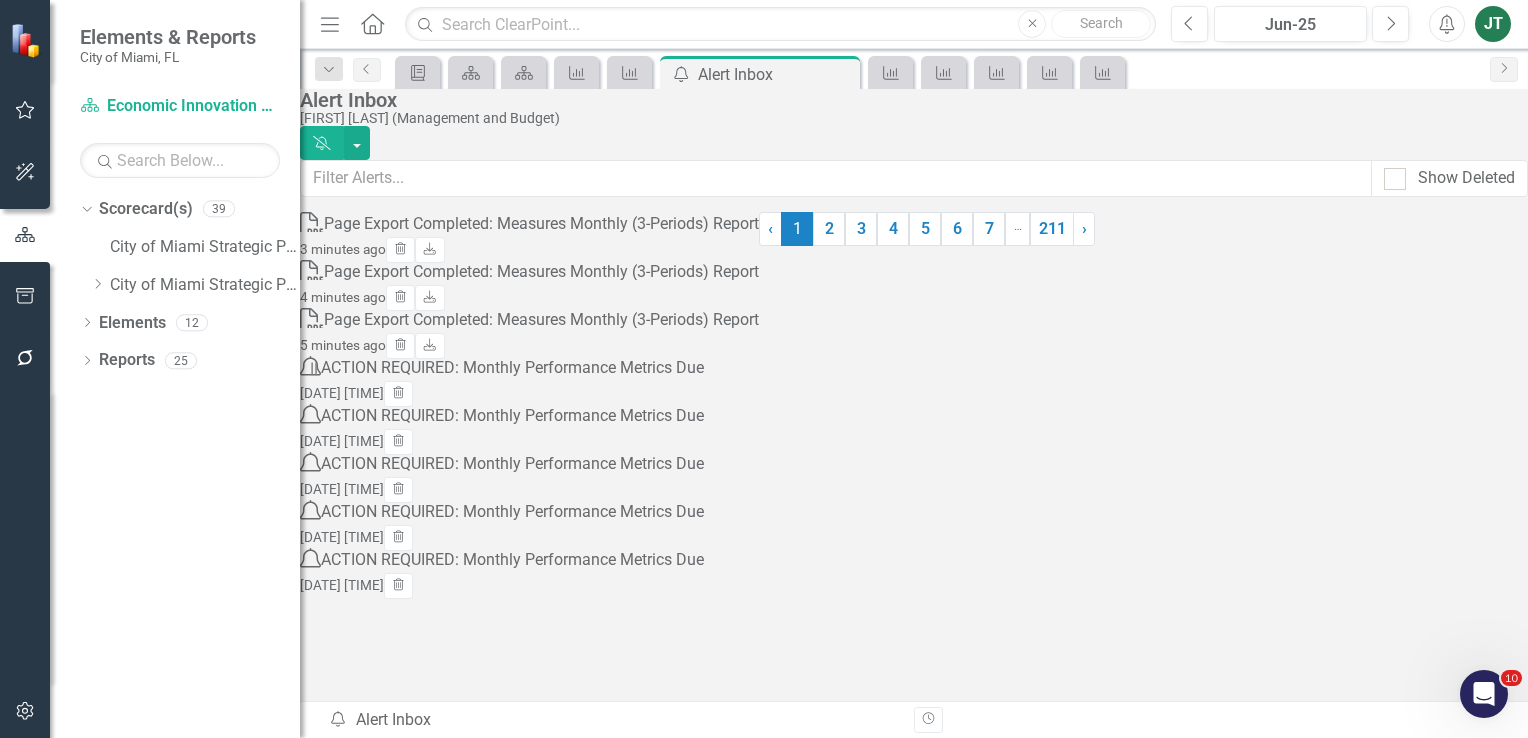 click on "Page Export Completed: Measures Monthly (3-Periods) Report" at bounding box center (541, 224) 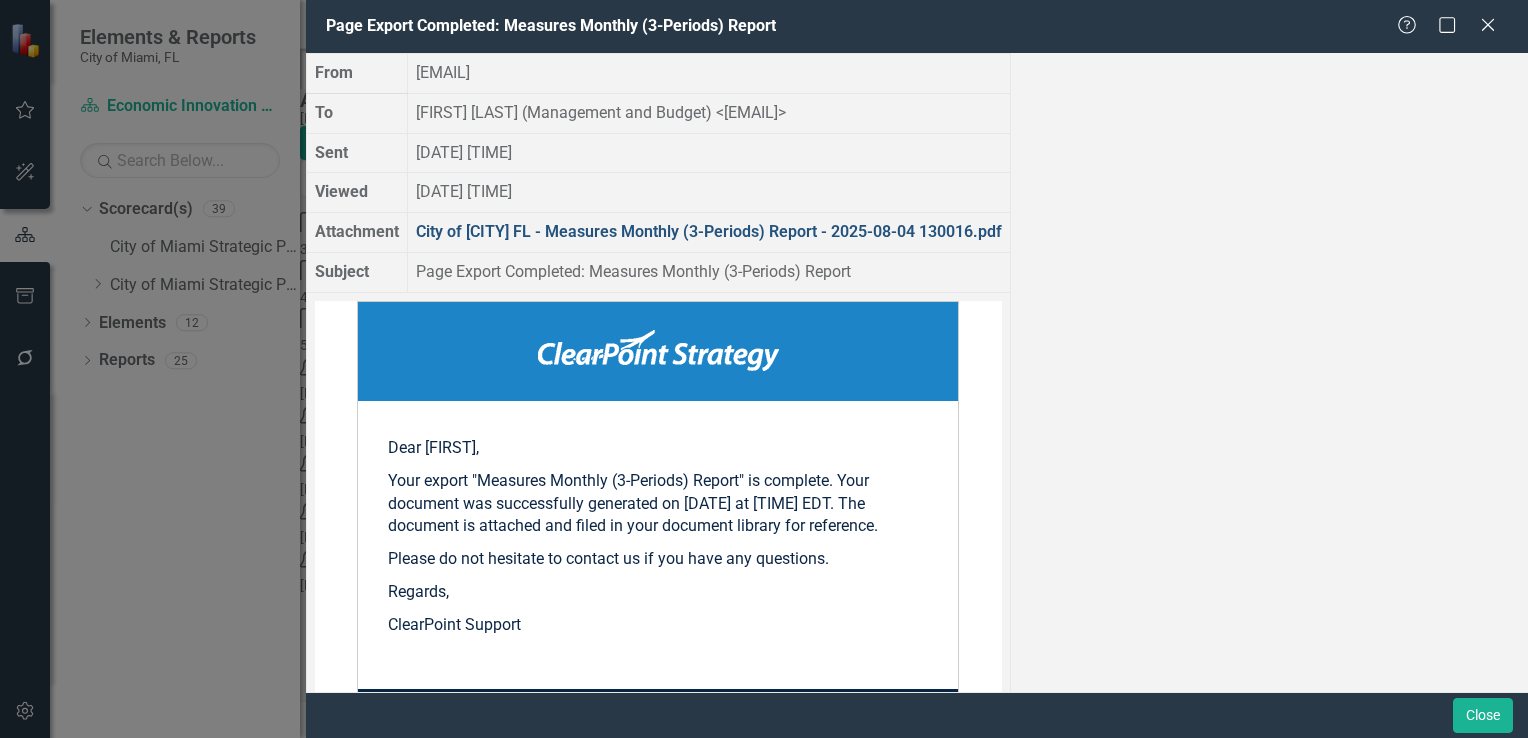 click on "City of Miami FL - Measures Monthly (3-Periods) Report - 2025-08-04 130016.pdf" at bounding box center (709, 231) 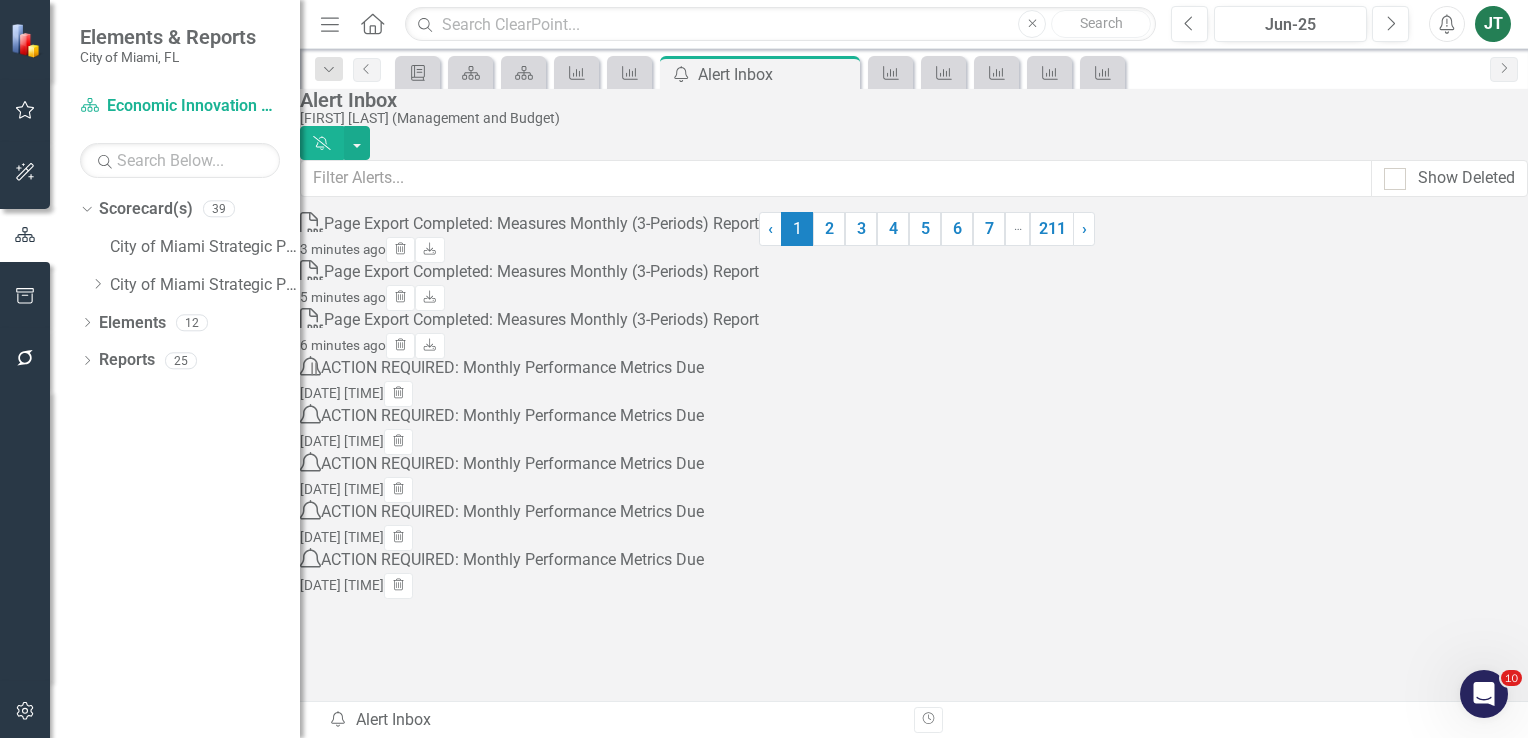 click on "Alerts" 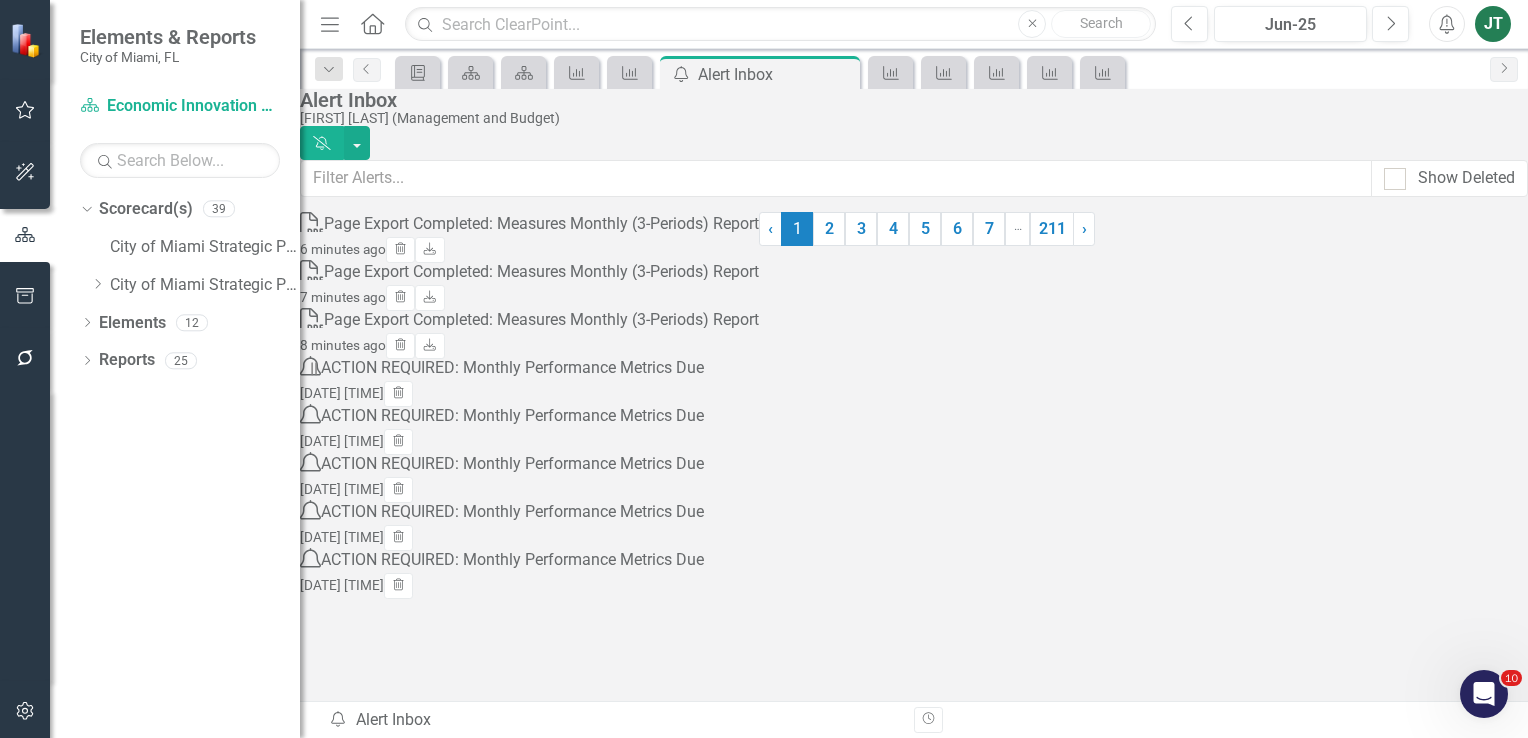 click on "Alert Inbox Jennifer Torres (Management and Budget) Dismiss Alerts Show Deleted PDF Page Export Completed: Measures Monthly (3-Periods) Report 6 minutes ago Trash Download PDF Page Export Completed: Measures Monthly (3-Periods) Report 7 minutes ago Trash Download PDF Page Export Completed: Measures Monthly (3-Periods) Report 8 minutes ago Trash Download Notification ACTION REQUIRED: Monthly Performance Metrics Due Sun, Aug 3, 2025 8:00 AM Trash Notification ACTION REQUIRED: Monthly Performance Metrics Due Sun, Aug 3, 2025 8:00 AM Trash Notification ACTION REQUIRED: Monthly Performance Metrics Due Sun, Aug 3, 2025 8:00 AM Trash Notification ACTION REQUIRED: Monthly Performance Metrics Due Sun, Aug 3, 2025 8:00 AM Trash Notification ACTION REQUIRED: Monthly Performance Metrics Due Sun, Aug 3, 2025 8:00 AM Trash ‹ Previous 1 (current) 2 3 4 5 6 7 … More 211 › Next" at bounding box center [914, 342] 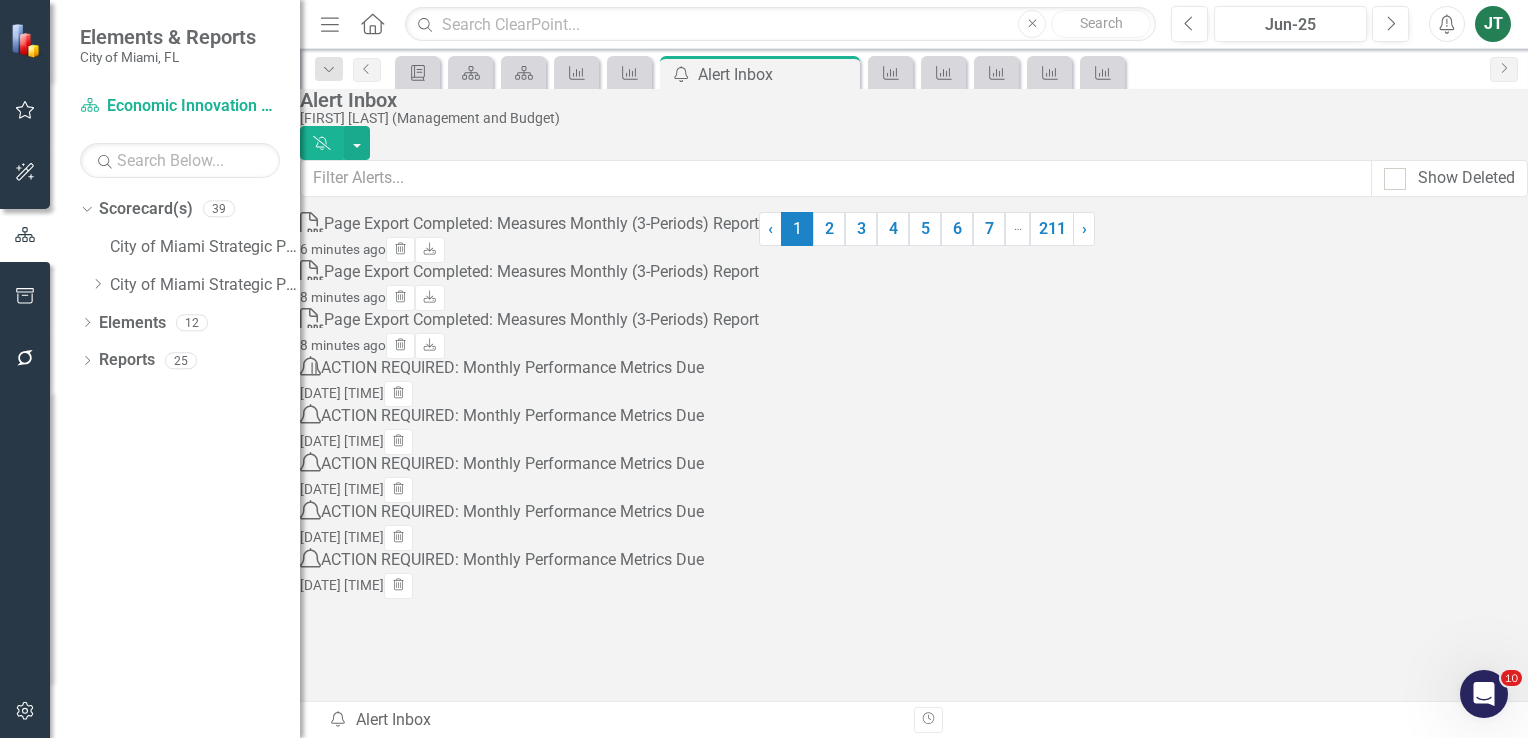 click on "Alert Inbox Jennifer Torres (Management and Budget) Dismiss Alerts Show Deleted PDF Page Export Completed: Measures Monthly (3-Periods) Report 6 minutes ago Trash Download PDF Page Export Completed: Measures Monthly (3-Periods) Report 8 minutes ago Trash Download PDF Page Export Completed: Measures Monthly (3-Periods) Report 8 minutes ago Trash Download Notification ACTION REQUIRED: Monthly Performance Metrics Due Sun, Aug 3, 2025 8:00 AM Trash Notification ACTION REQUIRED: Monthly Performance Metrics Due Sun, Aug 3, 2025 8:00 AM Trash Notification ACTION REQUIRED: Monthly Performance Metrics Due Sun, Aug 3, 2025 8:00 AM Trash Notification ACTION REQUIRED: Monthly Performance Metrics Due Sun, Aug 3, 2025 8:00 AM Trash Notification ACTION REQUIRED: Monthly Performance Metrics Due Sun, Aug 3, 2025 8:00 AM Trash ‹ Previous 1 (current) 2 3 4 5 6 7 … More 211 › Next" at bounding box center (914, 342) 